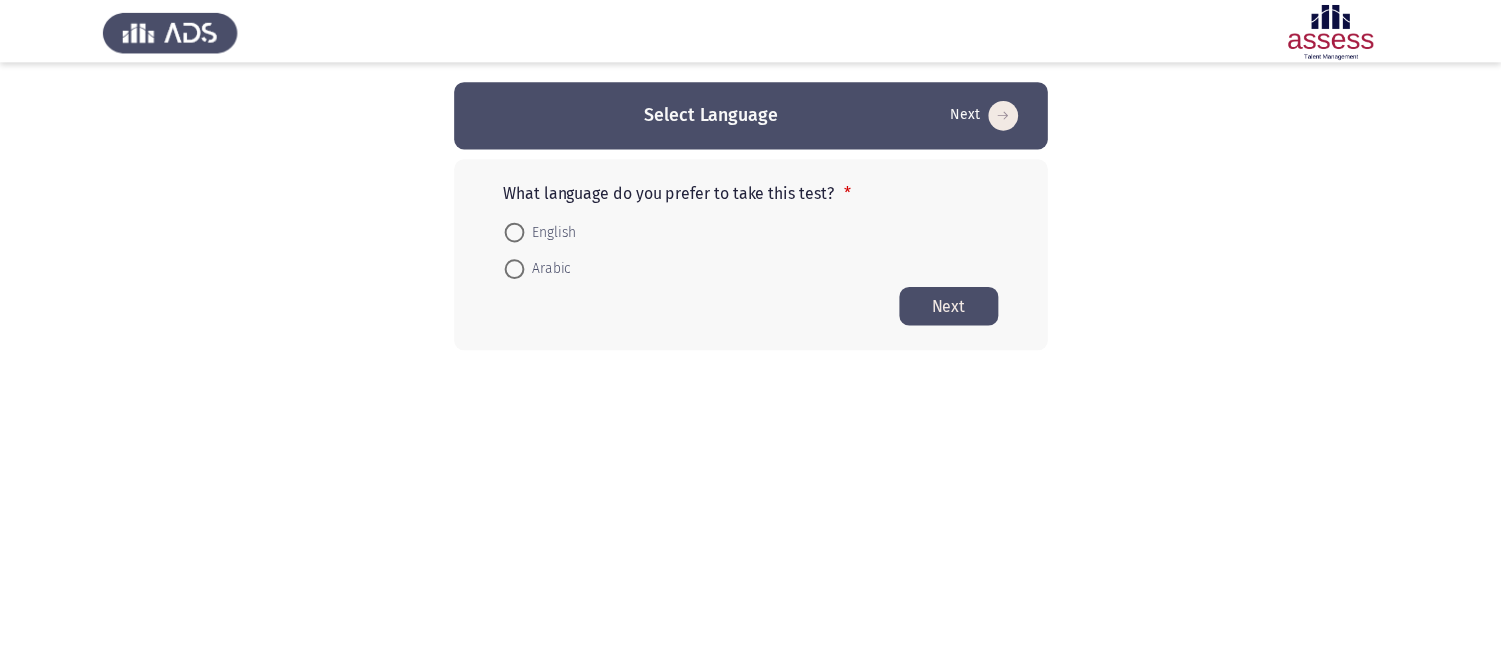 scroll, scrollTop: 0, scrollLeft: 0, axis: both 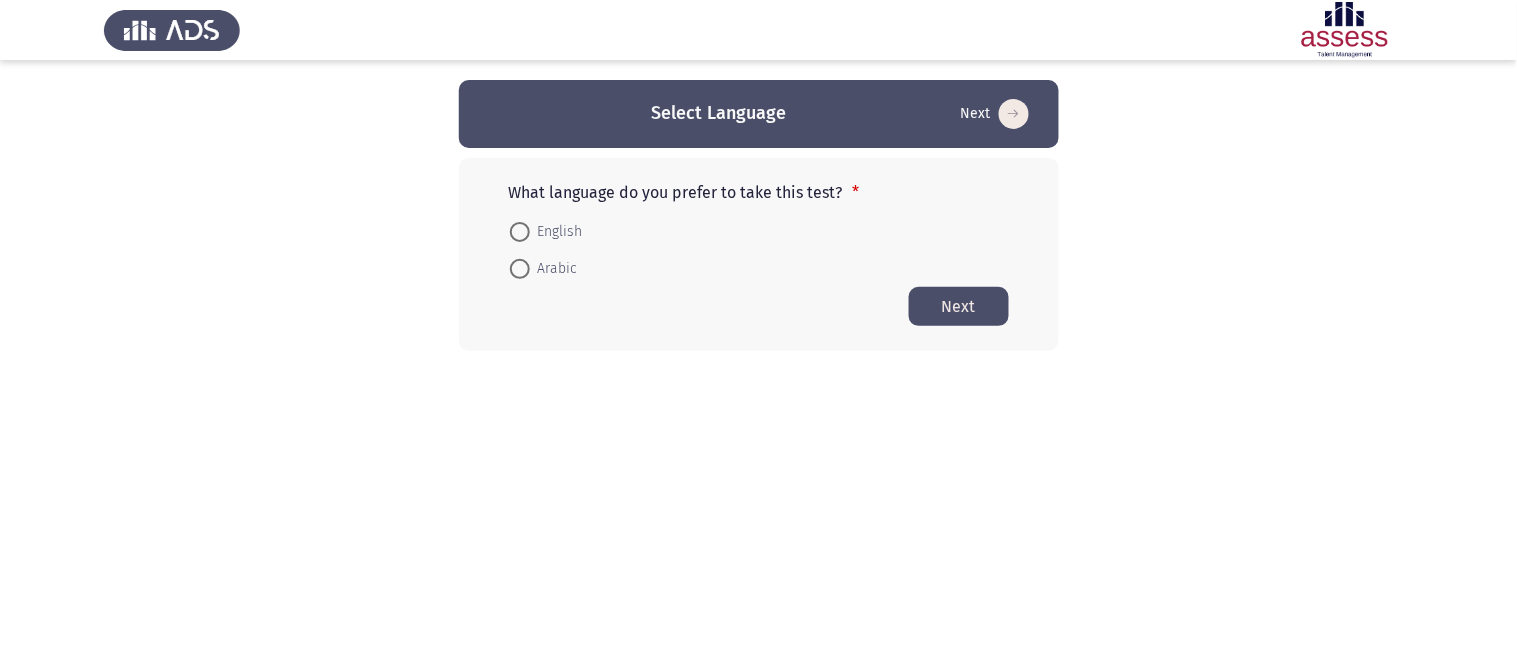 drag, startPoint x: 548, startPoint y: 258, endPoint x: 578, endPoint y: 272, distance: 33.105892 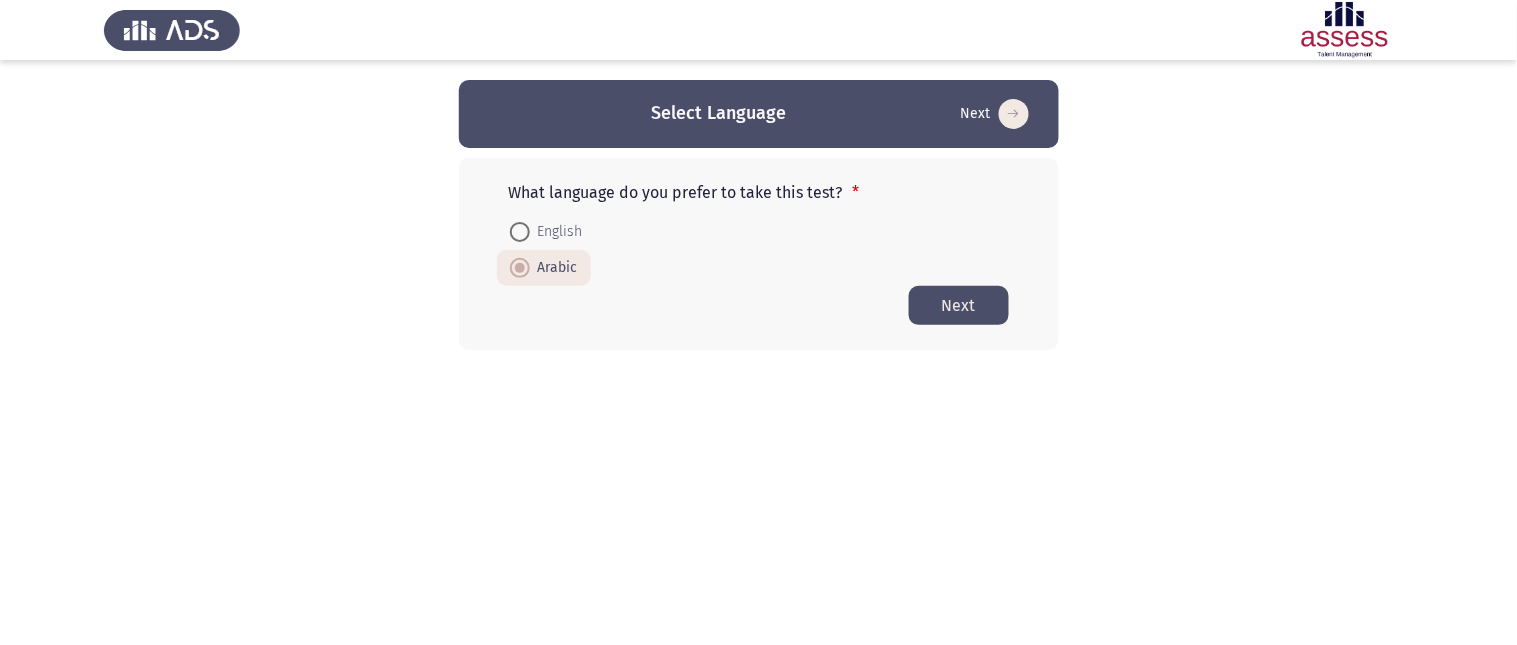click on "Next" 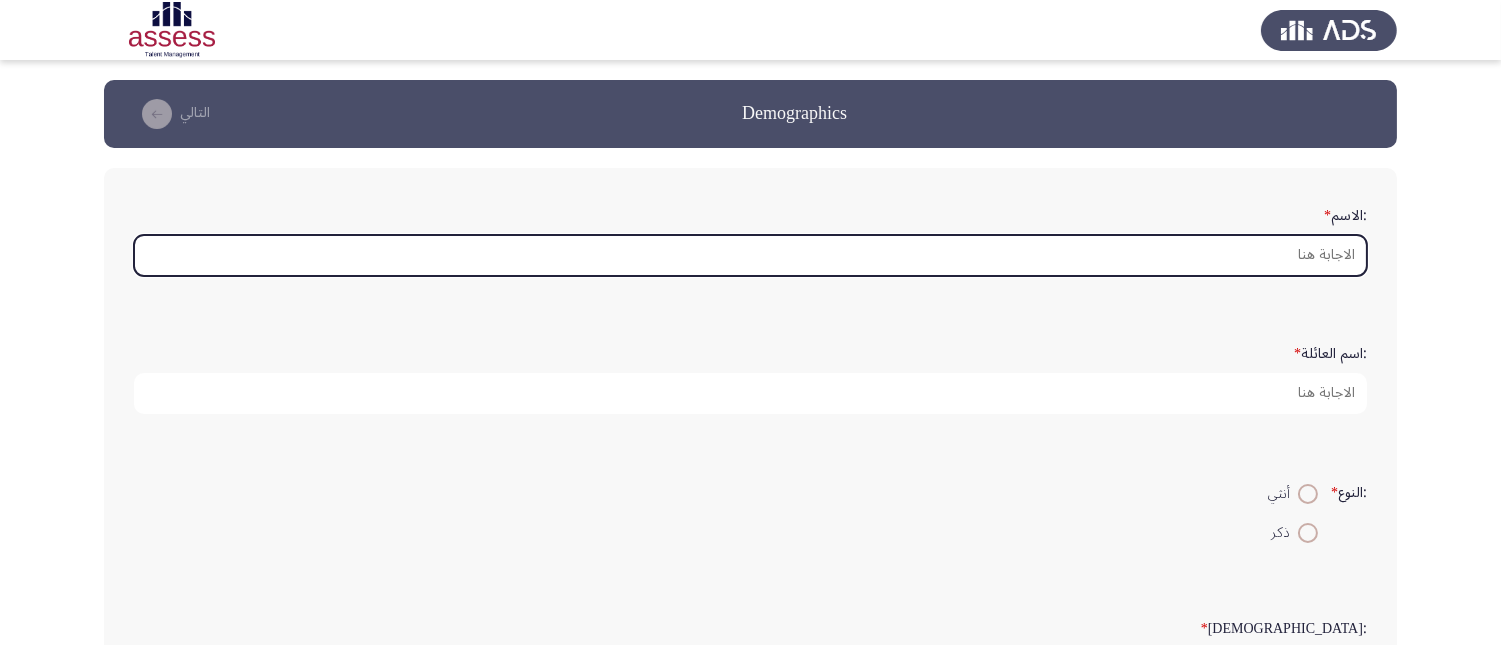 click on ":الاسم   *" at bounding box center [750, 255] 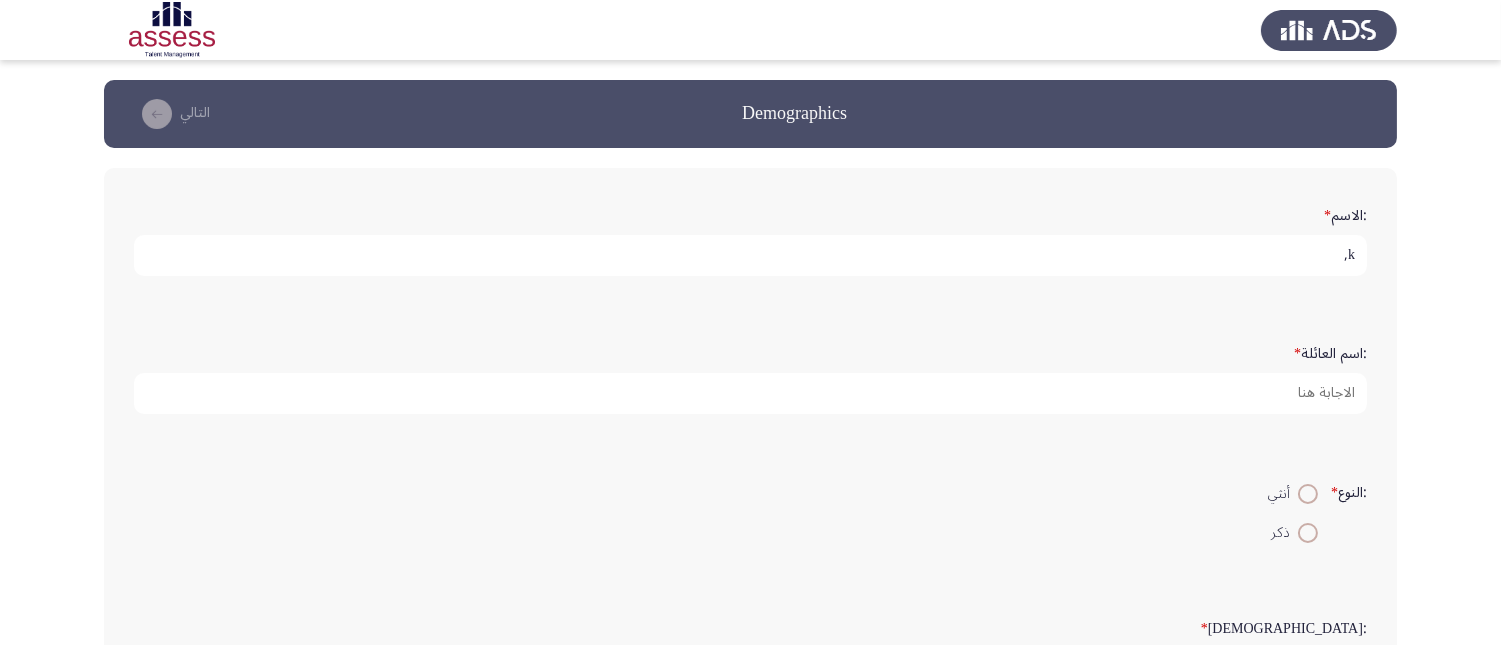 type on "k" 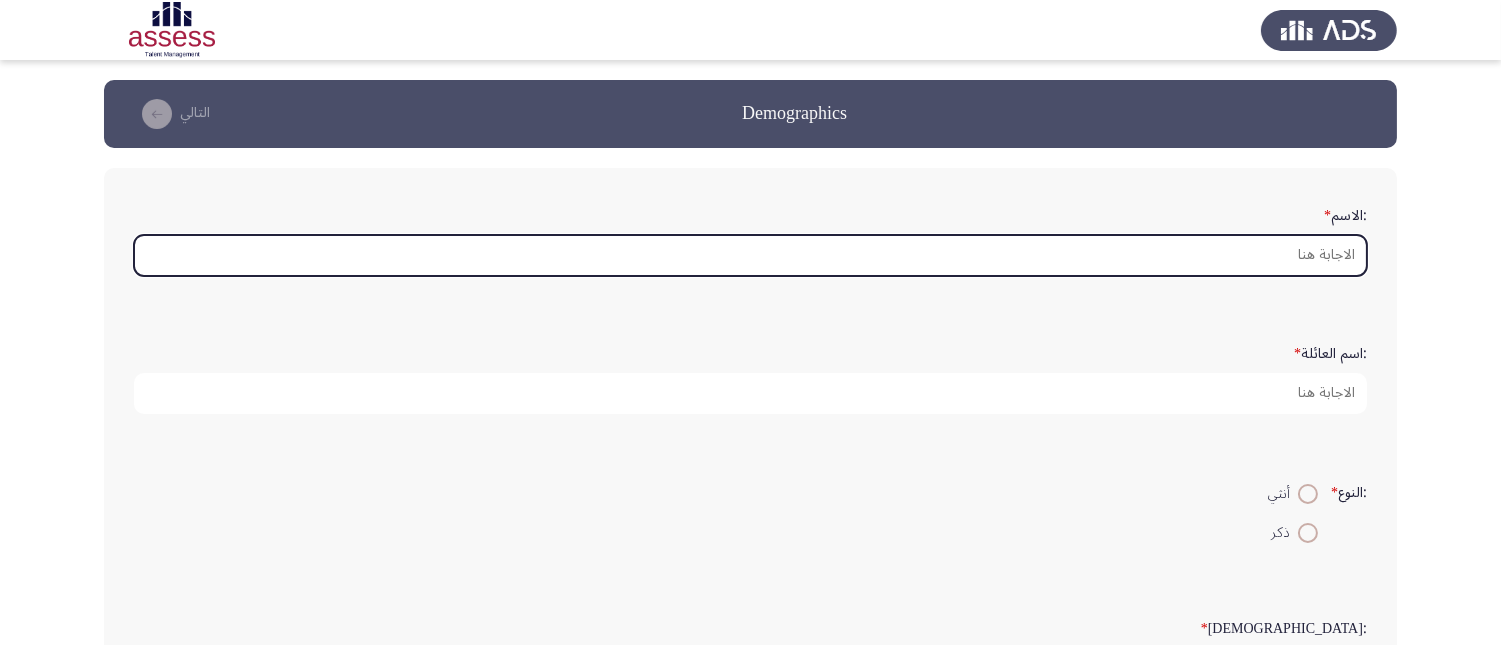 click on ":الاسم   *" at bounding box center [750, 255] 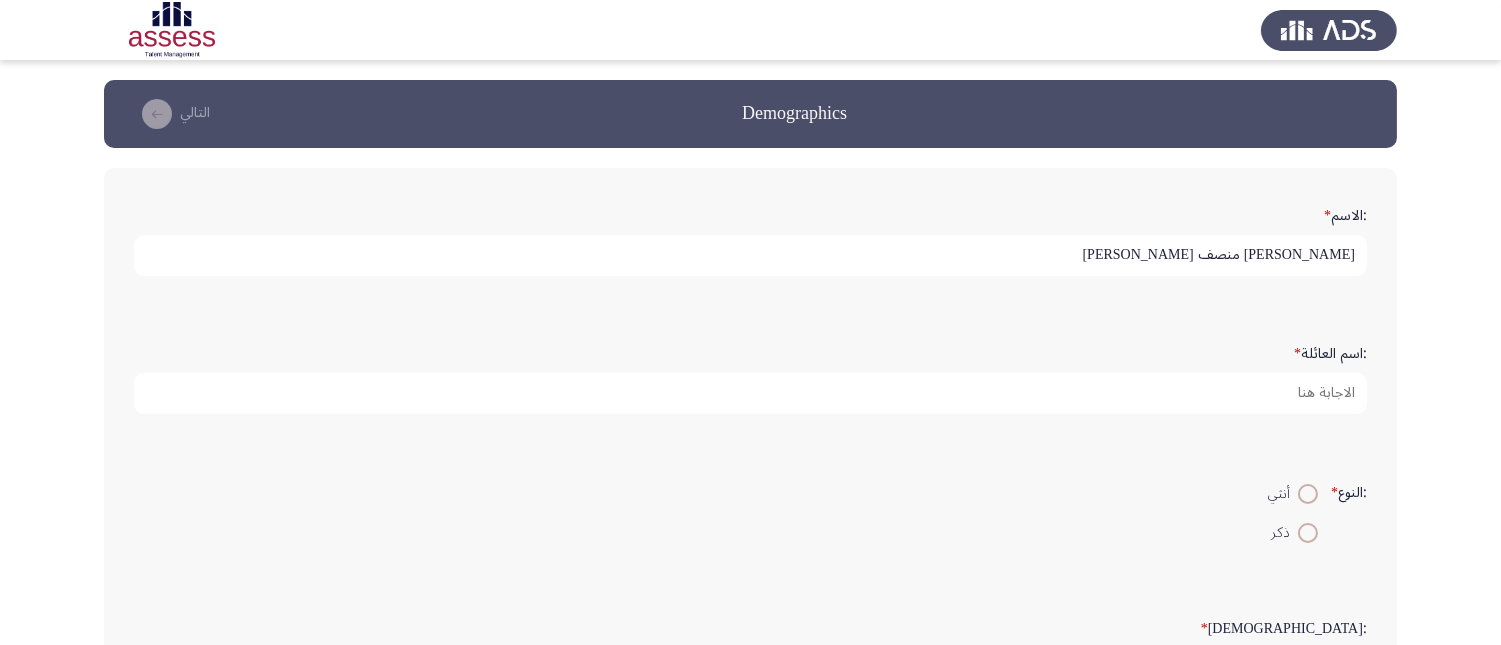 type on "[PERSON_NAME] منصف [PERSON_NAME]" 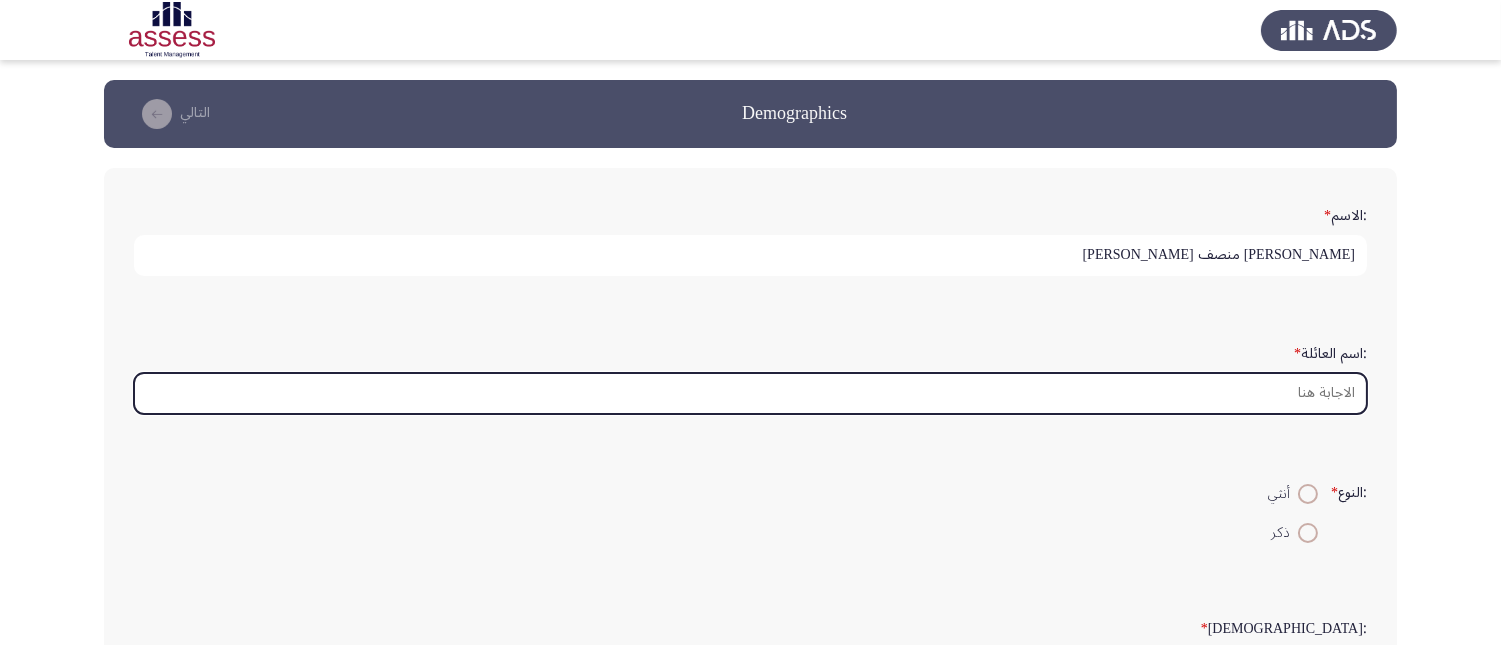 click on ":اسم العائلة   *" at bounding box center [750, 393] 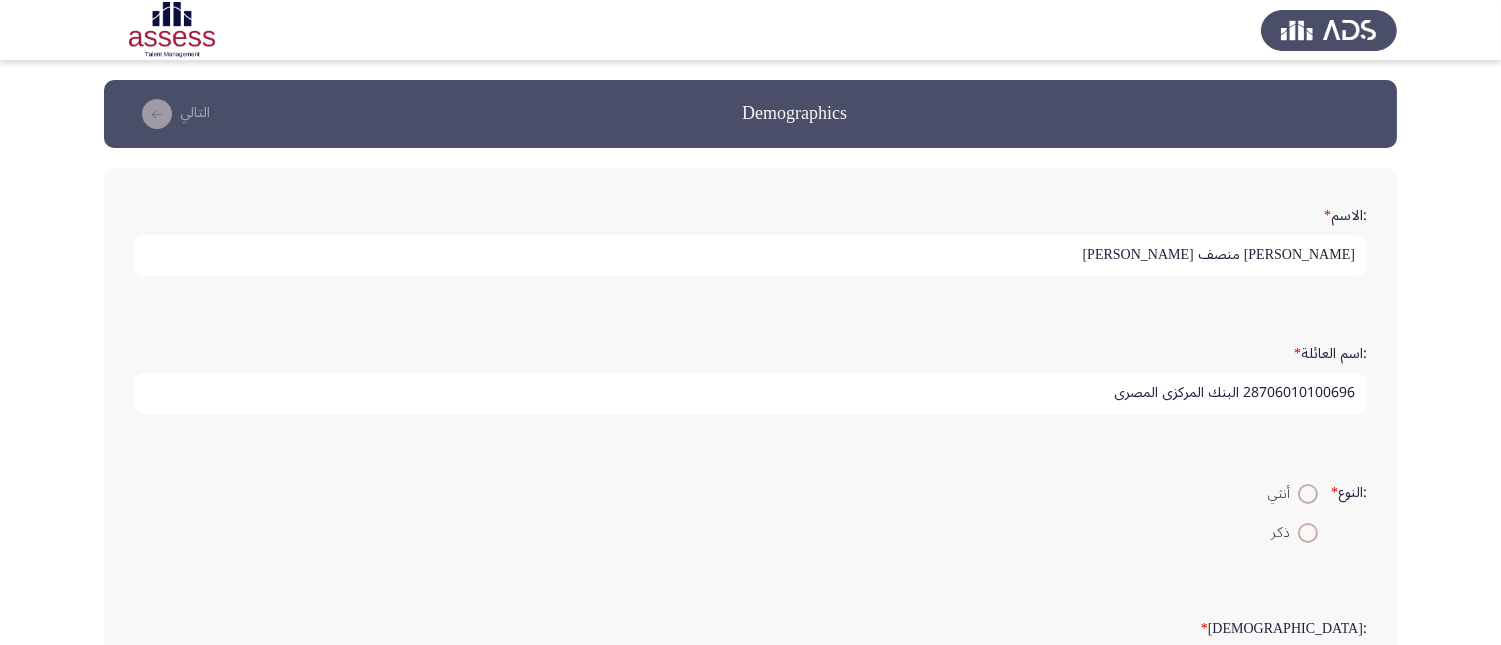 type on "28706010100696 البنك المركزي المصرى" 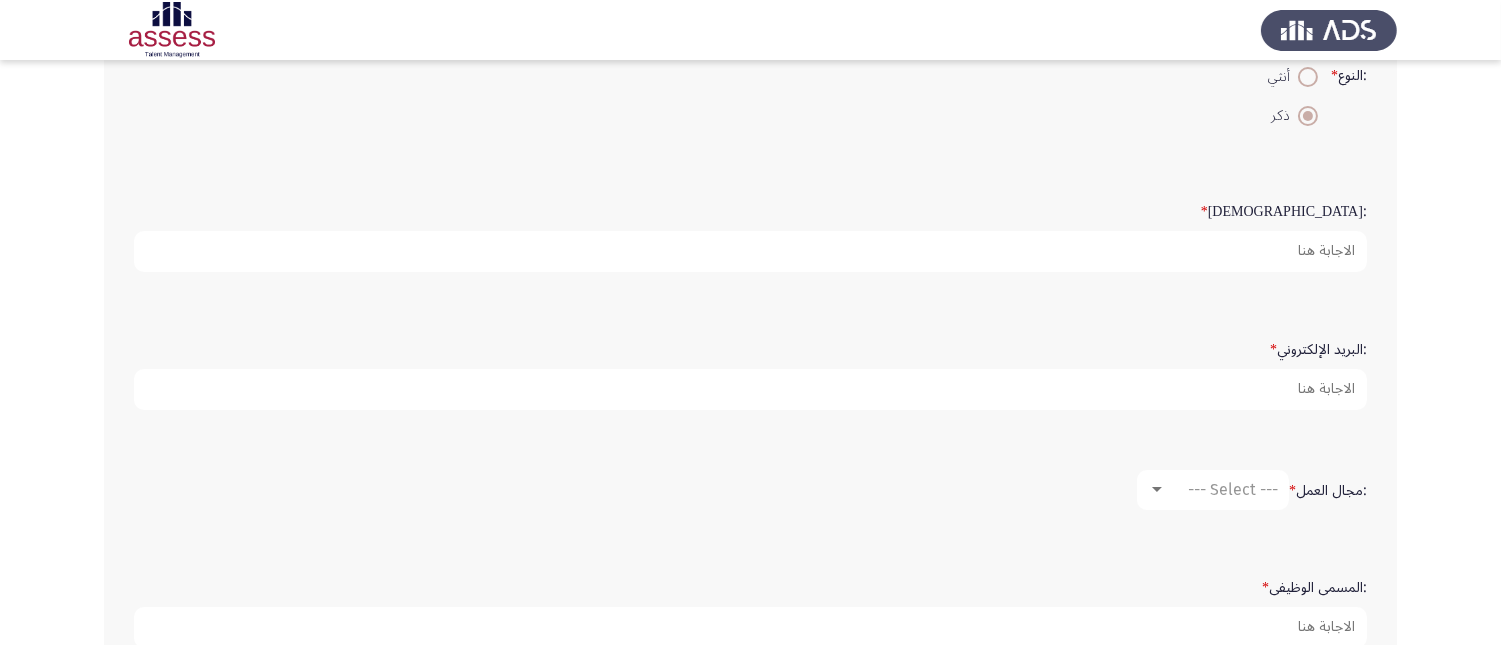 scroll, scrollTop: 444, scrollLeft: 0, axis: vertical 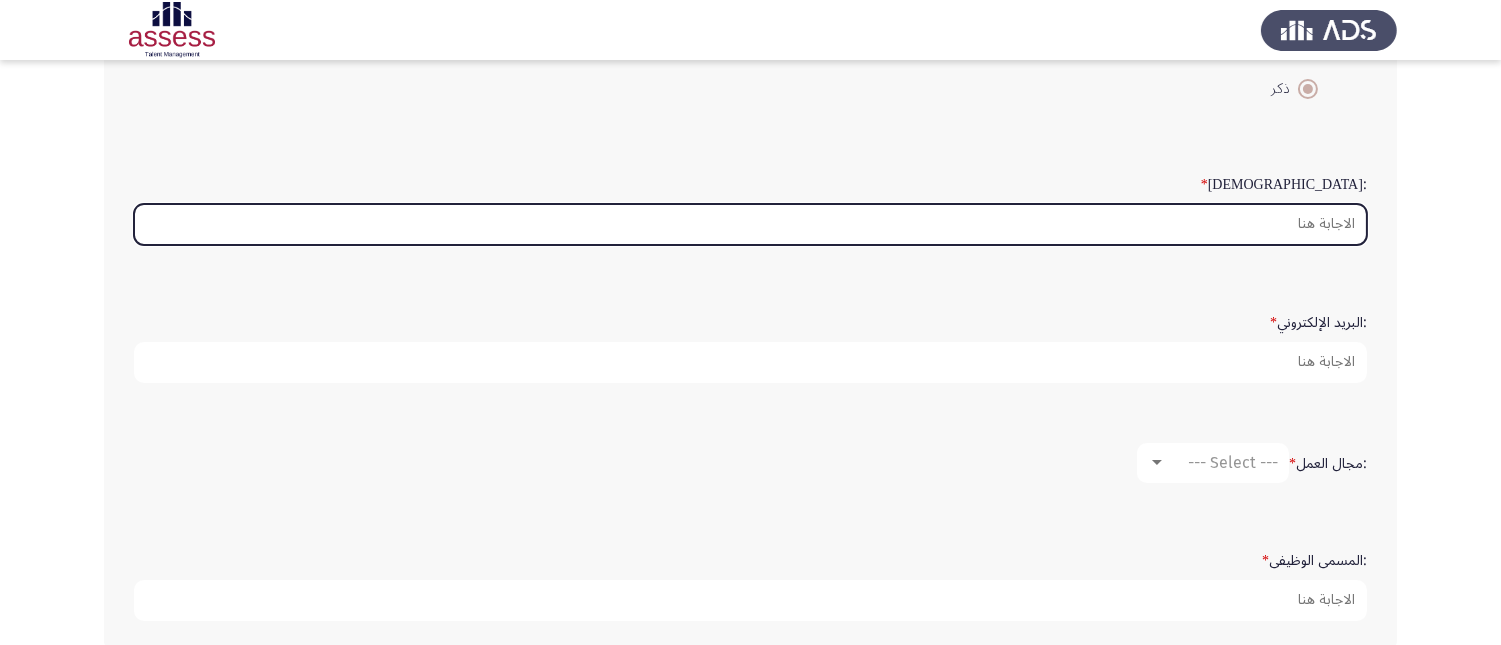 click on ":السن   *" at bounding box center (750, 224) 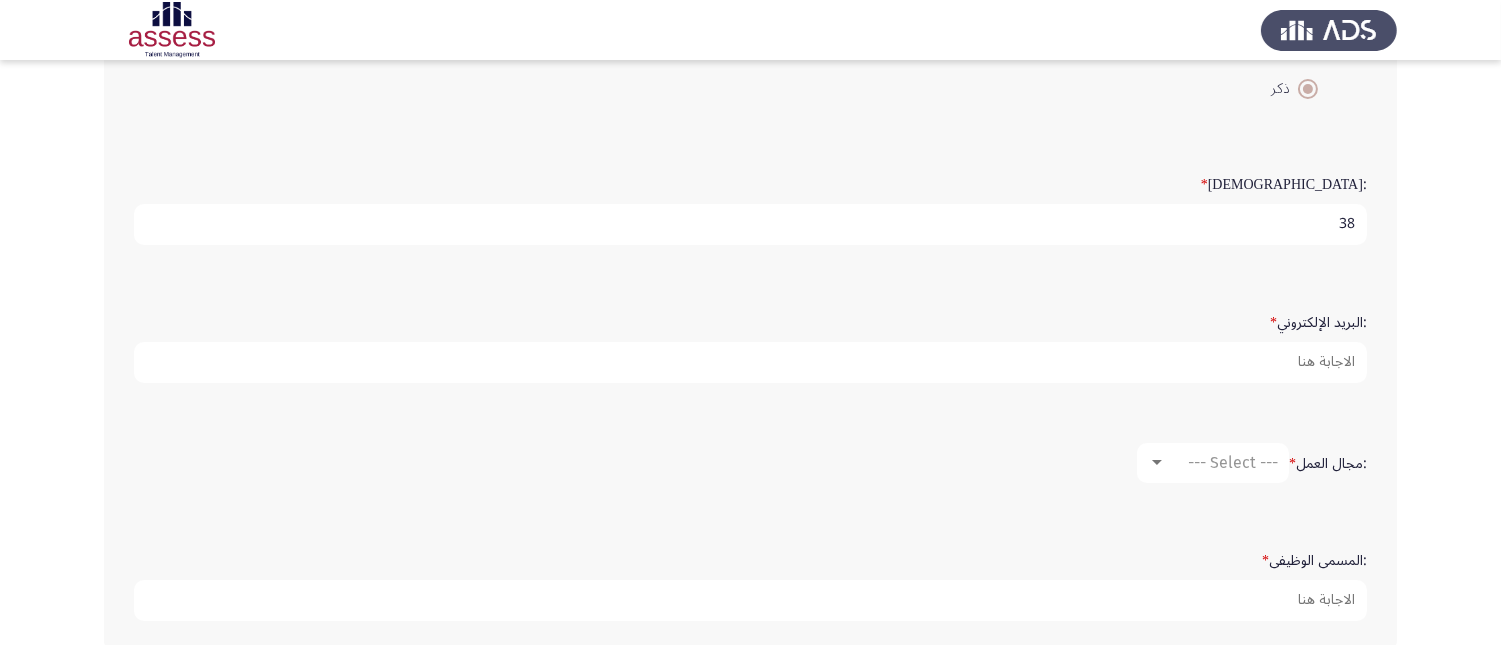 type on "38" 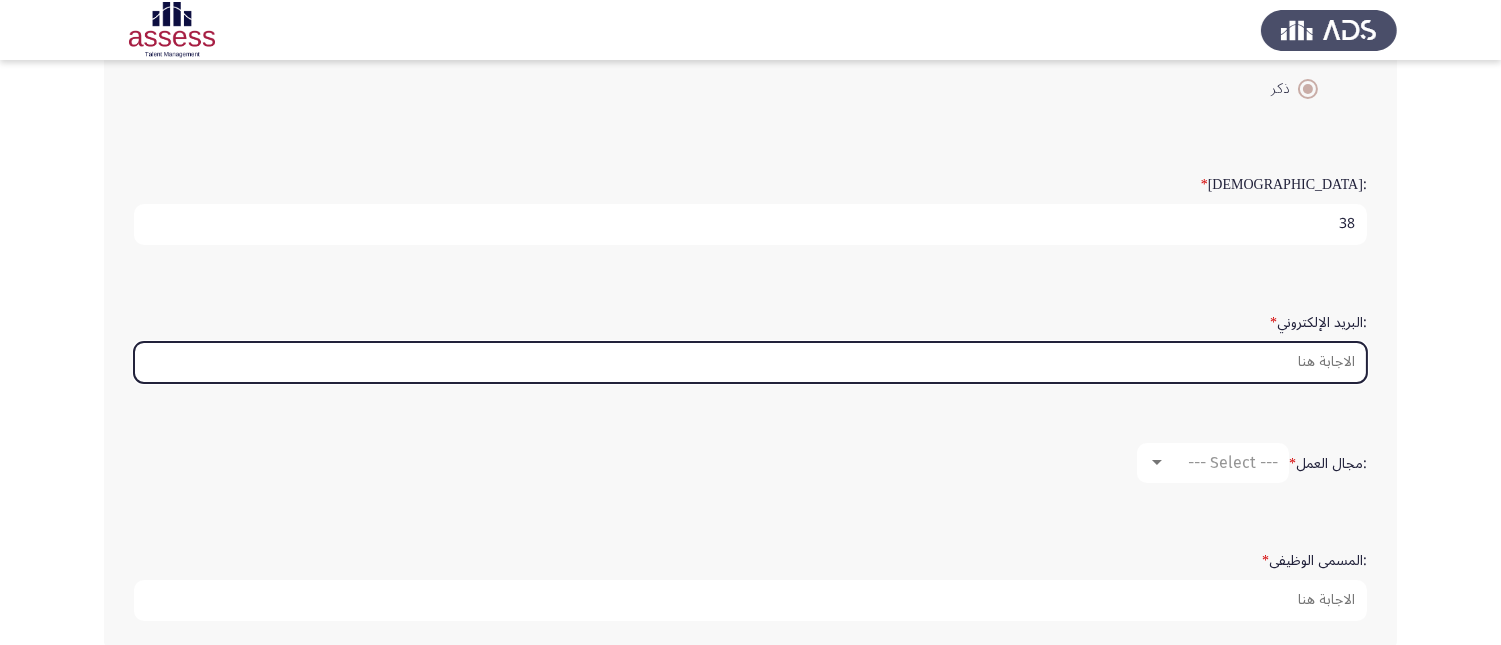 click on ":البريد الإلكتروني   *" at bounding box center [750, 362] 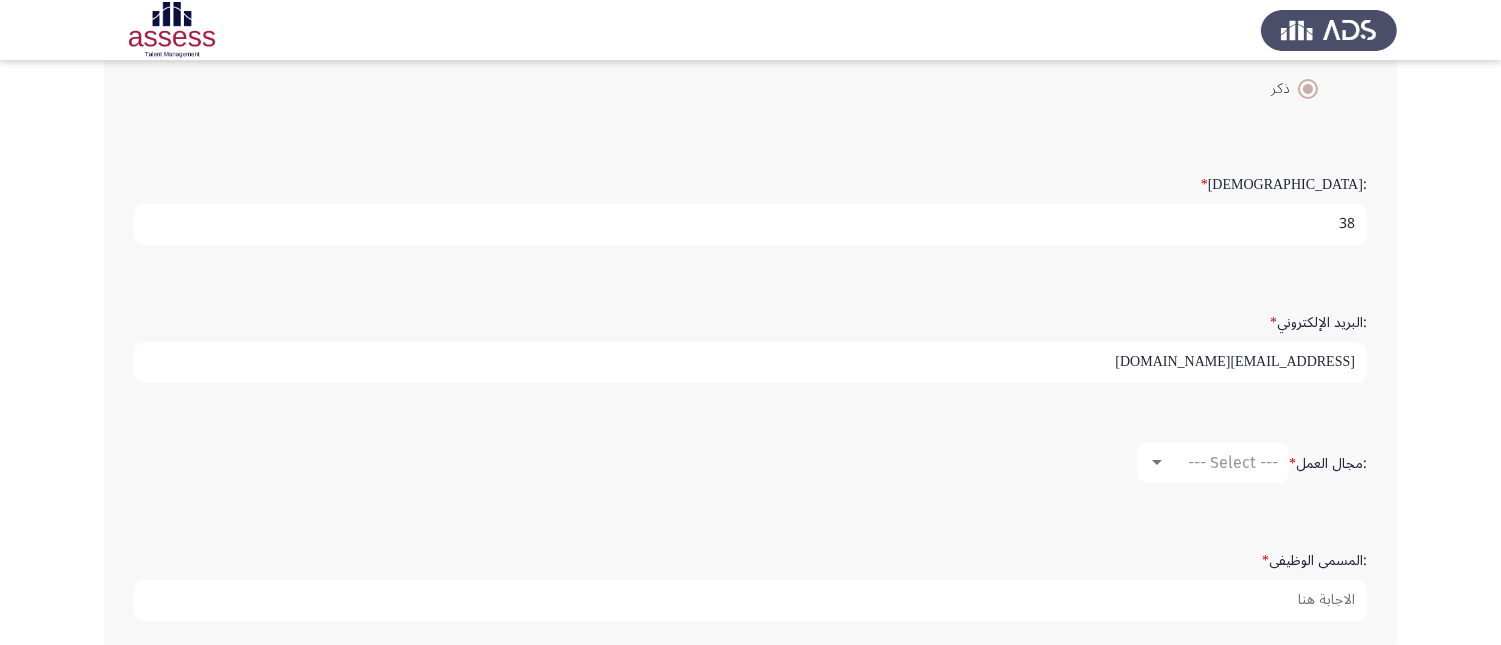 type on "[EMAIL_ADDRESS][DOMAIN_NAME]" 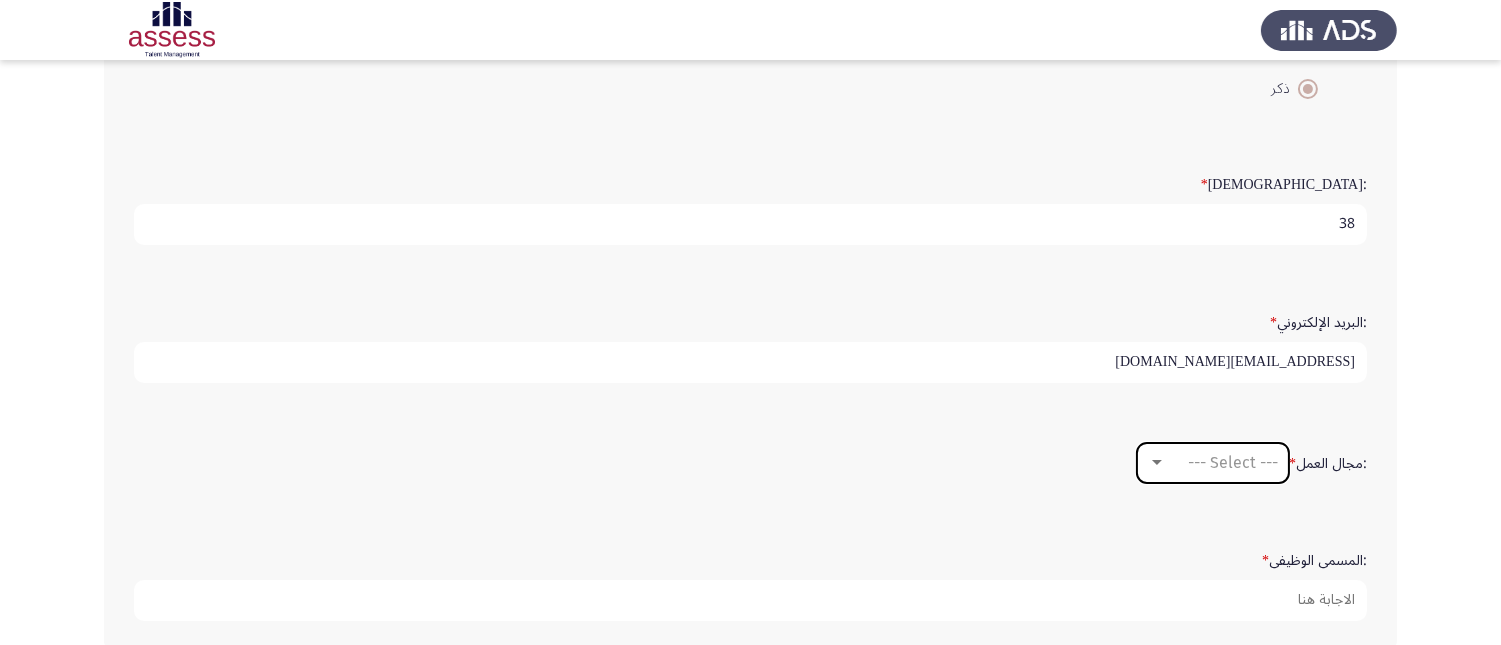 click on "--- Select ---" at bounding box center (1222, 462) 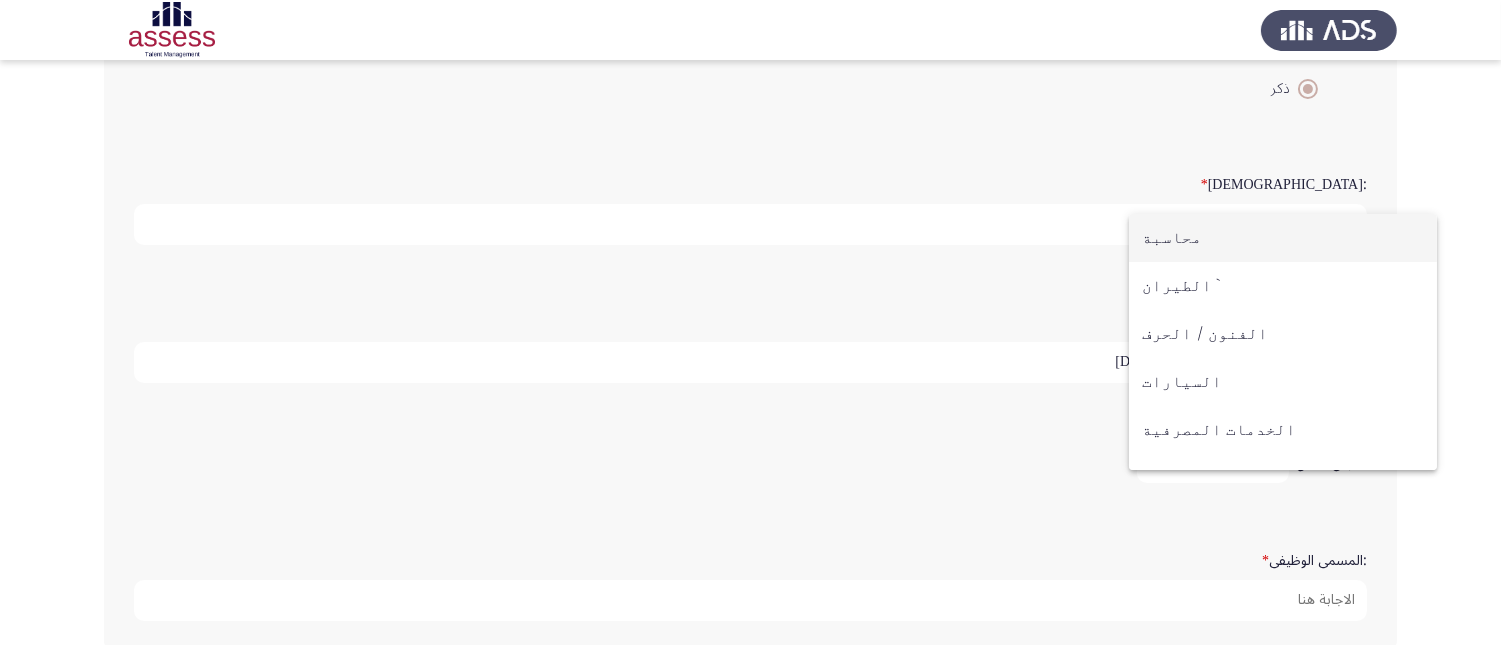 click at bounding box center [750, 322] 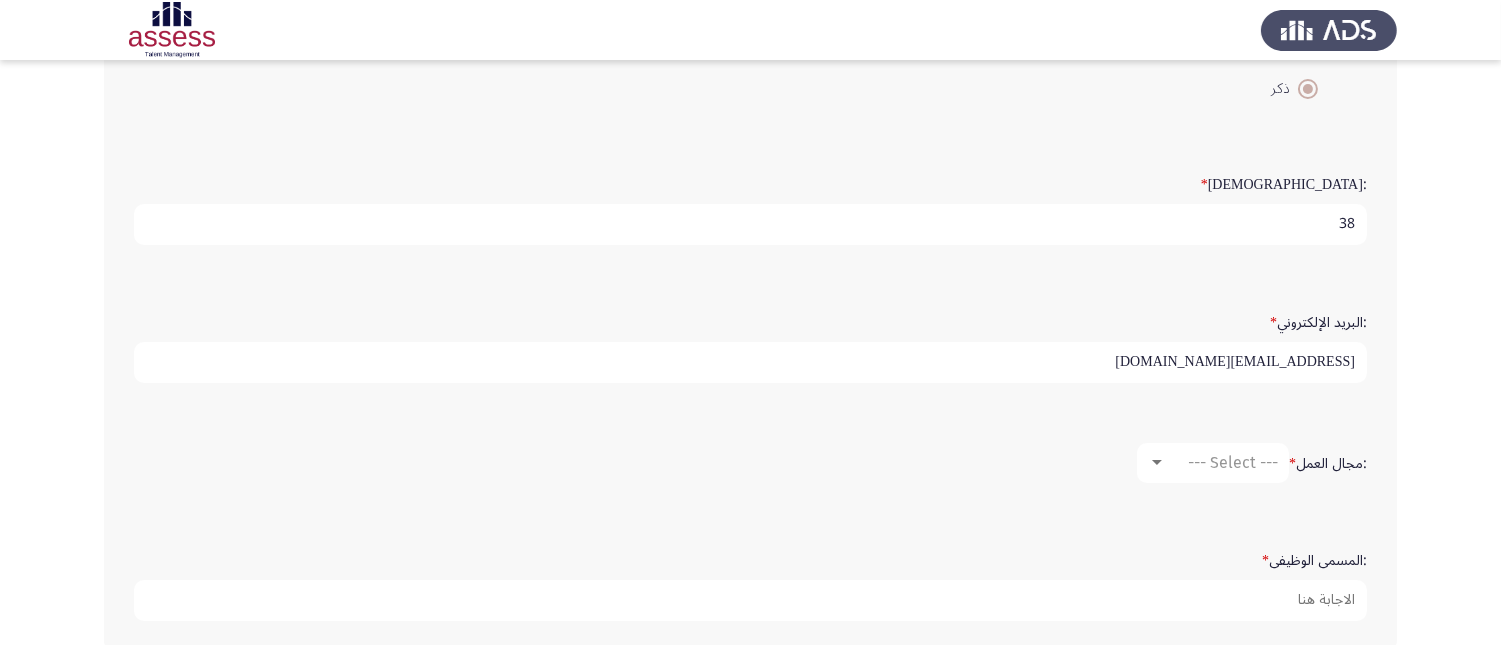scroll, scrollTop: 547, scrollLeft: 0, axis: vertical 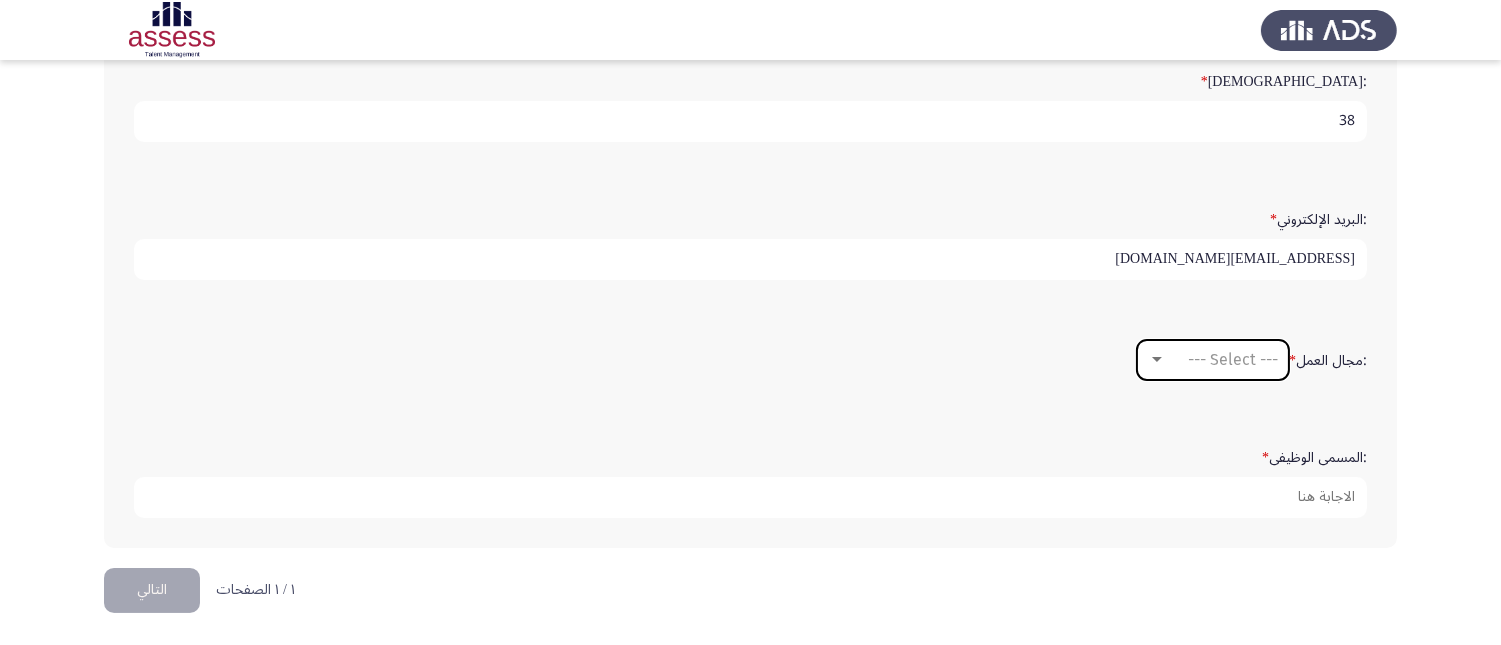 click on "--- Select ---" at bounding box center [1233, 359] 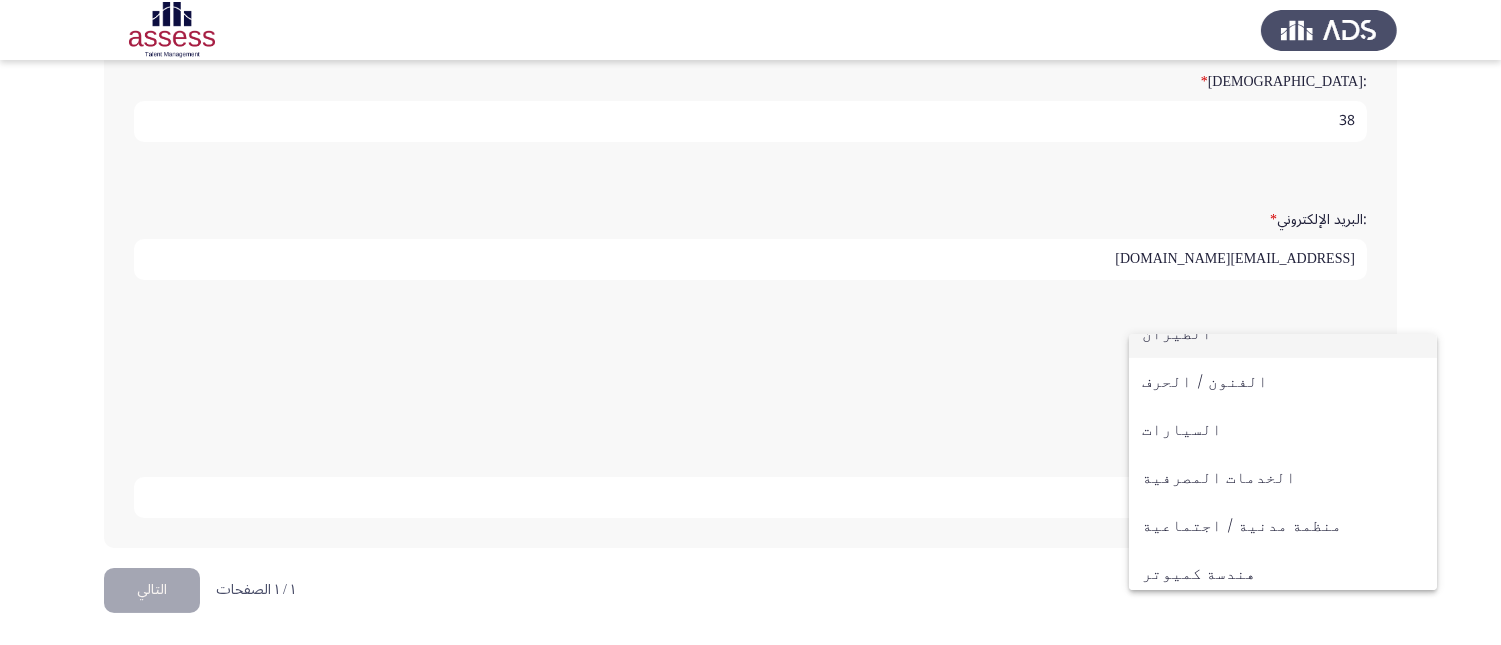 scroll, scrollTop: 111, scrollLeft: 0, axis: vertical 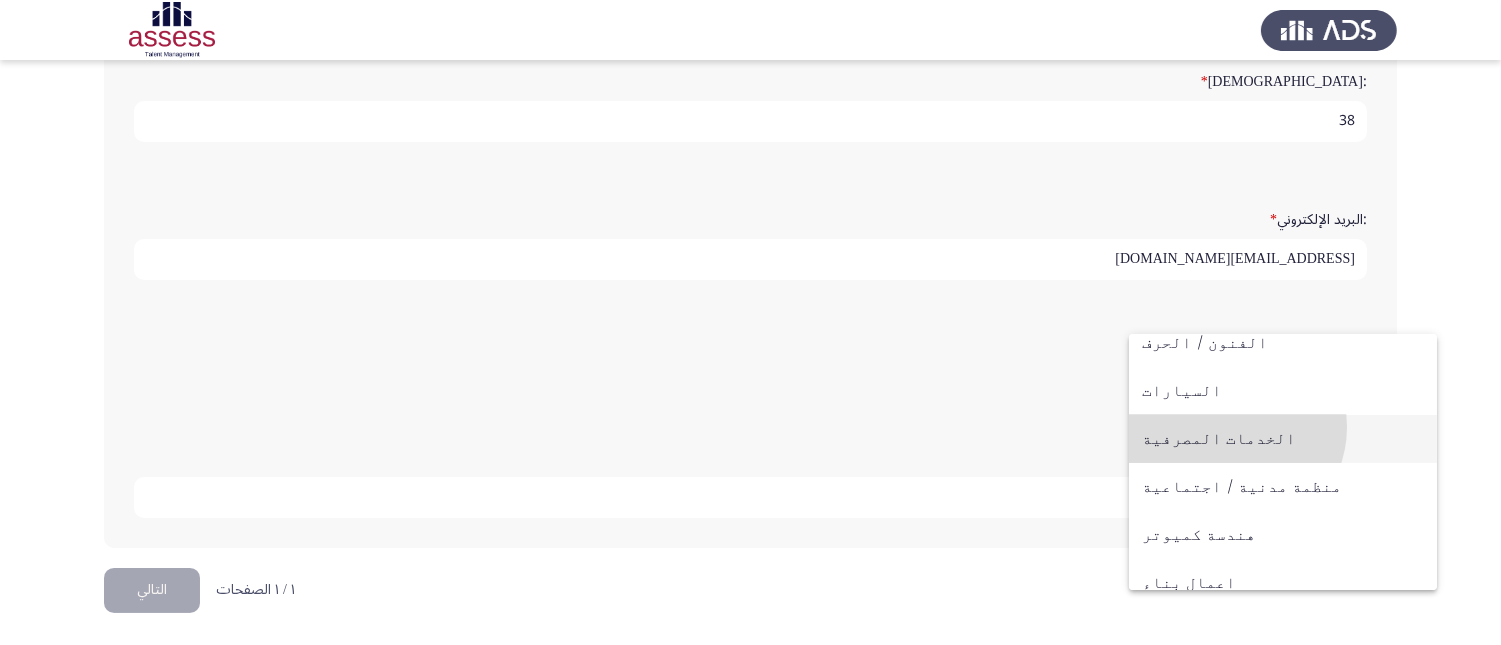 click on "الخدمات المصرفية" at bounding box center (1283, 439) 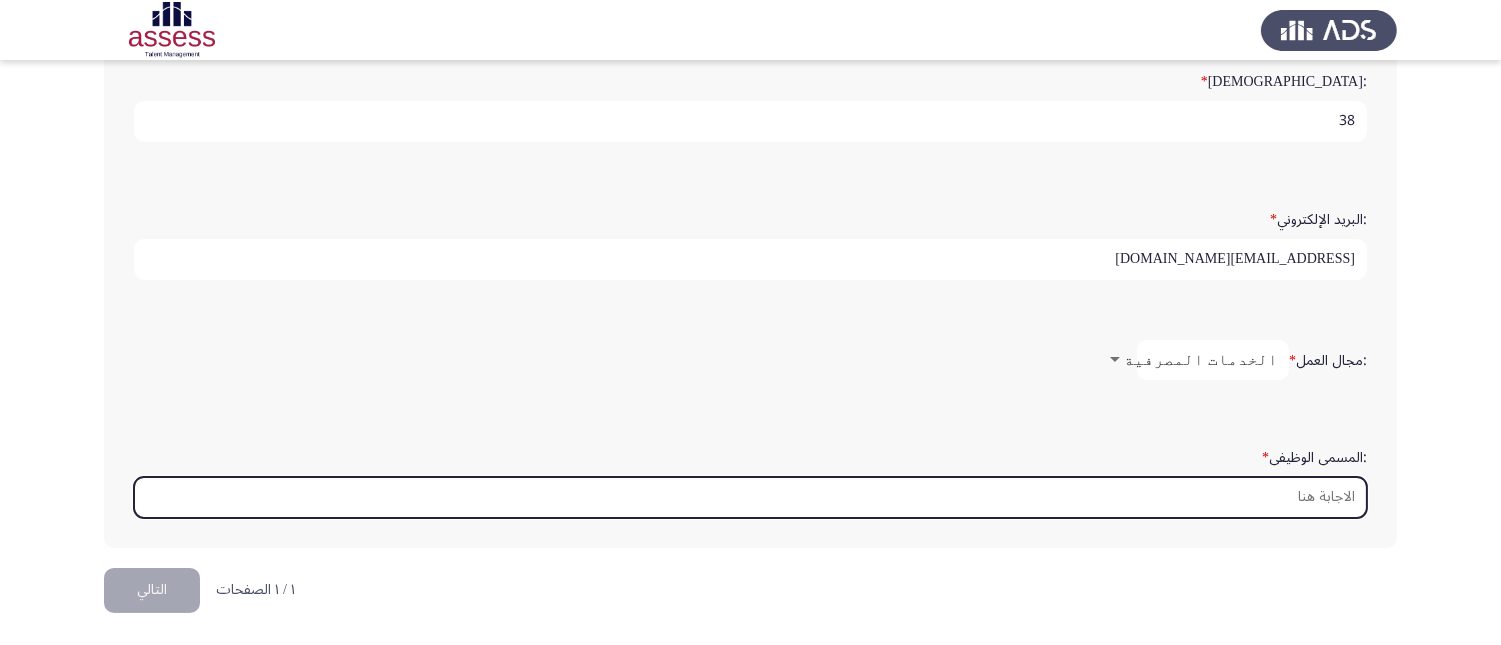 click on ":المسمى الوظيفى   *" at bounding box center [750, 497] 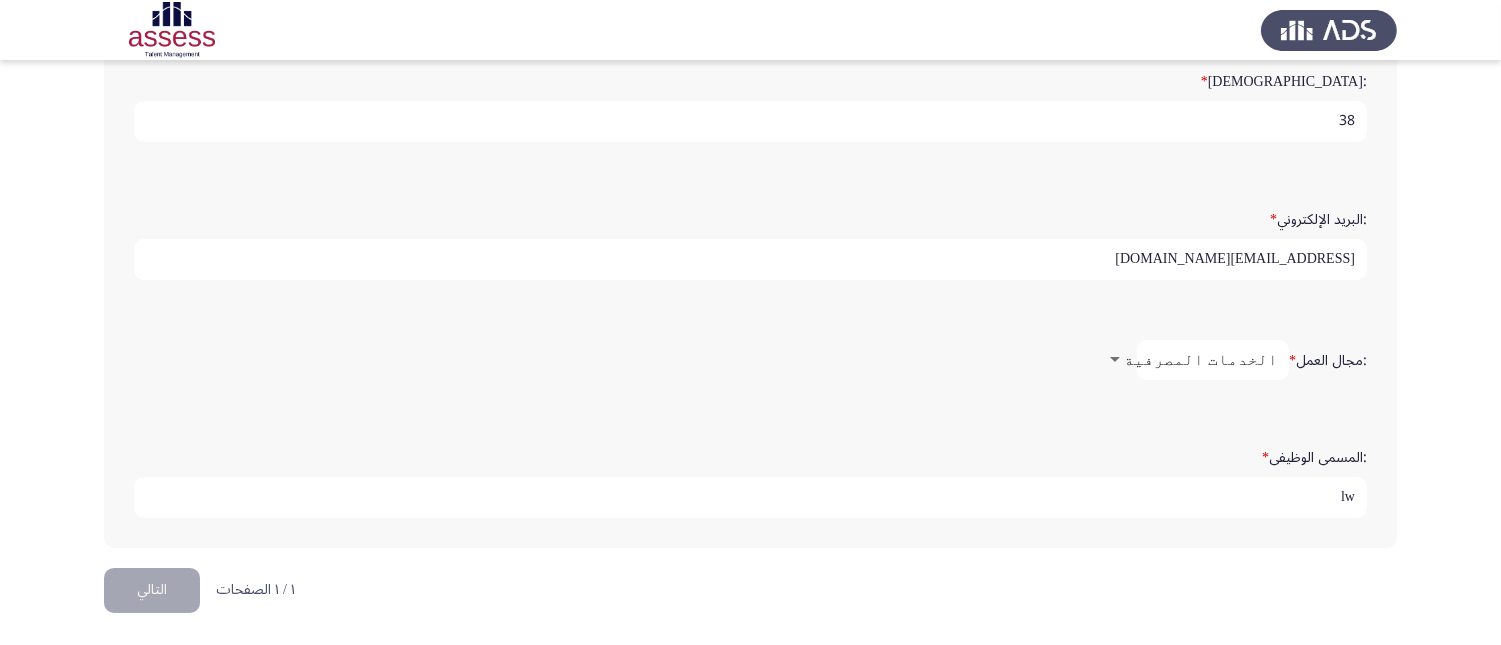 type on "l" 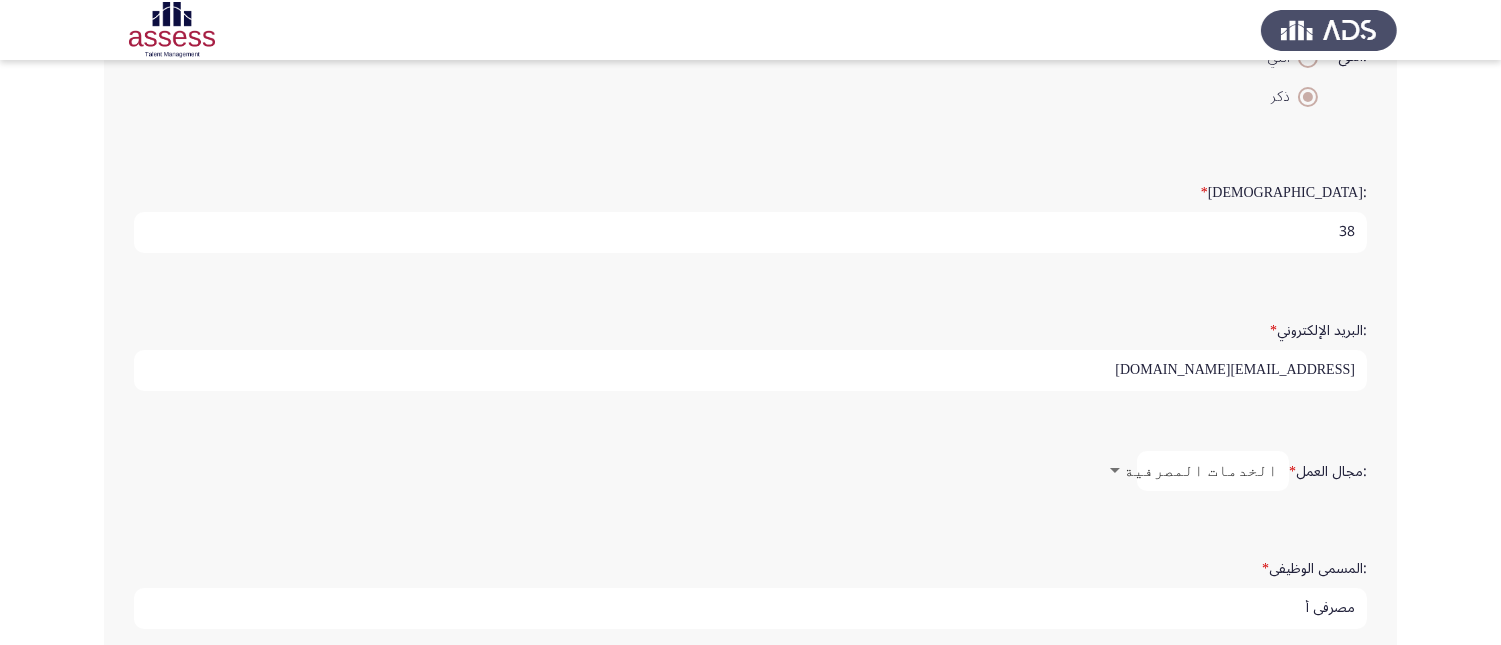 scroll, scrollTop: 547, scrollLeft: 0, axis: vertical 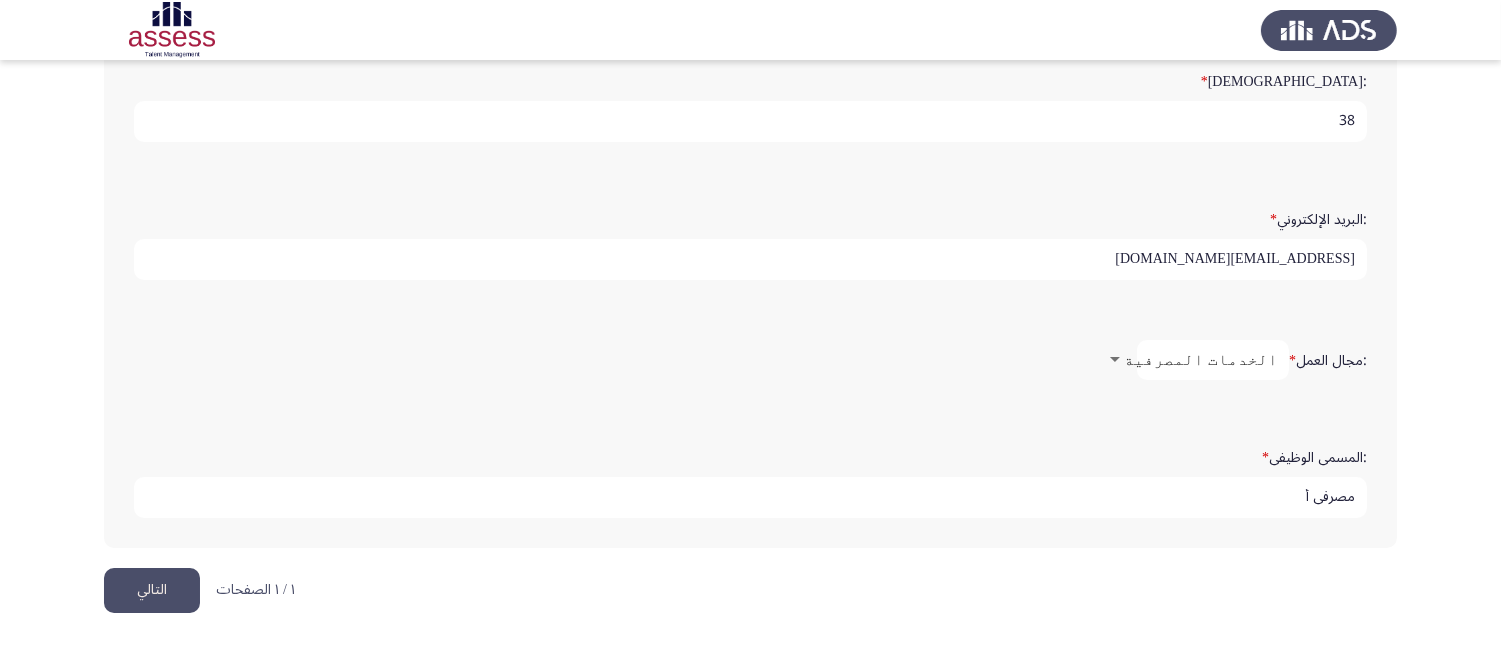 type on "مصرفي أ" 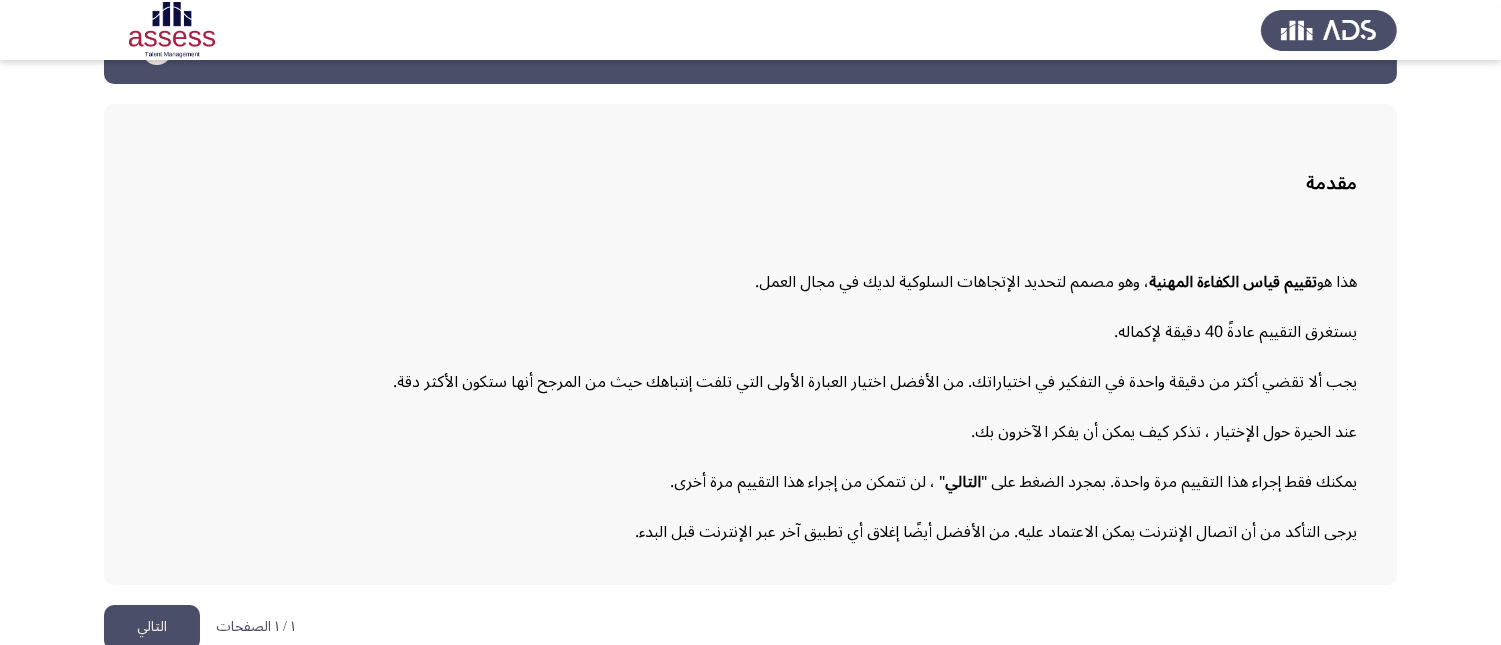 scroll, scrollTop: 91, scrollLeft: 0, axis: vertical 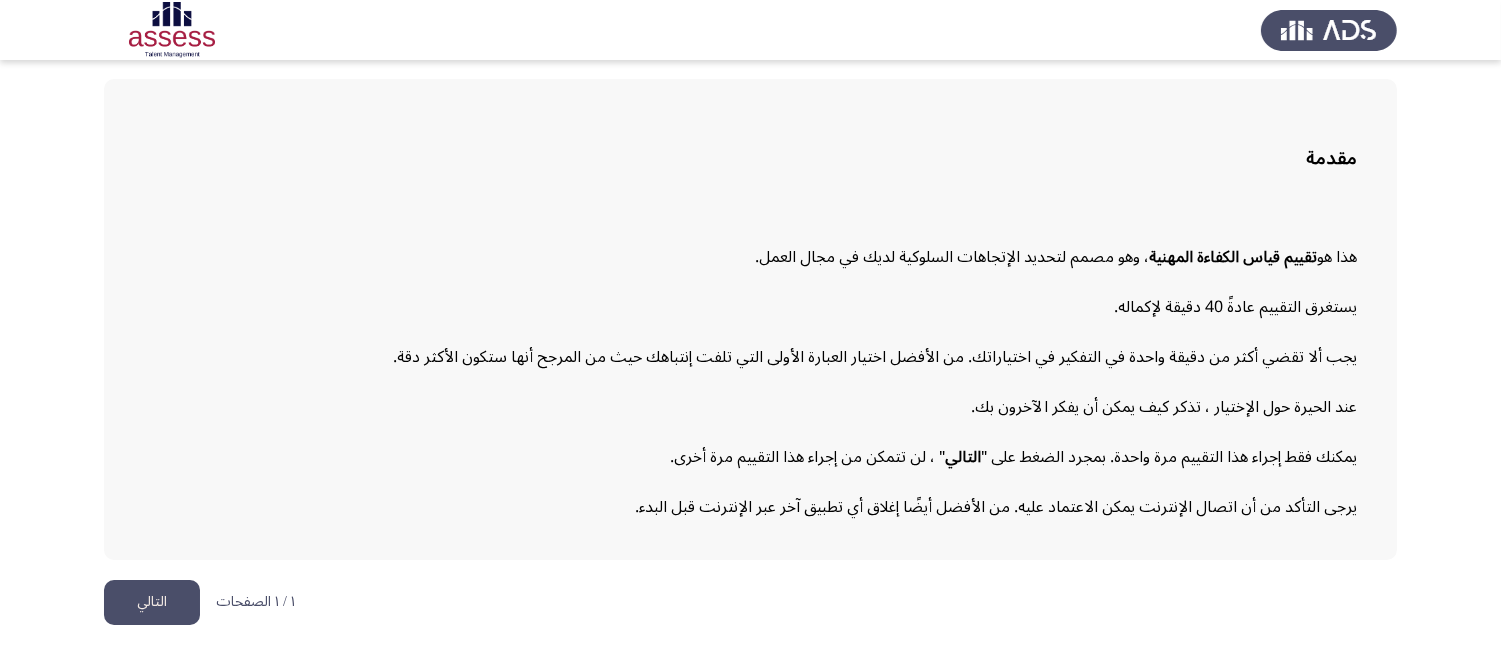 click on "التالي" 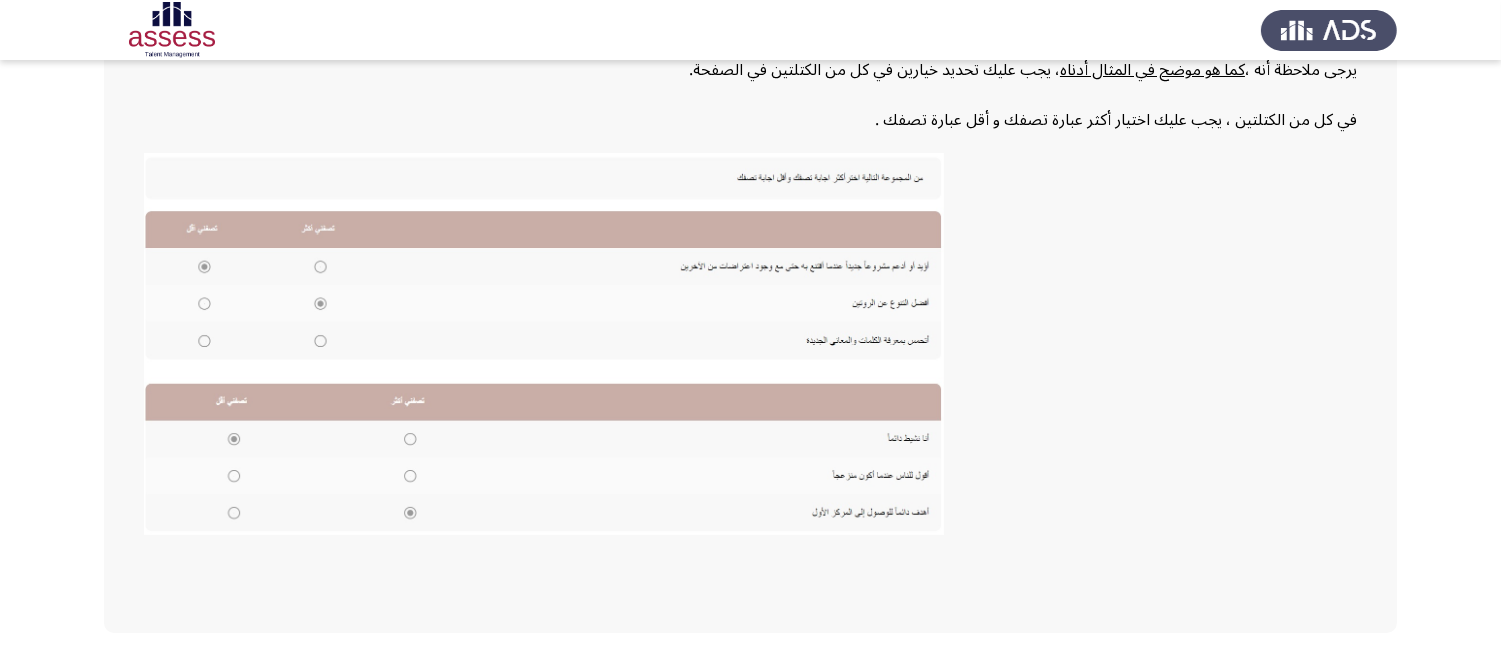 scroll, scrollTop: 432, scrollLeft: 0, axis: vertical 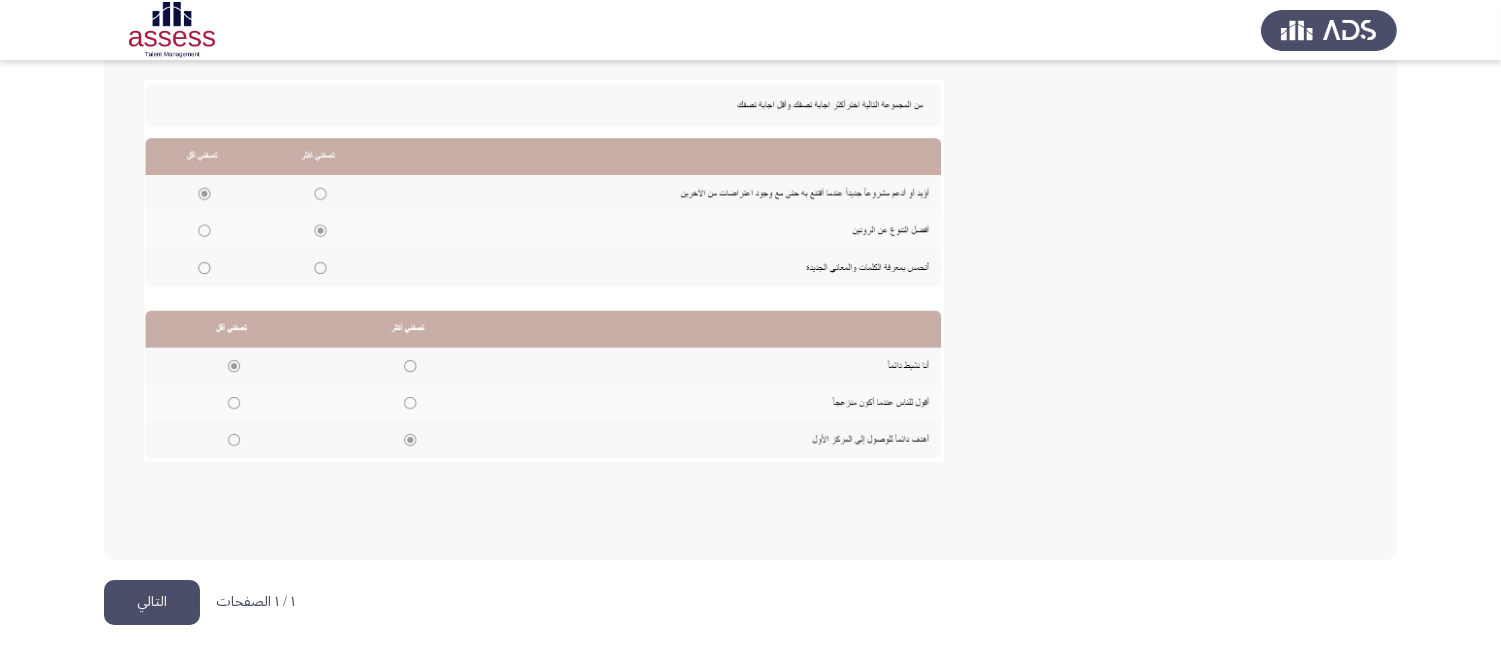 click on "التالي" 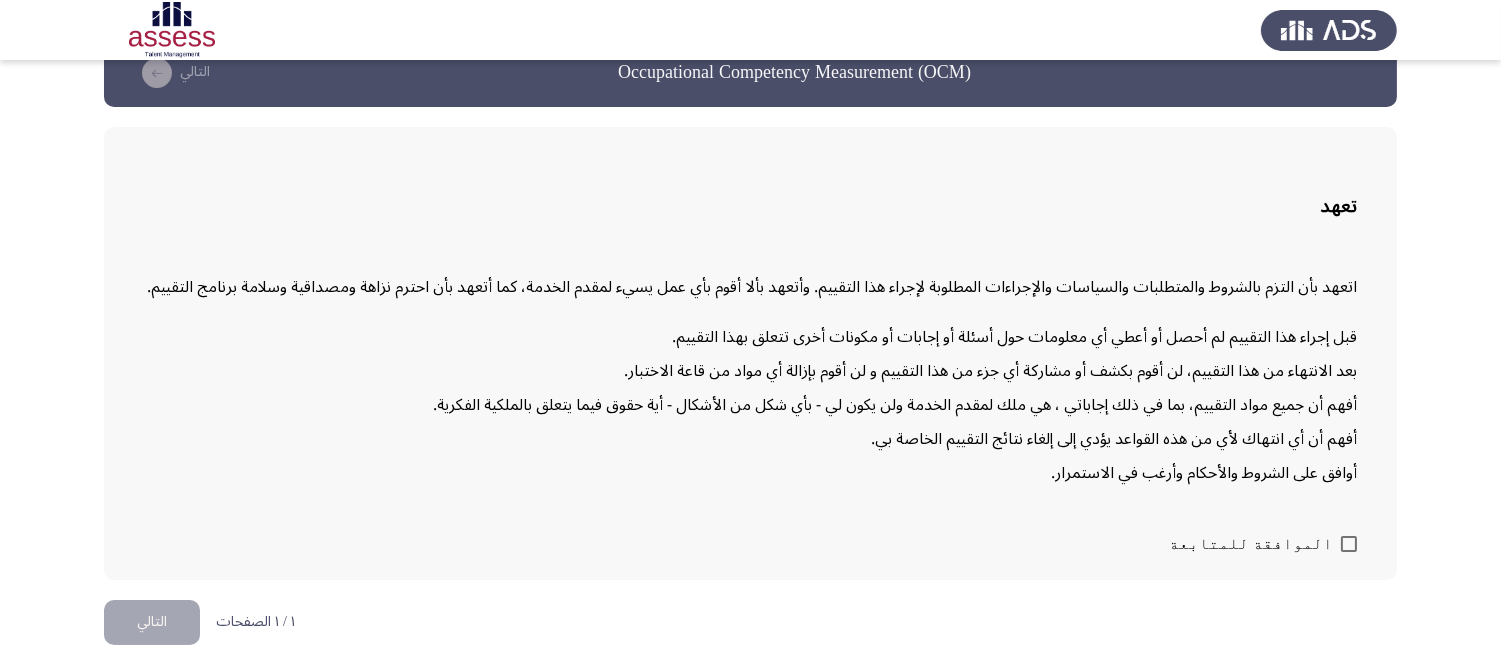 scroll, scrollTop: 62, scrollLeft: 0, axis: vertical 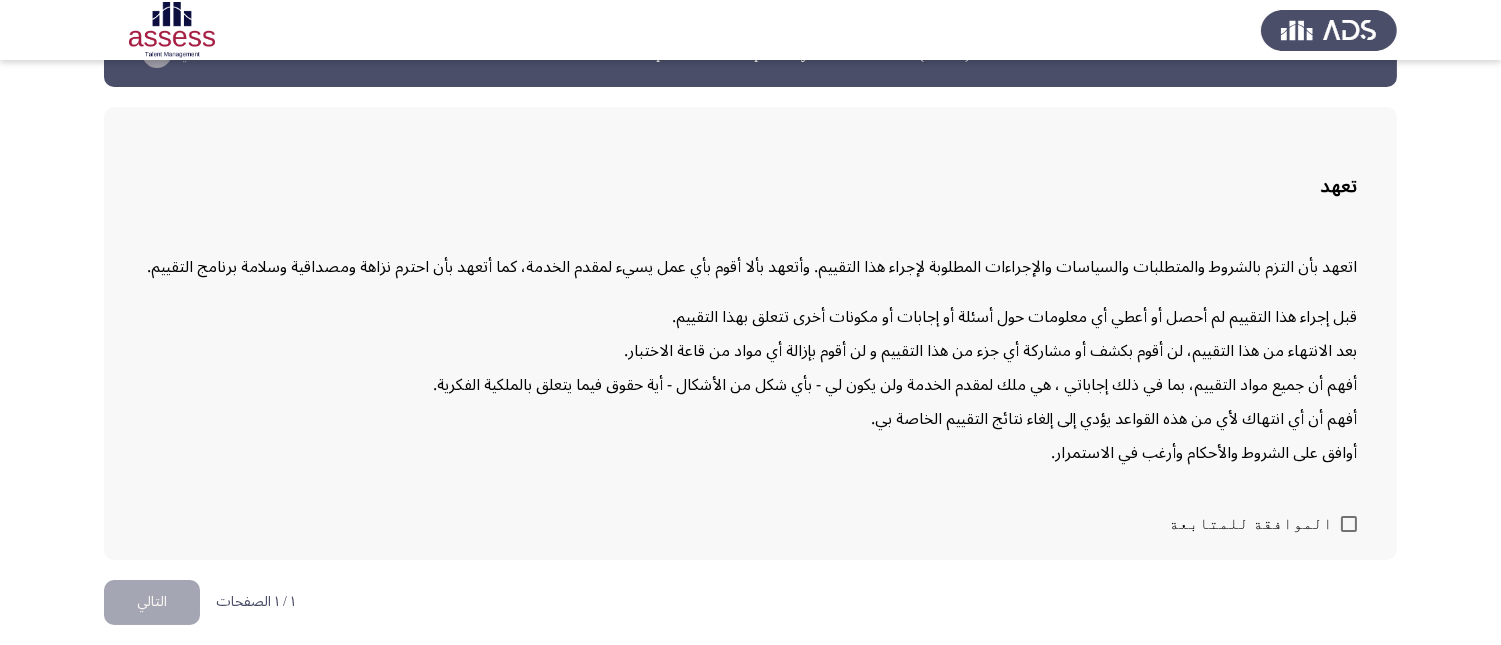 click at bounding box center (1349, 524) 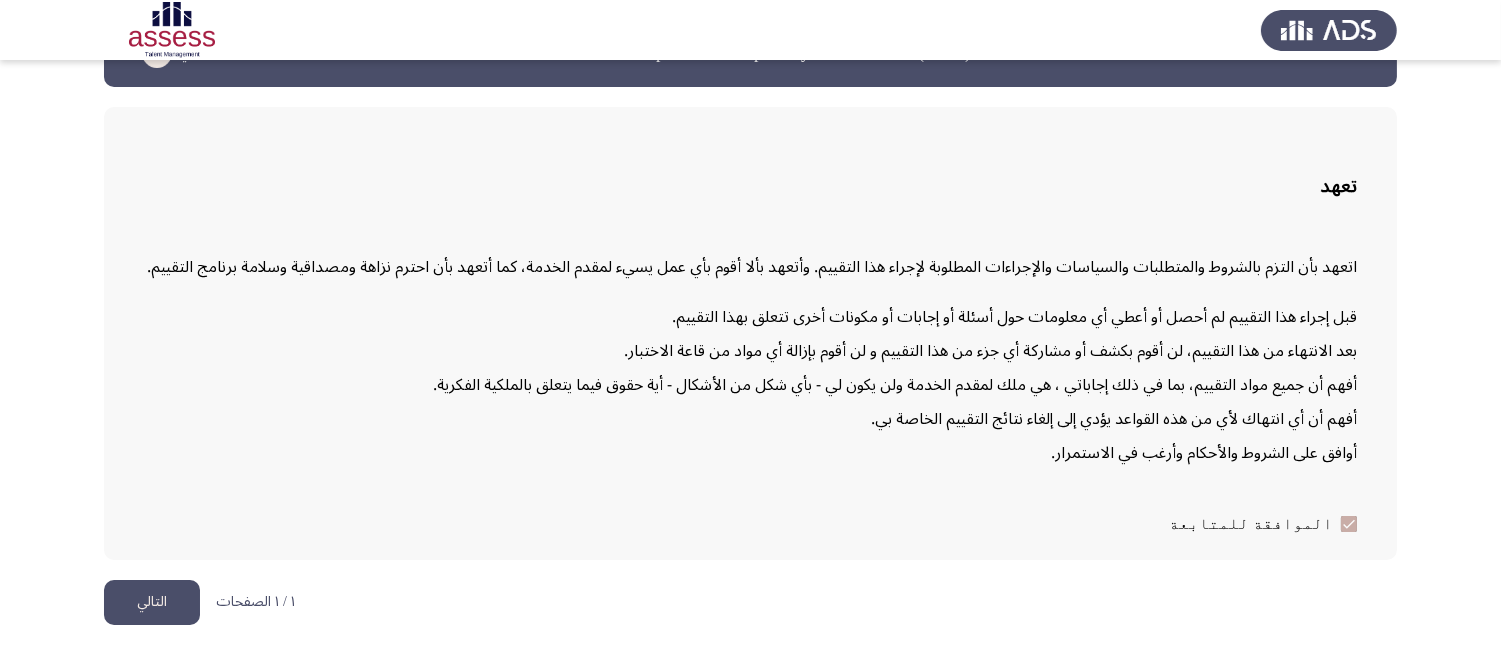 click on "التالي" 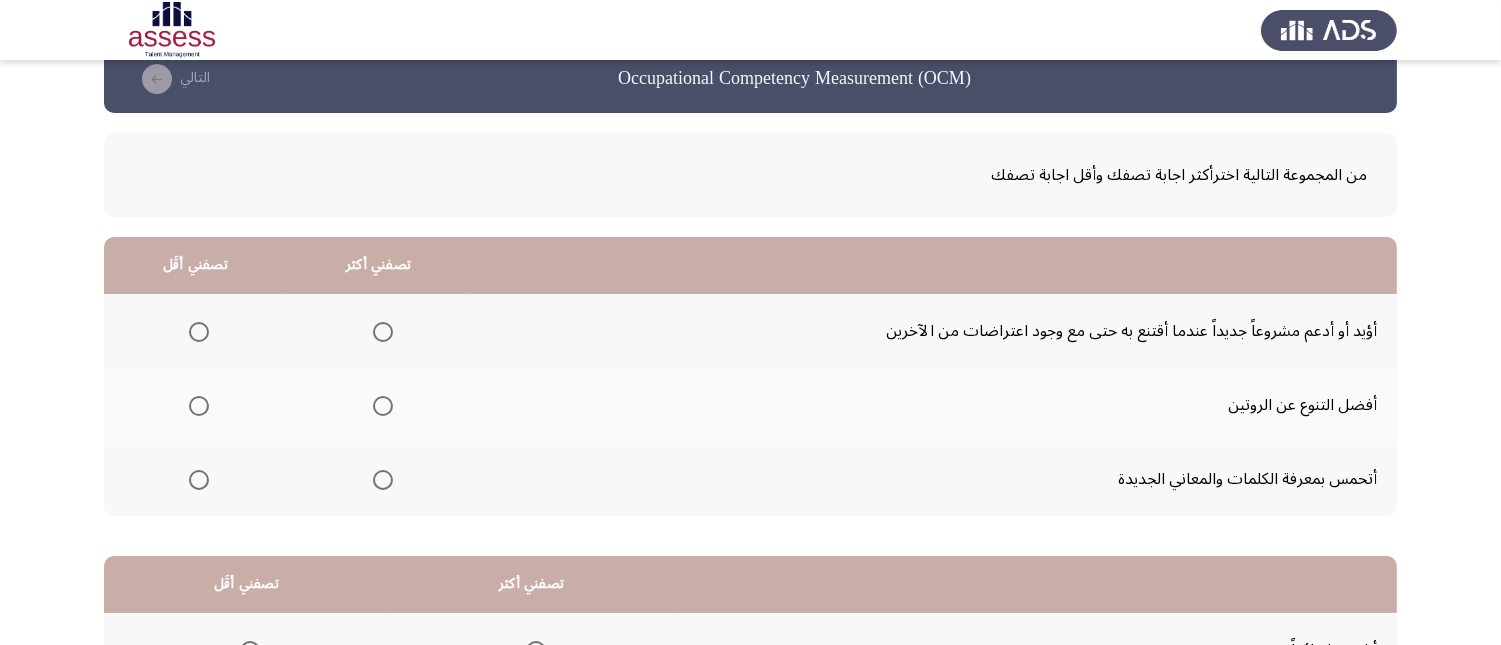 scroll, scrollTop: 34, scrollLeft: 0, axis: vertical 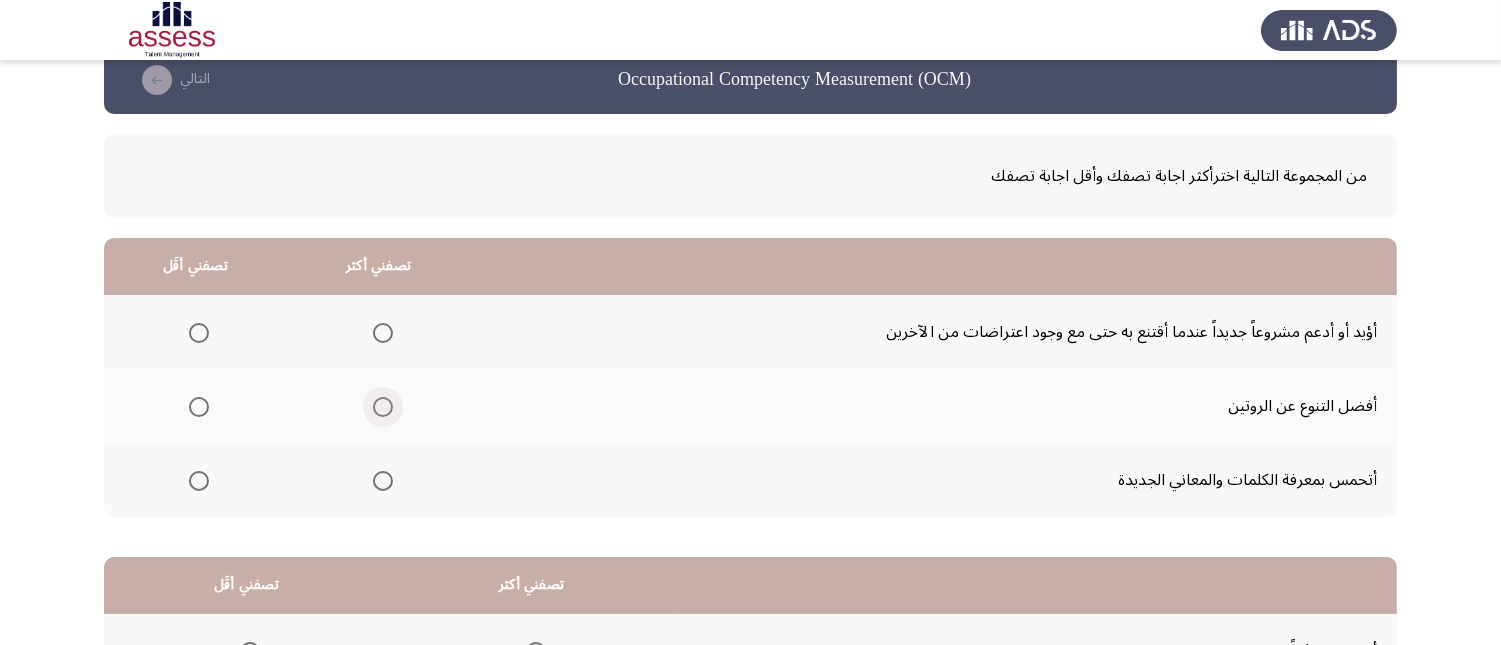 click at bounding box center (383, 407) 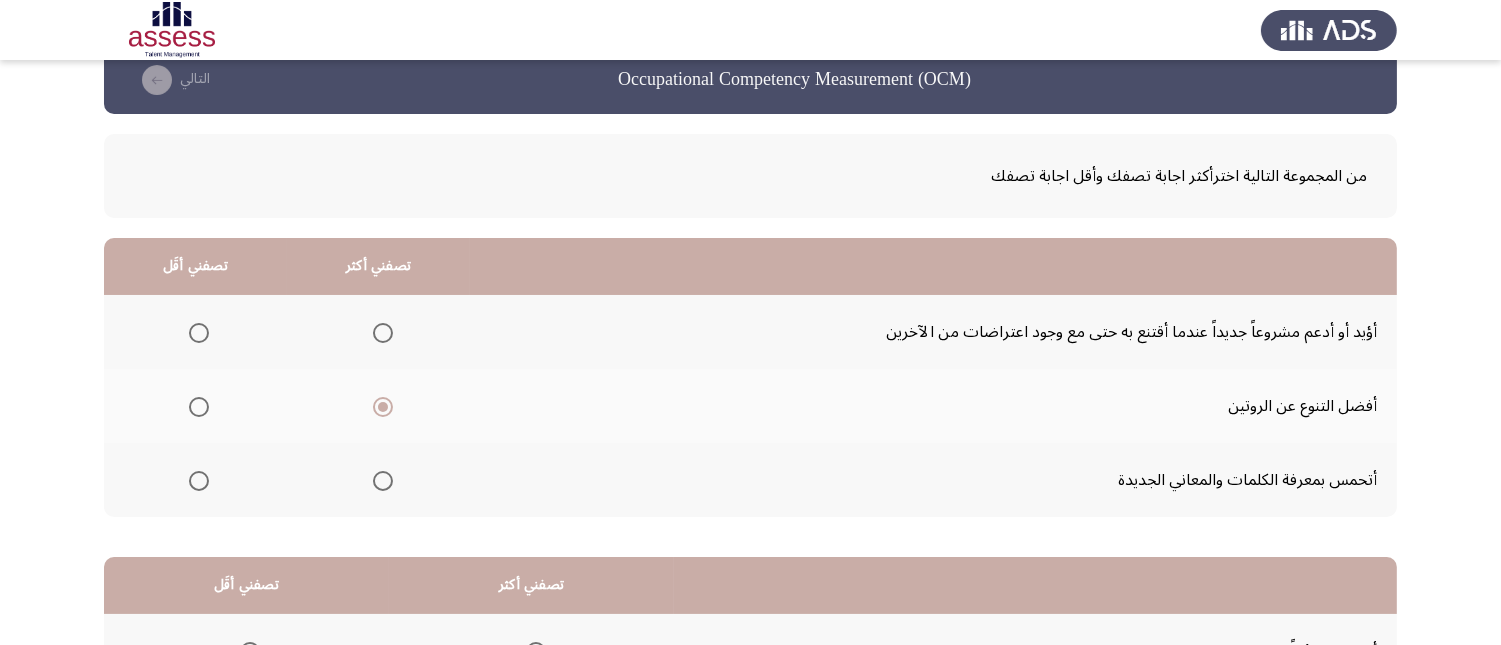 click at bounding box center [199, 333] 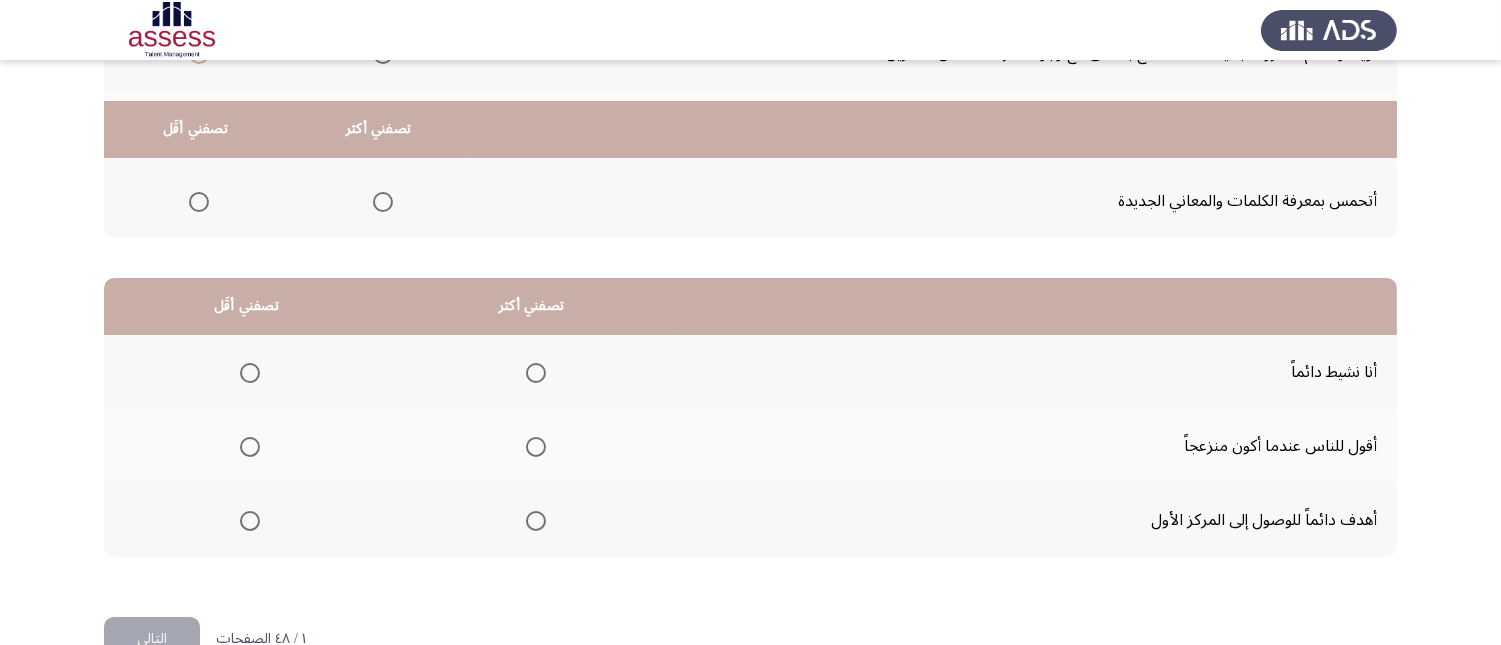 scroll, scrollTop: 367, scrollLeft: 0, axis: vertical 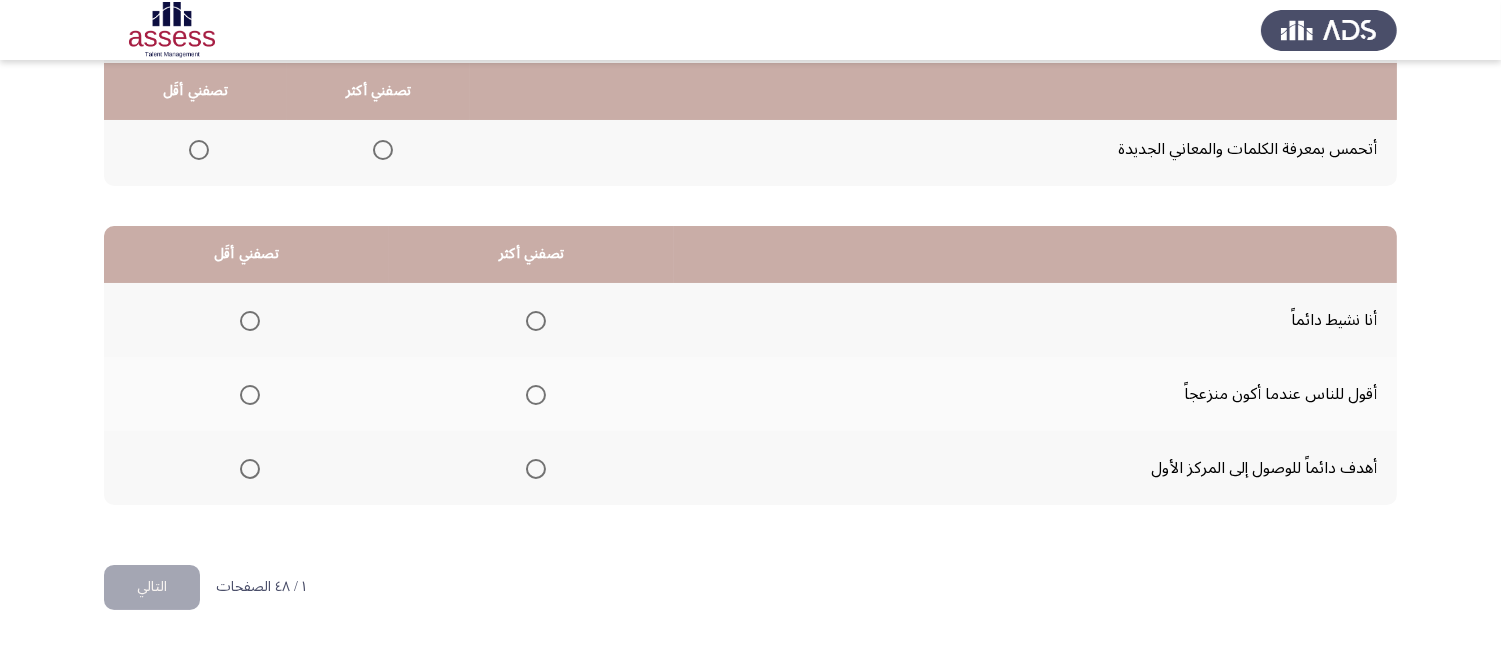 click at bounding box center (536, 469) 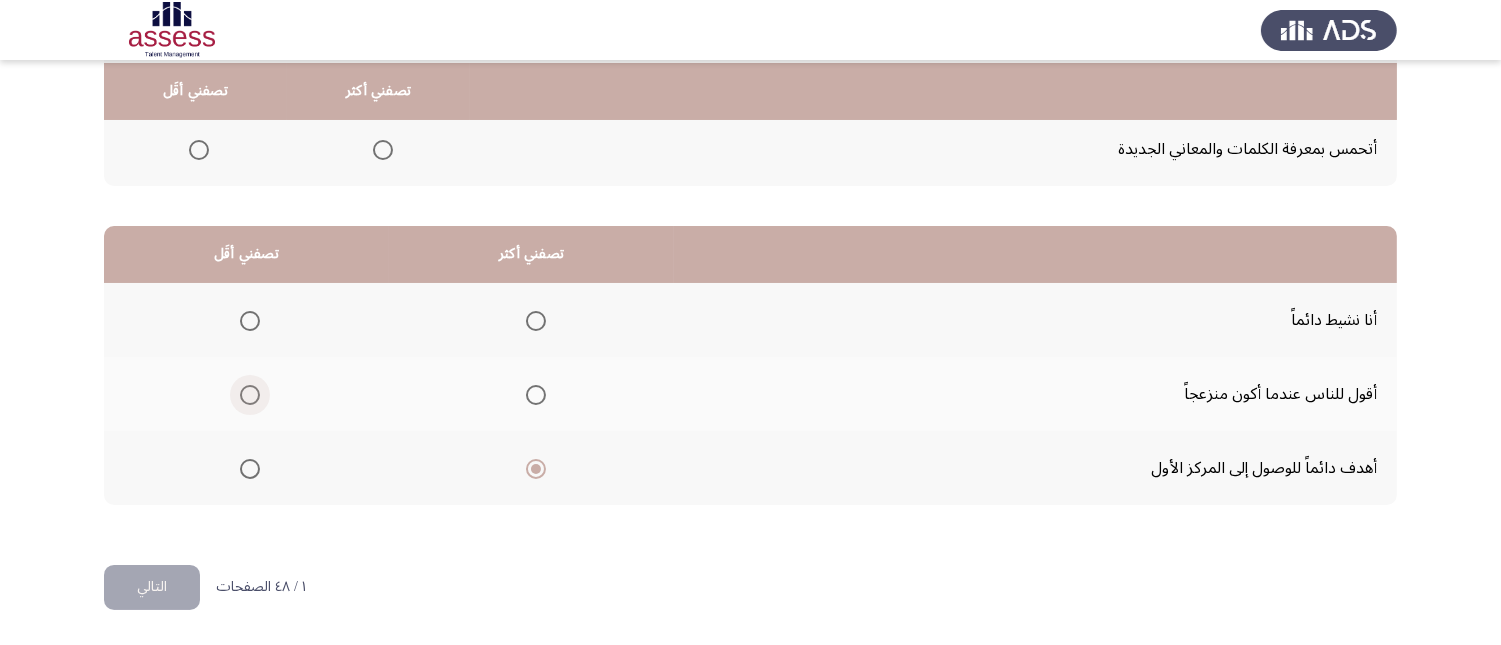 click at bounding box center [250, 395] 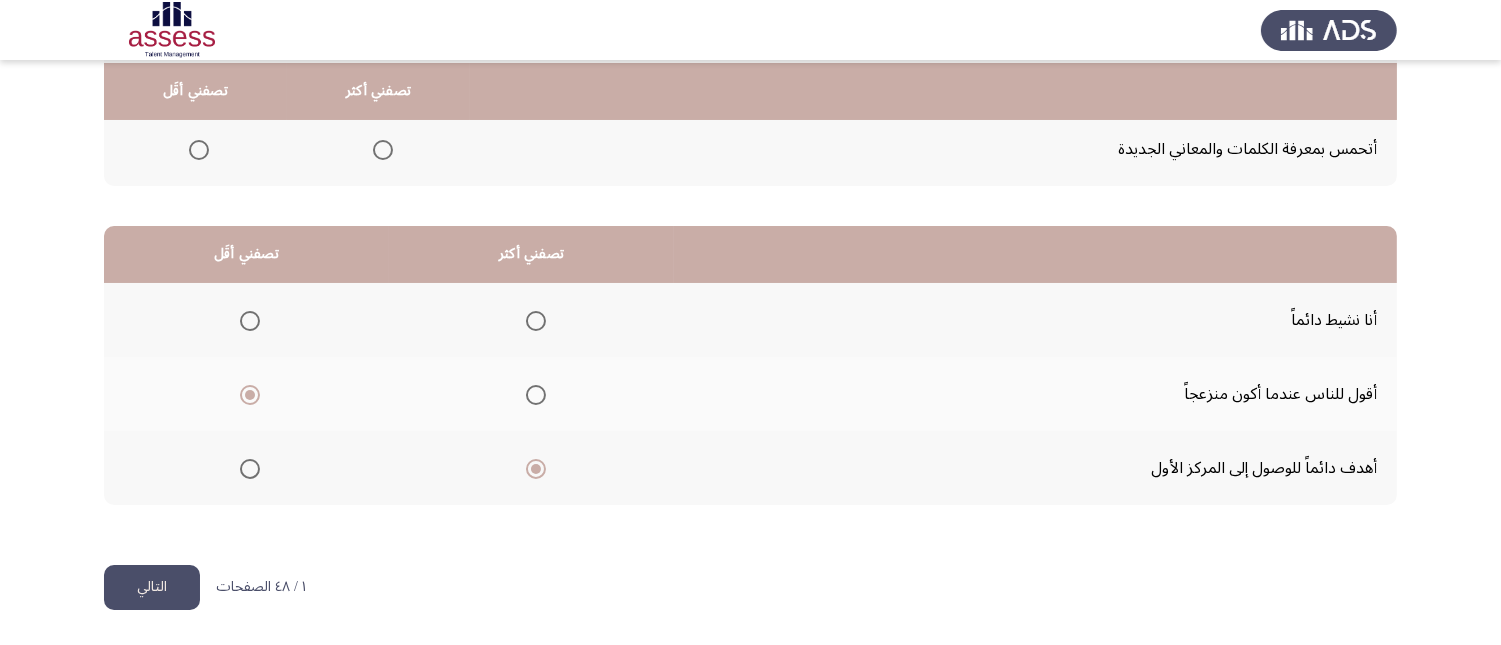 click on "التالي" 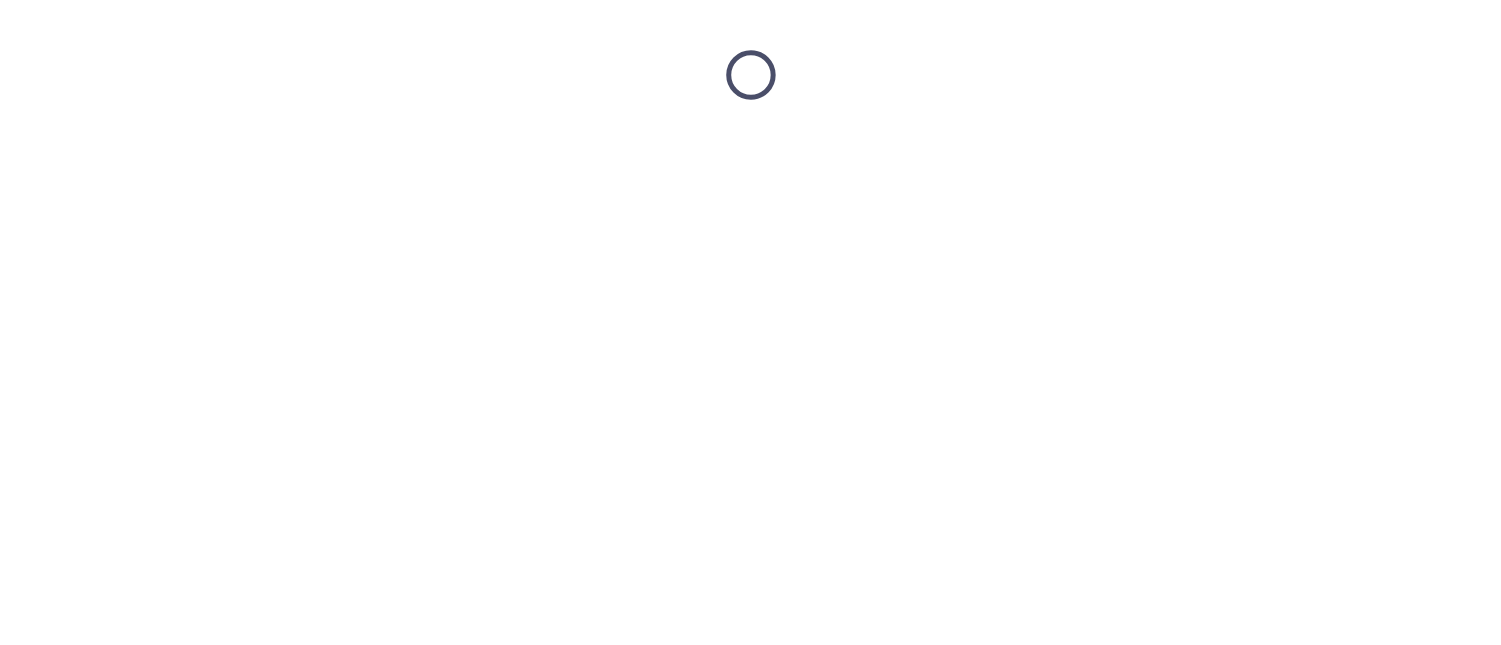 scroll, scrollTop: 0, scrollLeft: 0, axis: both 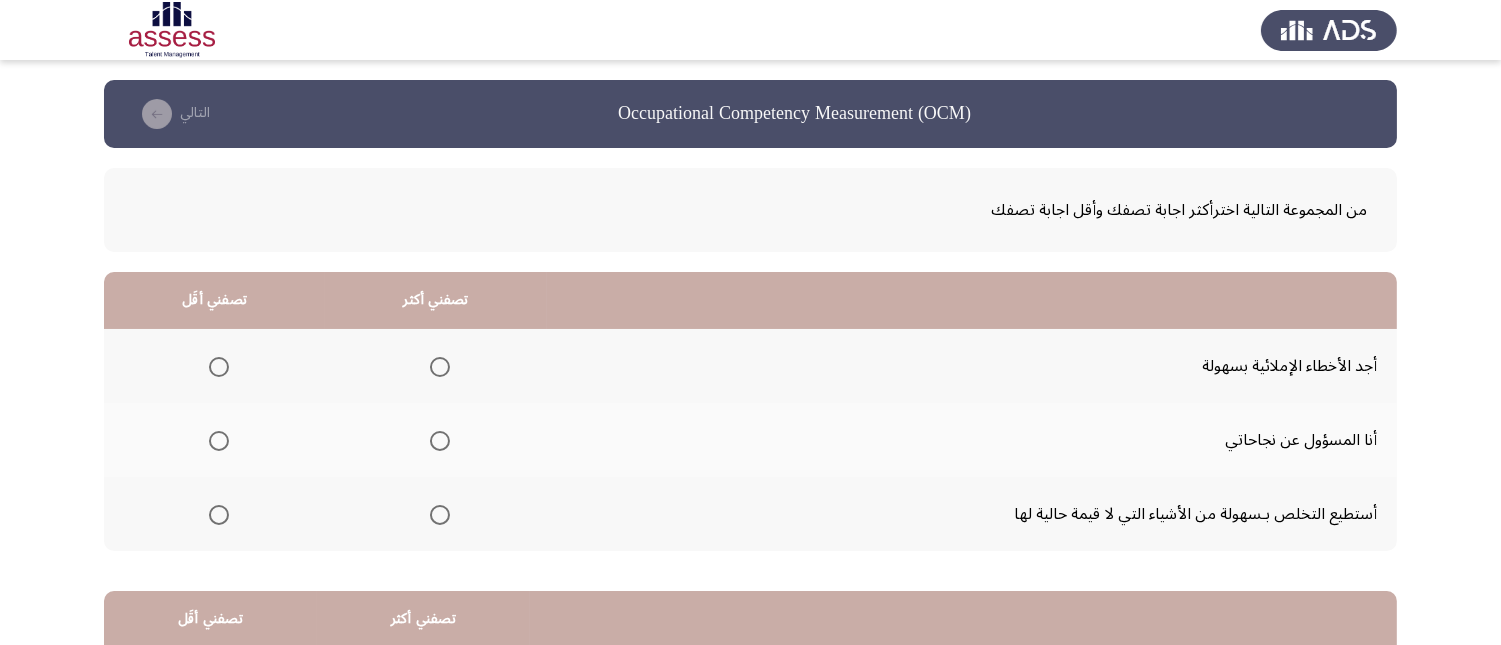 click at bounding box center (219, 441) 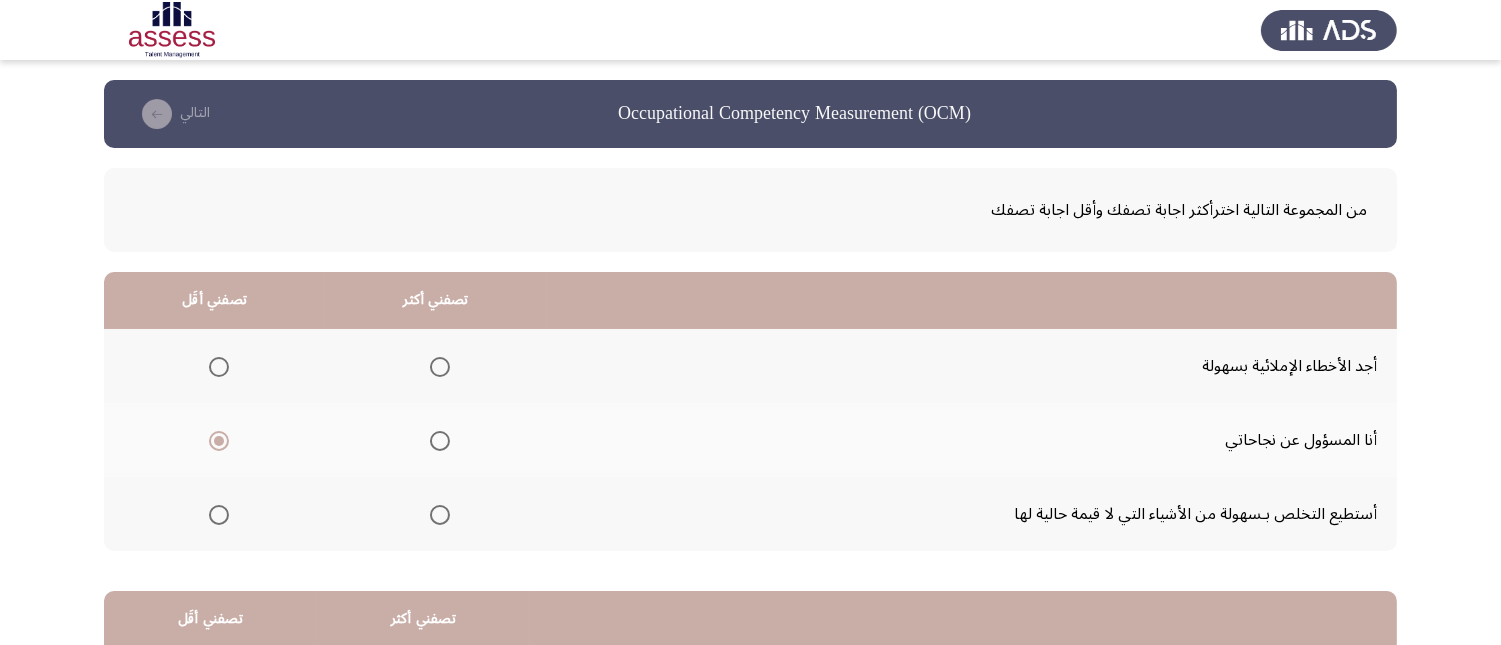 click at bounding box center (440, 515) 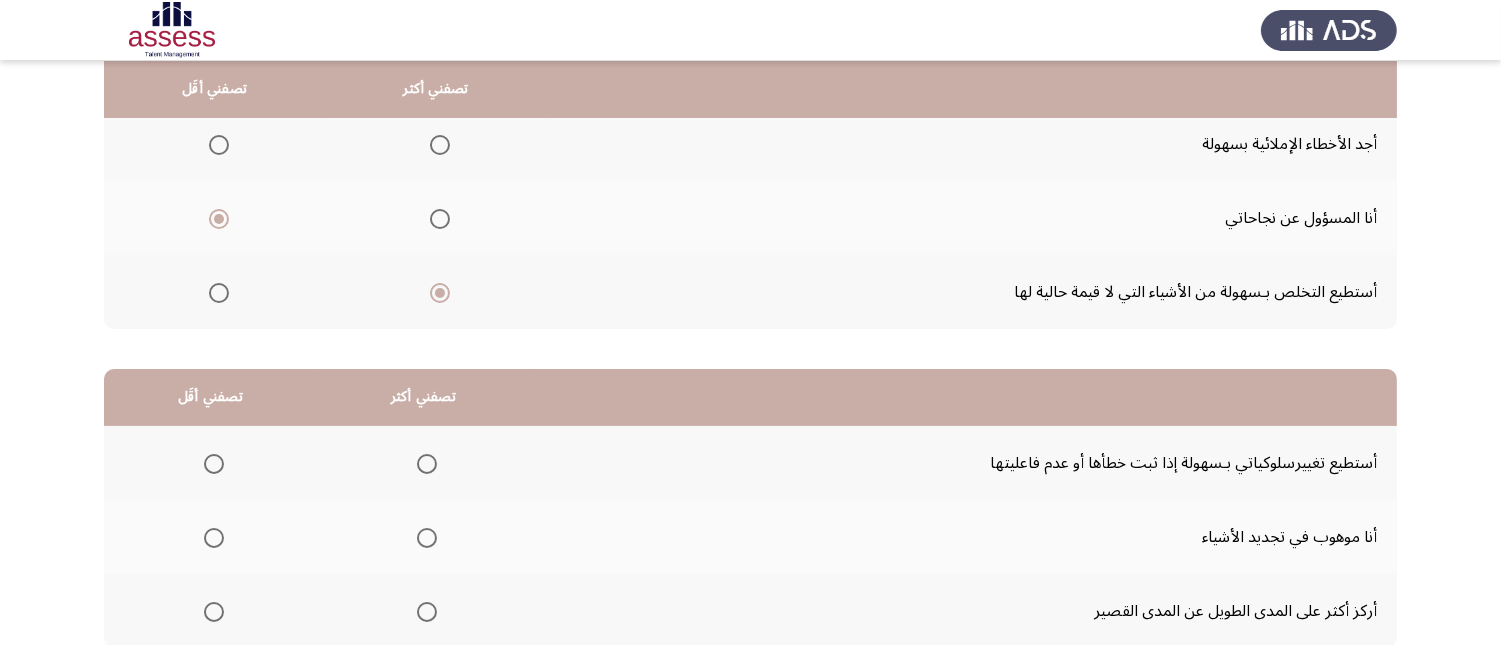 scroll, scrollTop: 333, scrollLeft: 0, axis: vertical 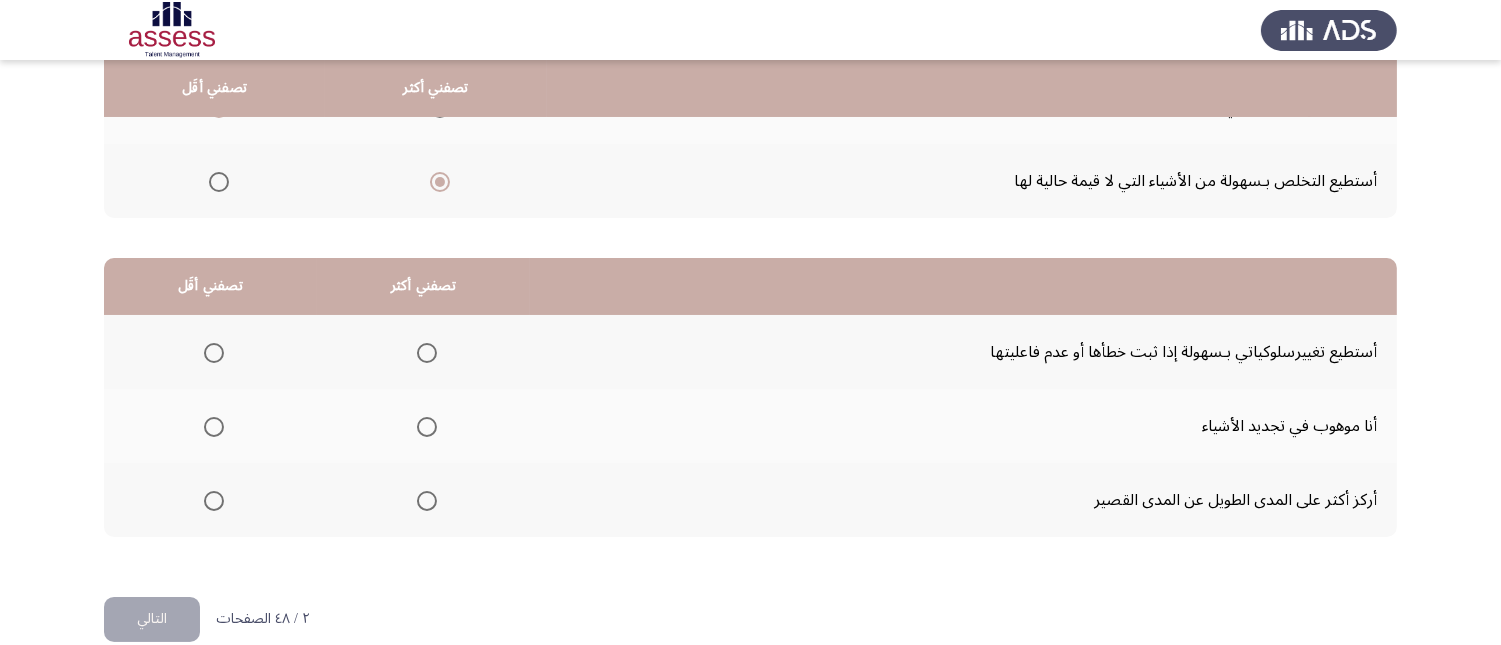 click at bounding box center [427, 353] 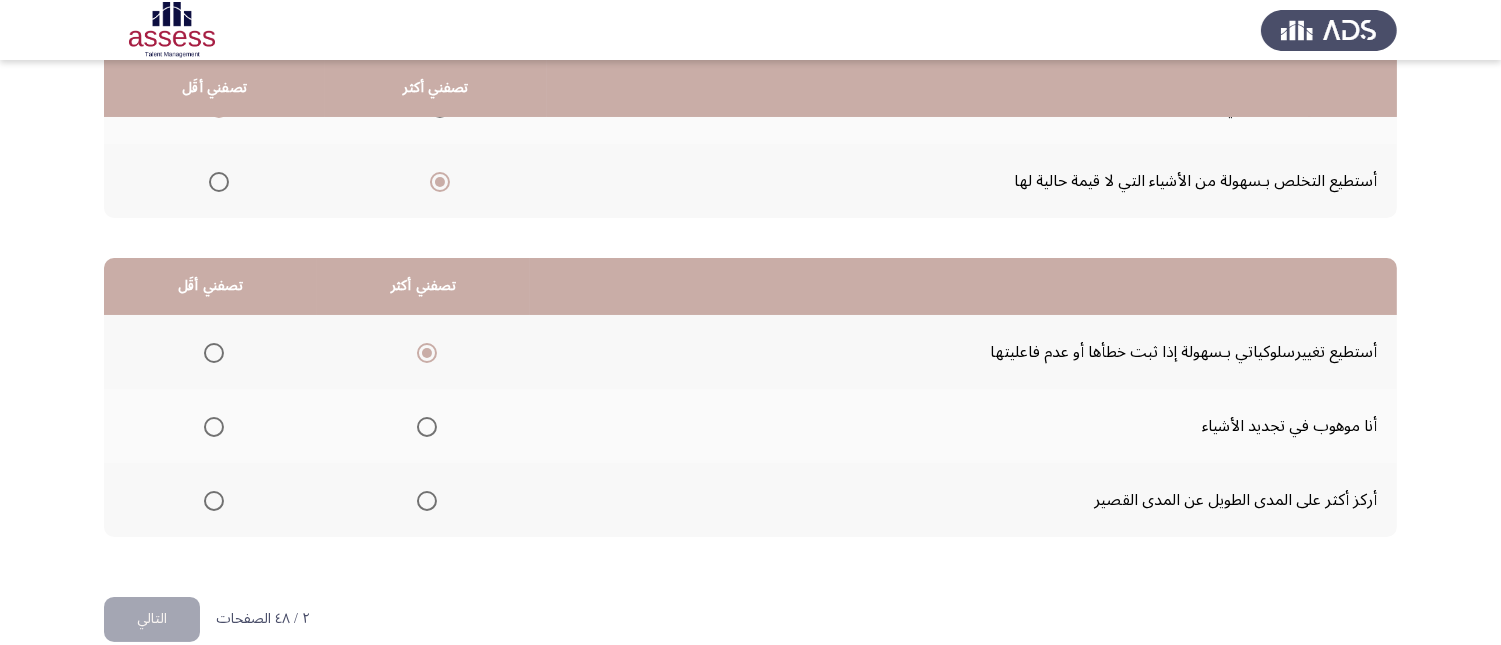 click at bounding box center (214, 501) 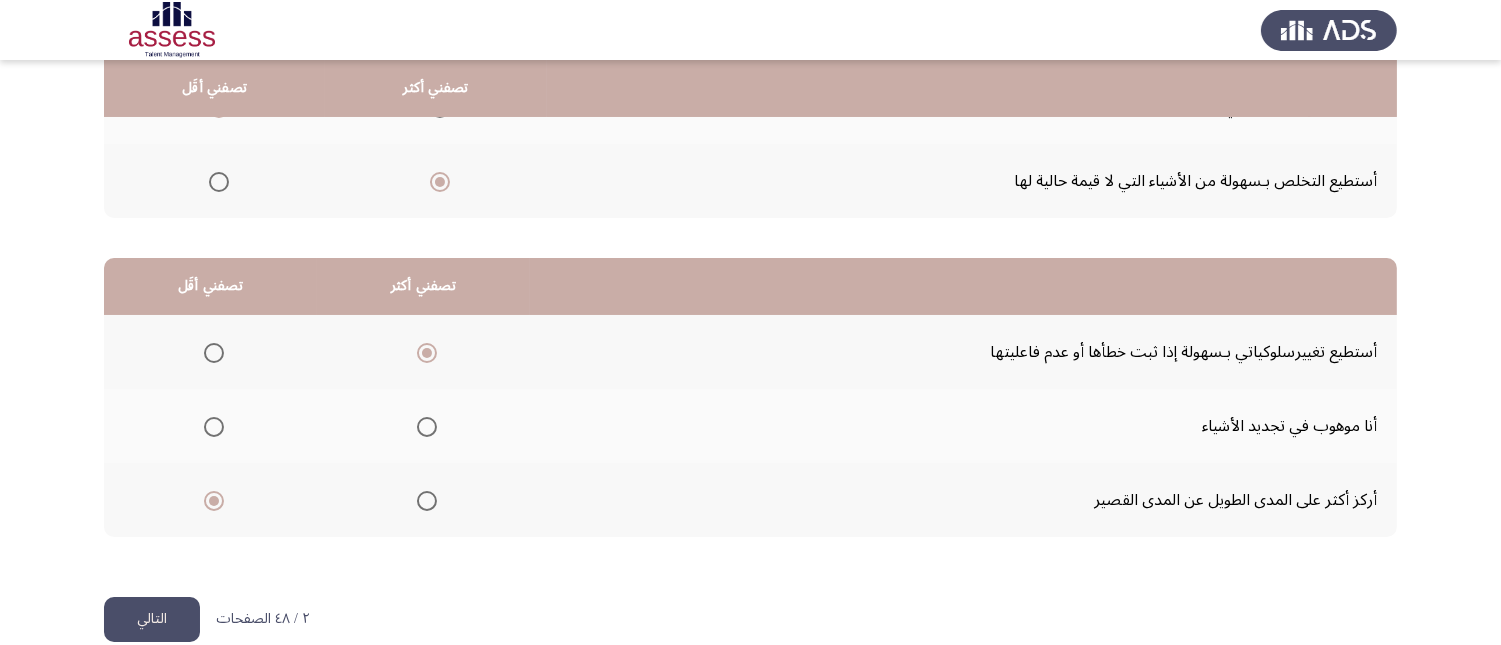 click on "التالي" 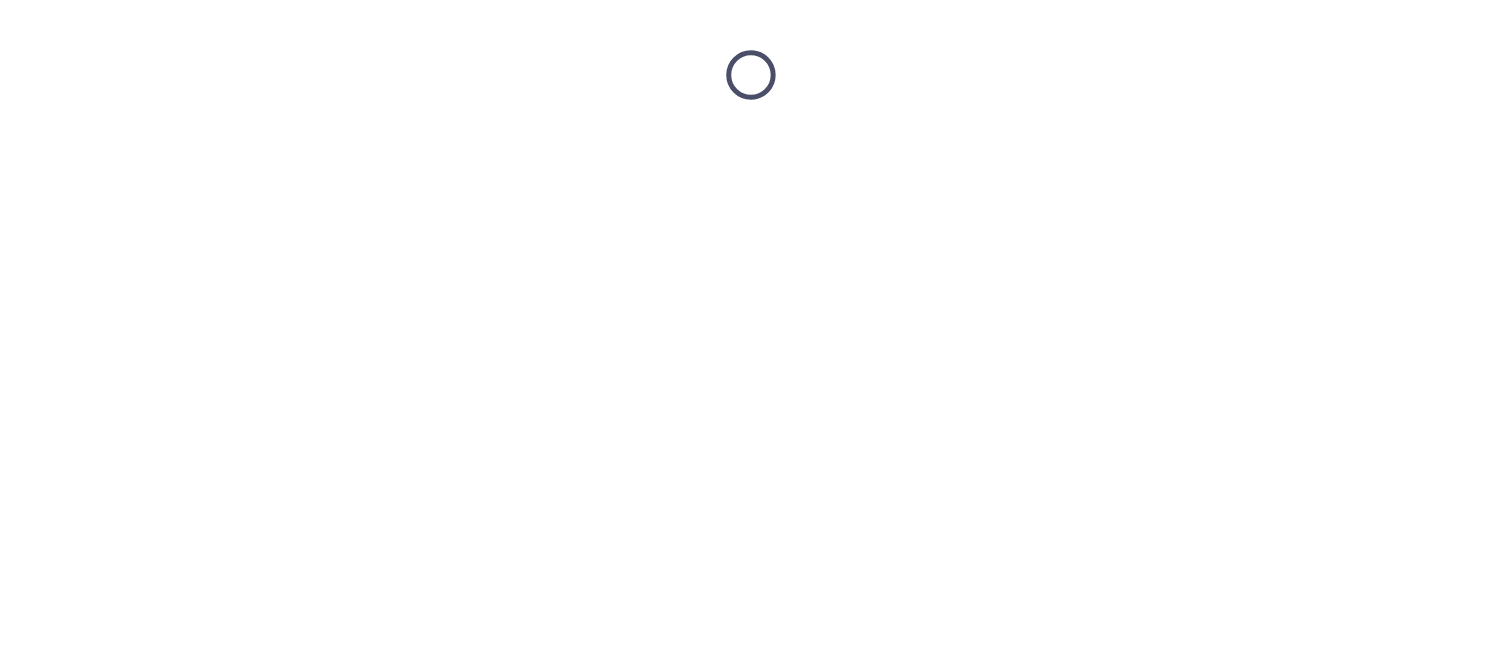 scroll, scrollTop: 0, scrollLeft: 0, axis: both 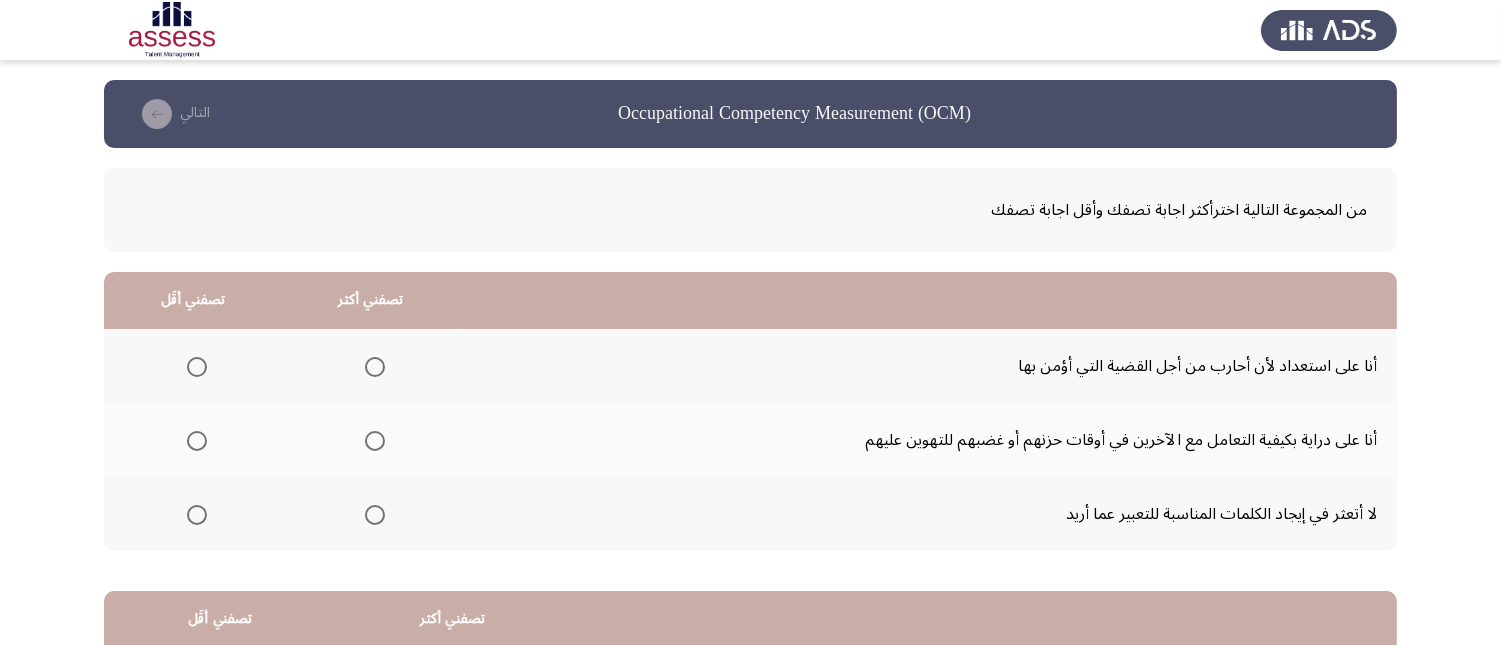 click at bounding box center (375, 367) 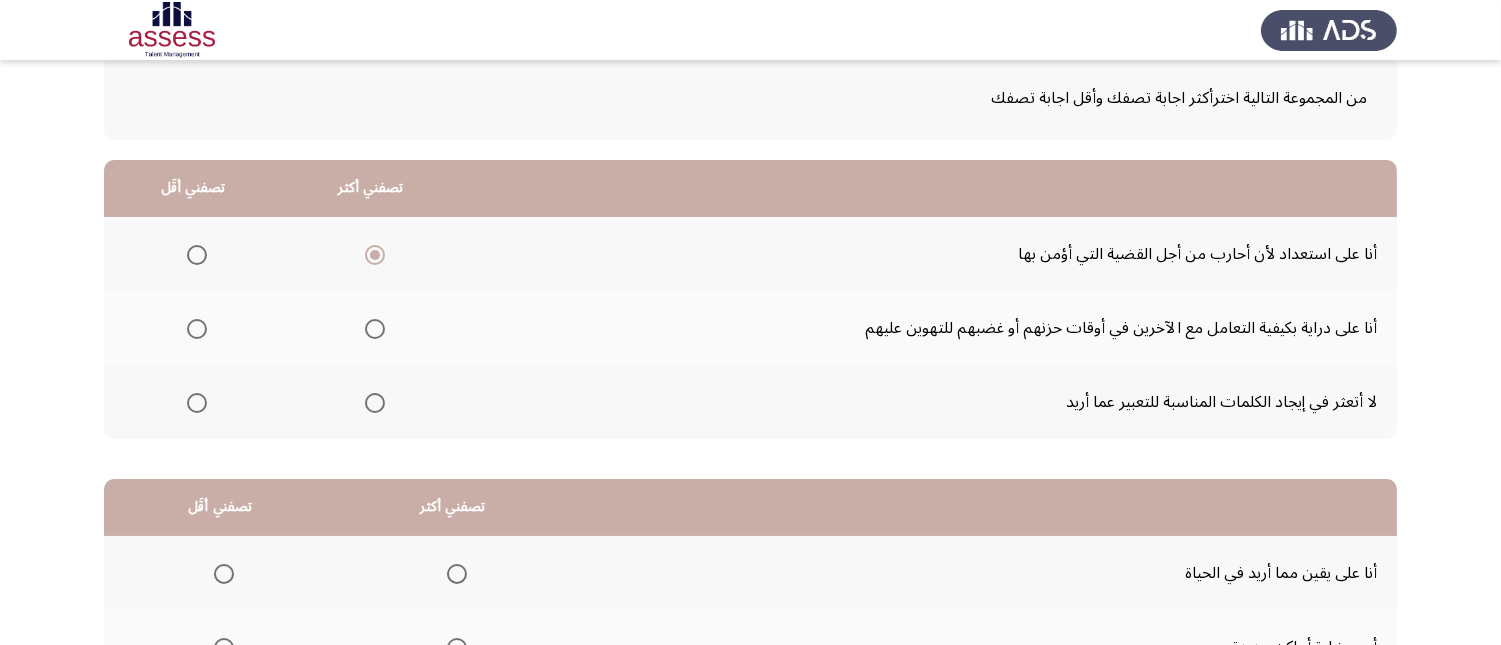 scroll, scrollTop: 111, scrollLeft: 0, axis: vertical 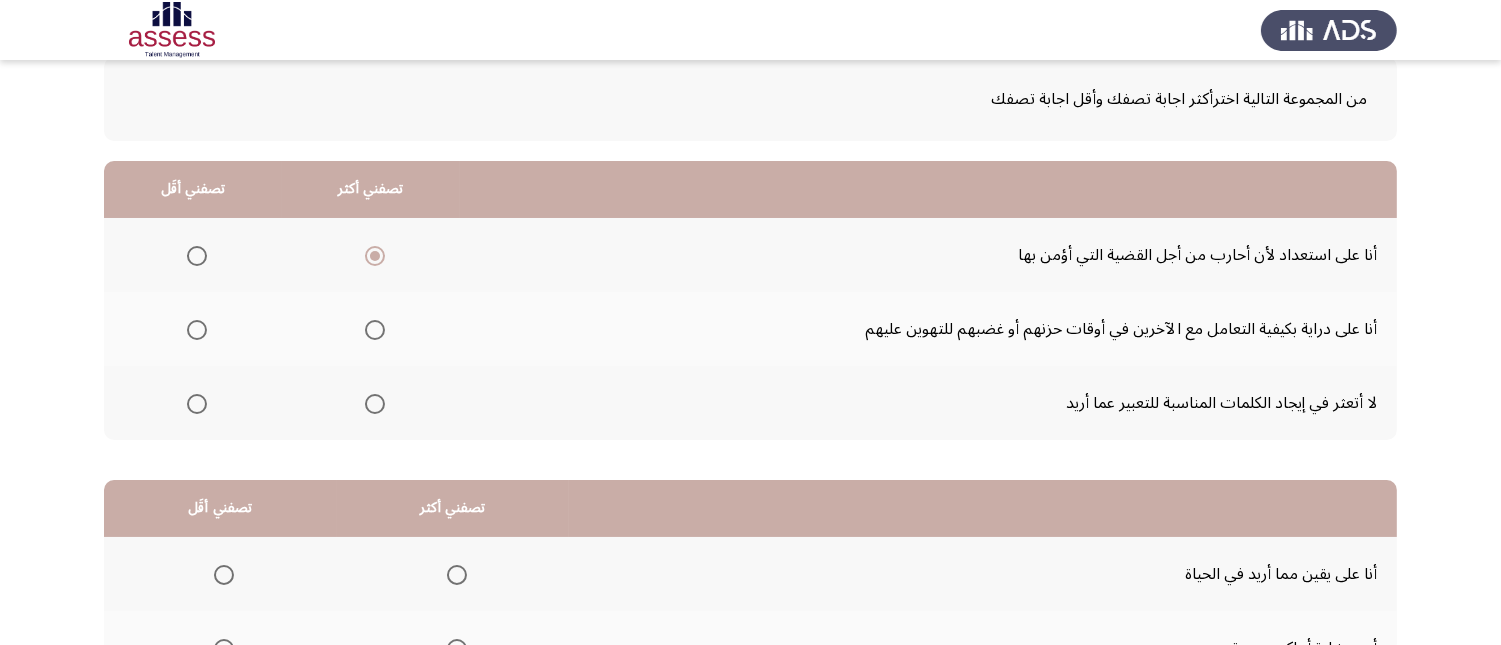 click at bounding box center [197, 404] 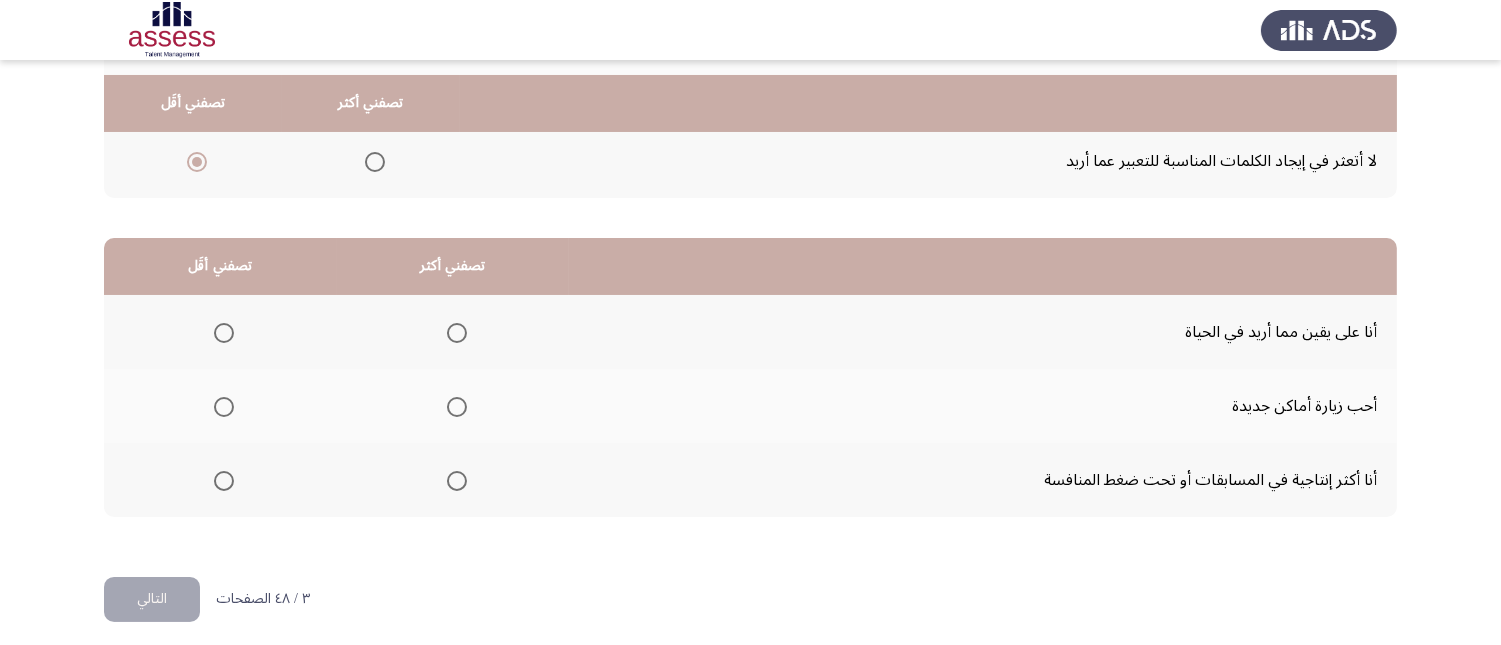 scroll, scrollTop: 367, scrollLeft: 0, axis: vertical 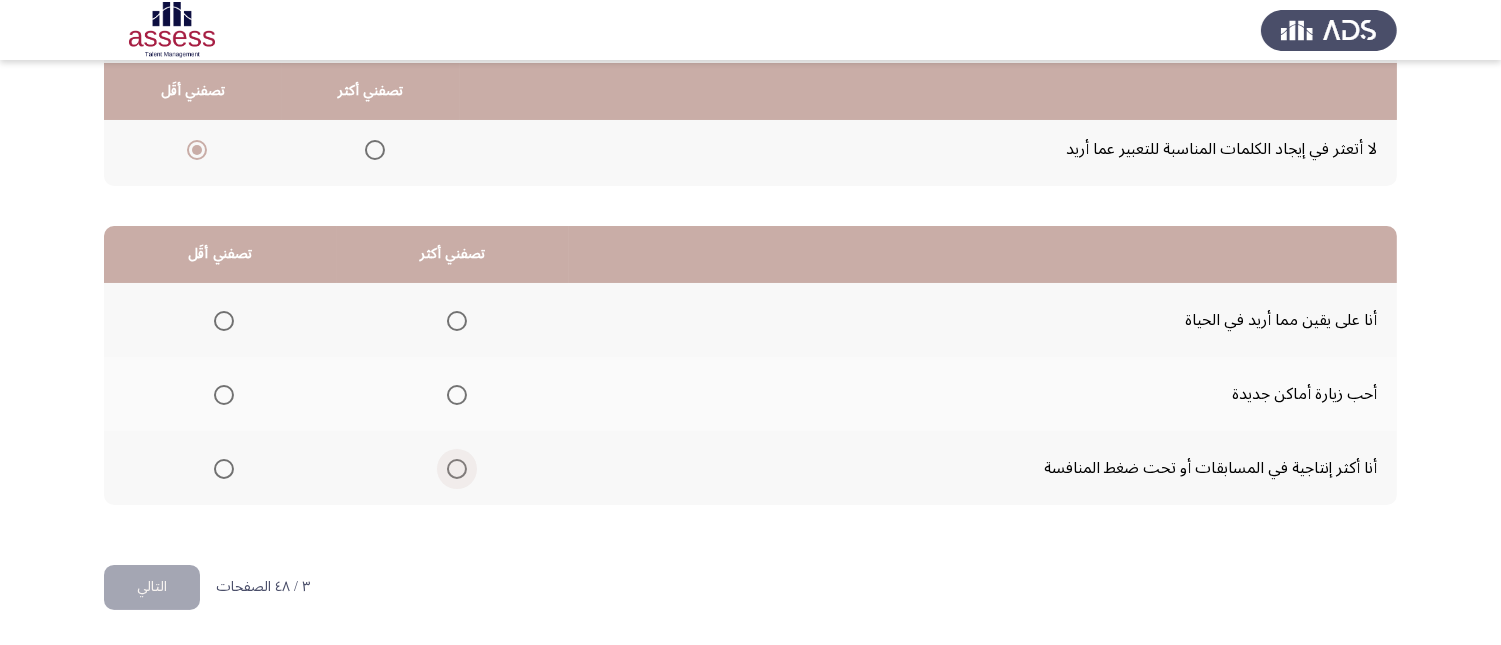 click at bounding box center [457, 469] 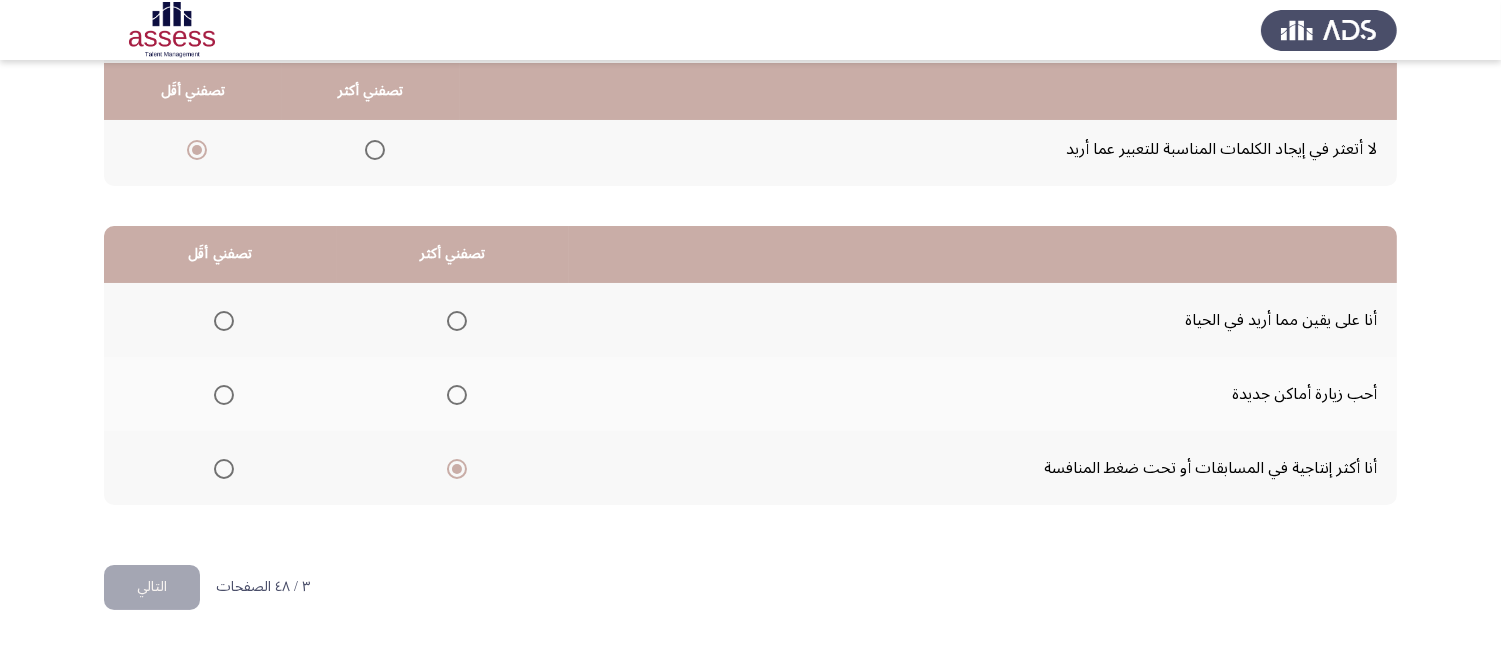 click at bounding box center [457, 321] 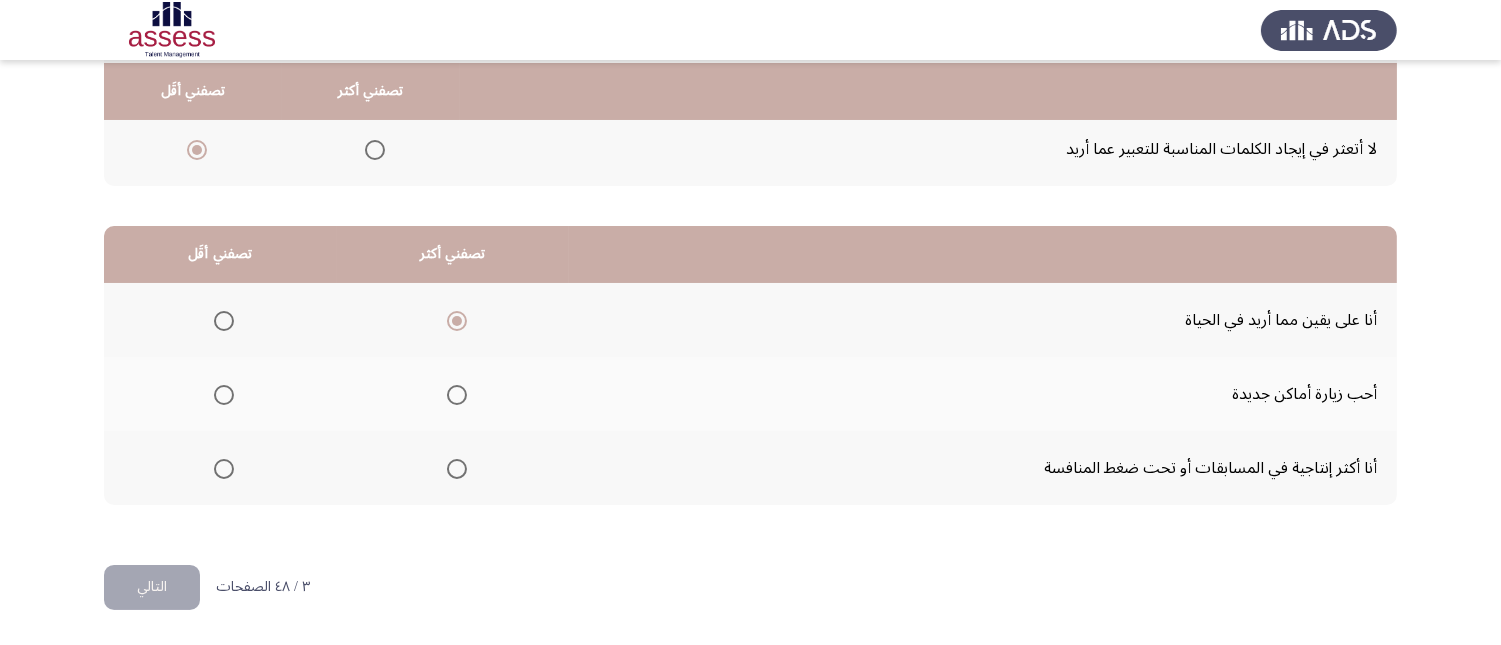 click at bounding box center (224, 395) 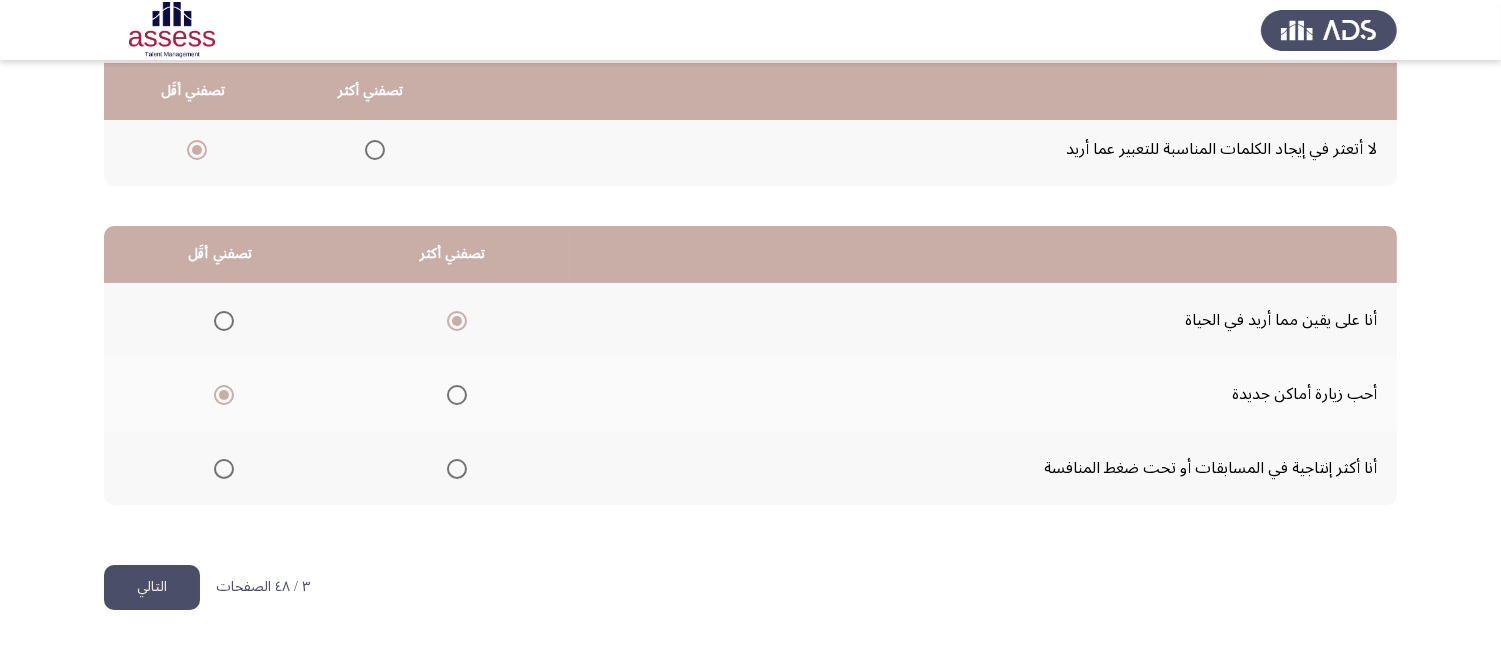 click on "التالي" 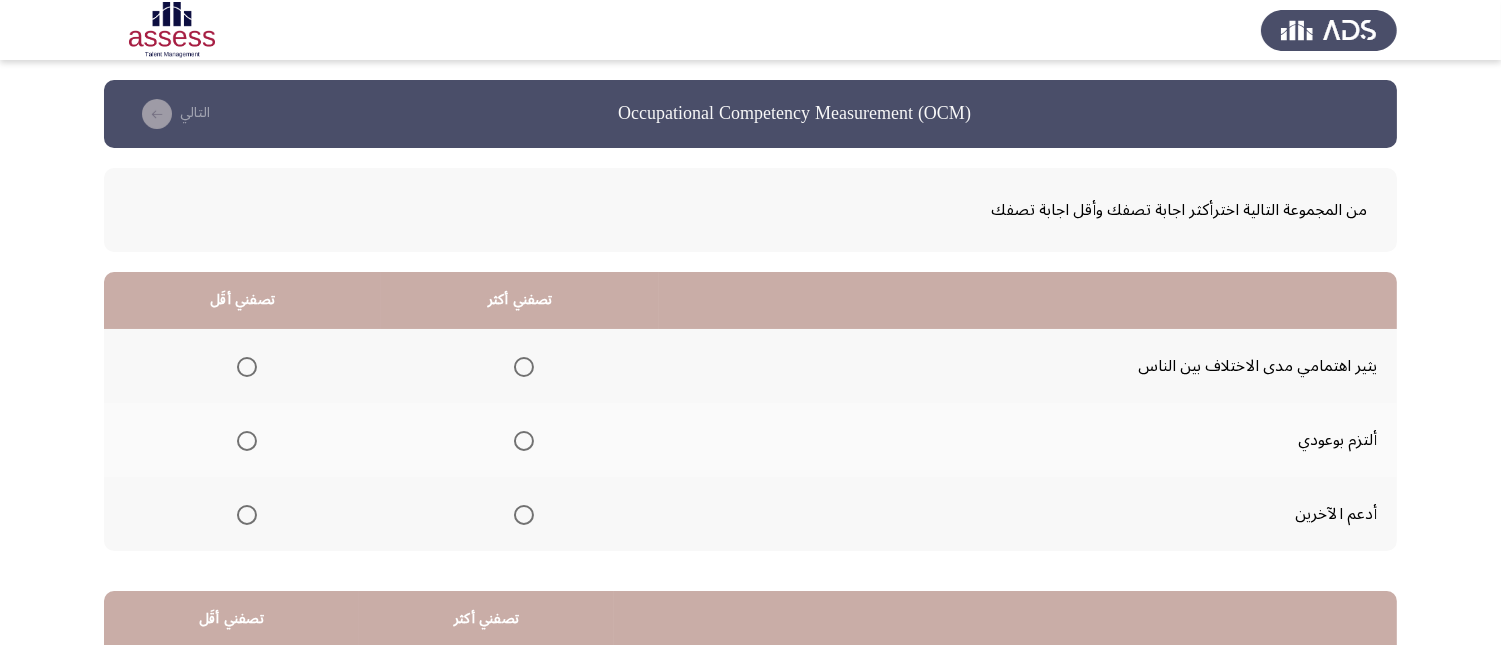 click at bounding box center (524, 515) 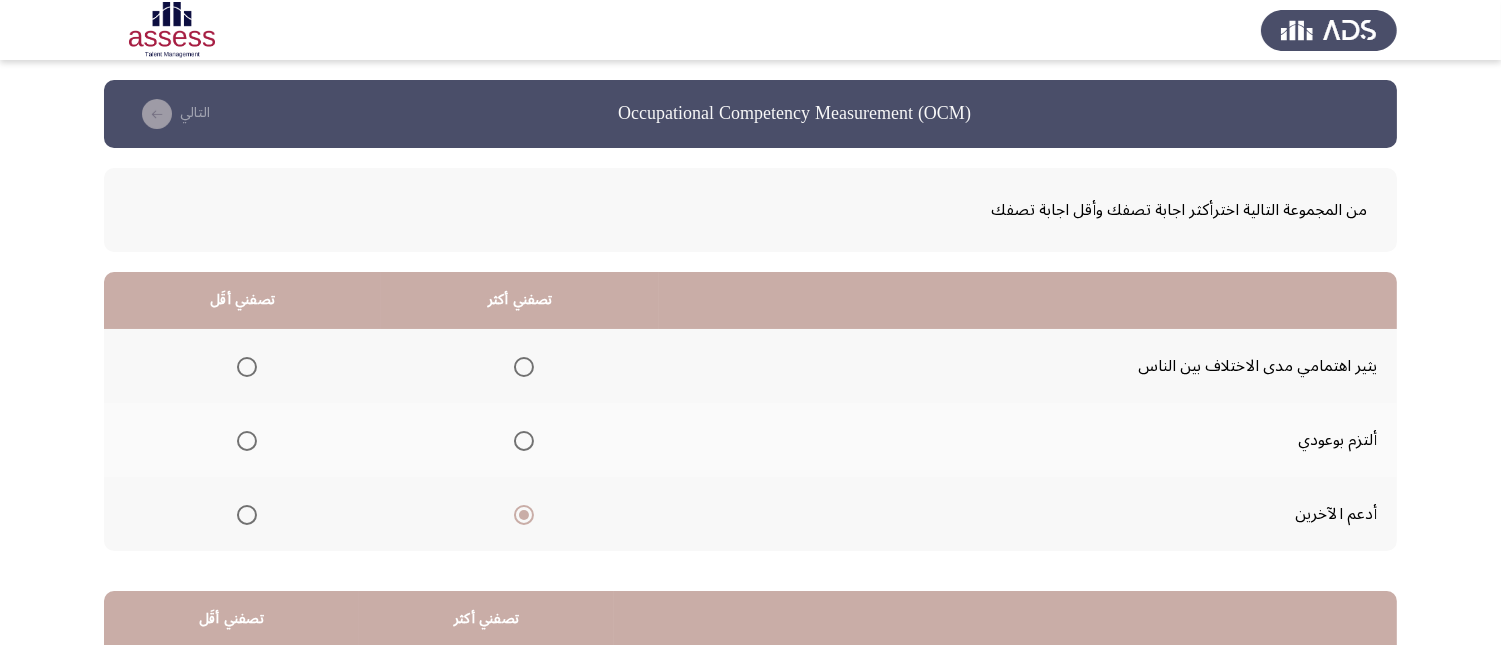 click at bounding box center [247, 441] 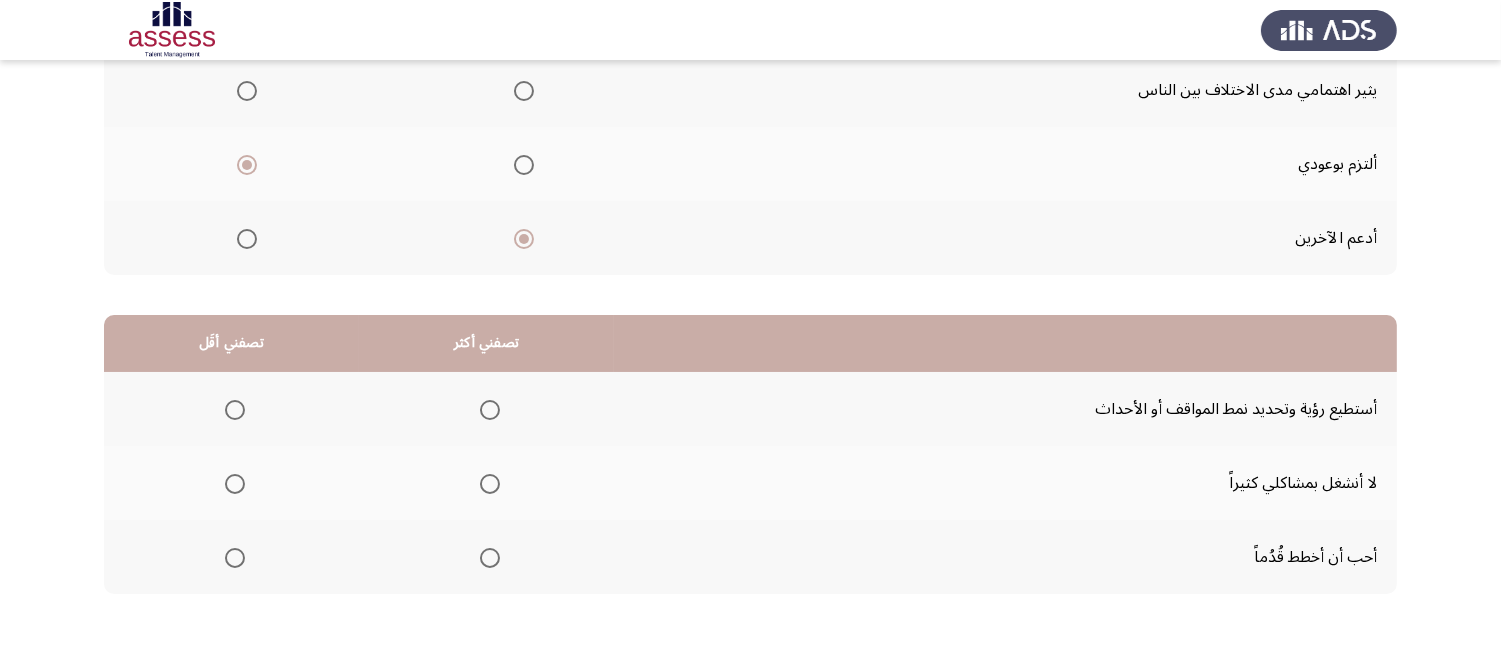 scroll, scrollTop: 333, scrollLeft: 0, axis: vertical 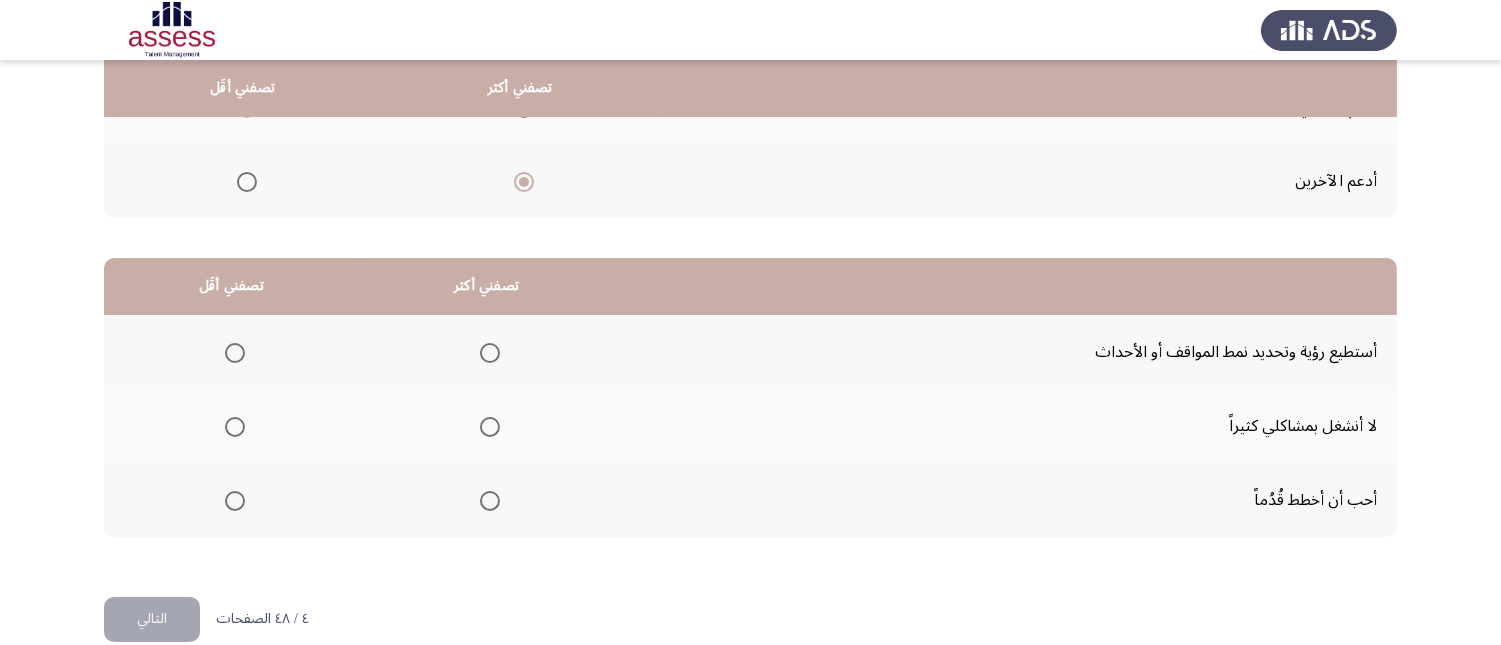 click at bounding box center (490, 501) 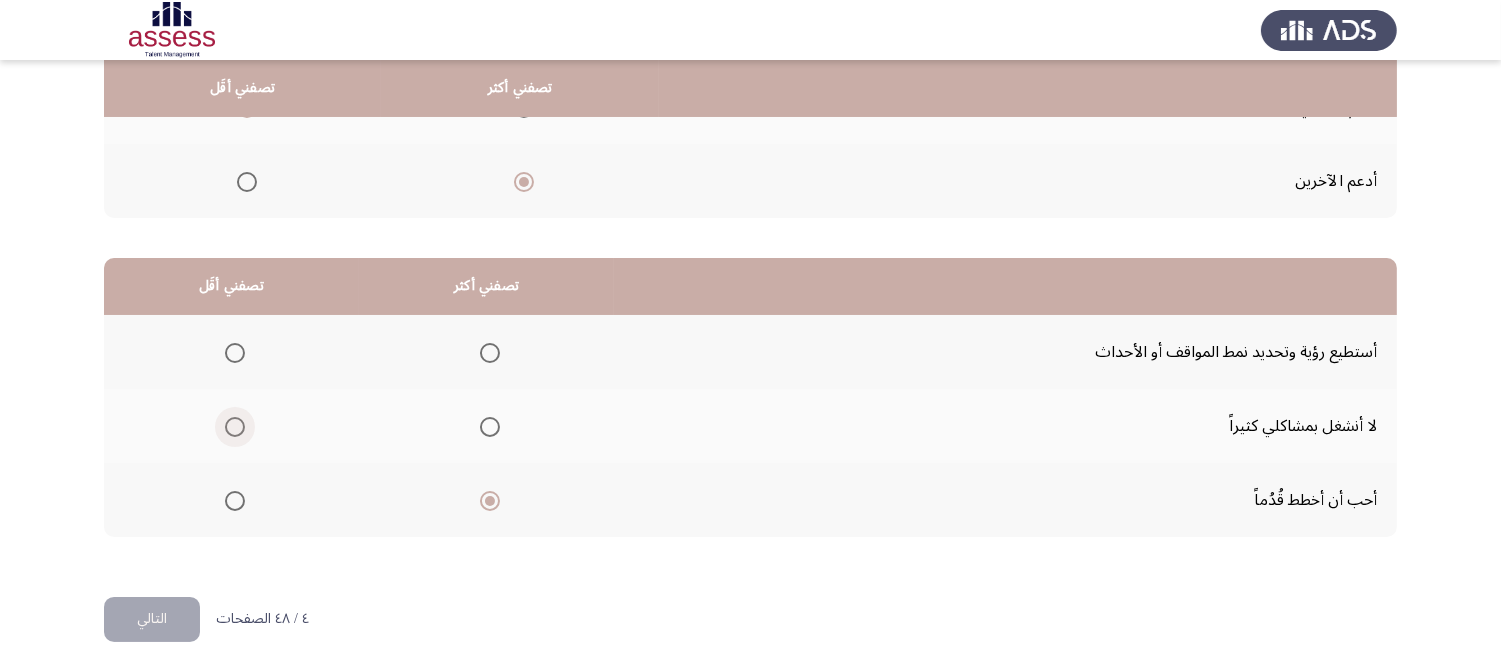 click at bounding box center (235, 427) 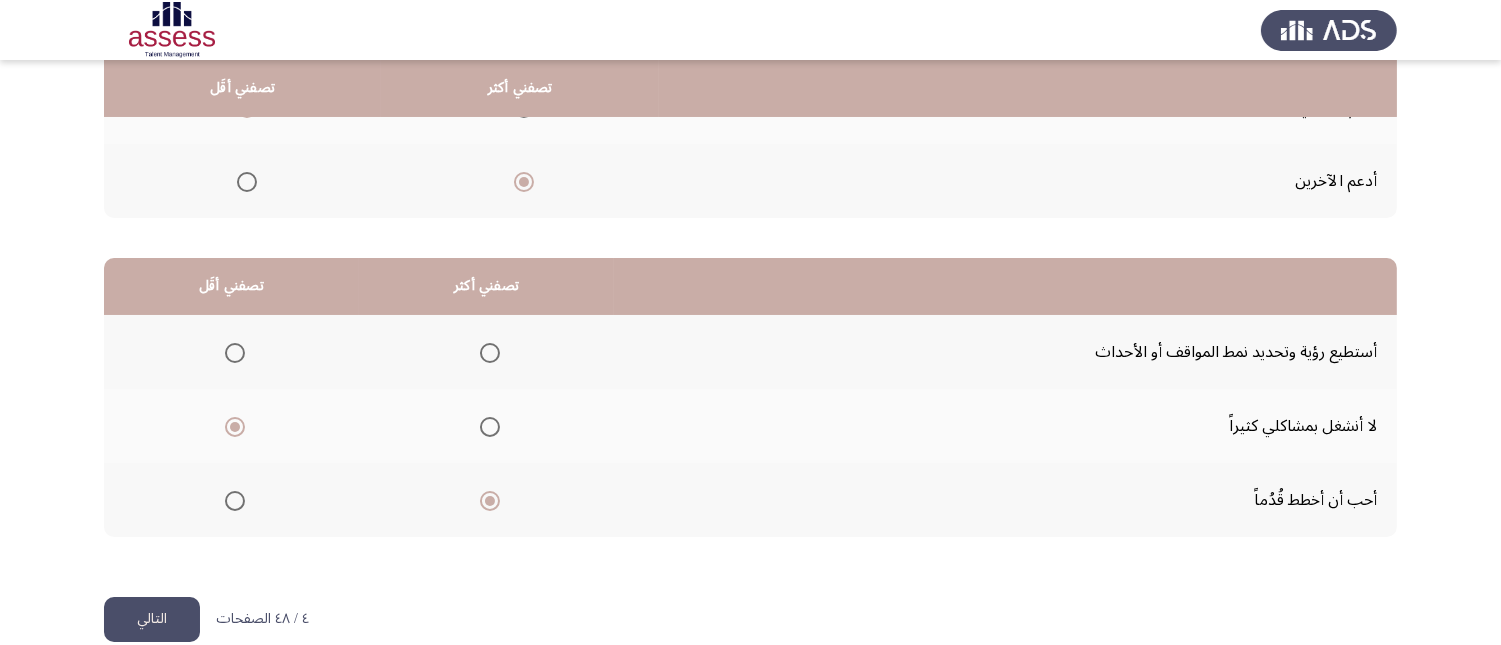 click at bounding box center [235, 353] 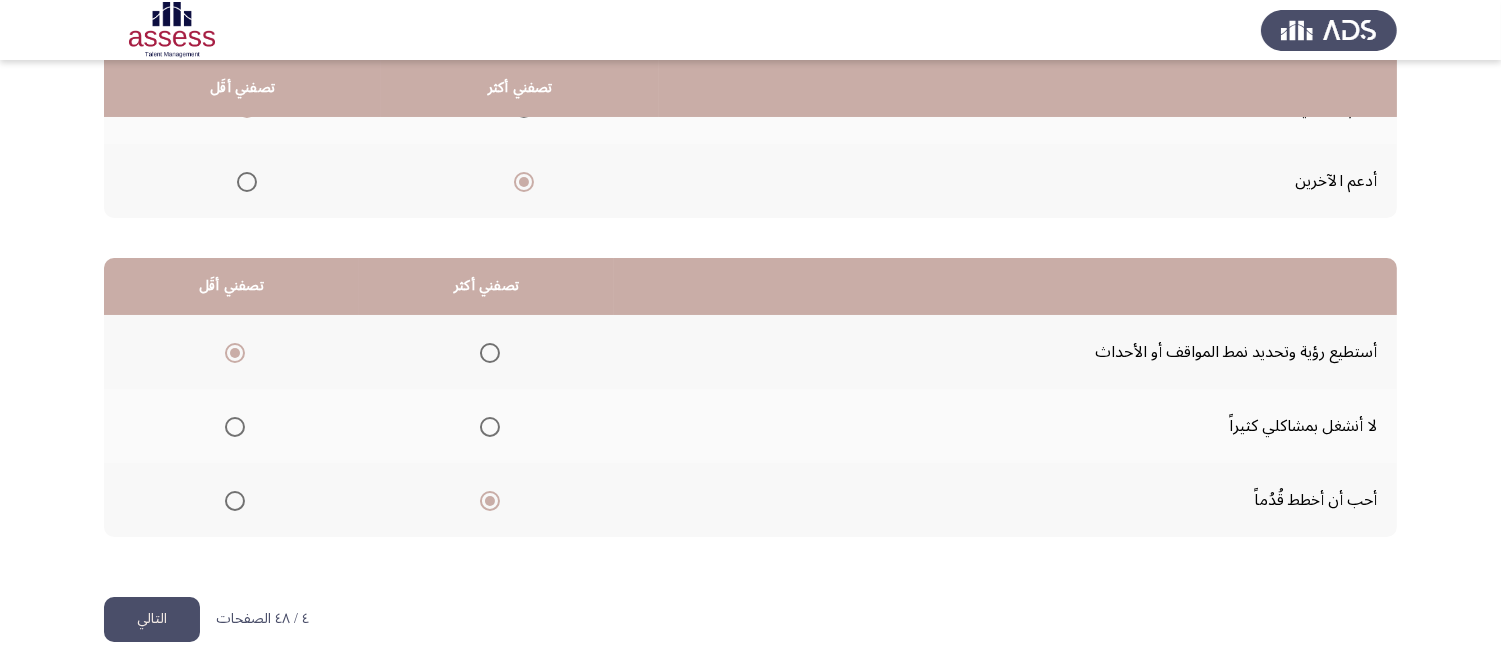 click on "التالي" 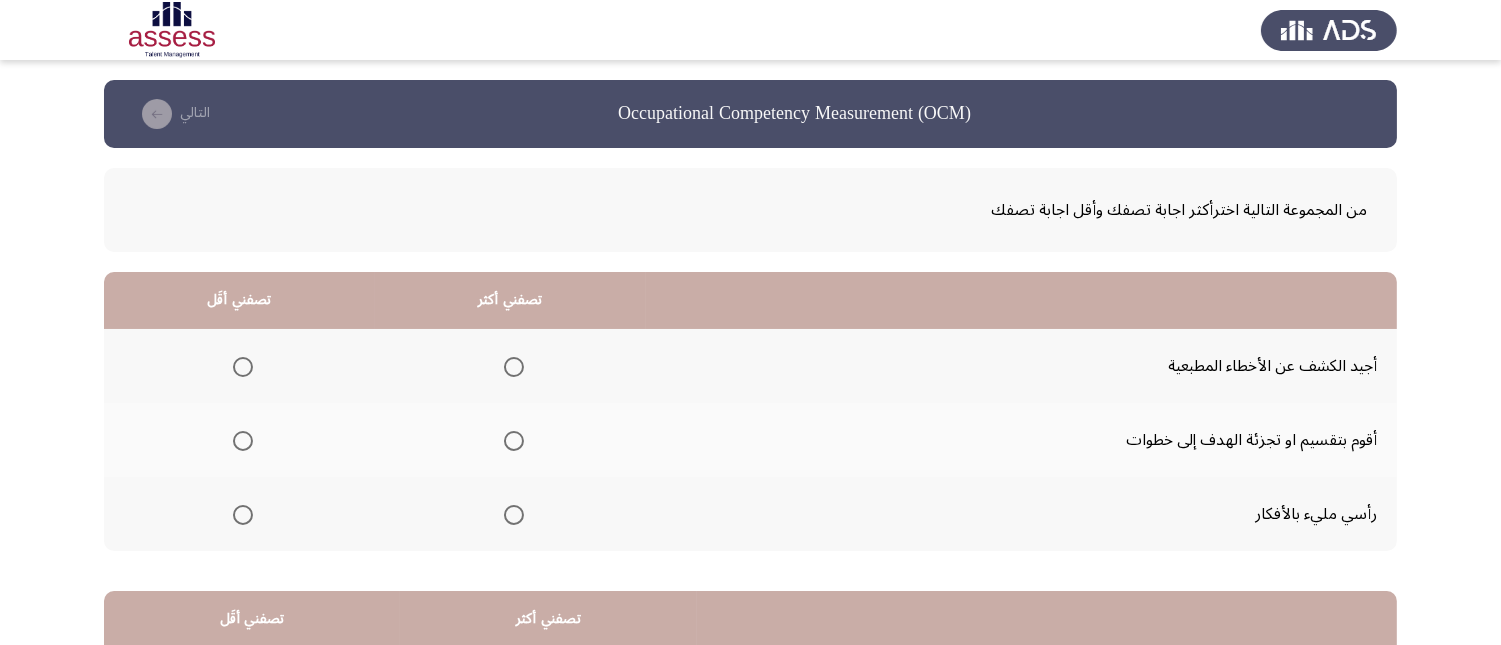 click at bounding box center (243, 515) 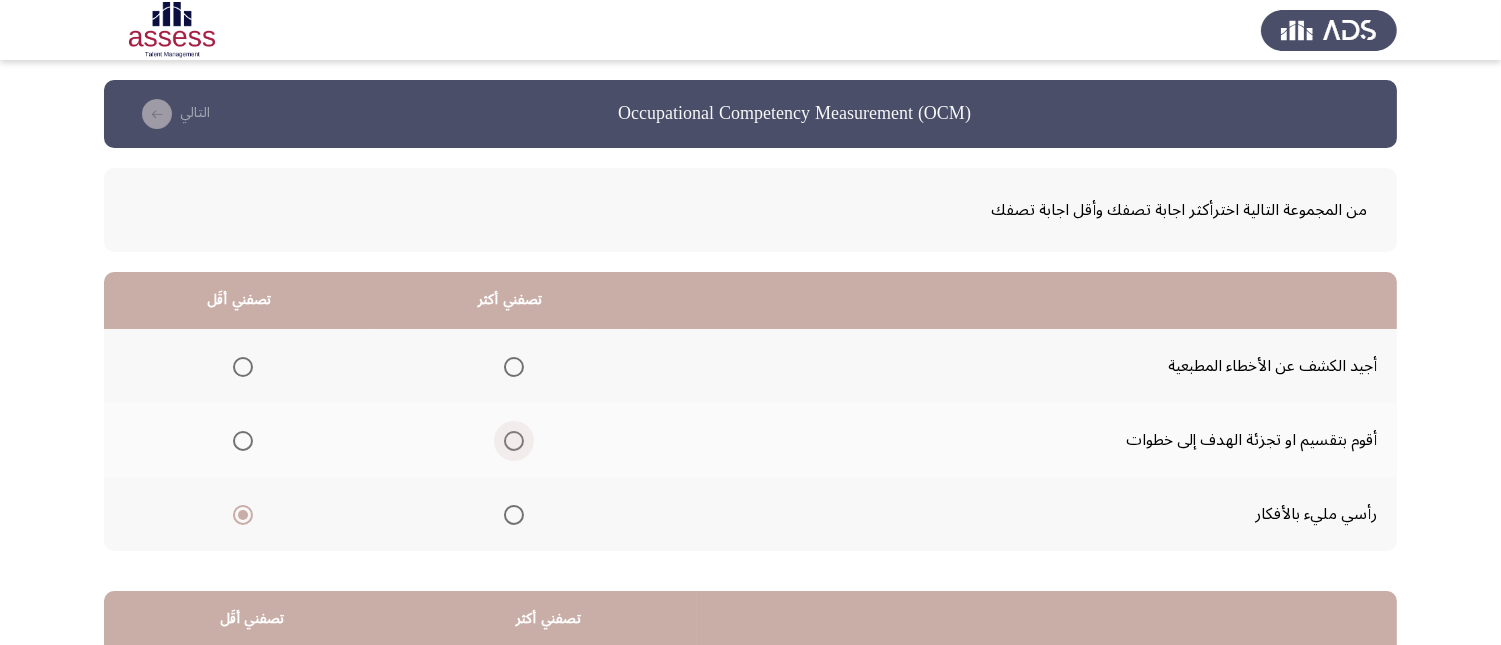 click at bounding box center (514, 441) 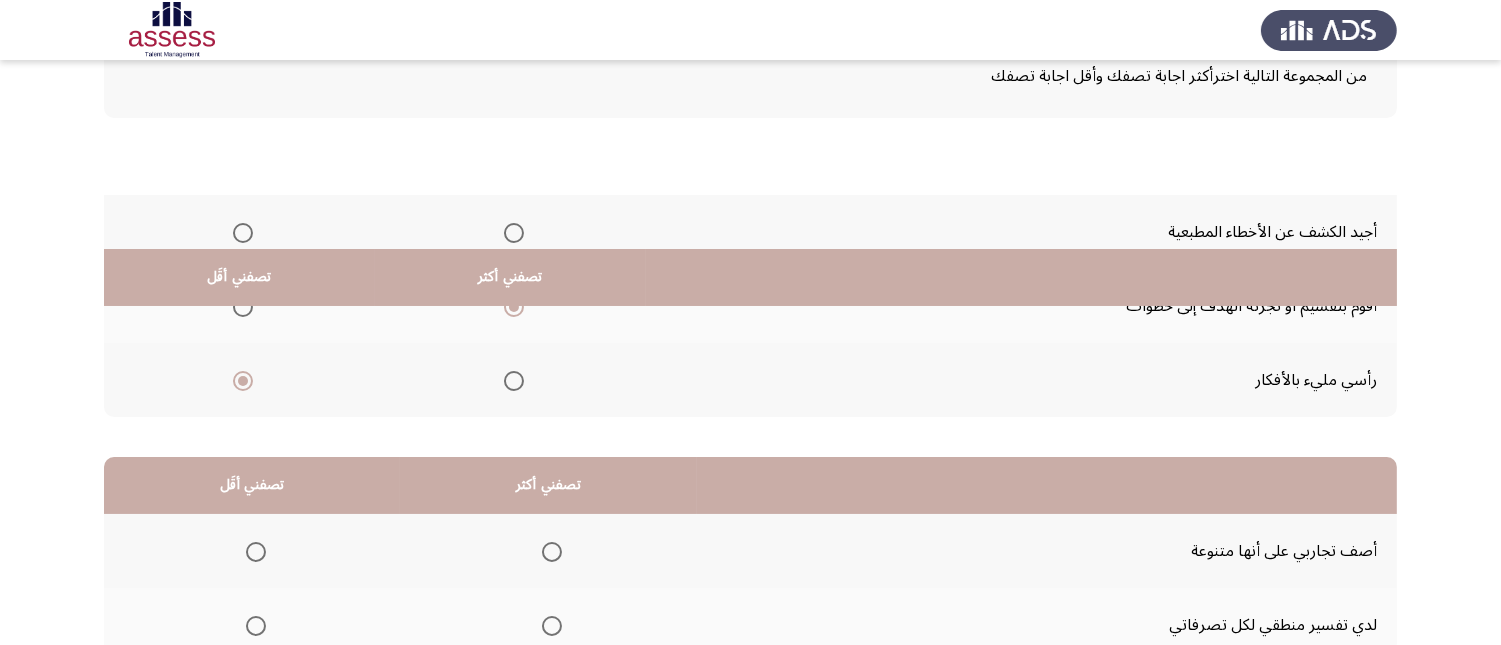 scroll, scrollTop: 333, scrollLeft: 0, axis: vertical 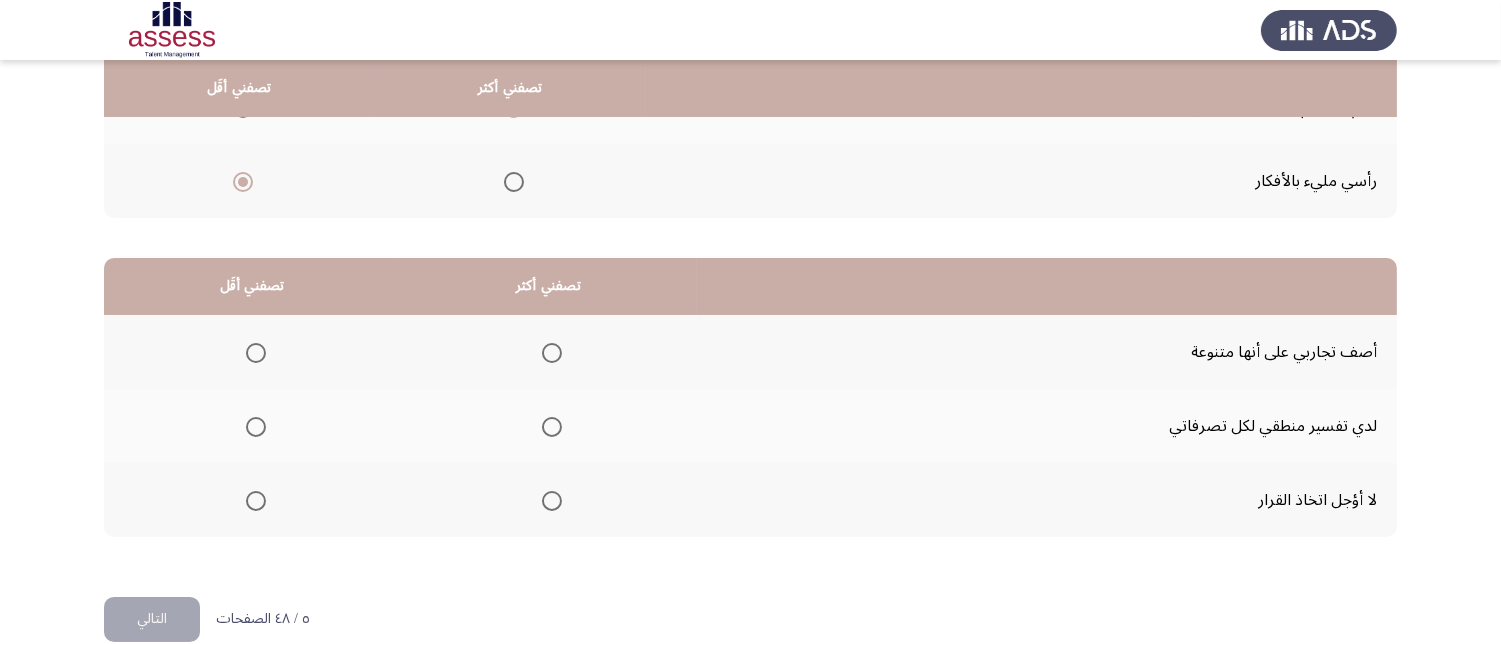 click at bounding box center [256, 501] 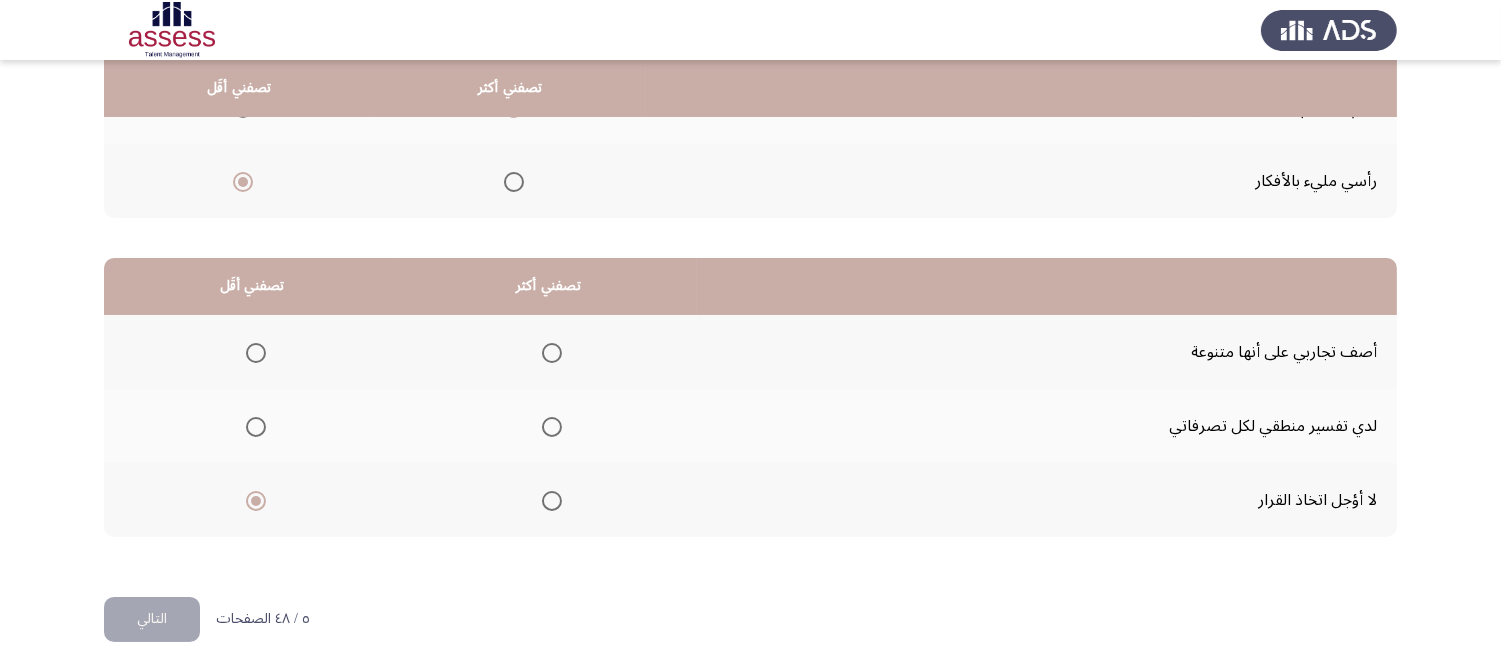click at bounding box center [552, 353] 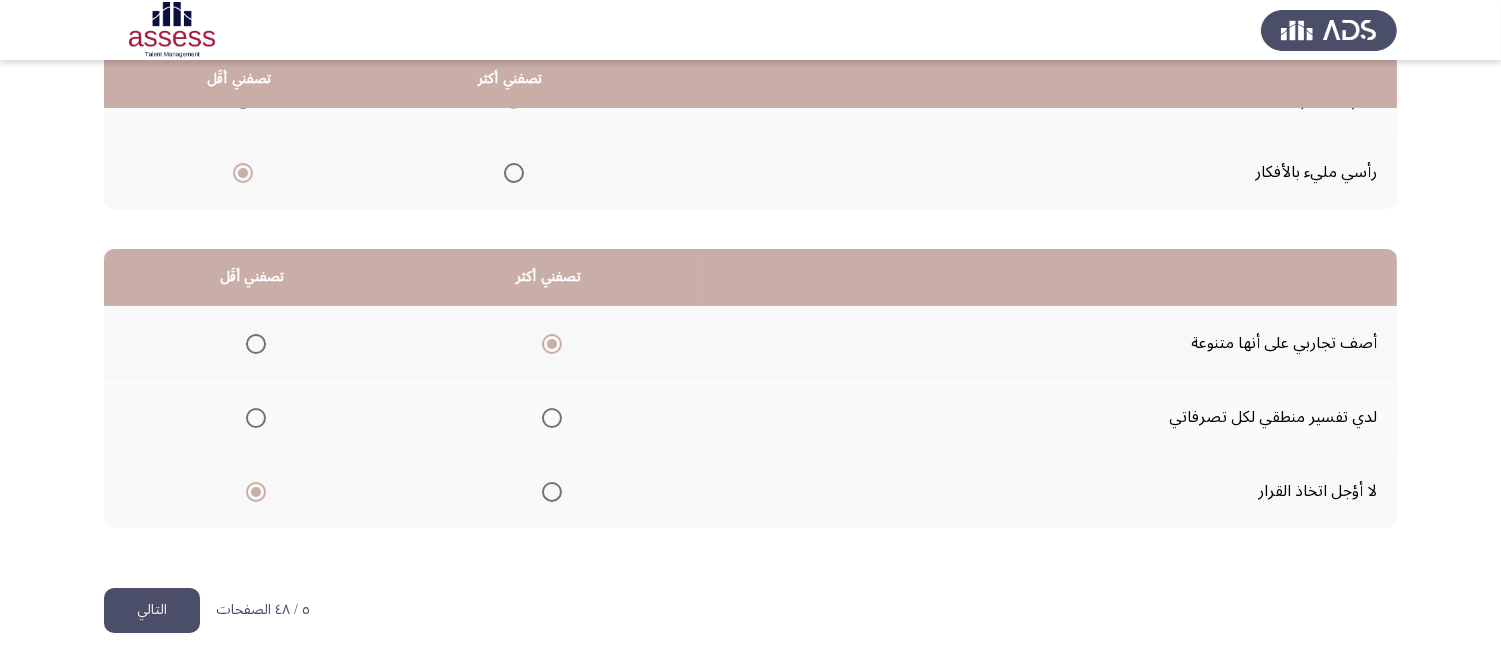 scroll, scrollTop: 367, scrollLeft: 0, axis: vertical 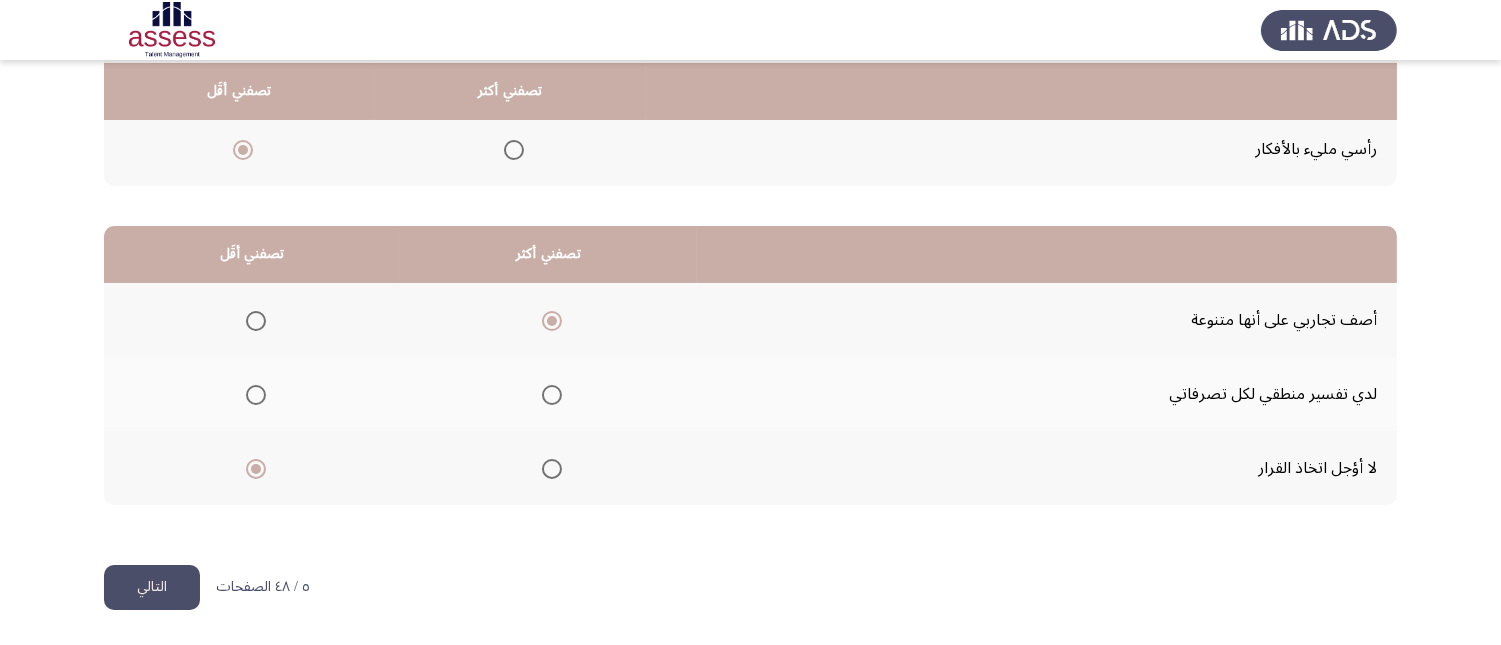 click on "التالي" 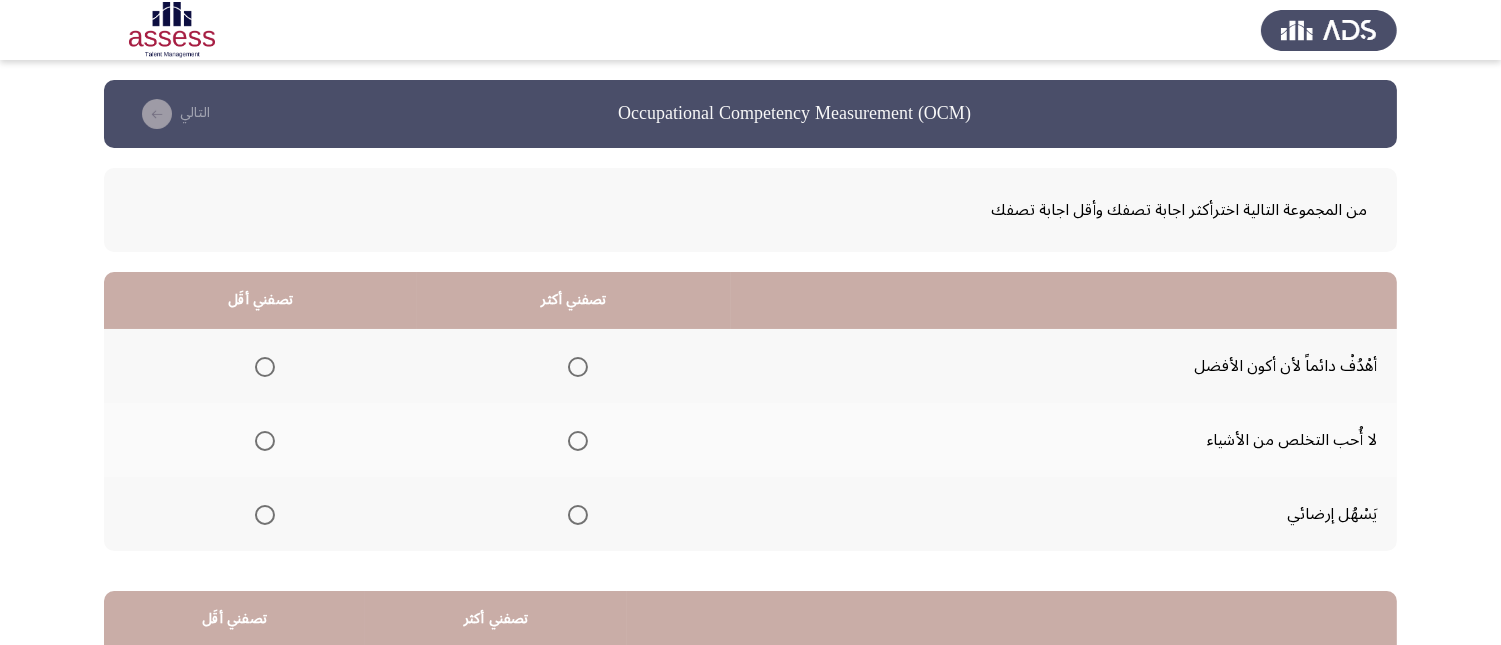 click at bounding box center (578, 367) 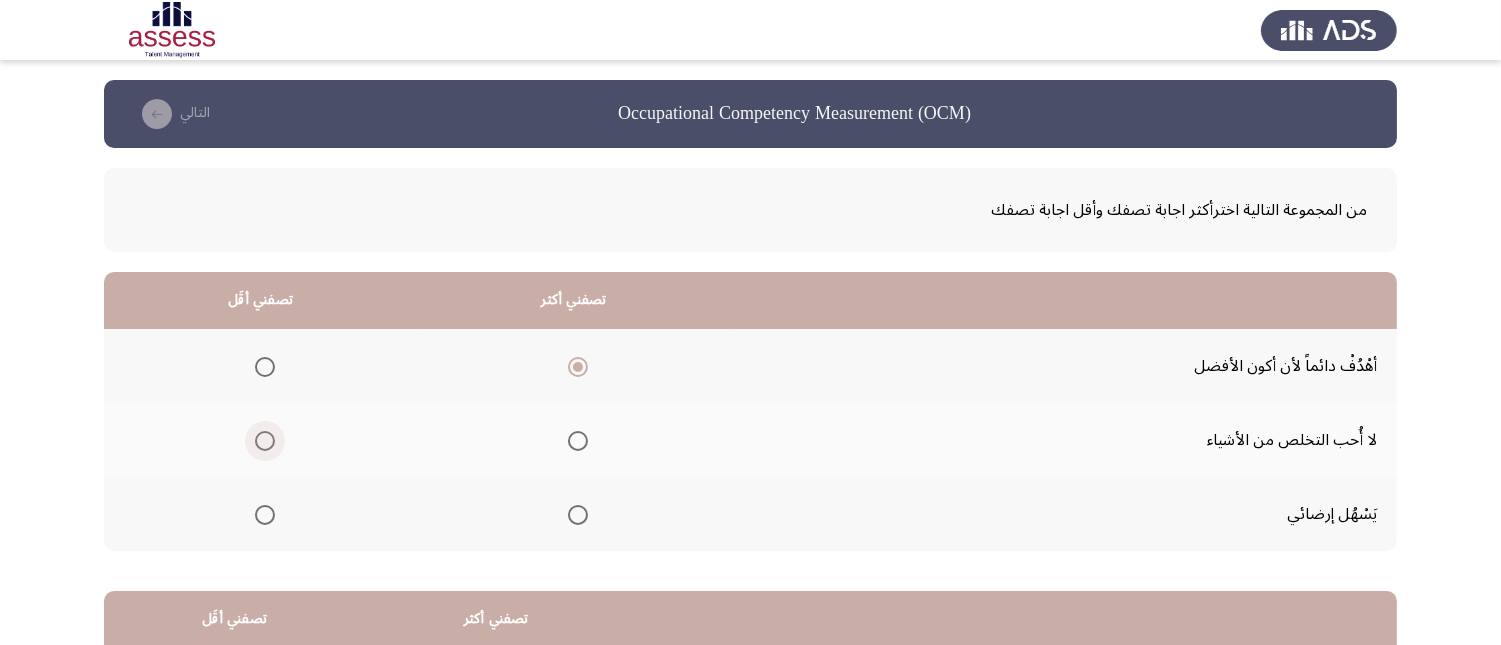 click at bounding box center [265, 441] 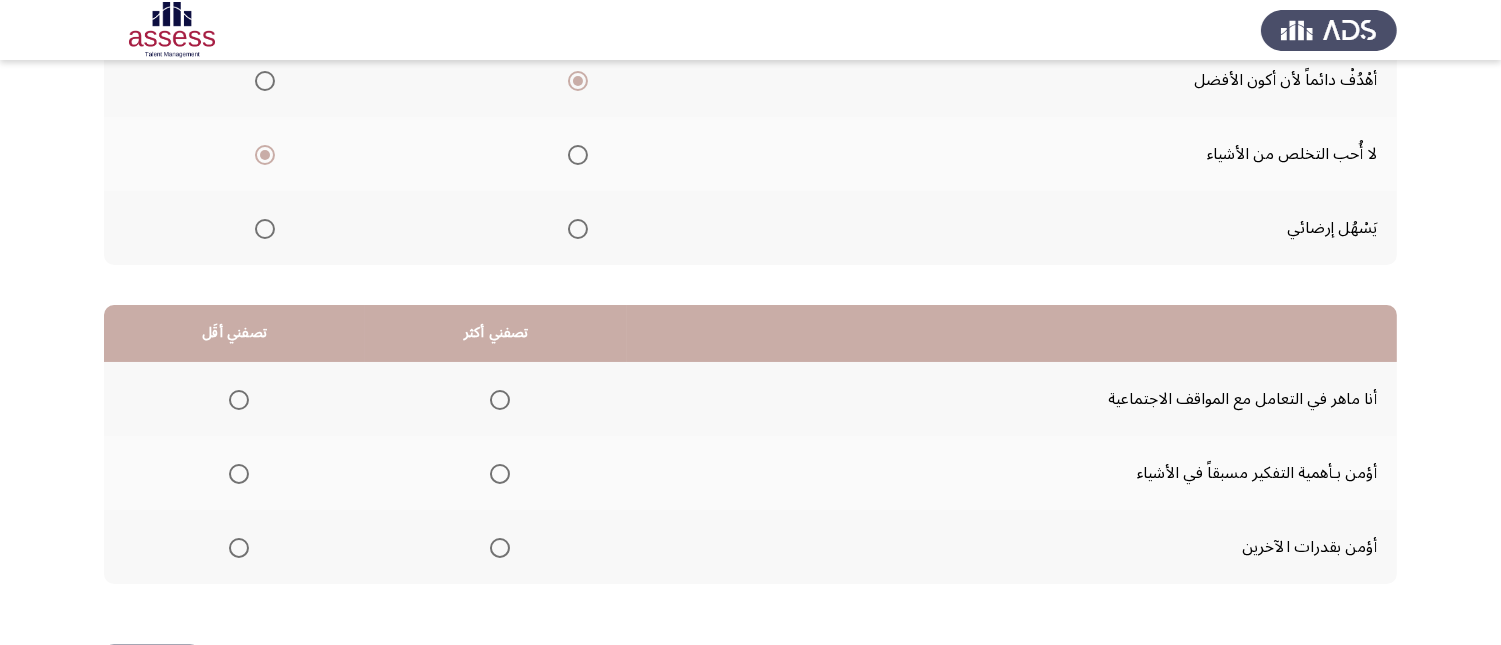 scroll, scrollTop: 333, scrollLeft: 0, axis: vertical 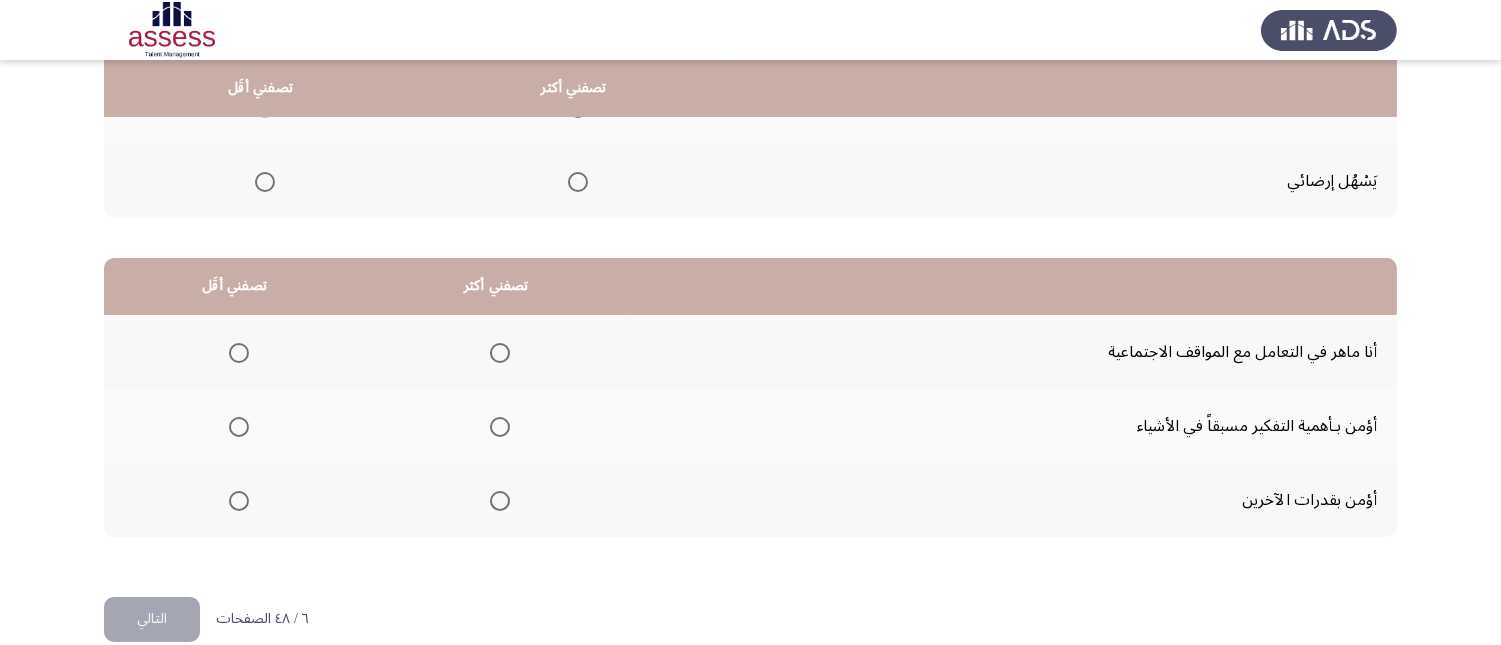 click at bounding box center [500, 427] 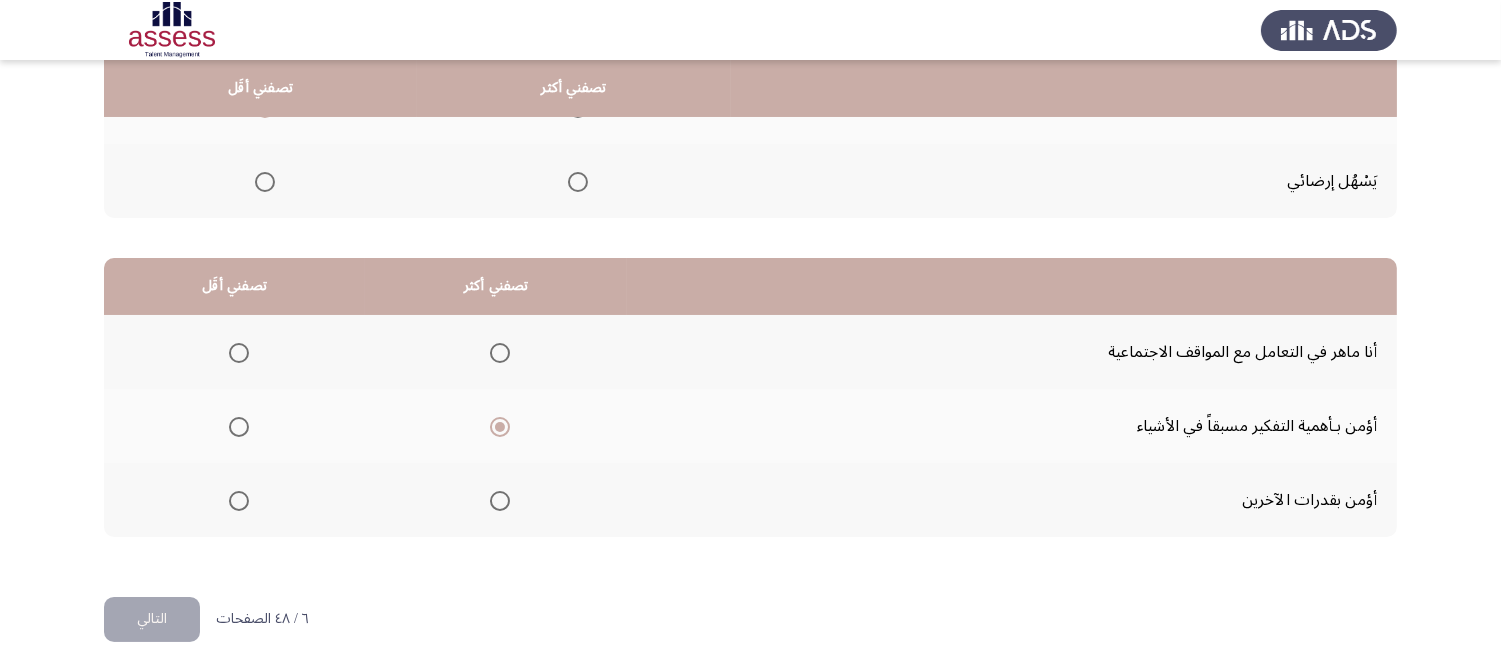 click at bounding box center (239, 353) 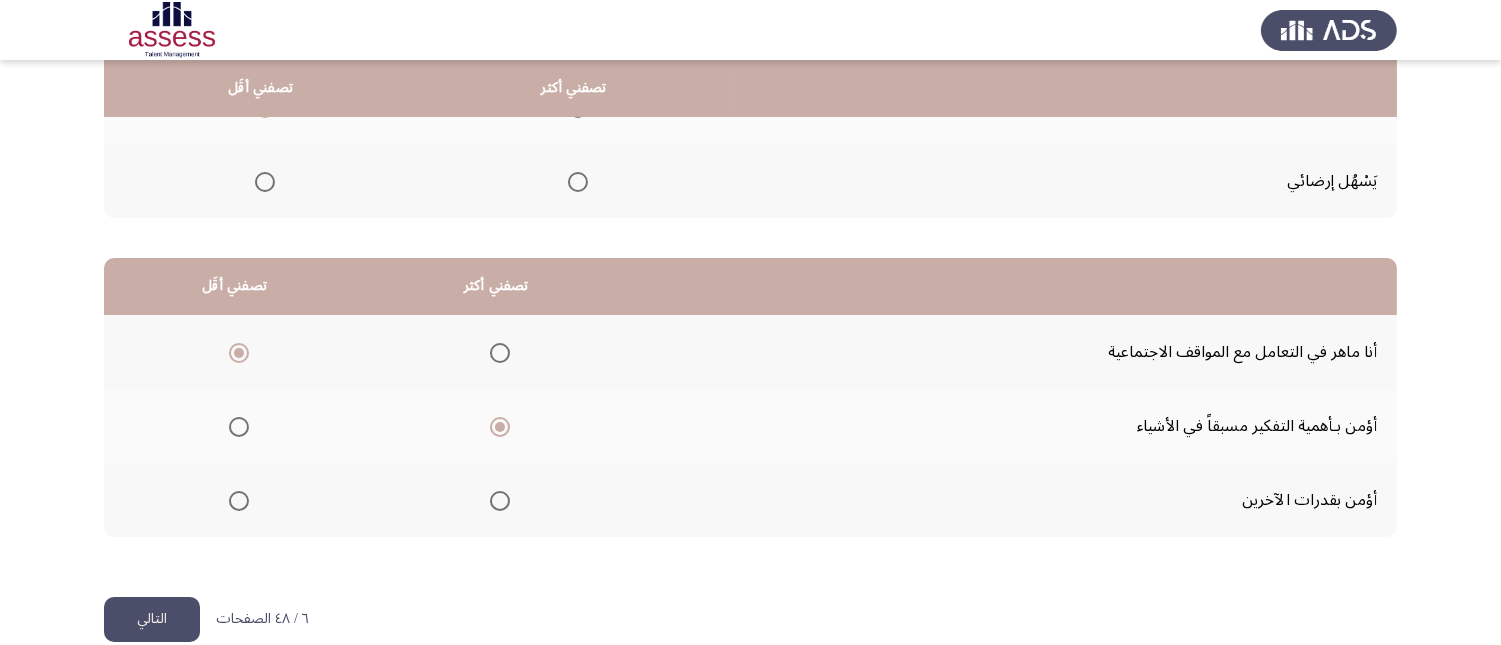 click at bounding box center [235, 501] 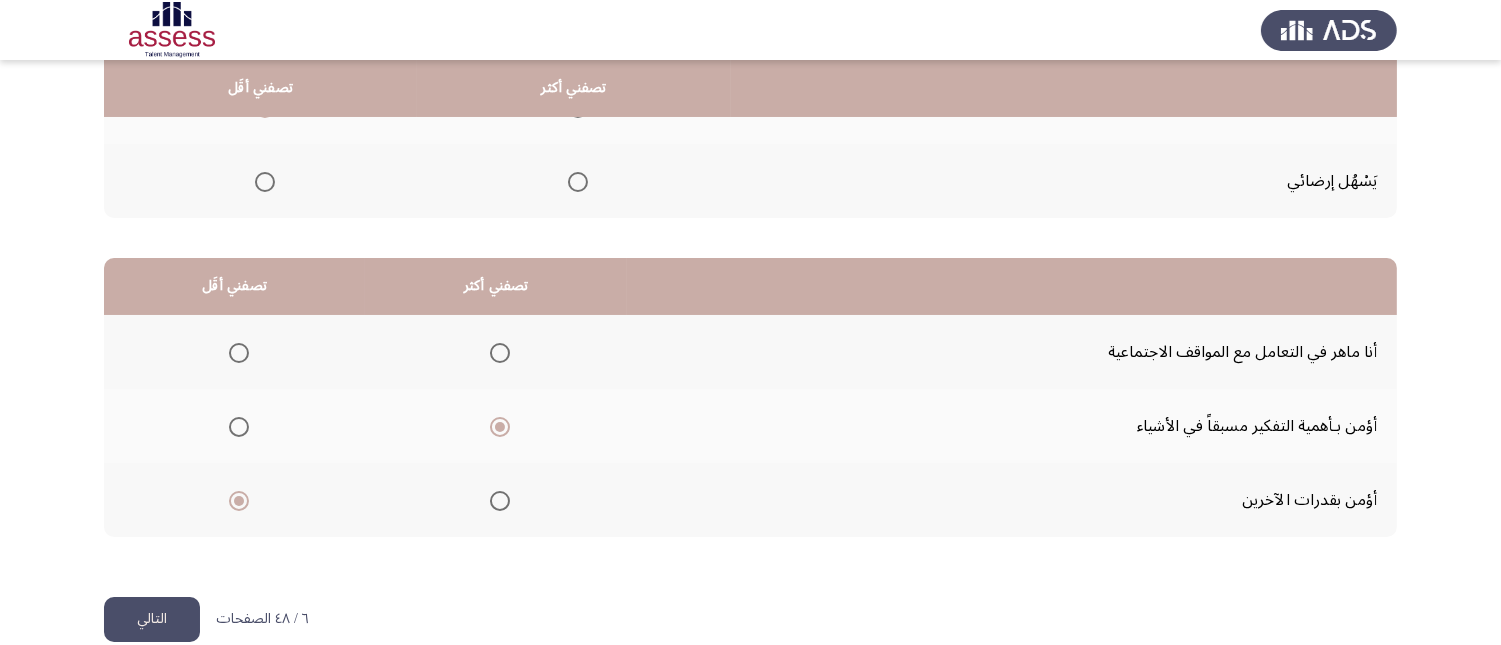 click on "التالي" 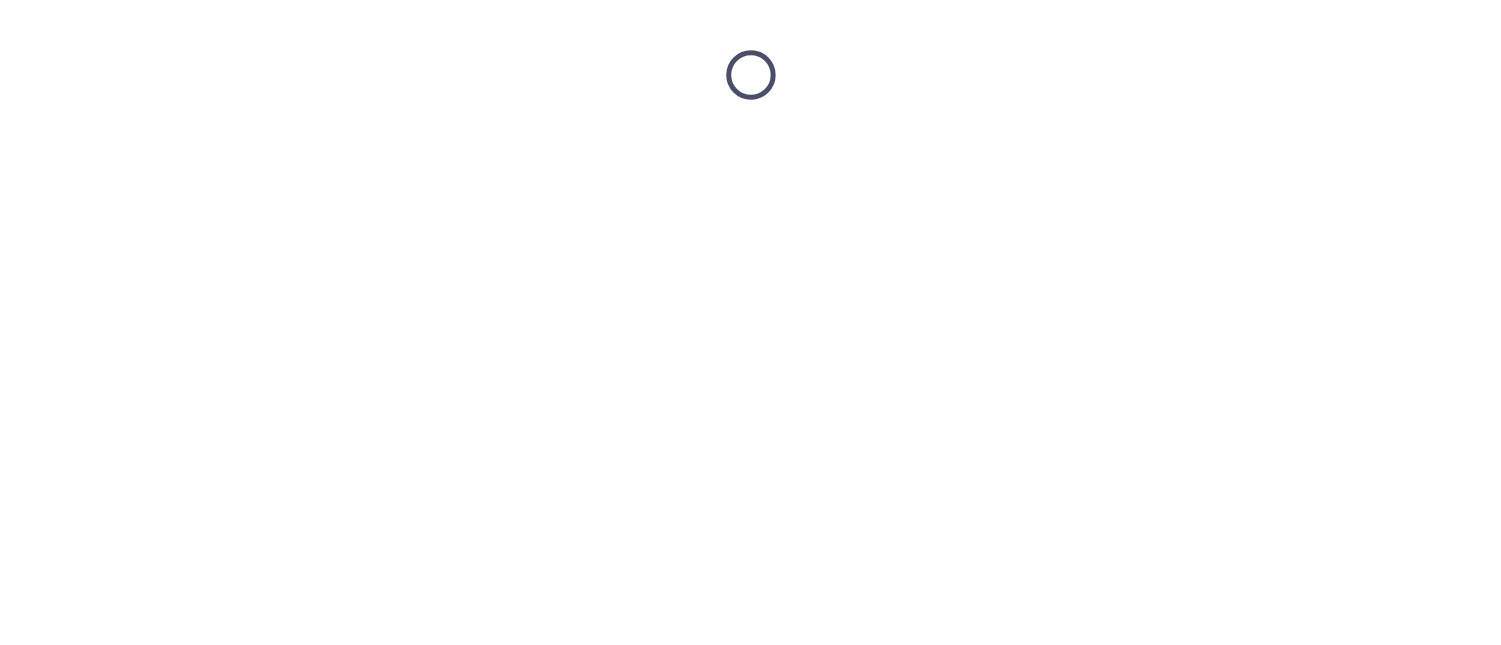 scroll, scrollTop: 0, scrollLeft: 0, axis: both 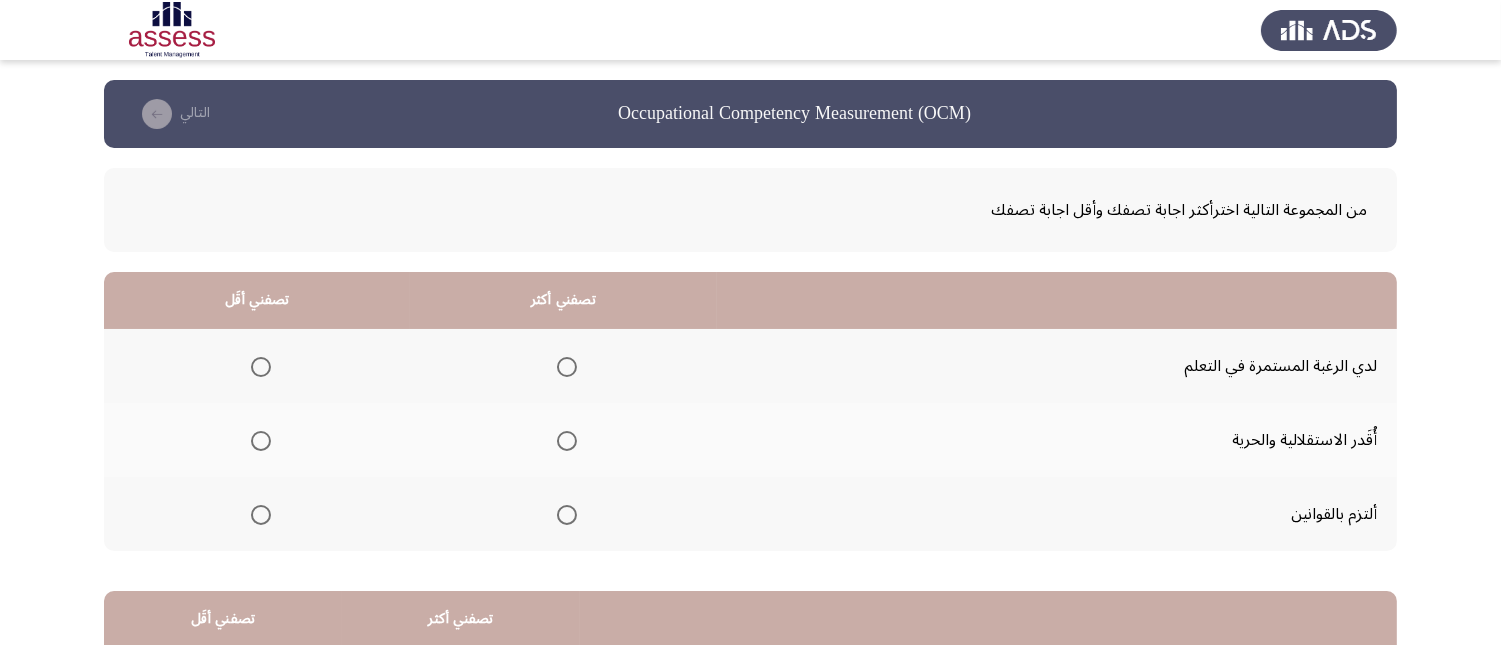 click at bounding box center (567, 367) 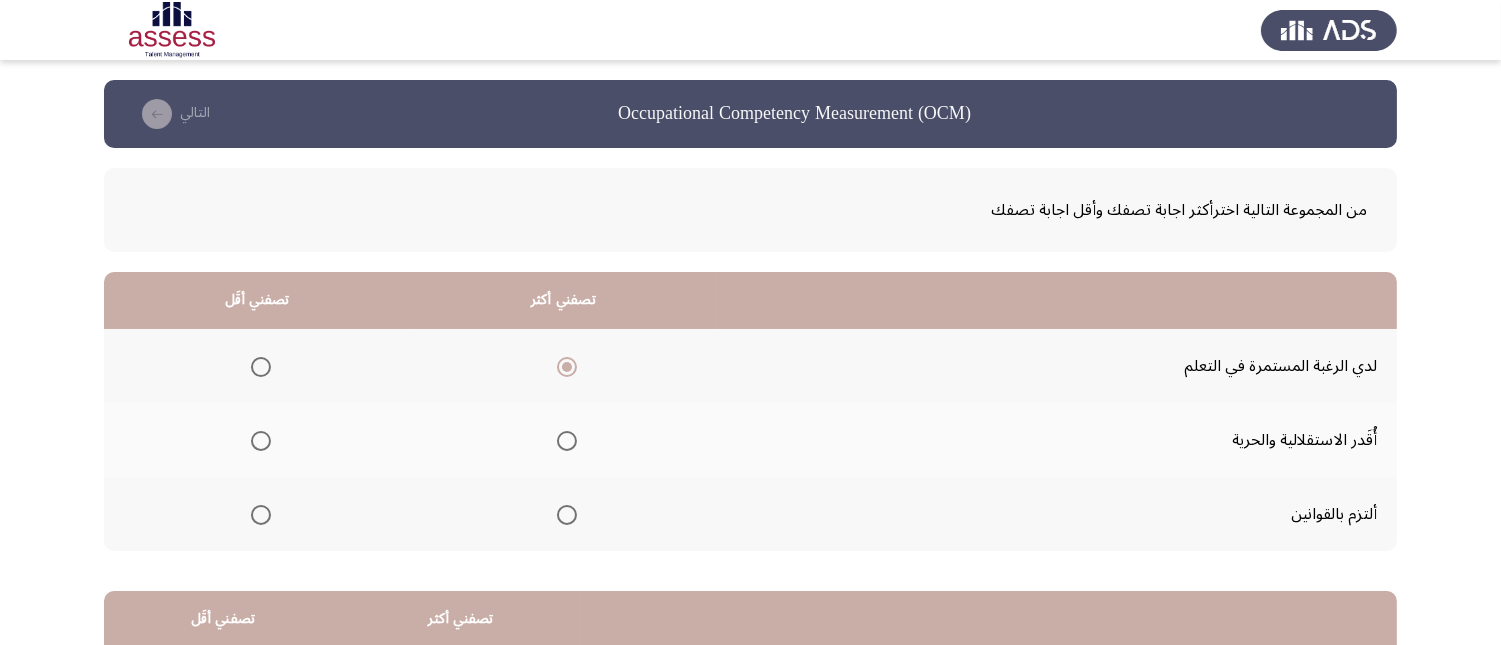 click at bounding box center [261, 441] 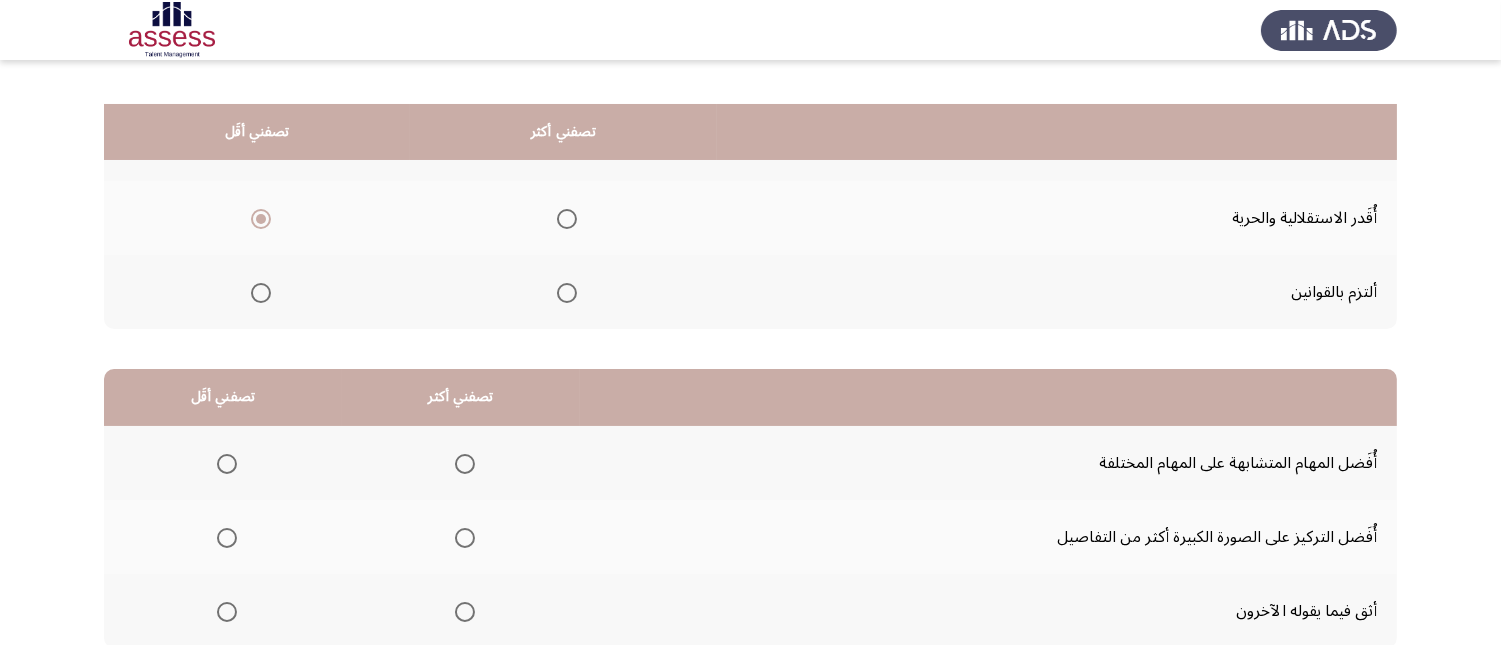 scroll, scrollTop: 333, scrollLeft: 0, axis: vertical 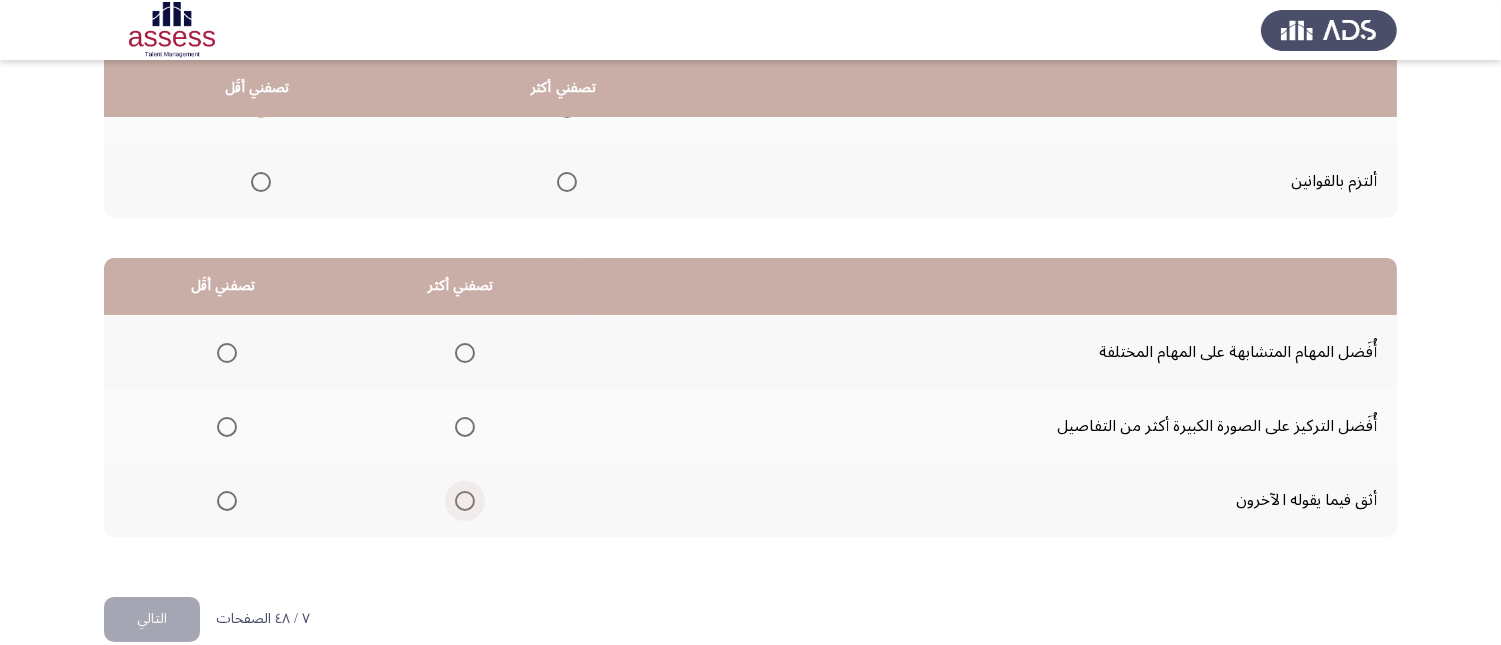 click at bounding box center [465, 501] 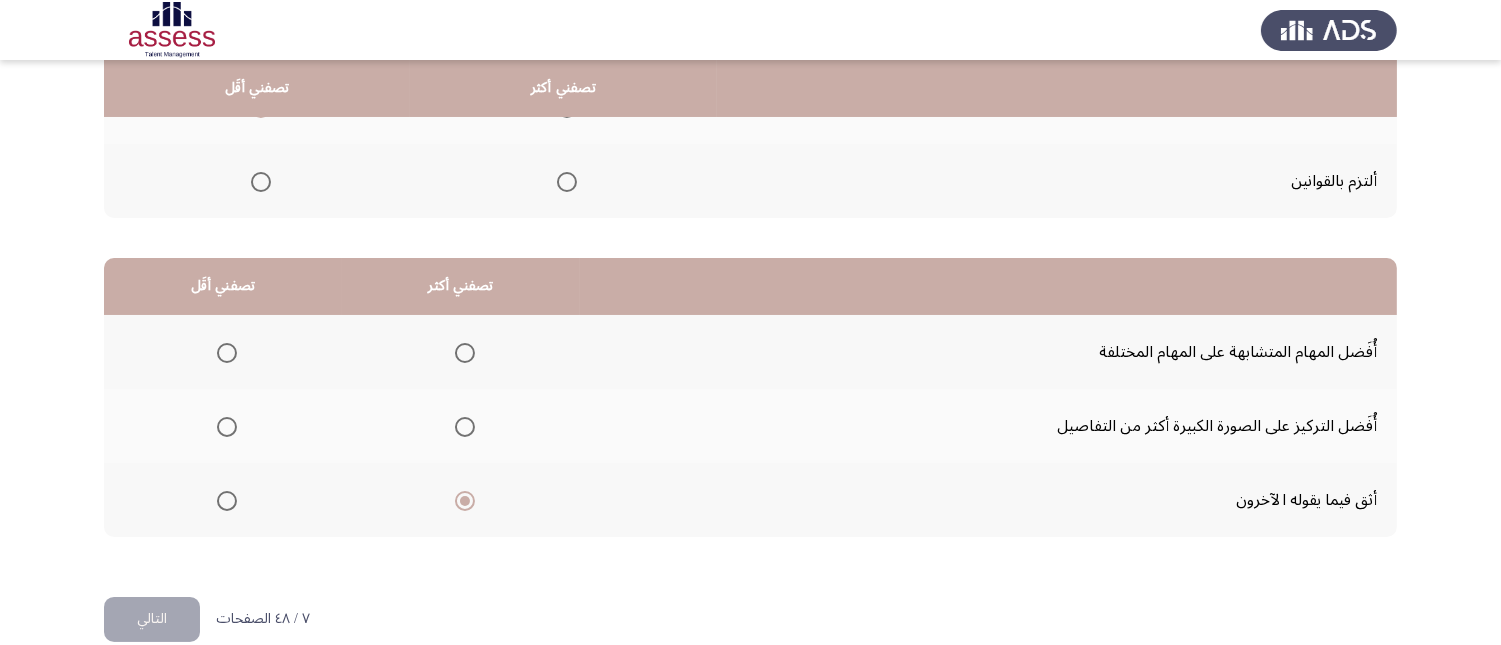 click at bounding box center (227, 427) 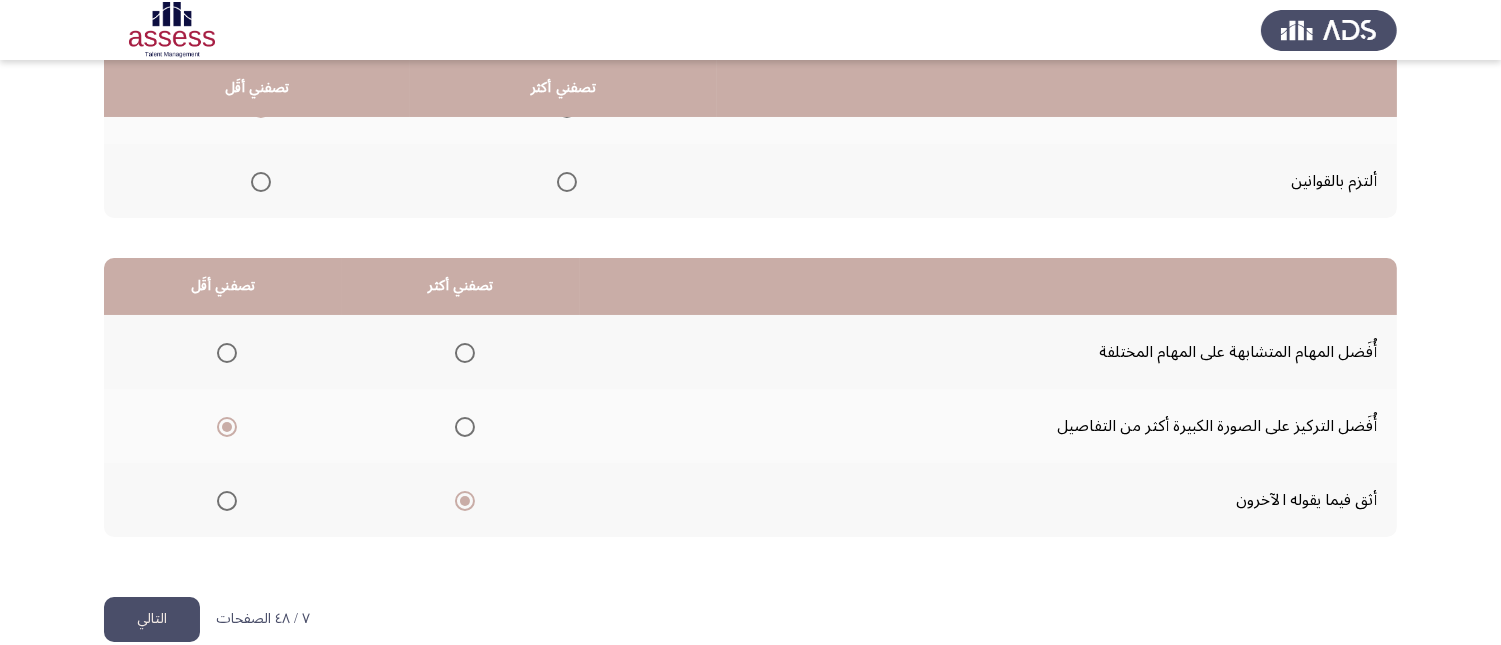 click on "التالي" 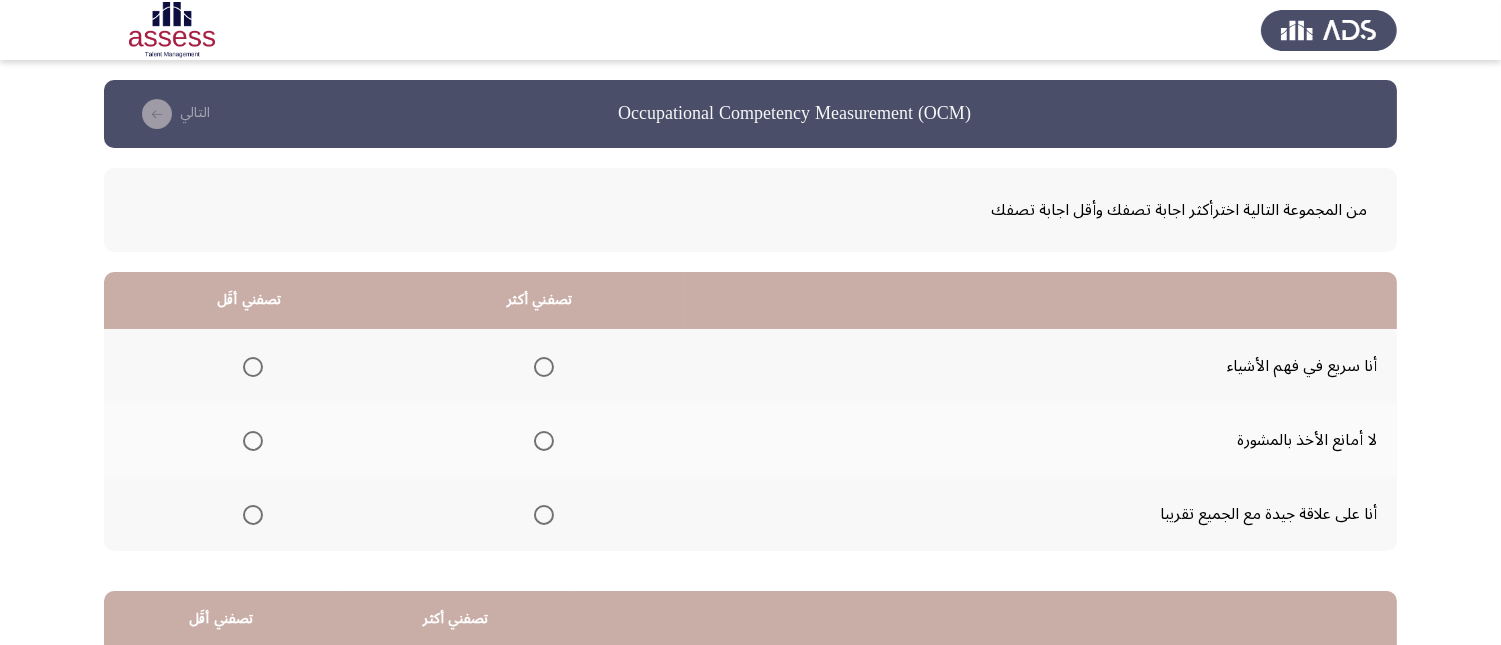 scroll, scrollTop: 111, scrollLeft: 0, axis: vertical 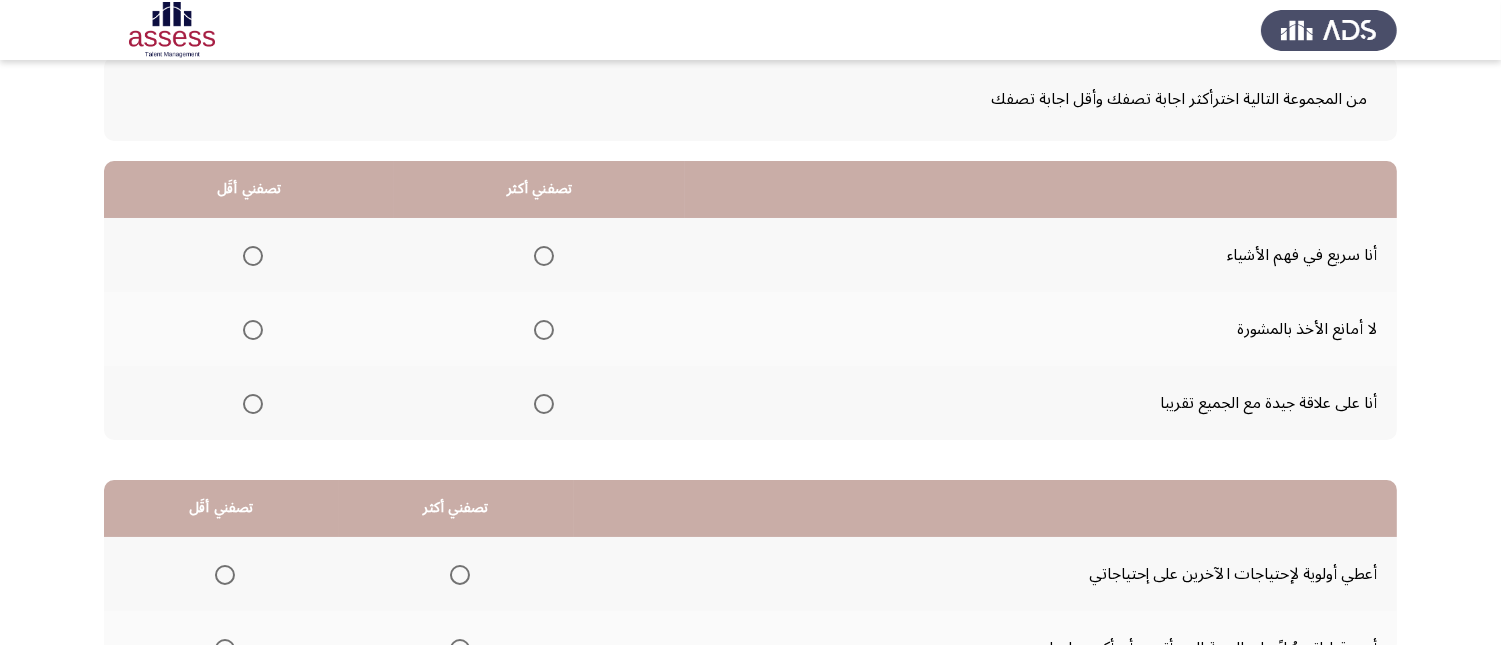 click at bounding box center (544, 330) 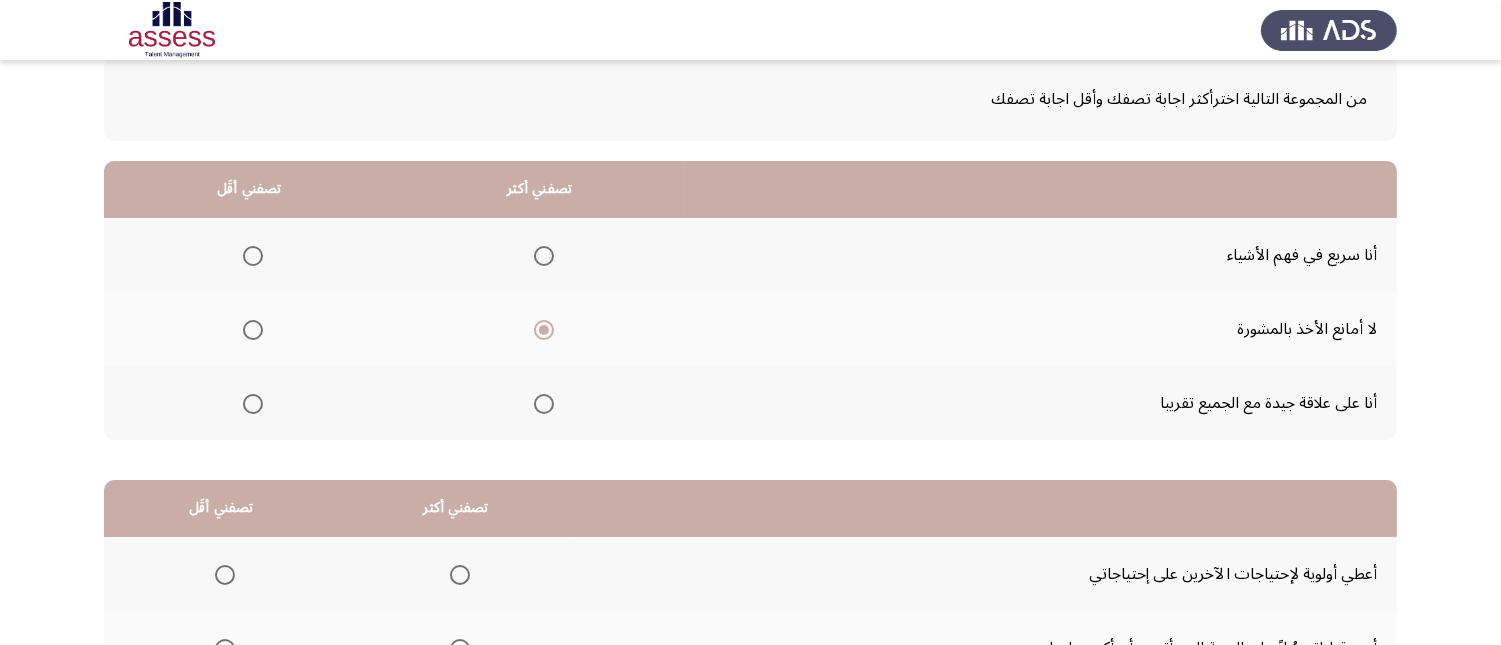 click at bounding box center (253, 404) 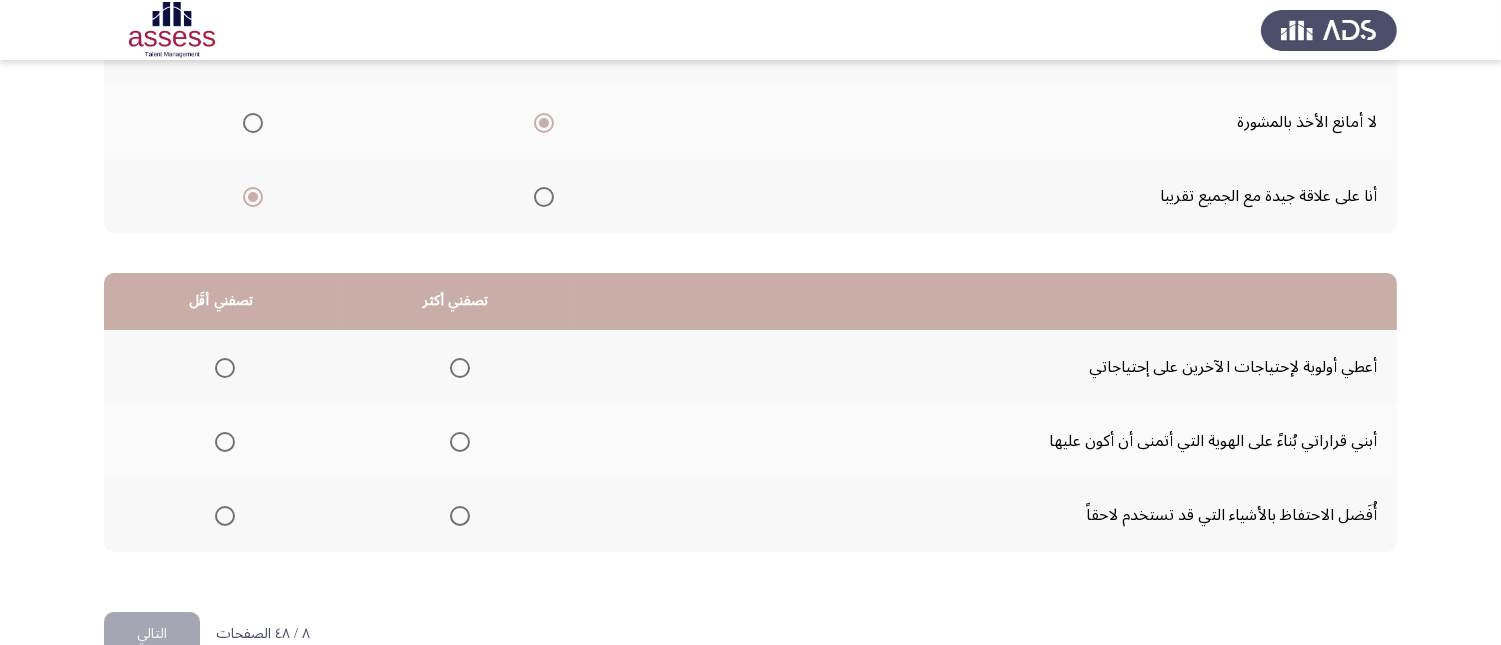 scroll, scrollTop: 333, scrollLeft: 0, axis: vertical 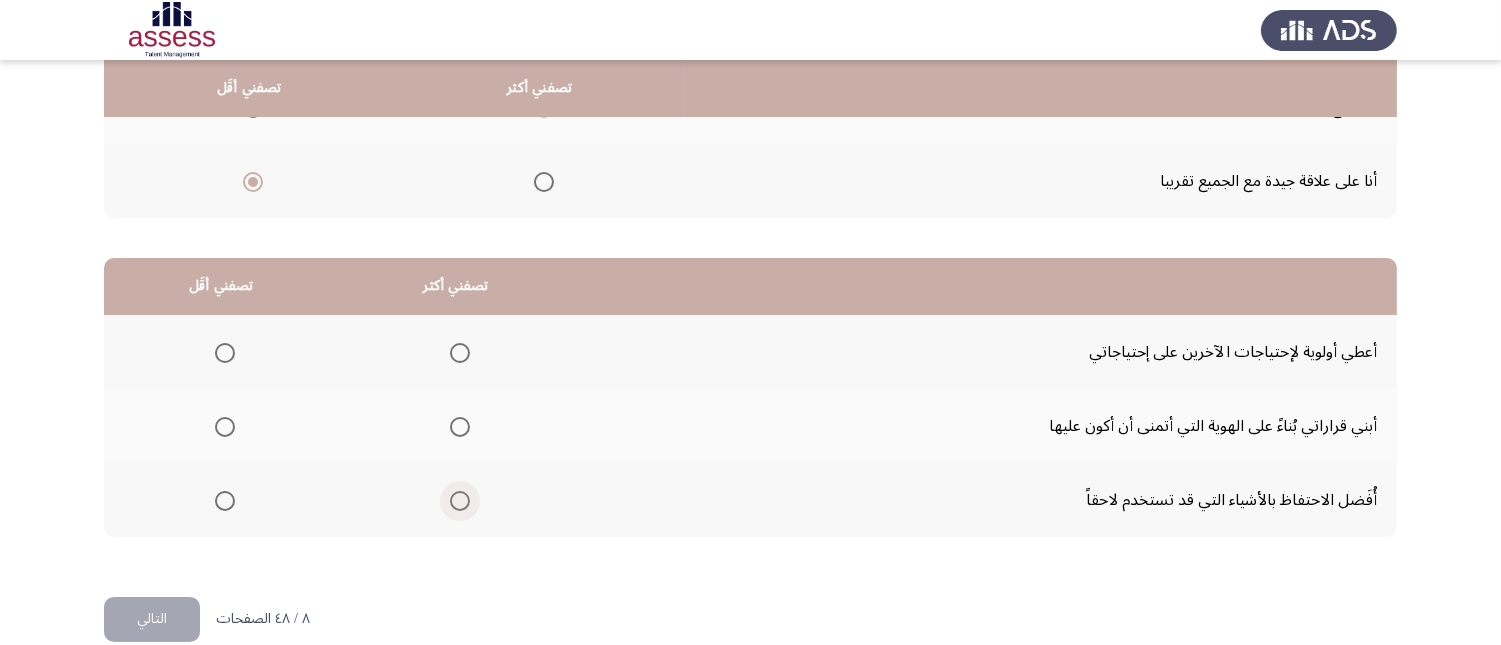 click at bounding box center [460, 501] 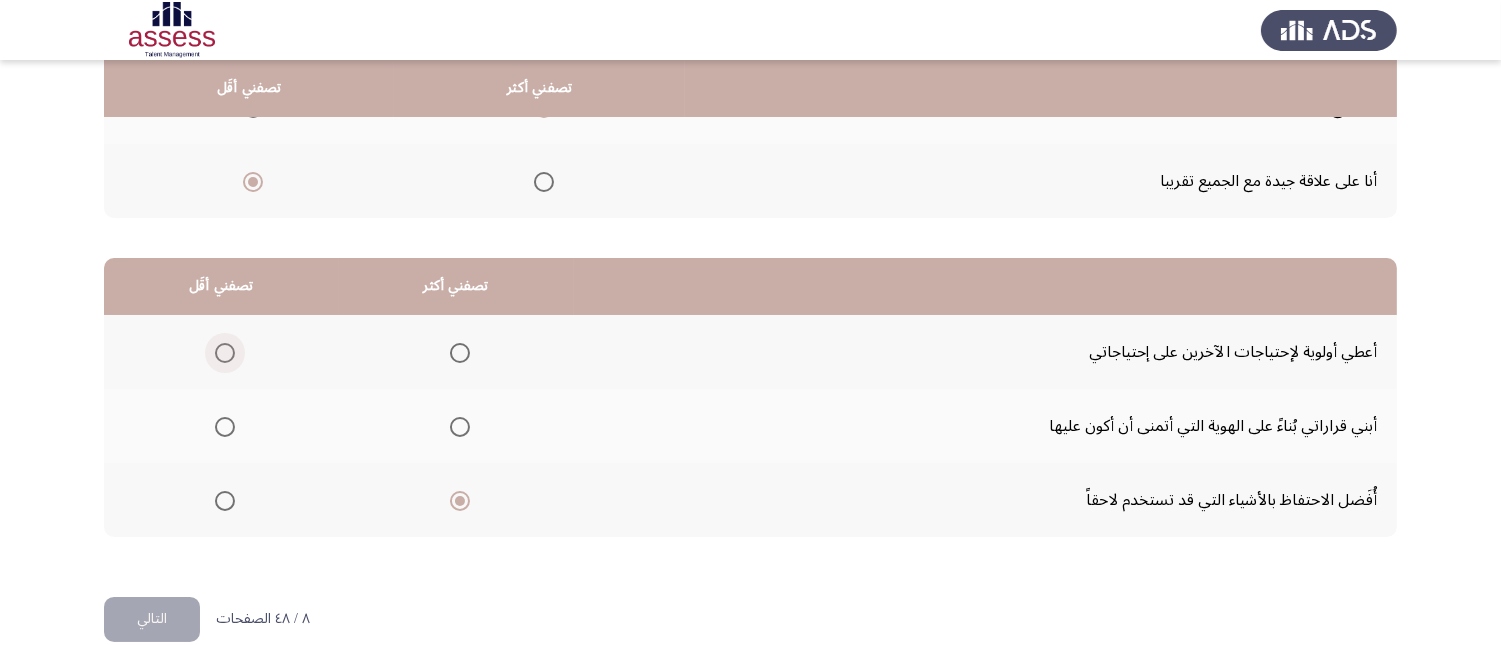 click at bounding box center (225, 353) 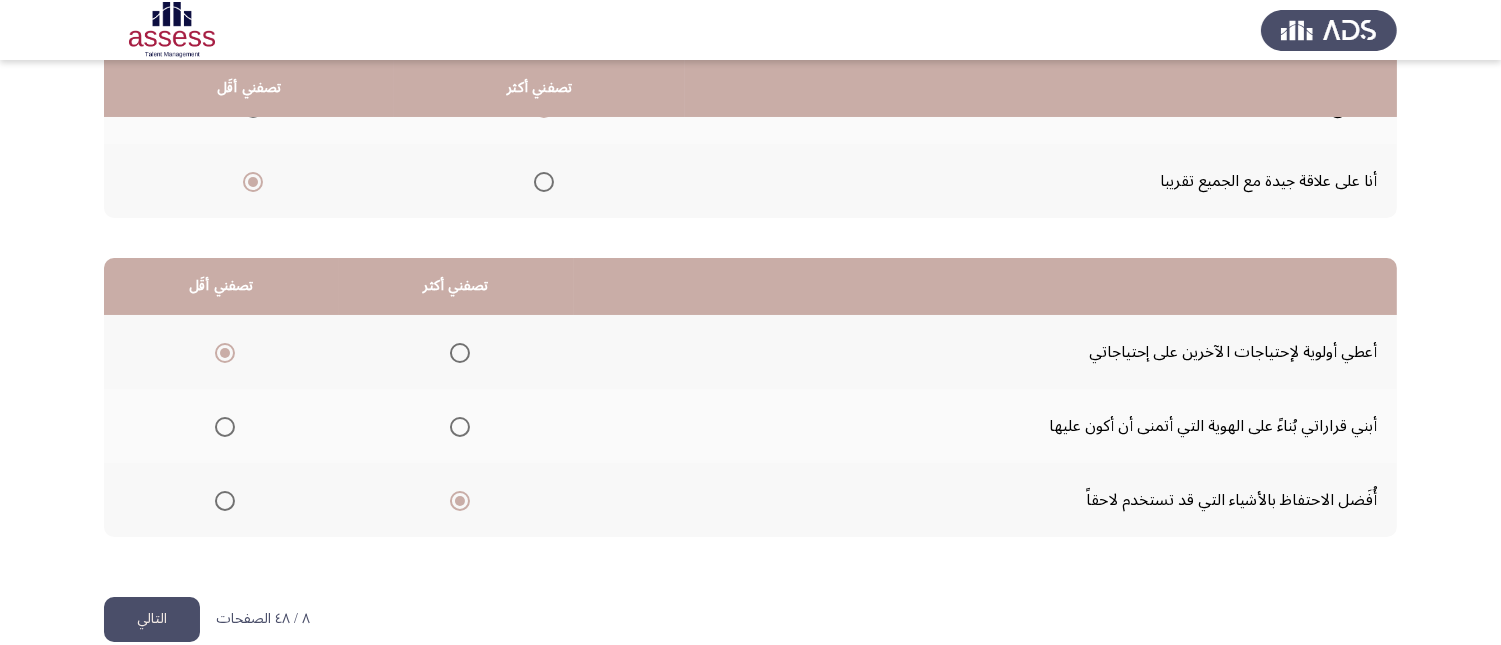 click on "التالي" 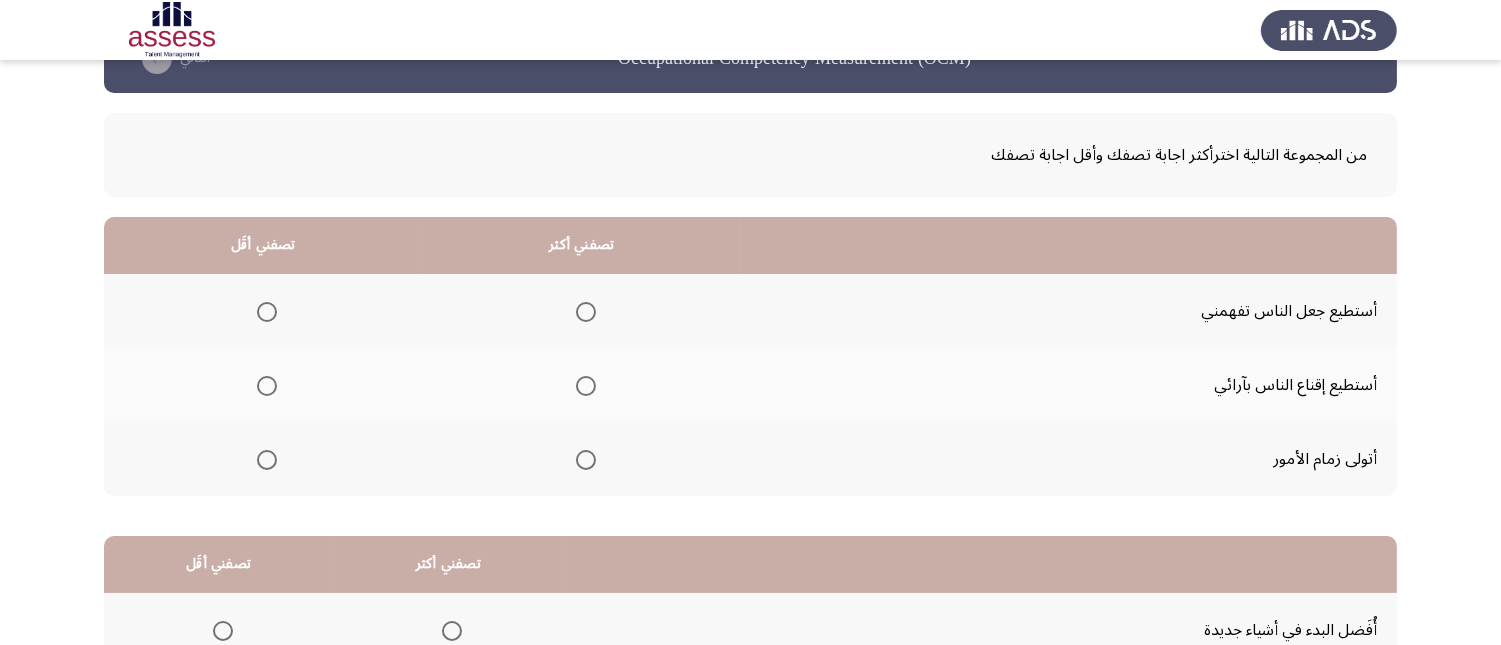 scroll, scrollTop: 34, scrollLeft: 0, axis: vertical 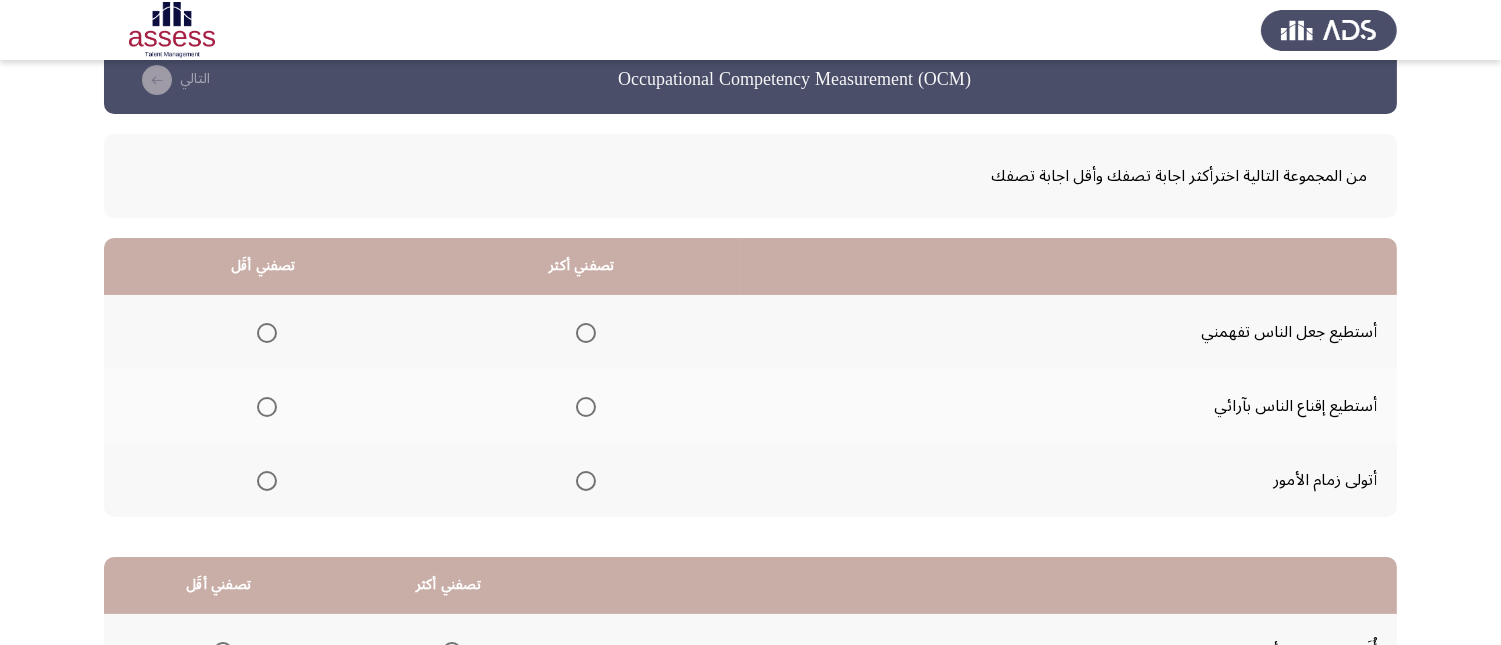 click at bounding box center [586, 407] 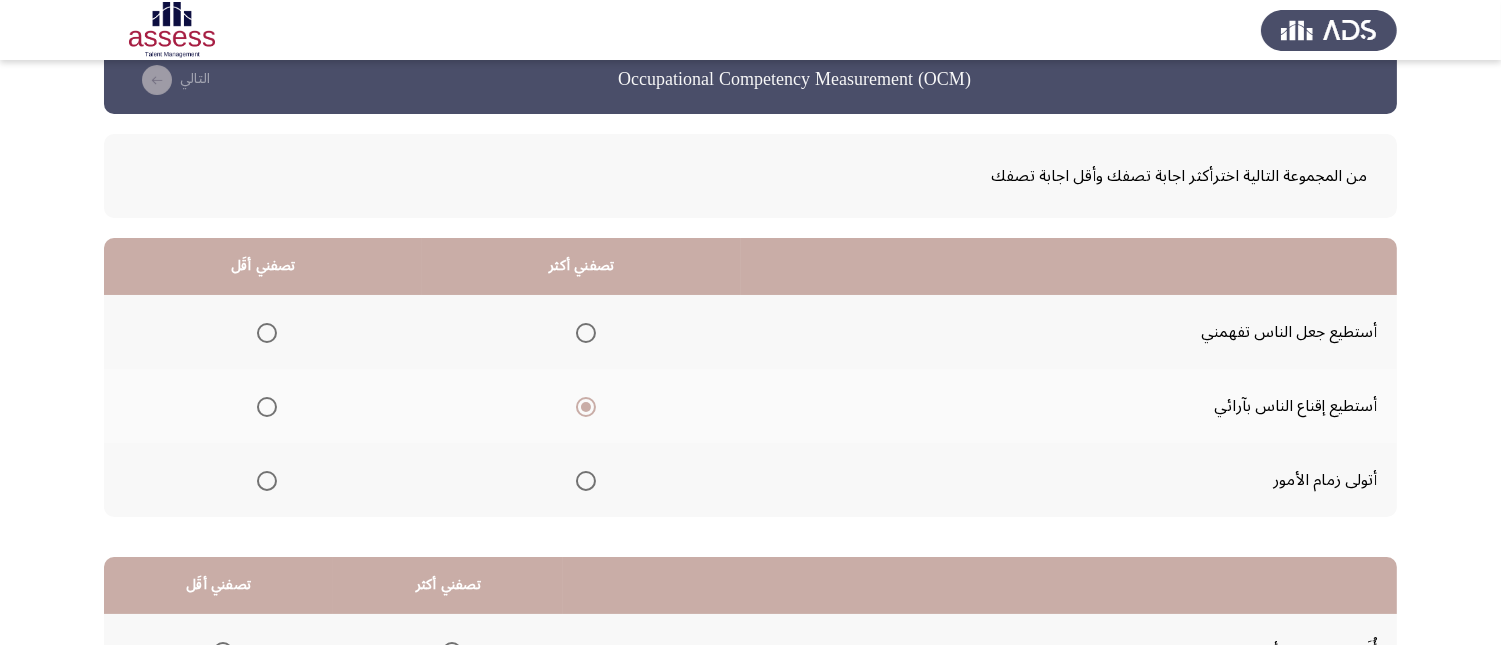 click at bounding box center (267, 481) 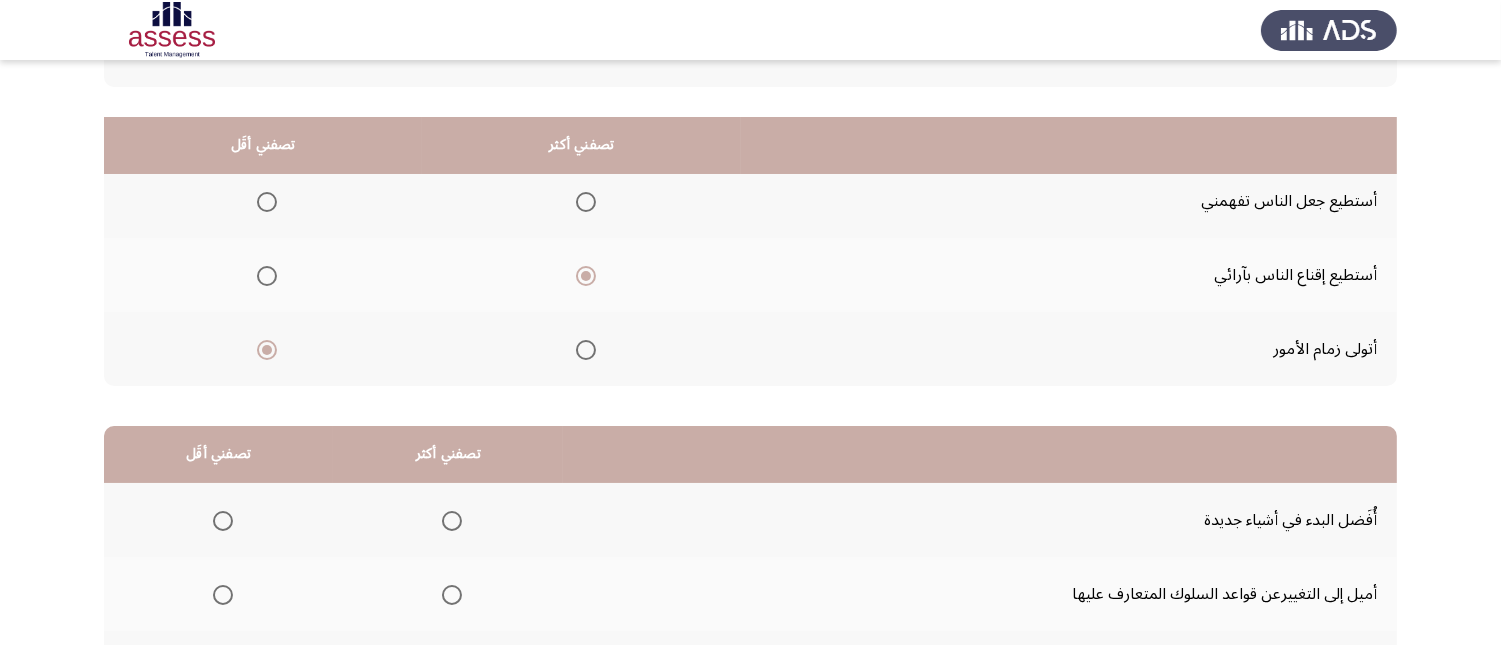 scroll, scrollTop: 145, scrollLeft: 0, axis: vertical 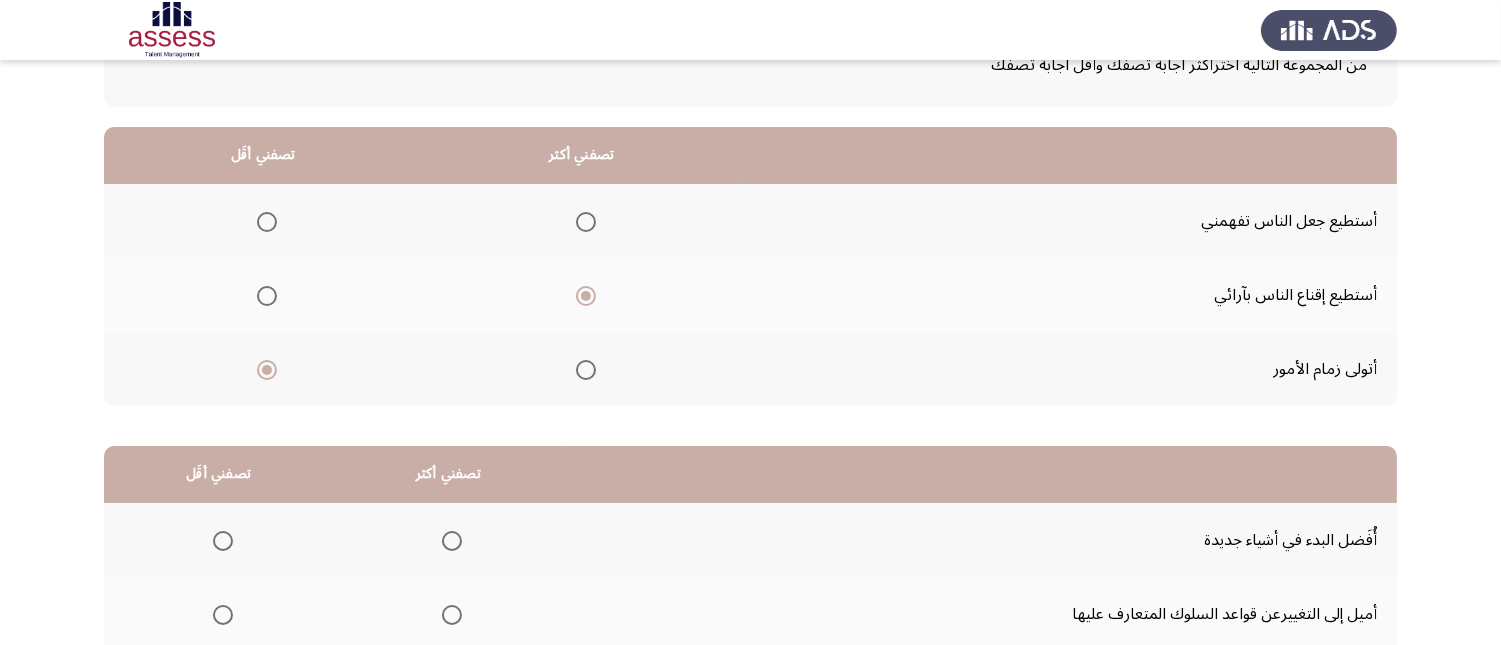 click at bounding box center [586, 222] 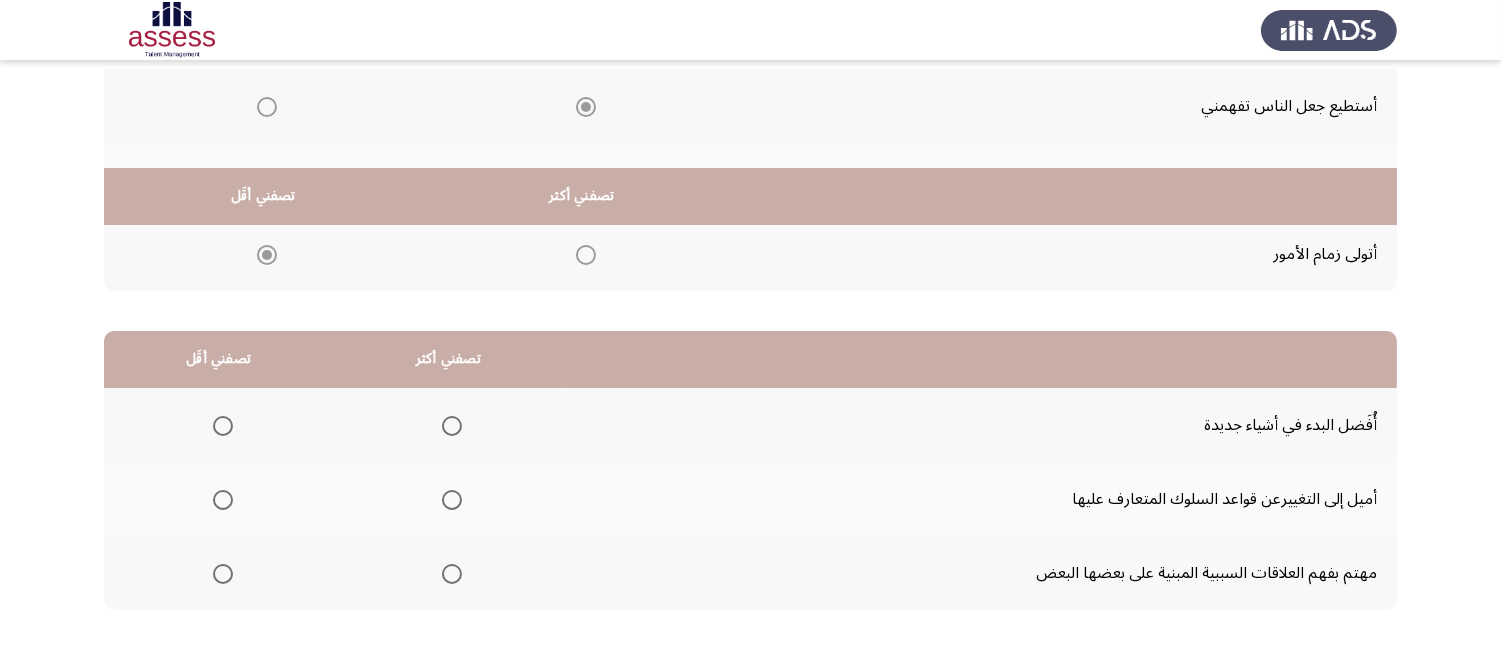 scroll, scrollTop: 367, scrollLeft: 0, axis: vertical 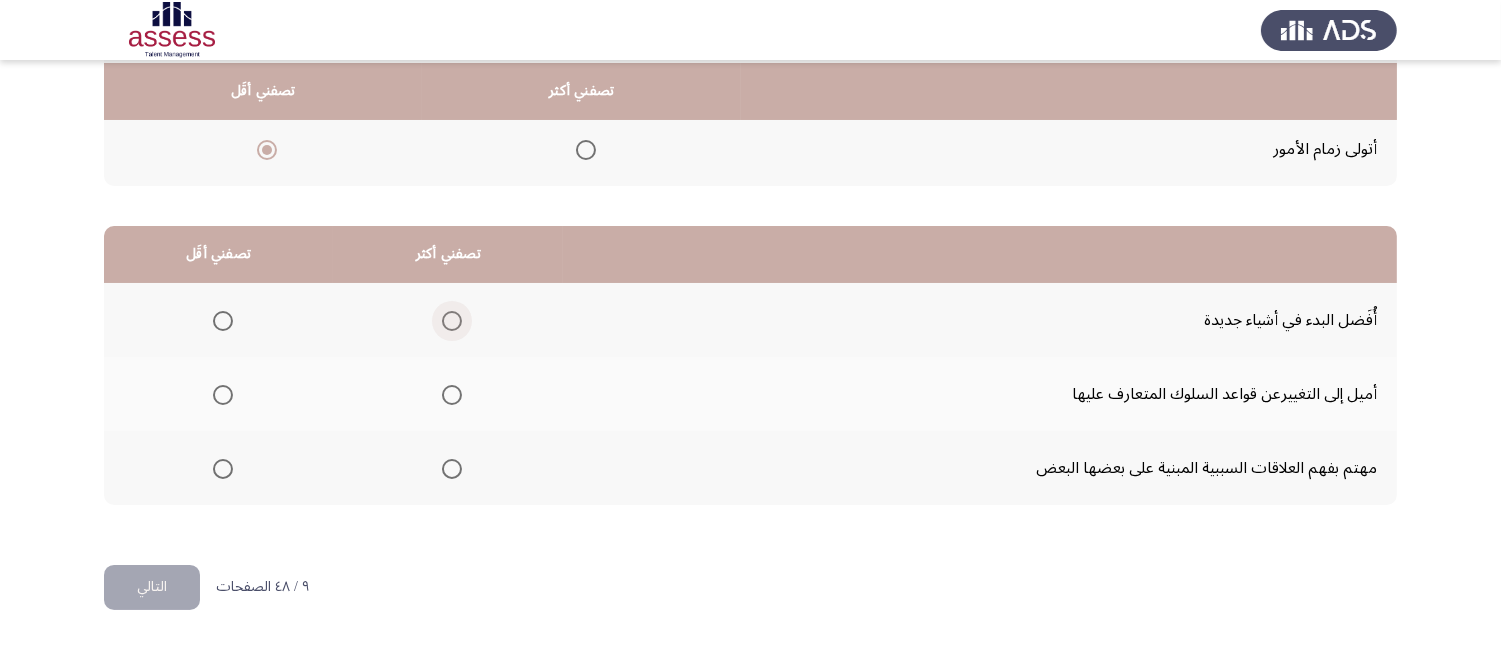 click at bounding box center (452, 321) 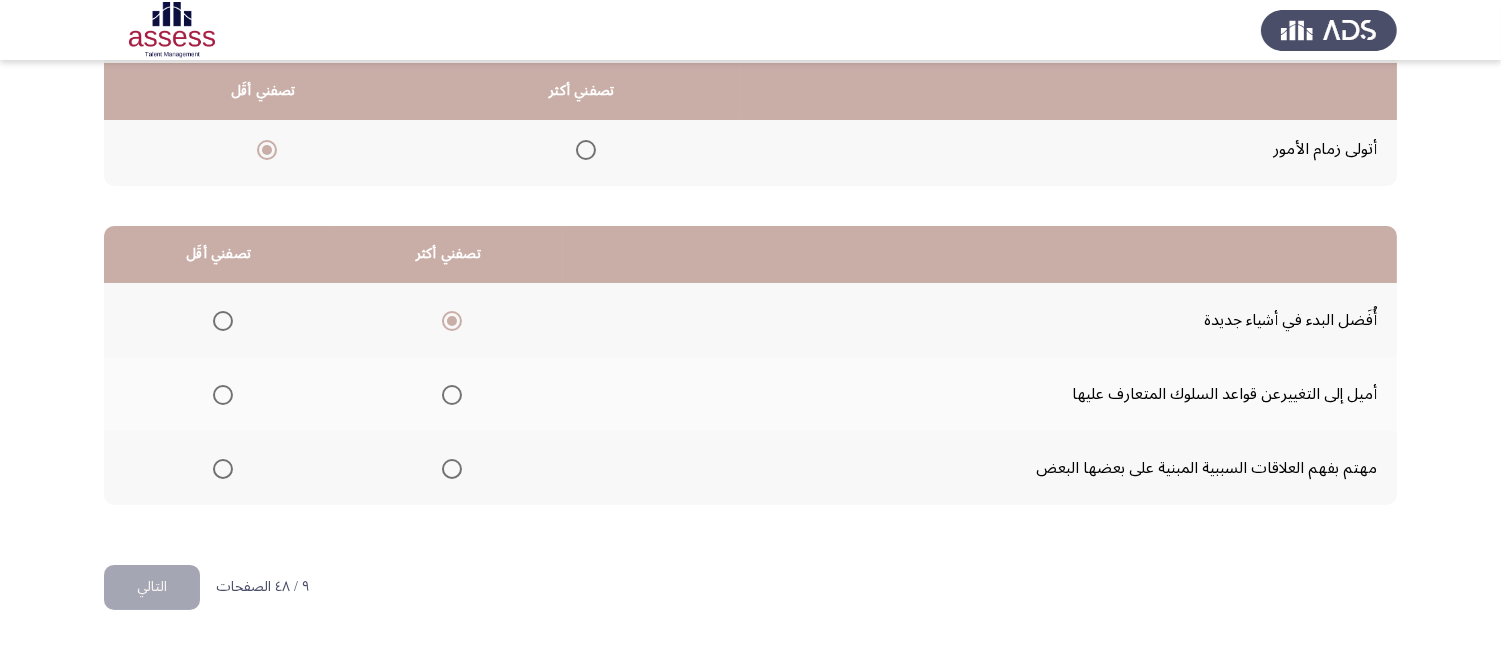 click at bounding box center (223, 469) 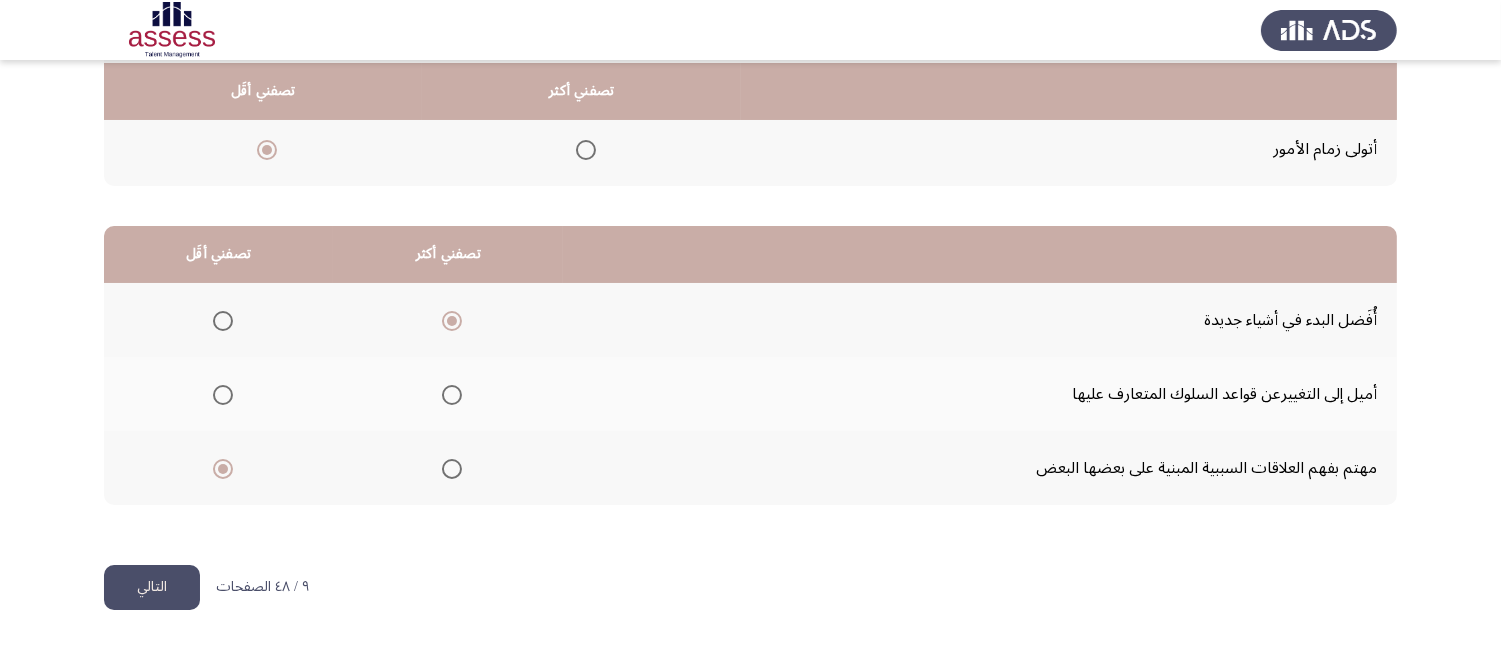 click on "التالي" 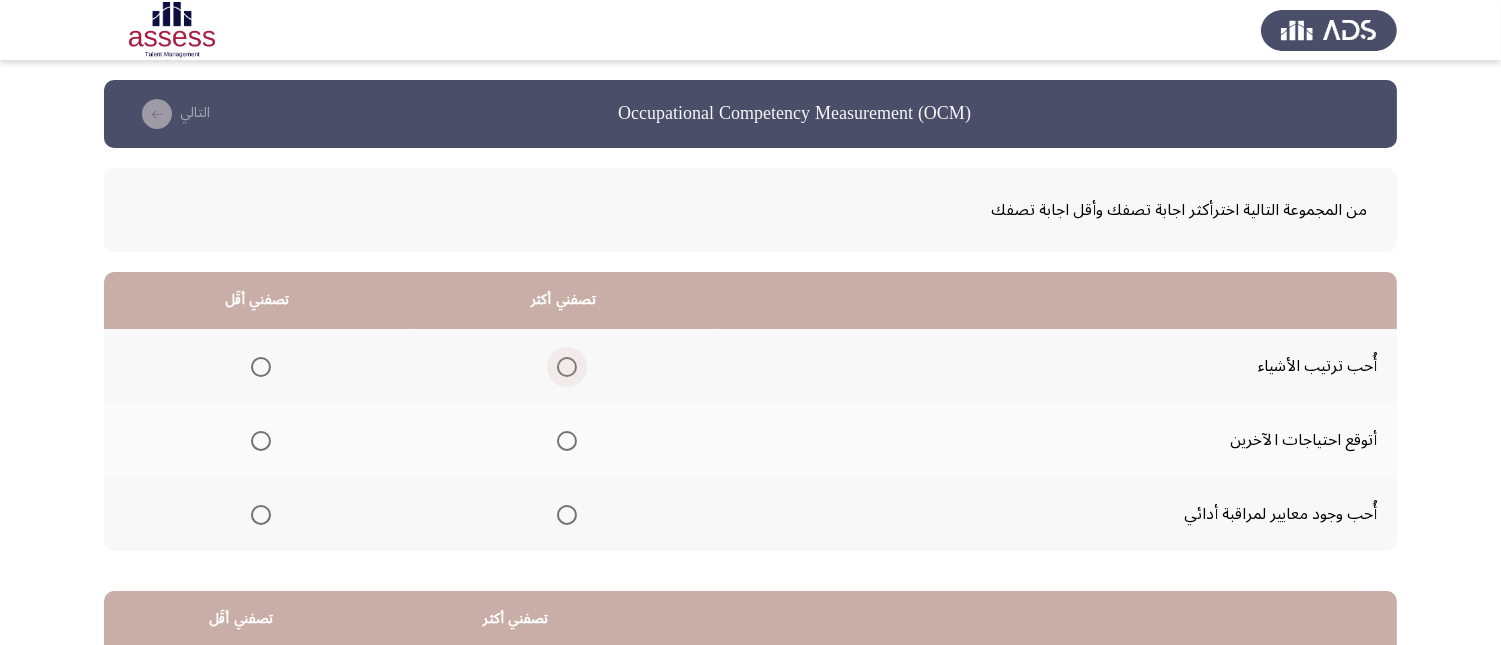click at bounding box center (567, 367) 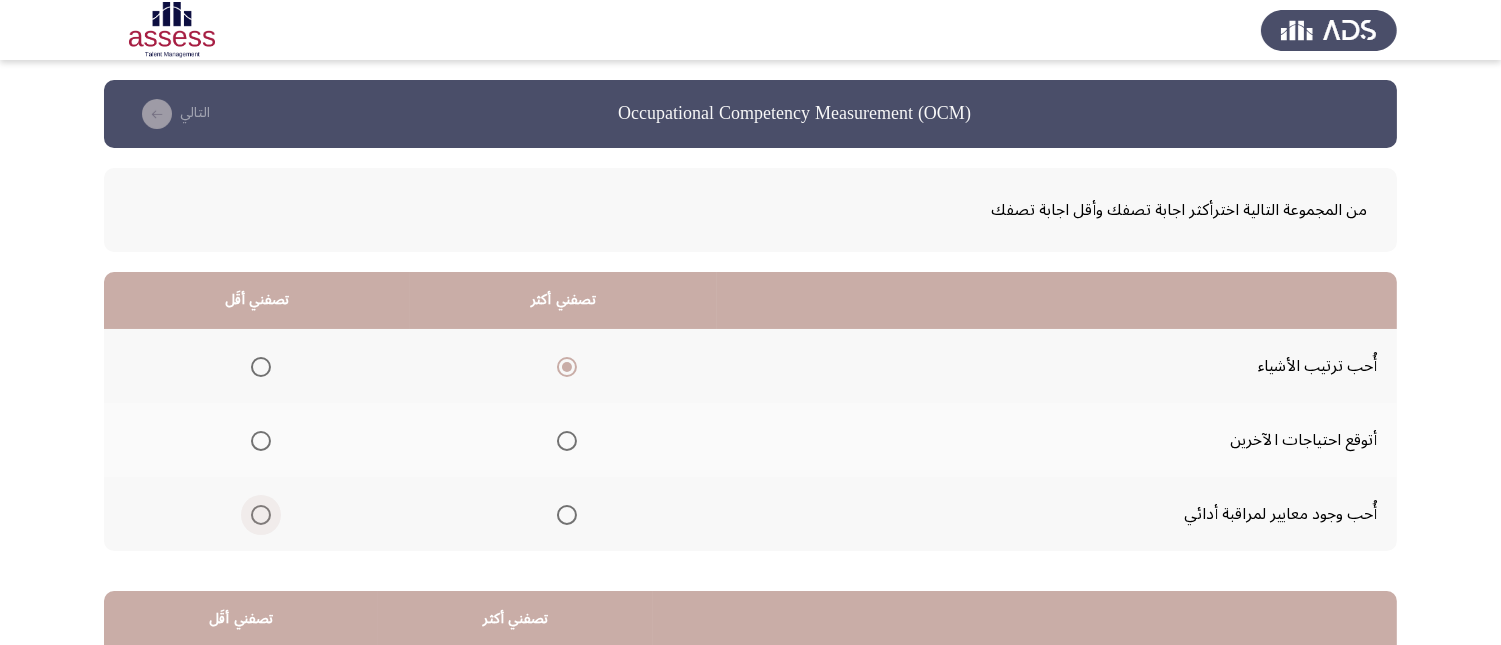 click at bounding box center (261, 515) 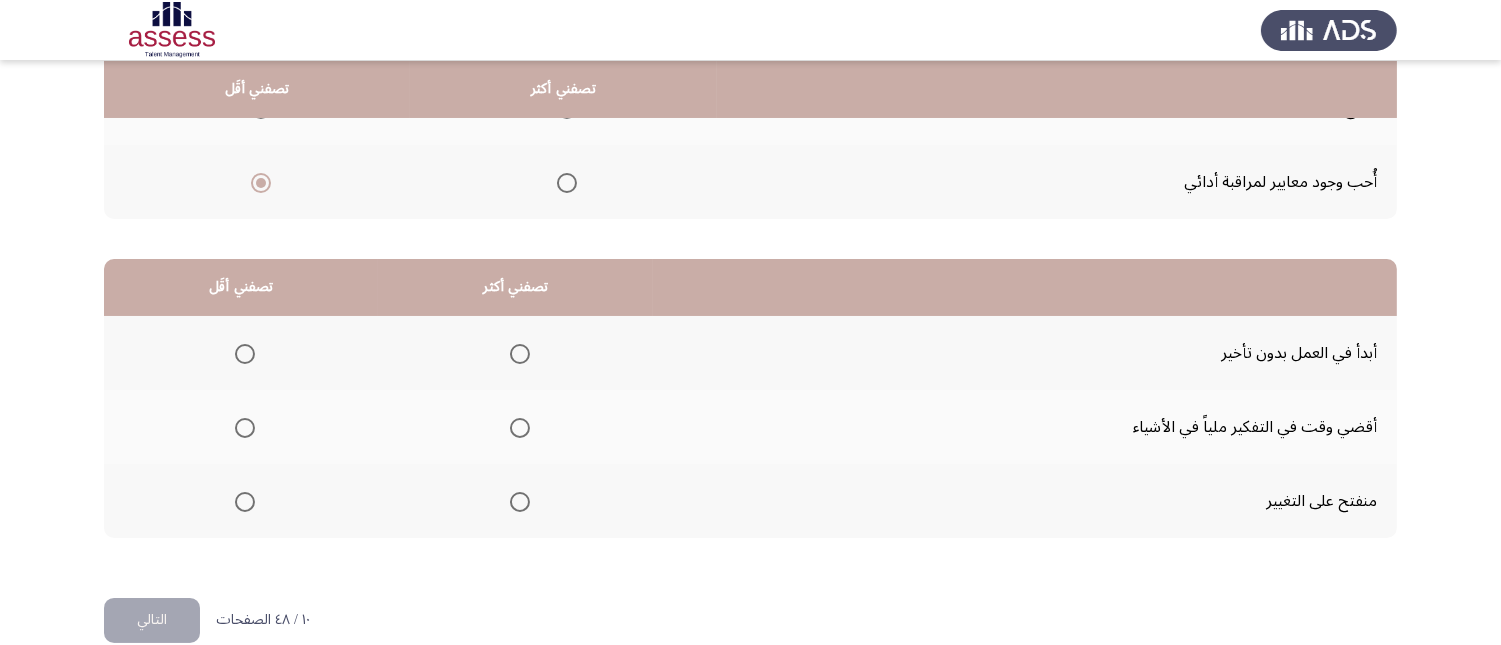 scroll, scrollTop: 333, scrollLeft: 0, axis: vertical 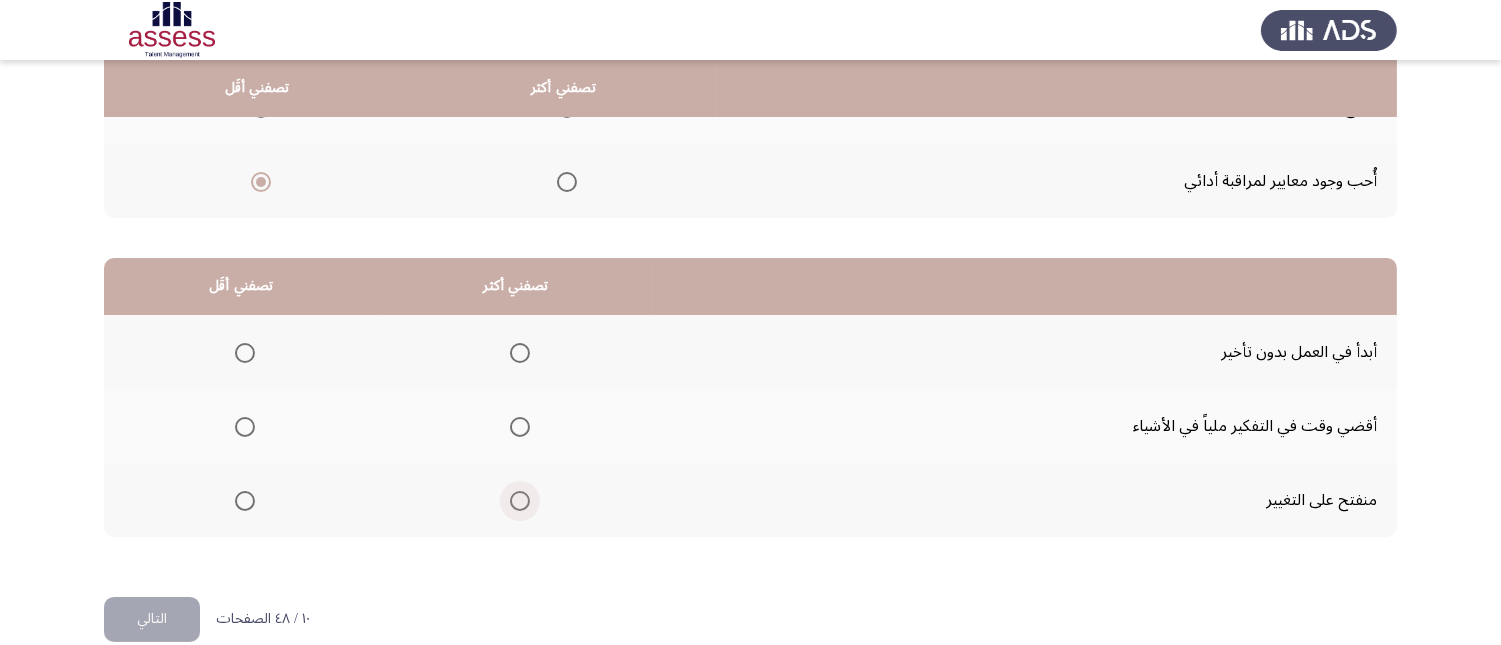 click at bounding box center [520, 501] 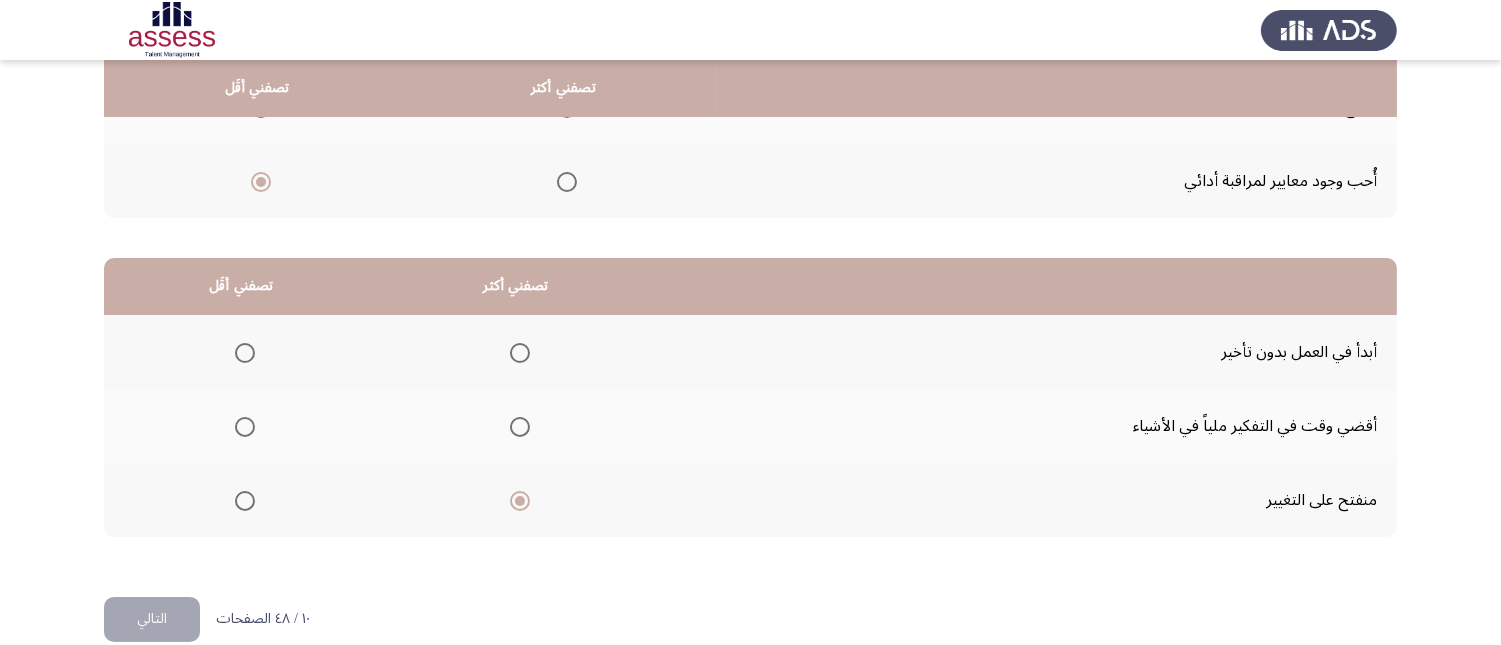 click at bounding box center [245, 353] 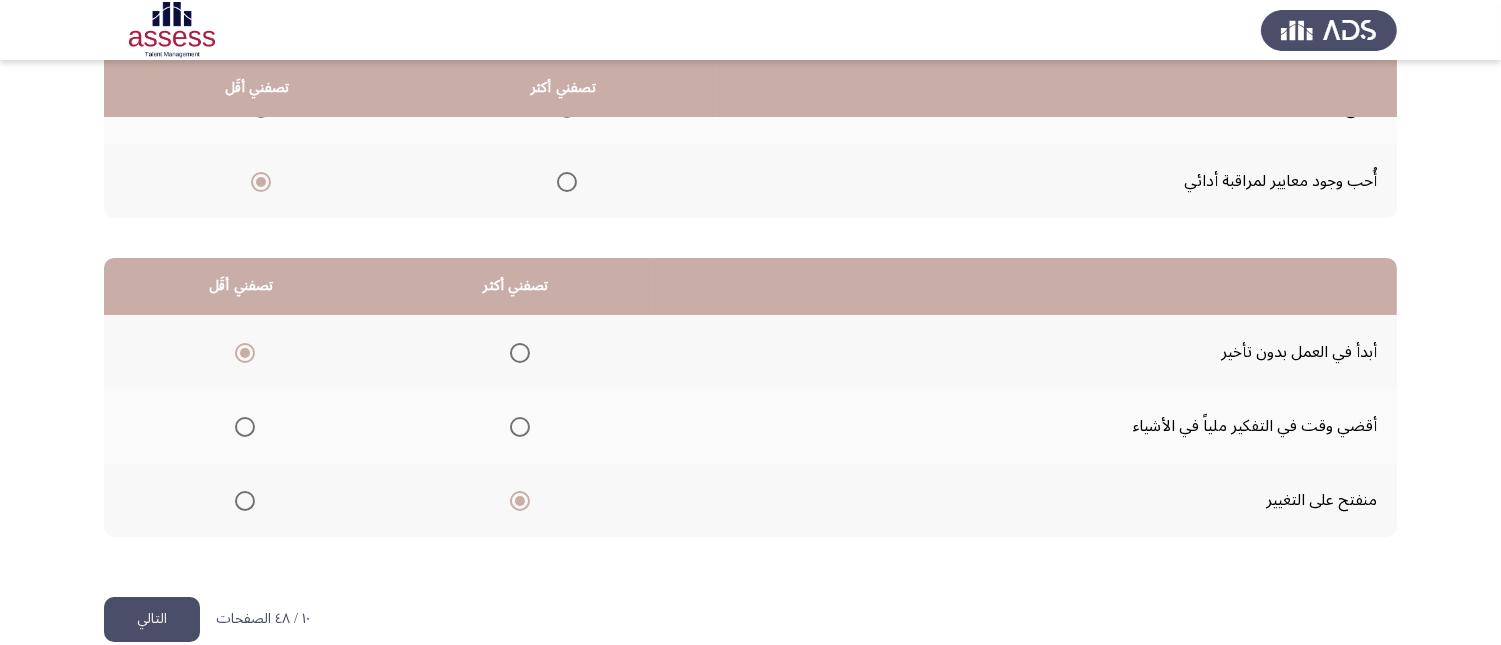 click on "التالي" 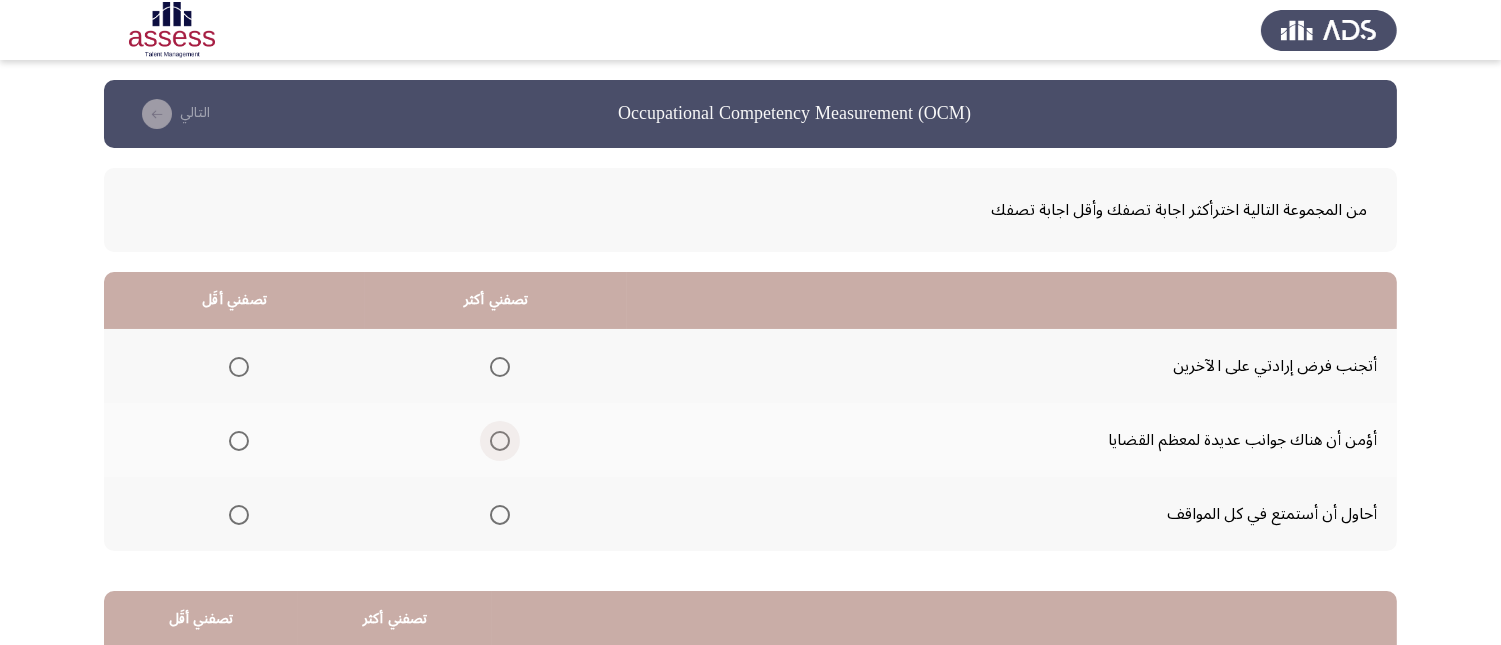 click at bounding box center [500, 441] 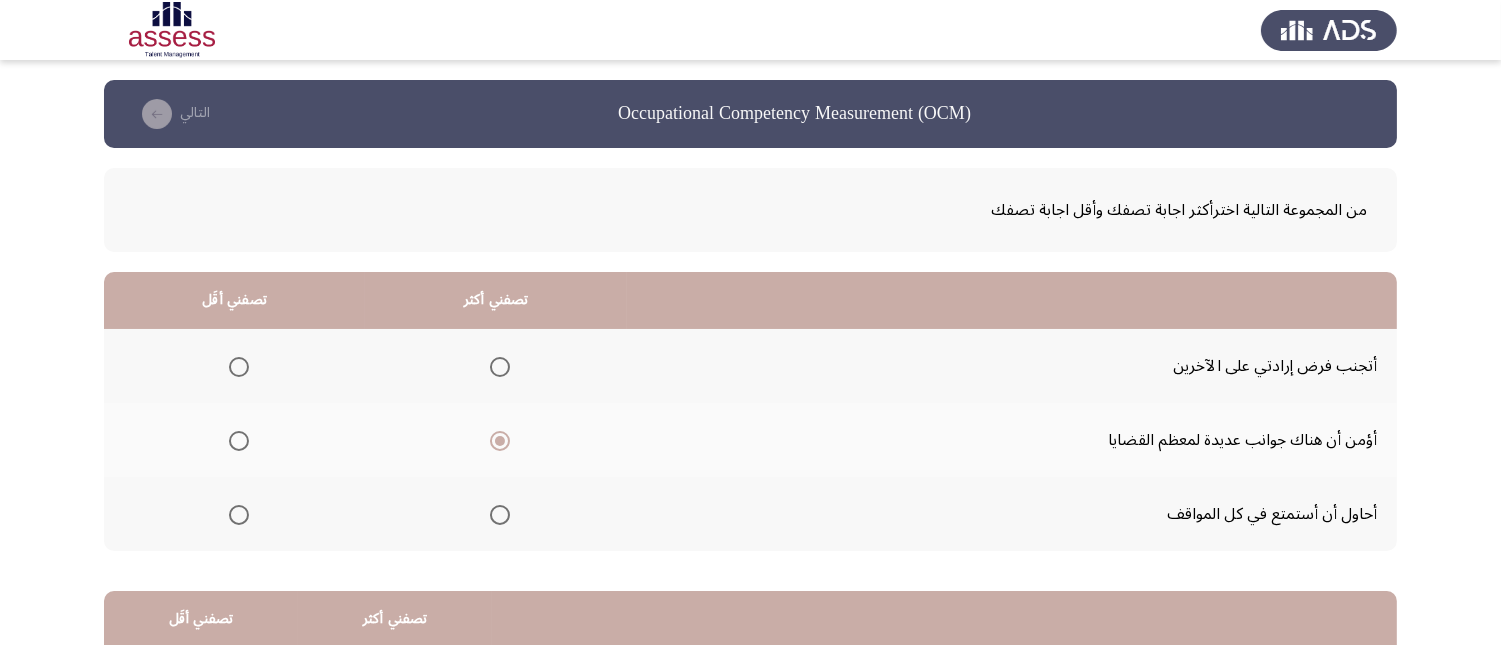 click at bounding box center (239, 367) 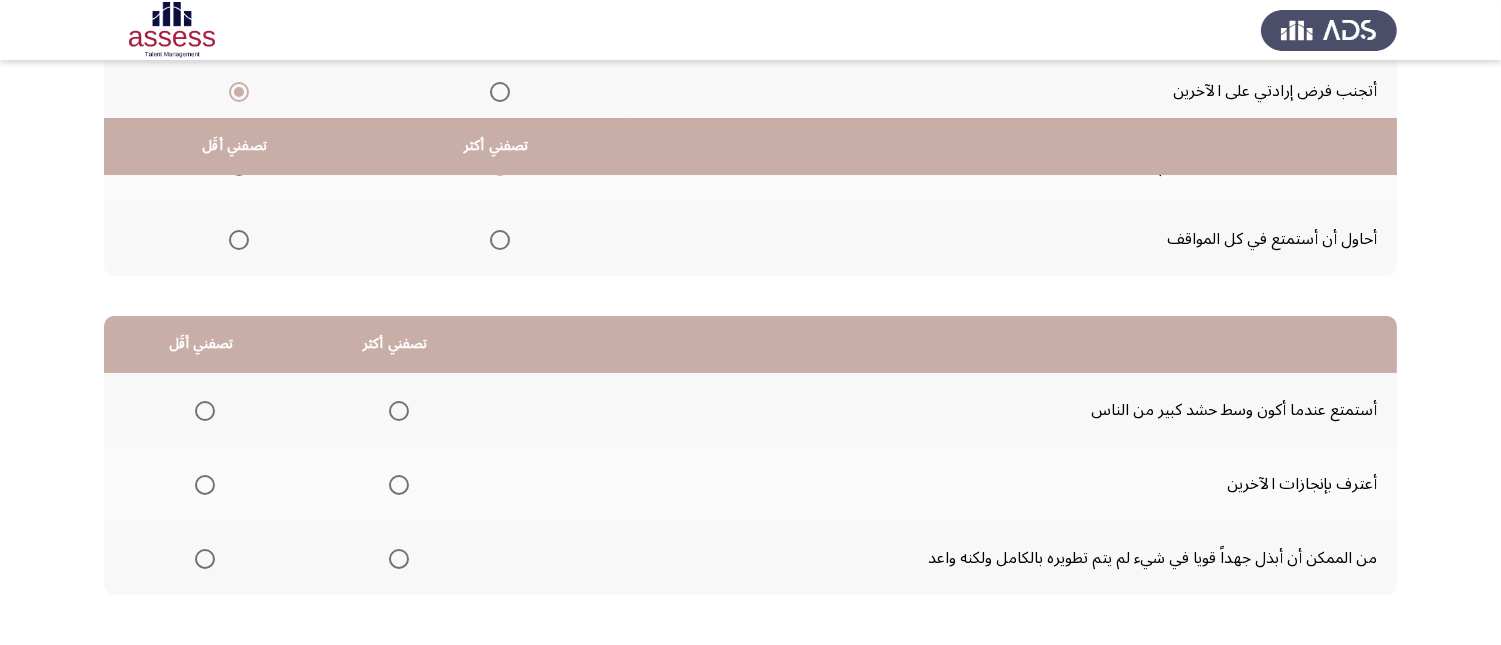 scroll, scrollTop: 333, scrollLeft: 0, axis: vertical 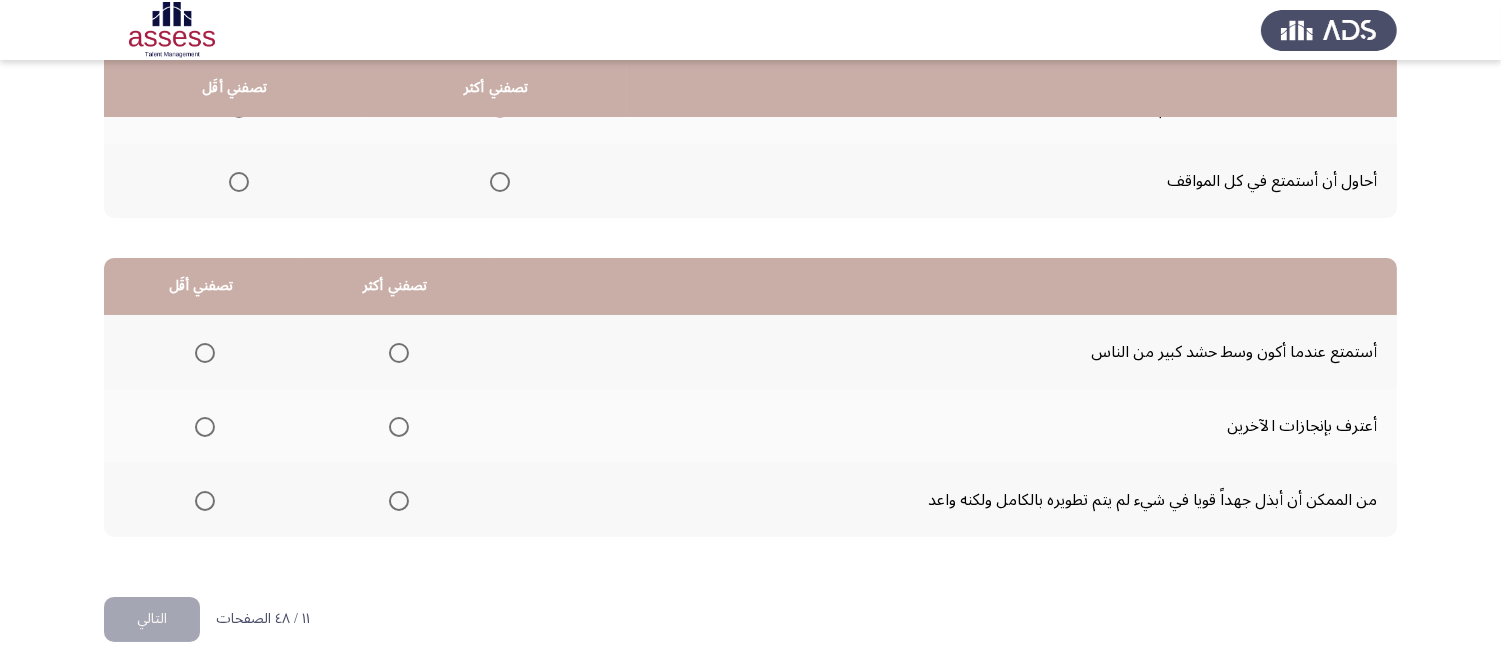 click at bounding box center (399, 501) 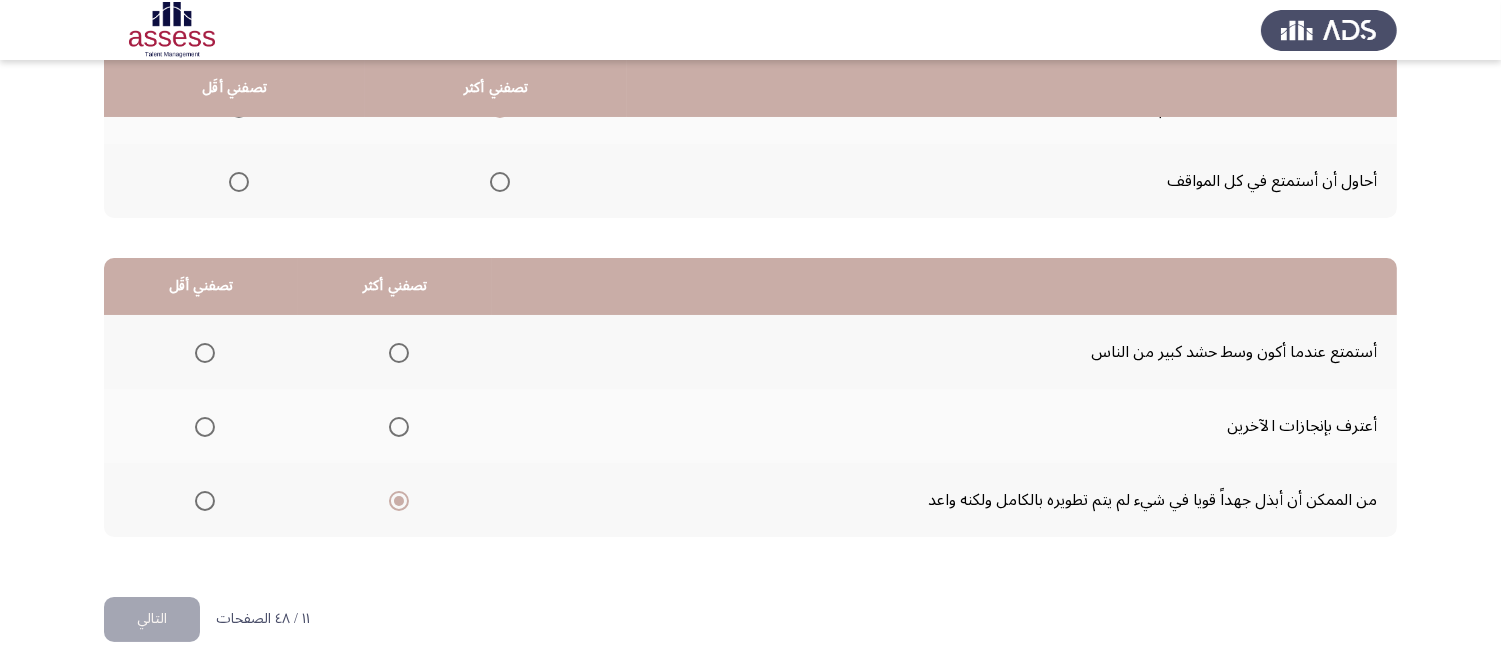 click 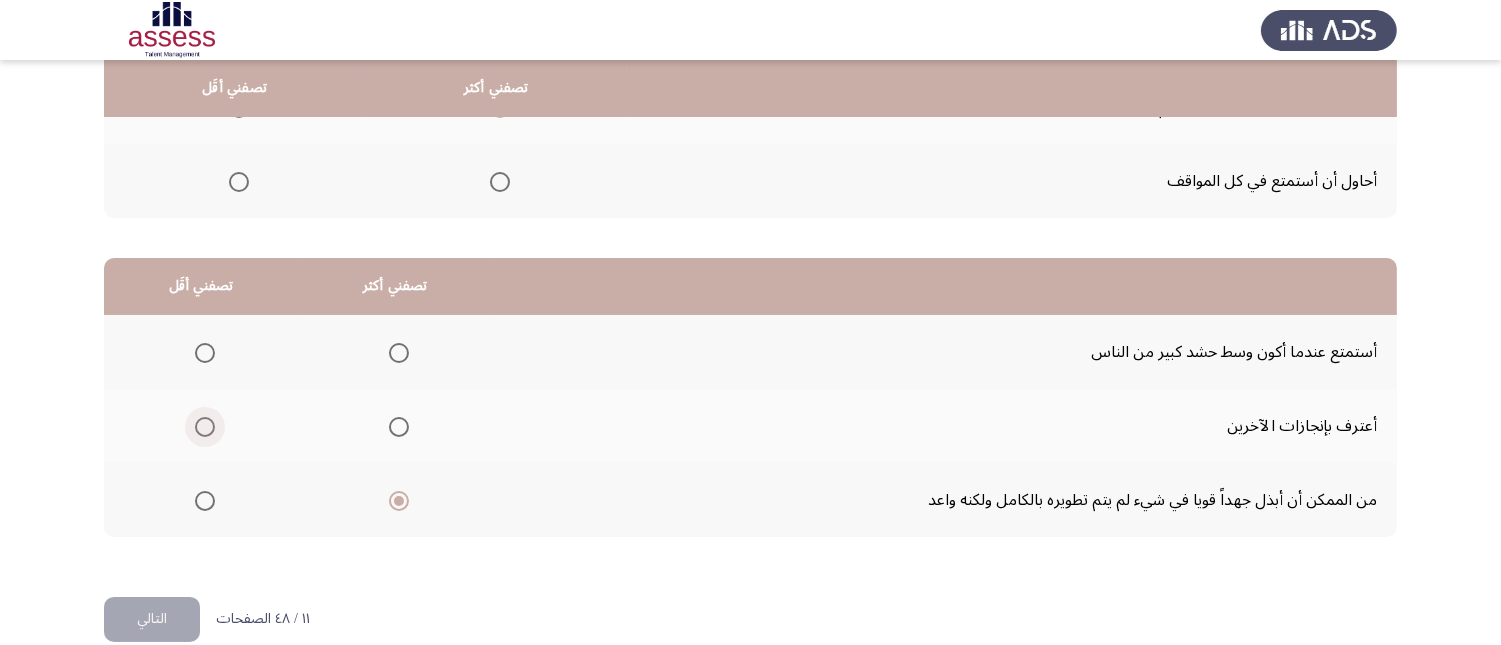 click at bounding box center [205, 427] 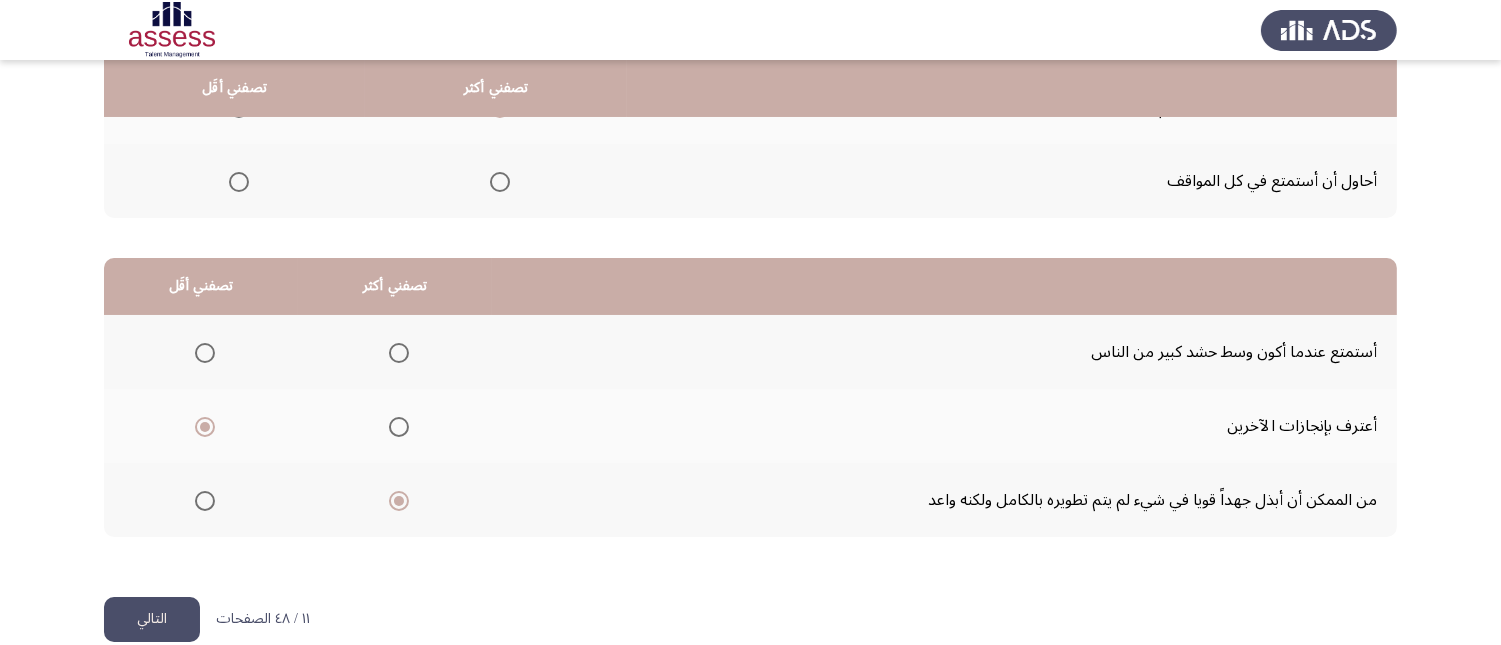click on "التالي" 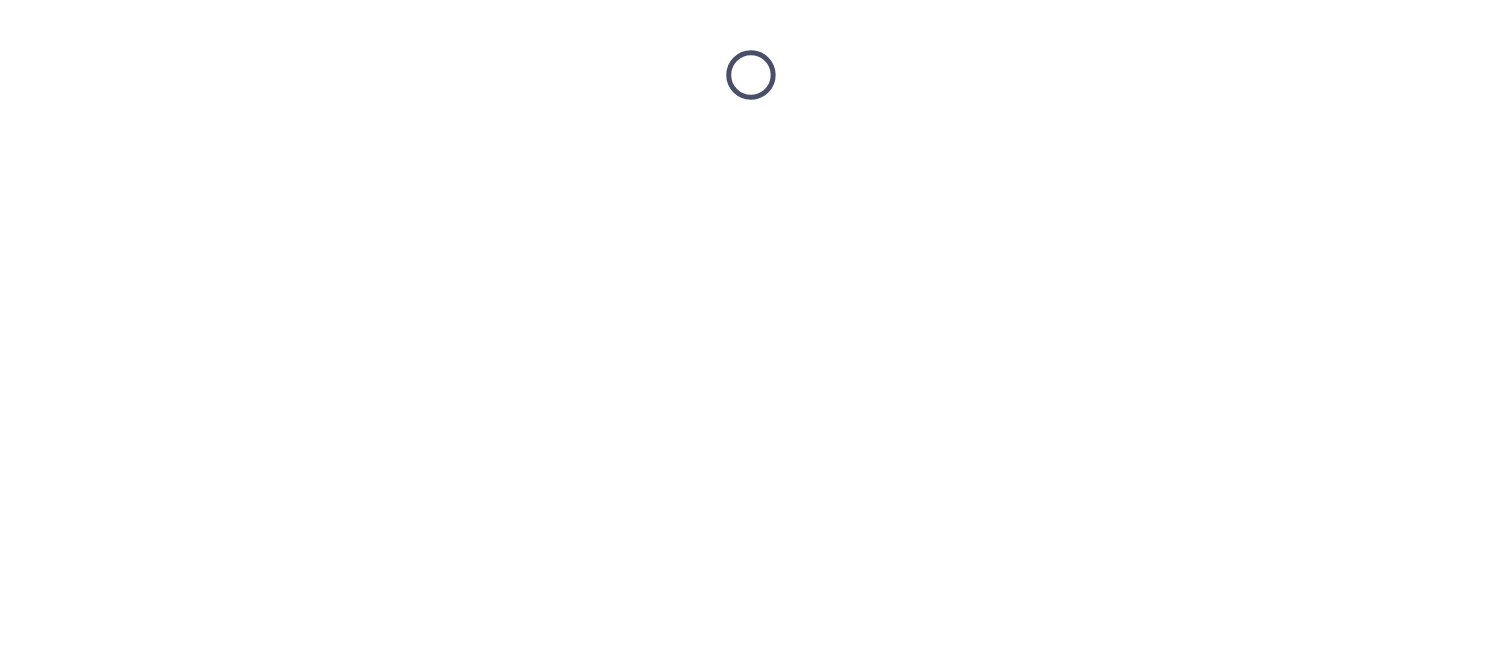 scroll, scrollTop: 0, scrollLeft: 0, axis: both 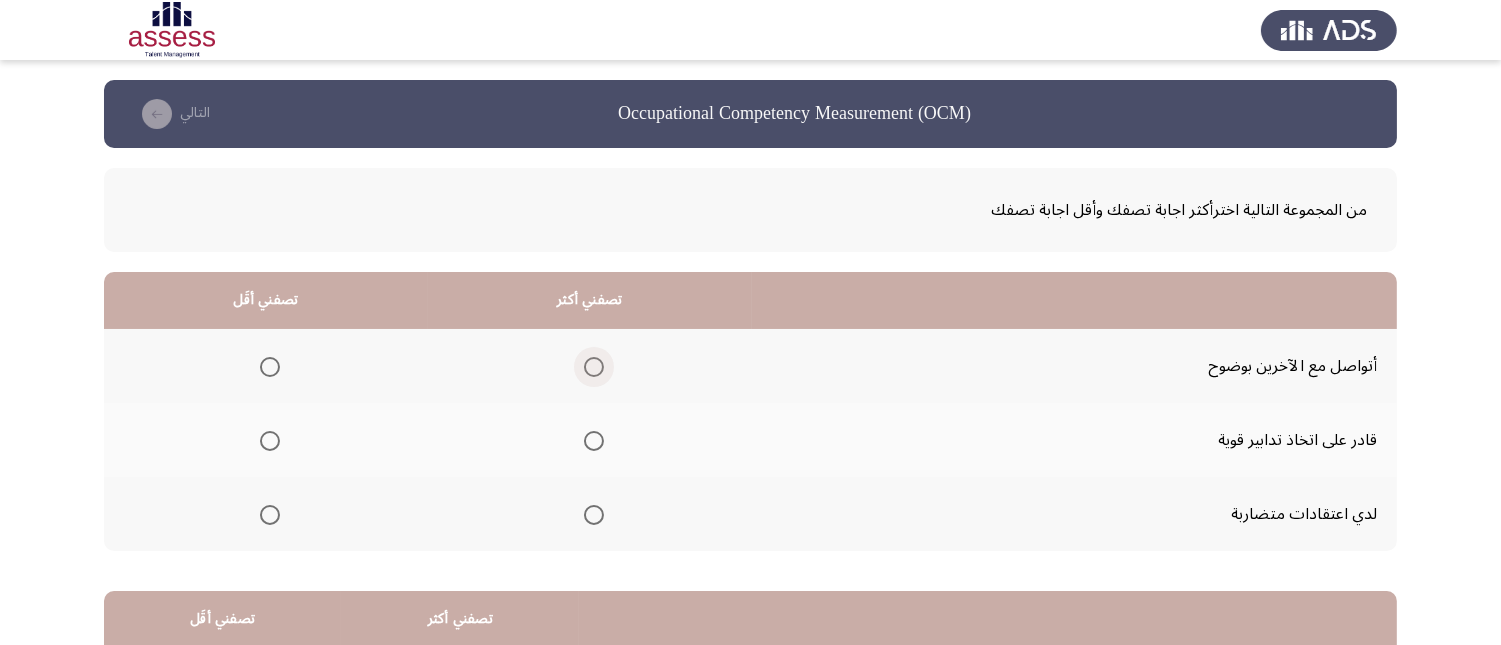 click at bounding box center (594, 367) 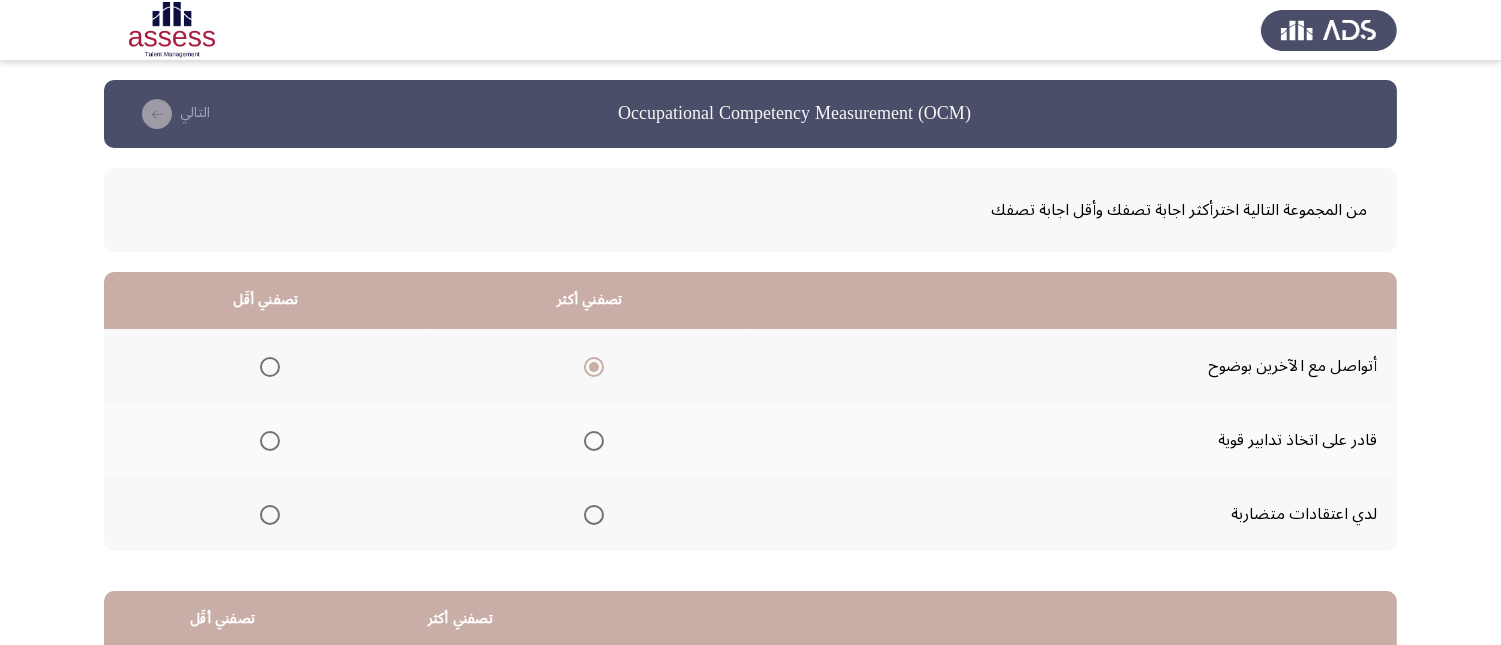 click at bounding box center [270, 441] 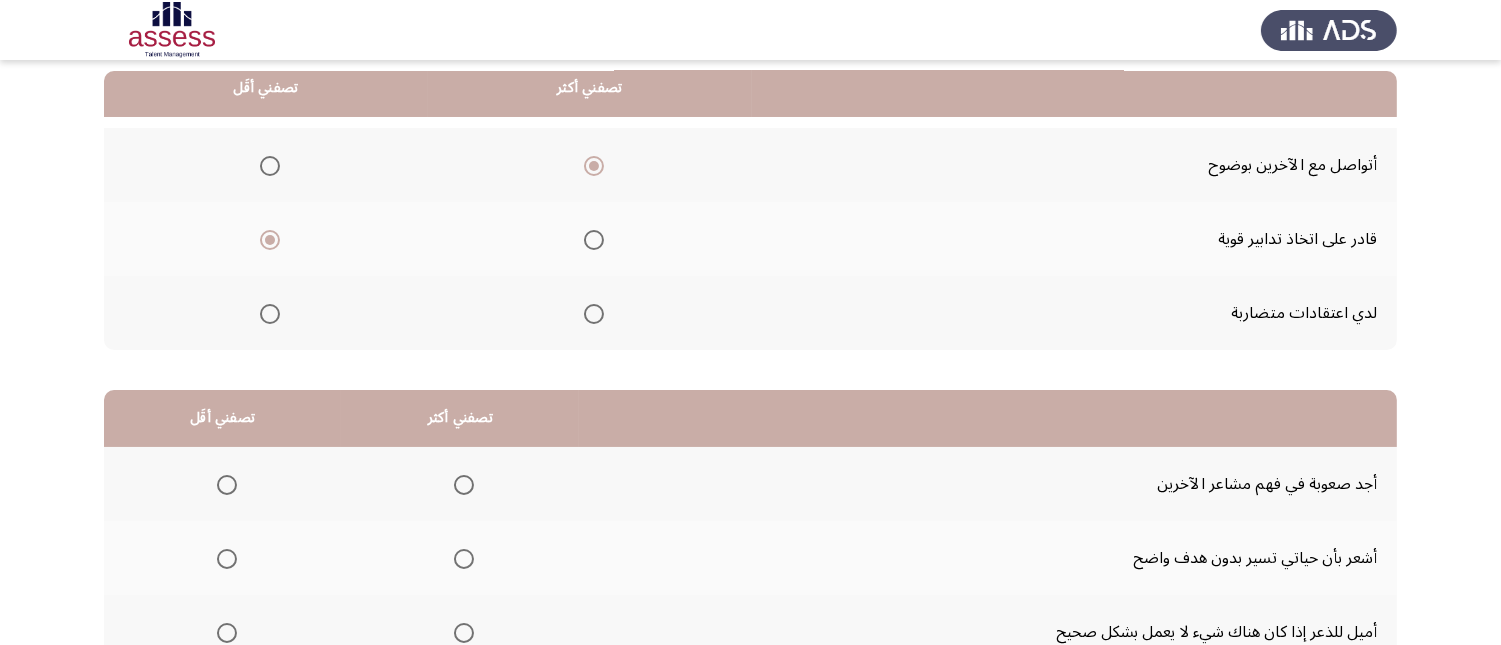 scroll, scrollTop: 367, scrollLeft: 0, axis: vertical 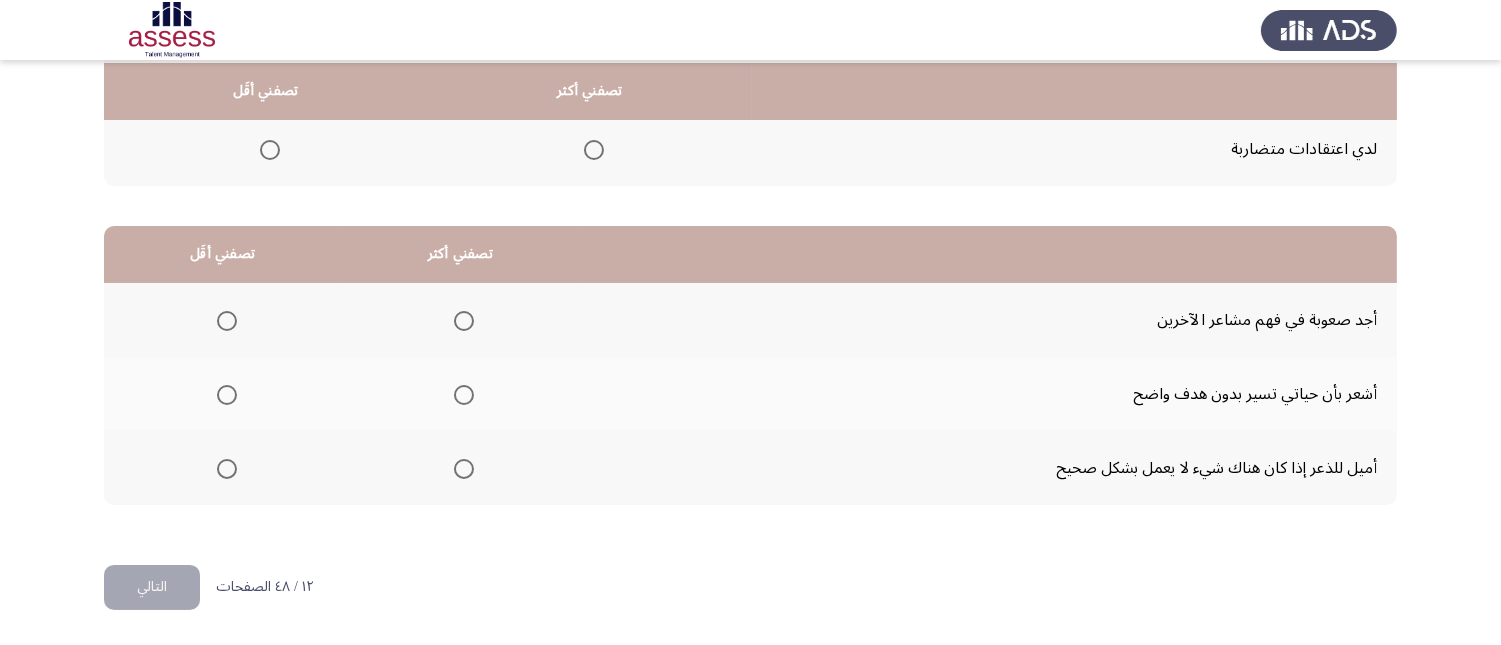 click 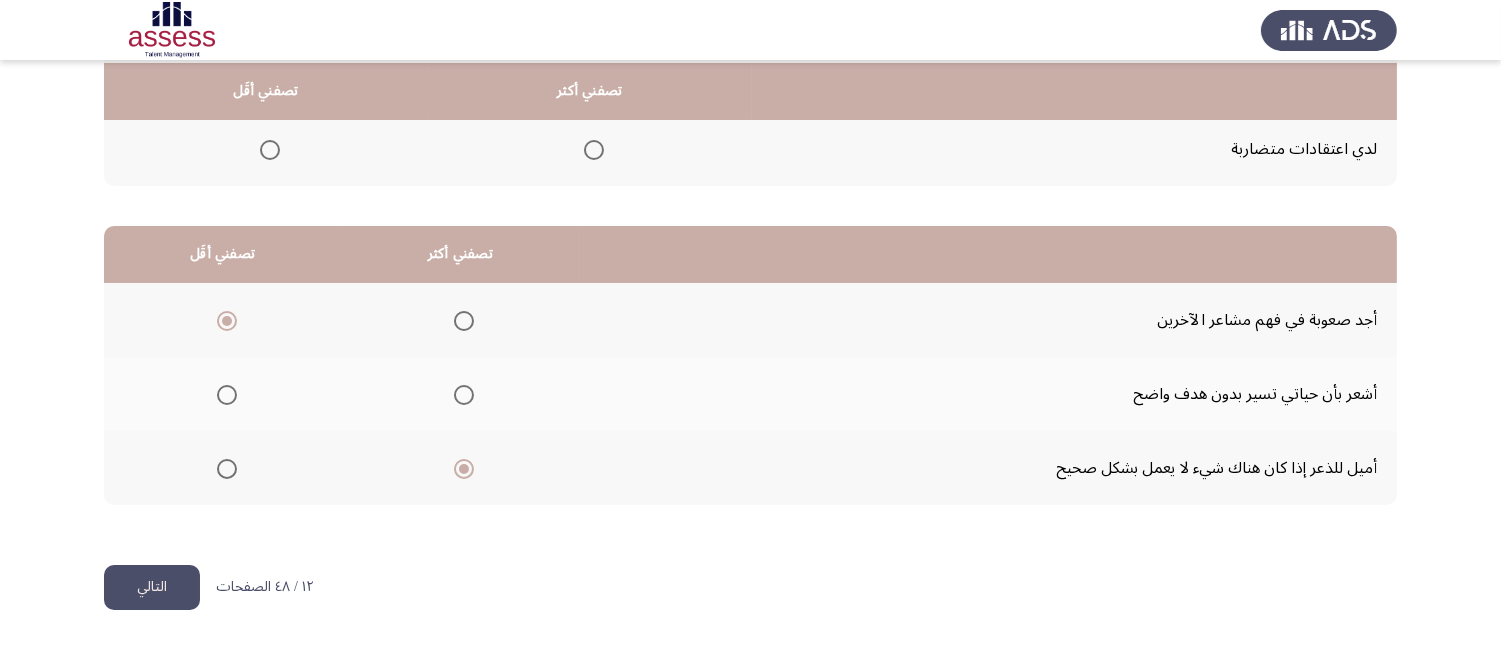 click on "التالي" 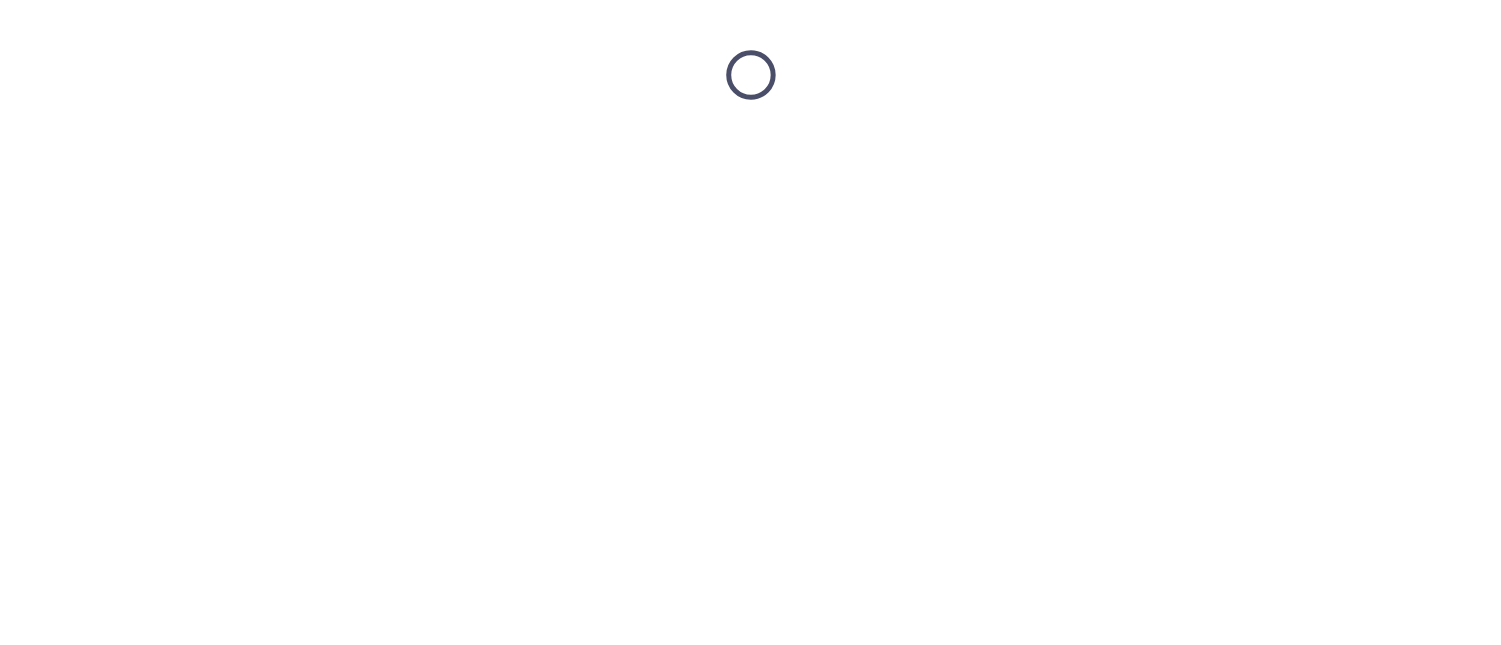 scroll, scrollTop: 0, scrollLeft: 0, axis: both 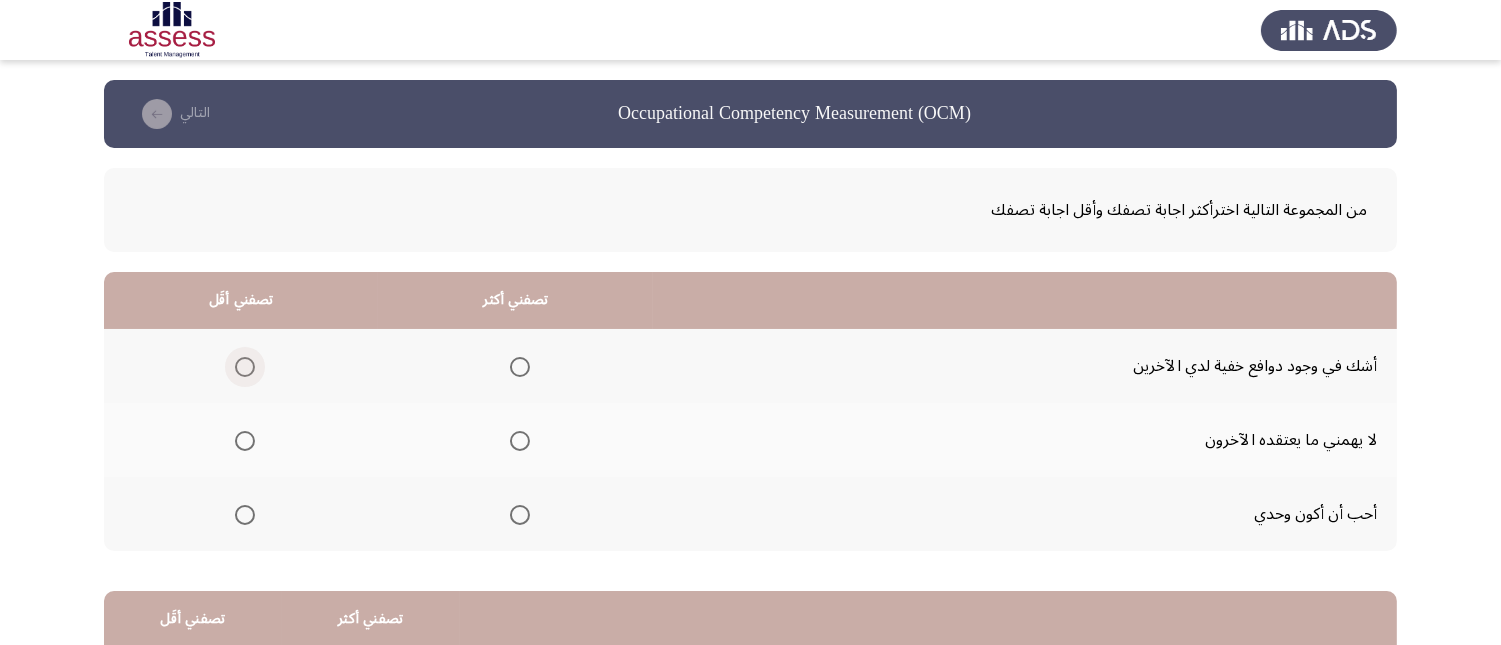 click at bounding box center [245, 367] 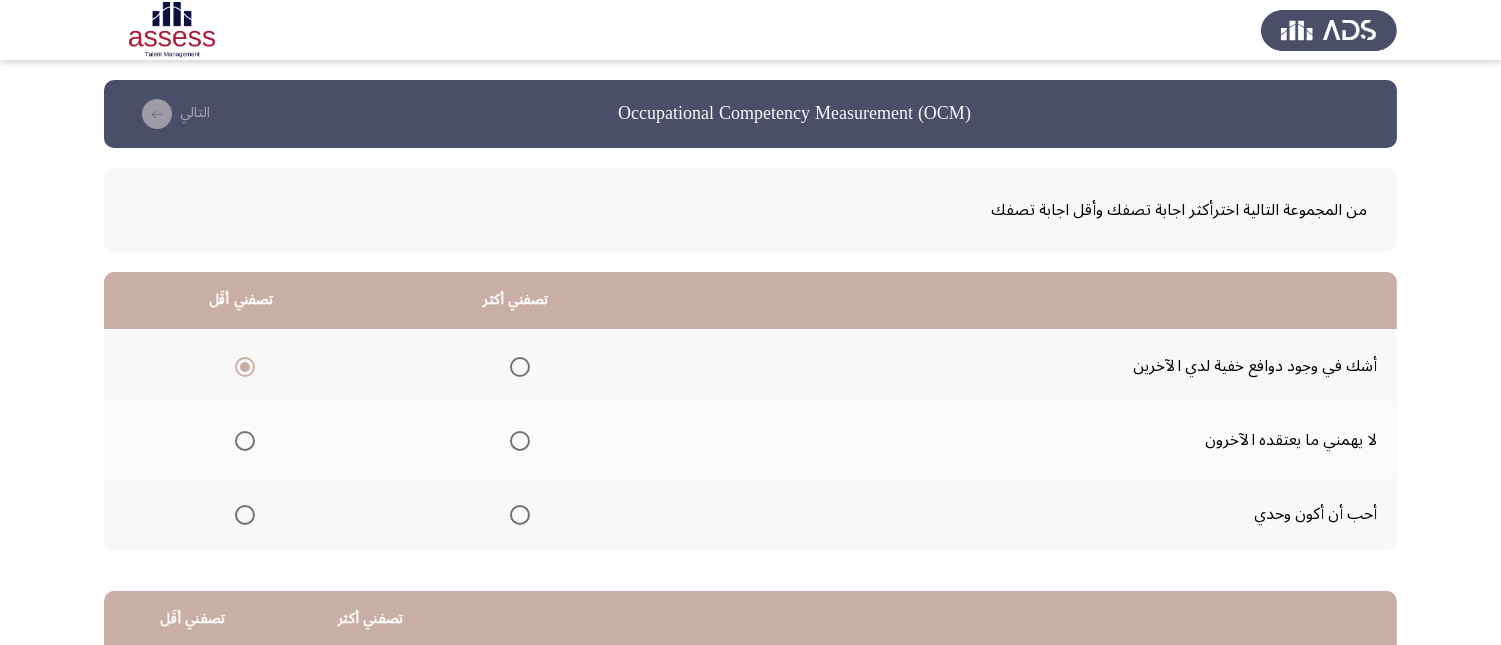 click at bounding box center [520, 441] 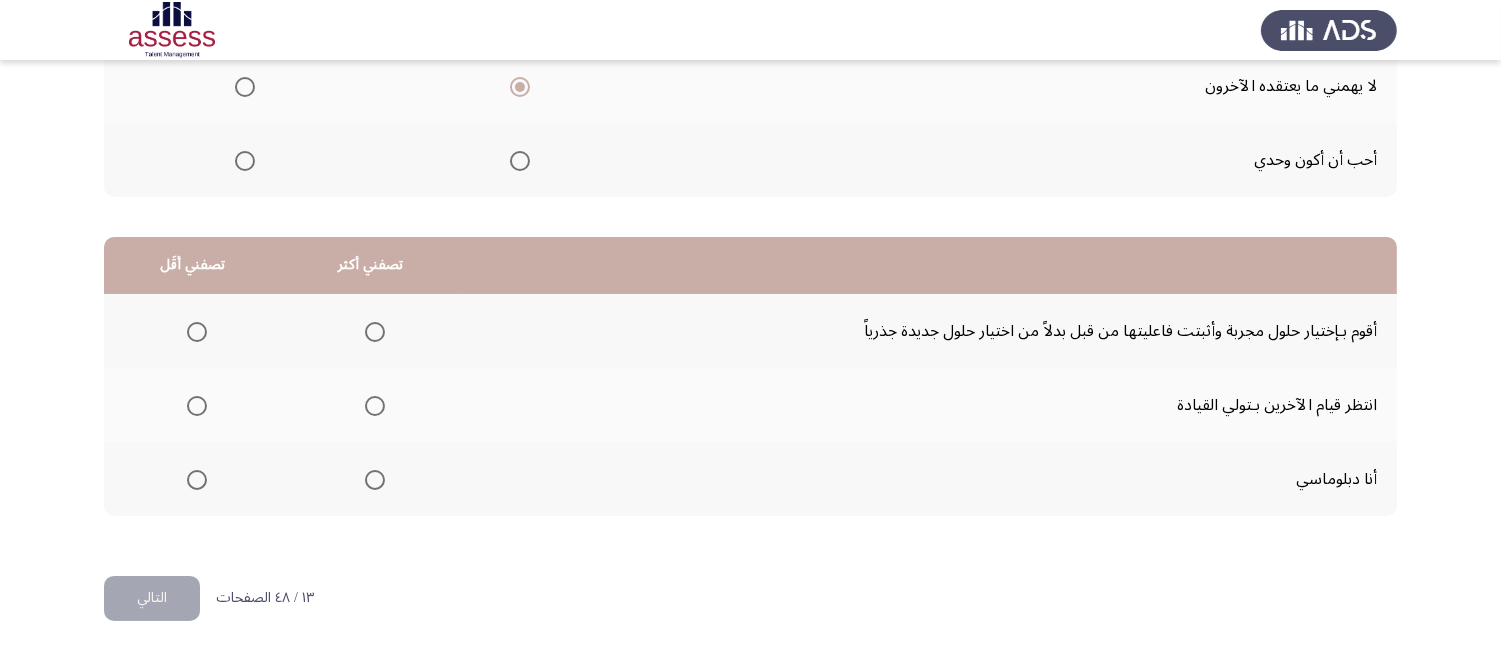 scroll, scrollTop: 367, scrollLeft: 0, axis: vertical 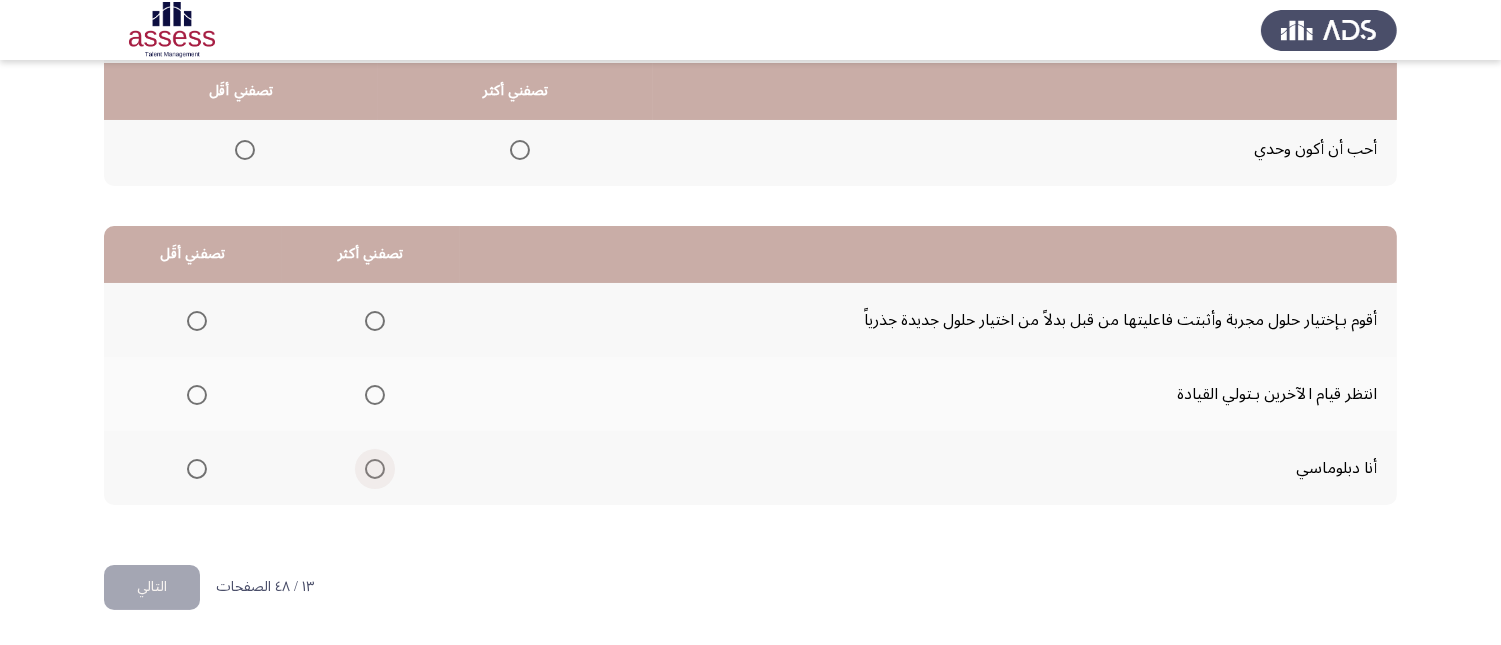 click at bounding box center (375, 469) 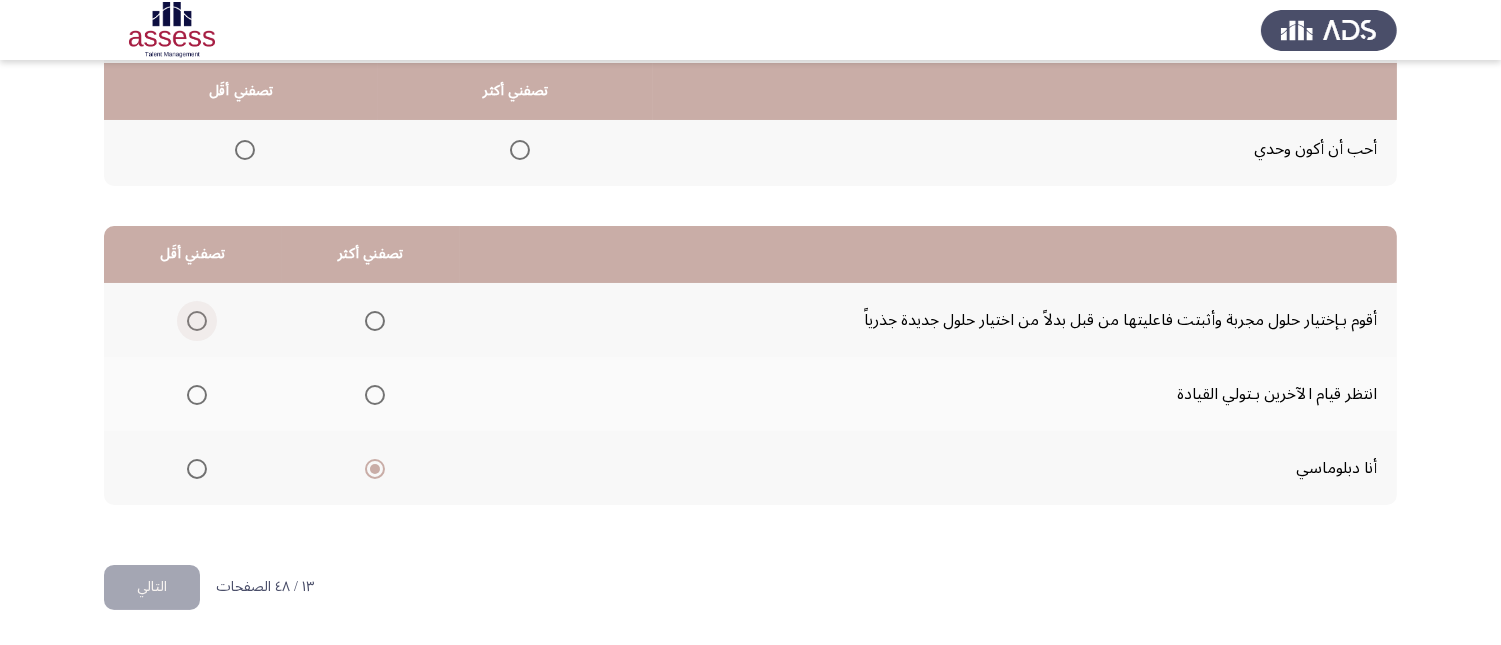 click at bounding box center (197, 321) 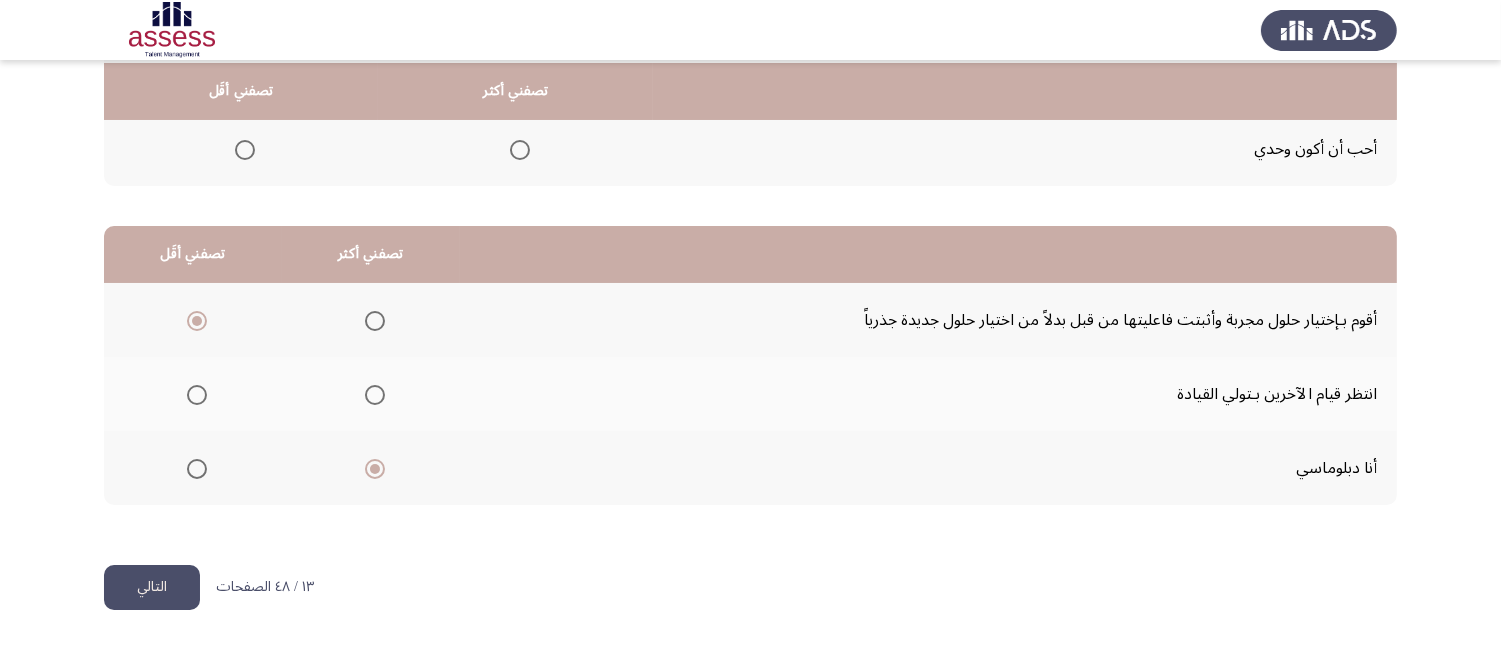 click on "التالي" 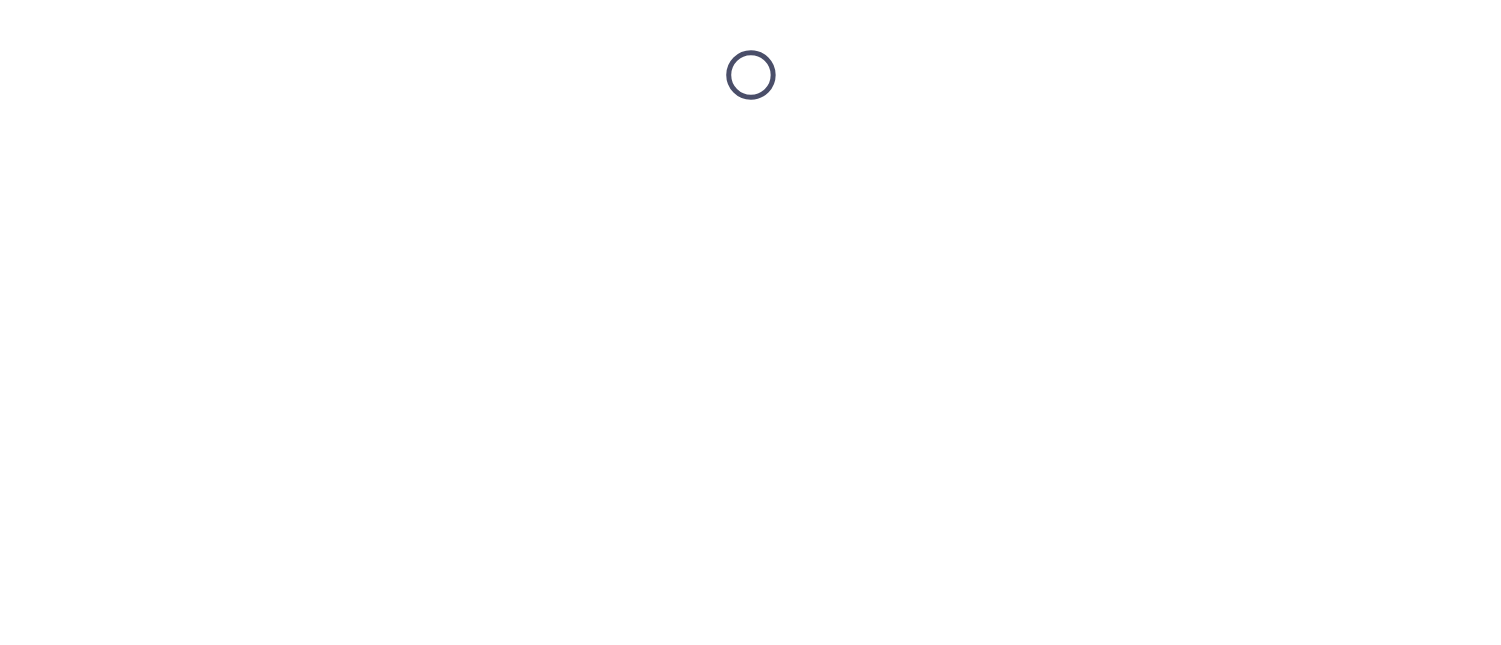 scroll, scrollTop: 0, scrollLeft: 0, axis: both 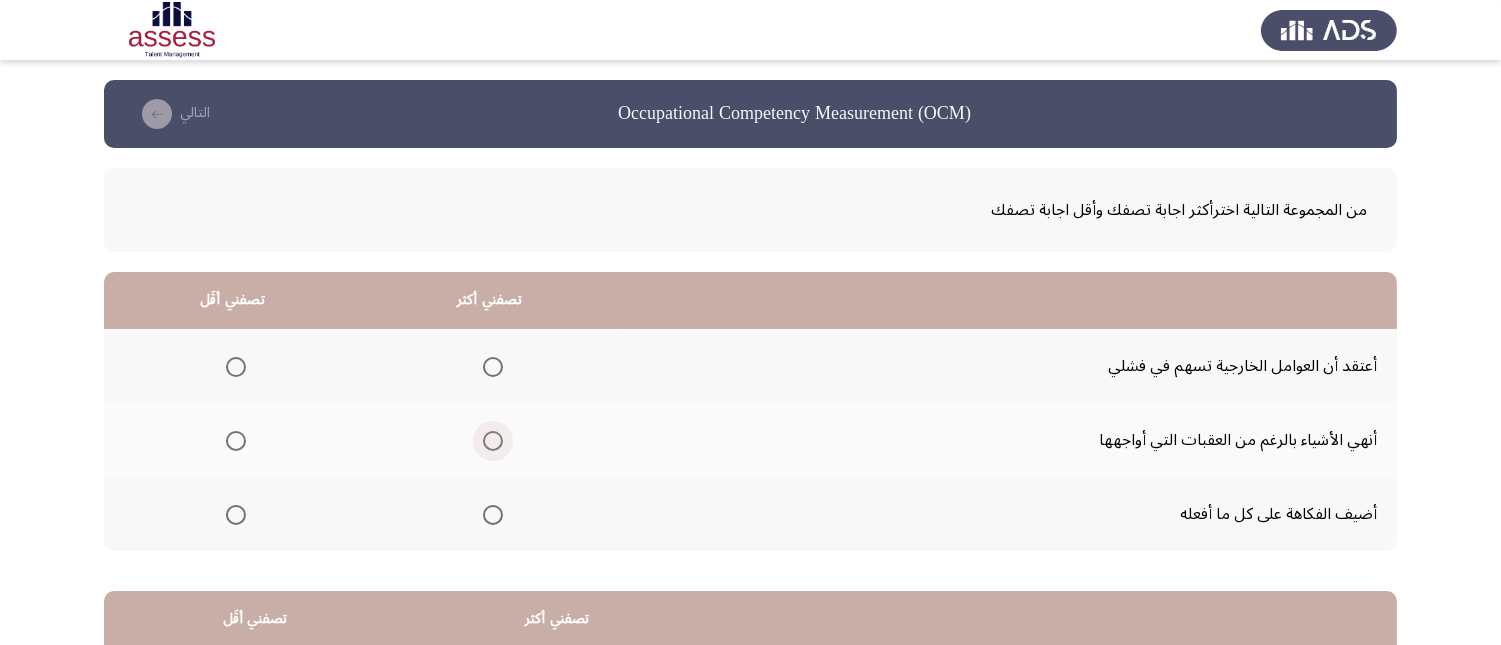 click at bounding box center [493, 441] 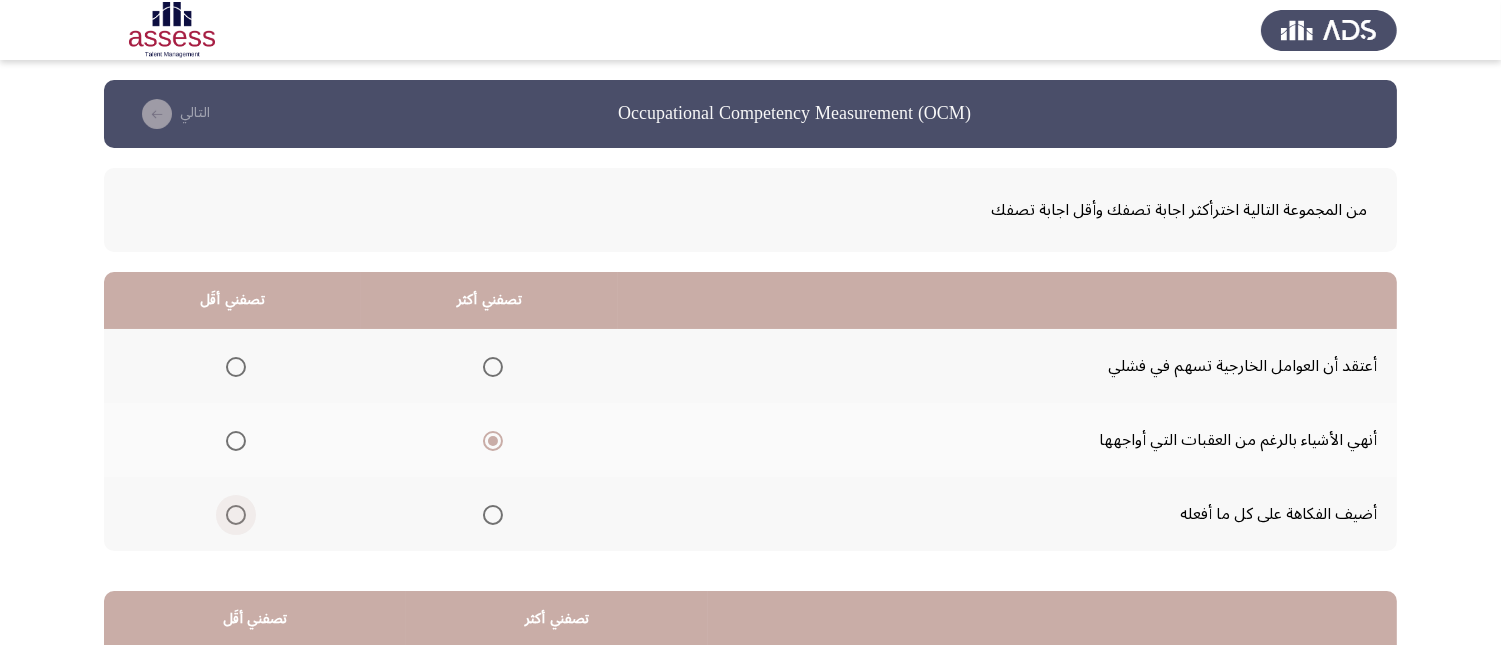 click at bounding box center (236, 515) 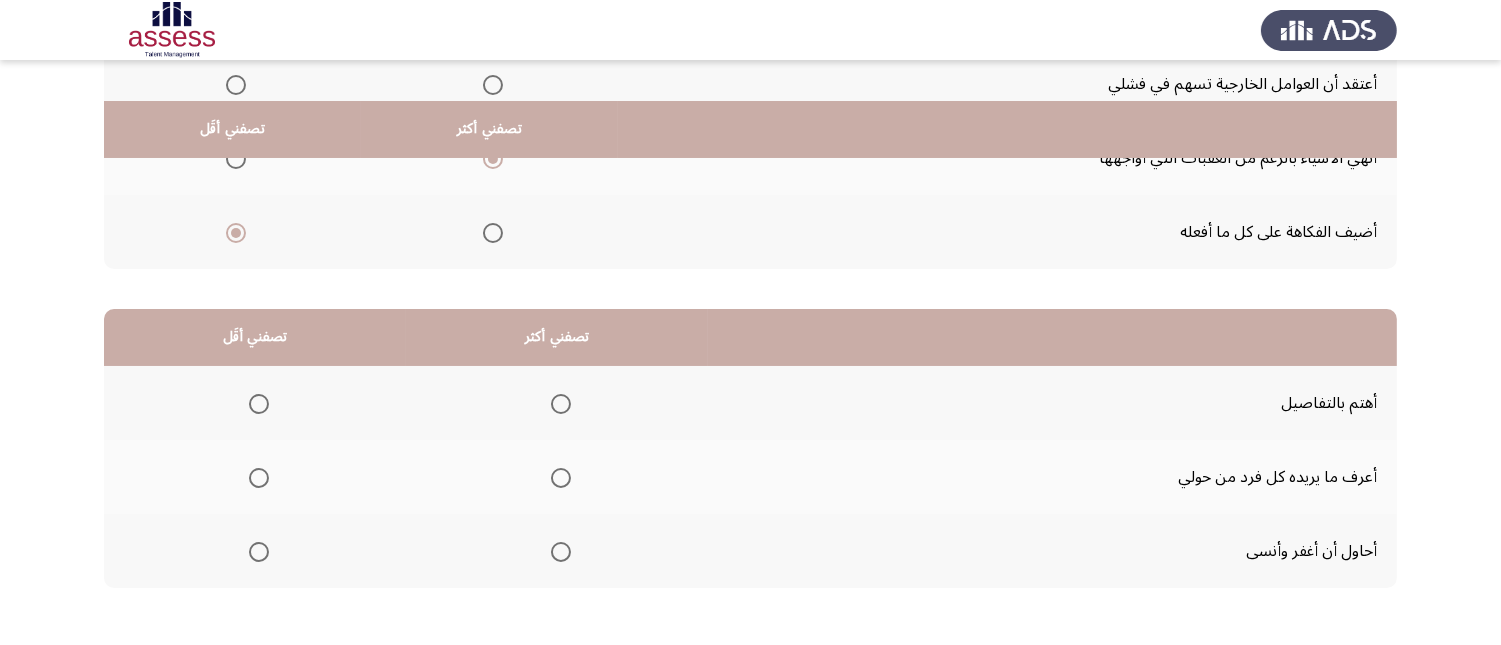 scroll, scrollTop: 333, scrollLeft: 0, axis: vertical 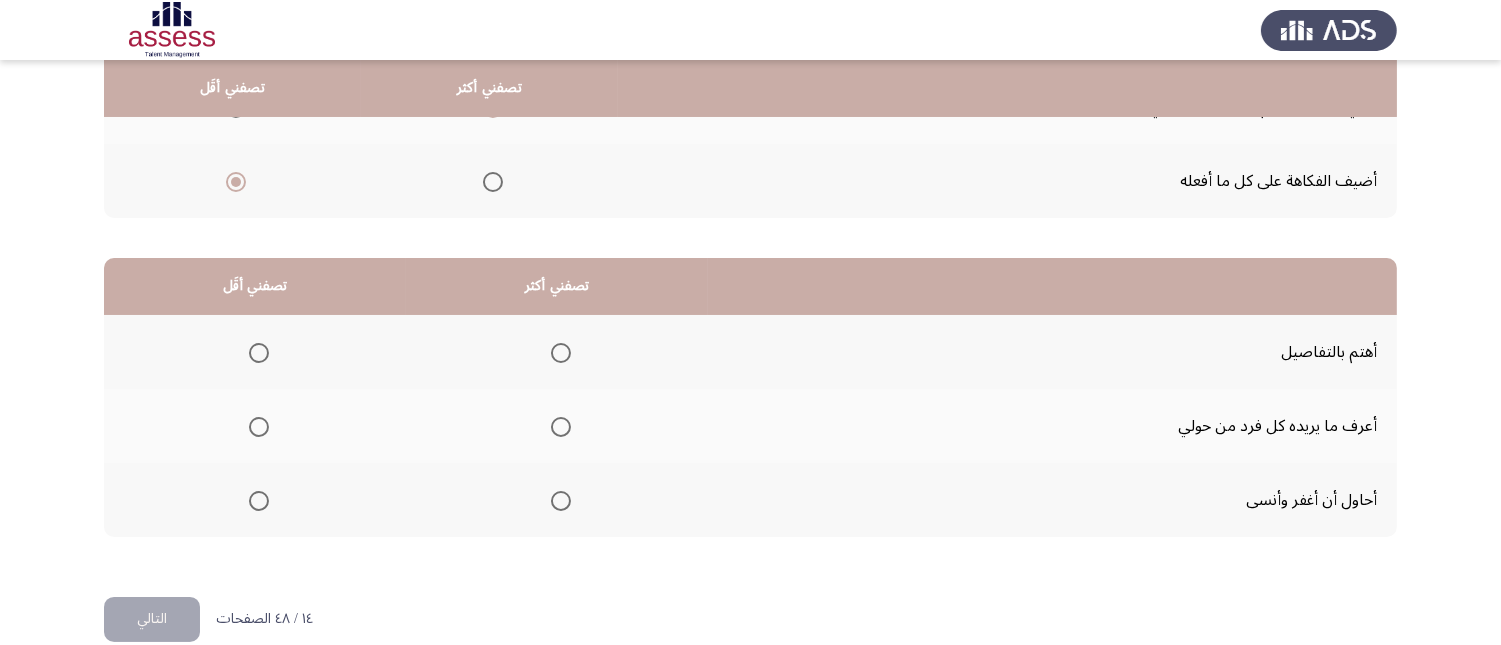 click at bounding box center [561, 353] 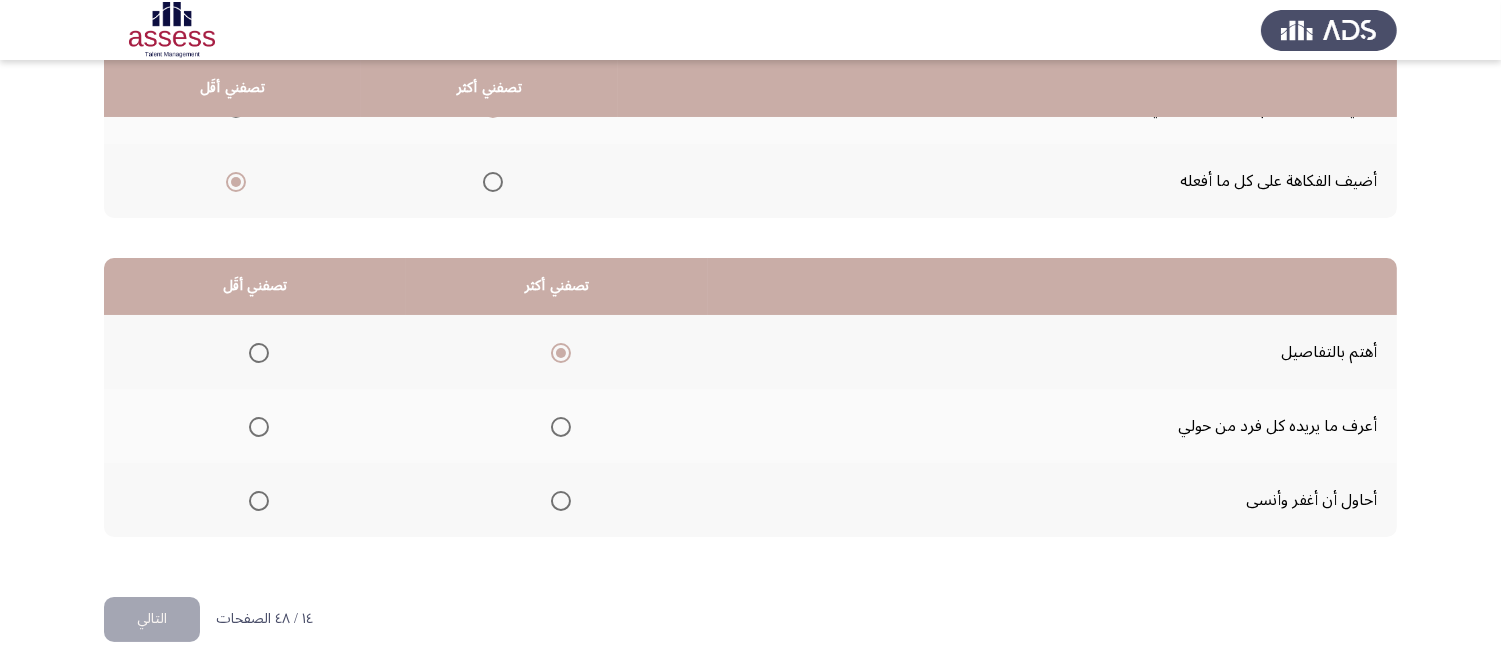 click at bounding box center [259, 501] 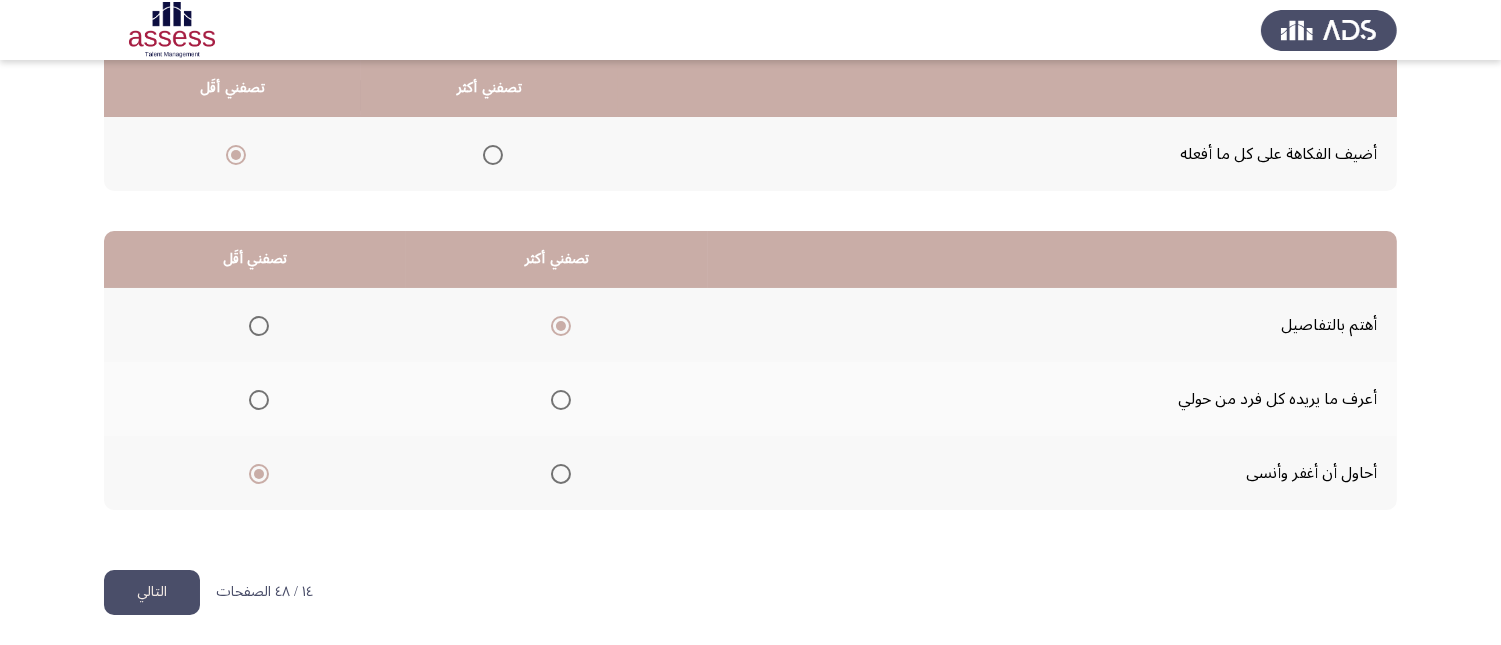scroll, scrollTop: 367, scrollLeft: 0, axis: vertical 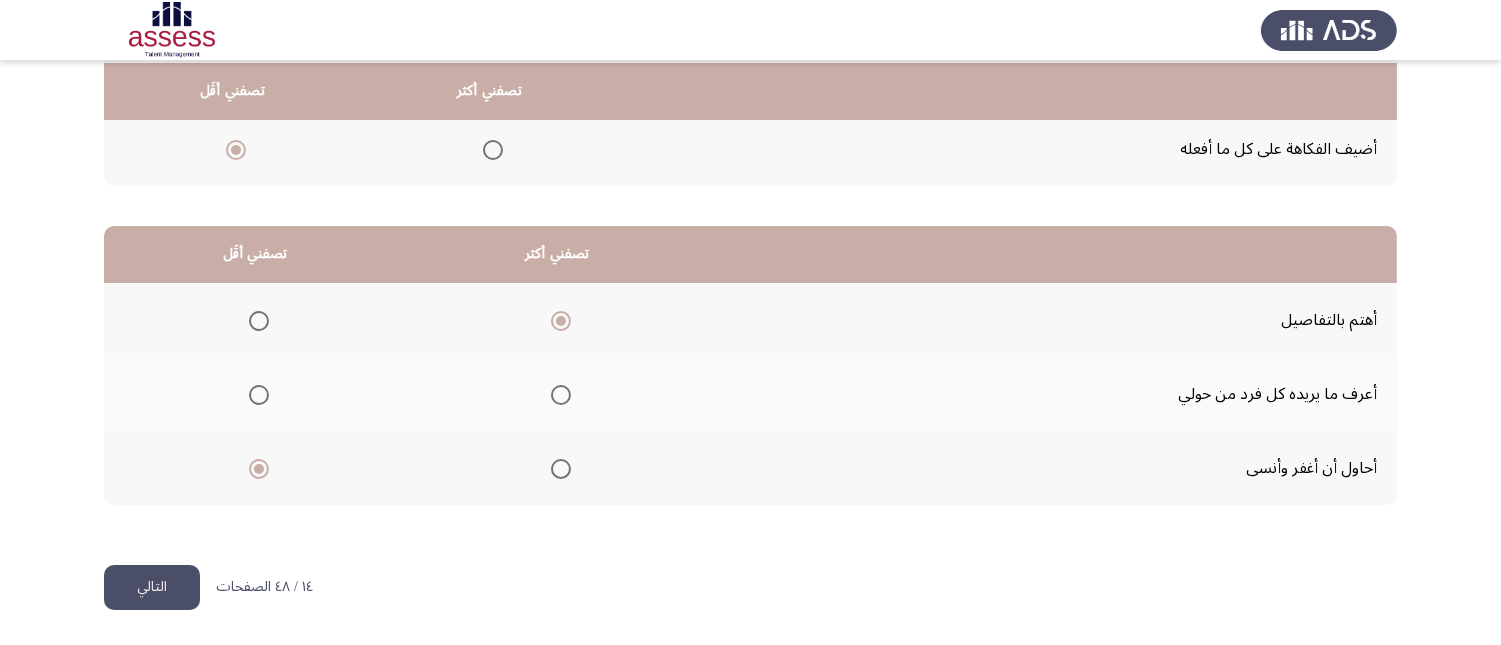 click on "التالي" 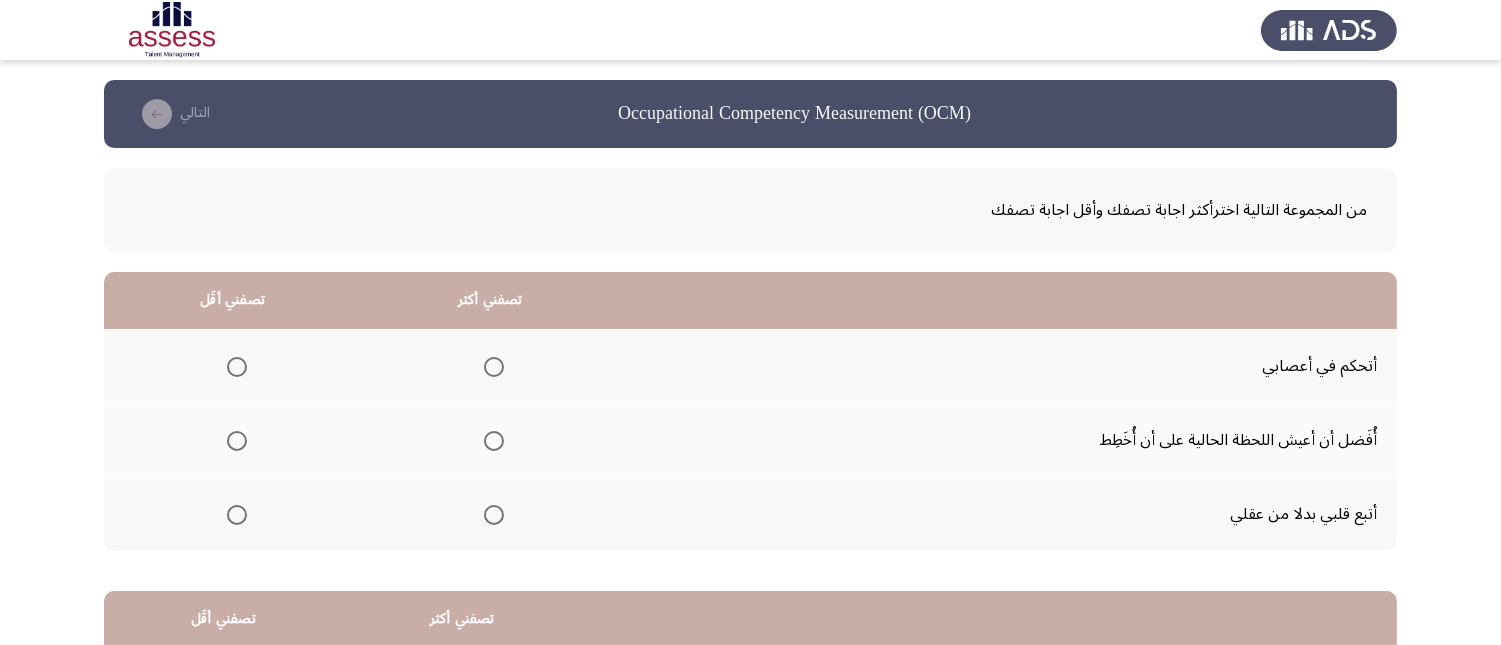 click at bounding box center (494, 367) 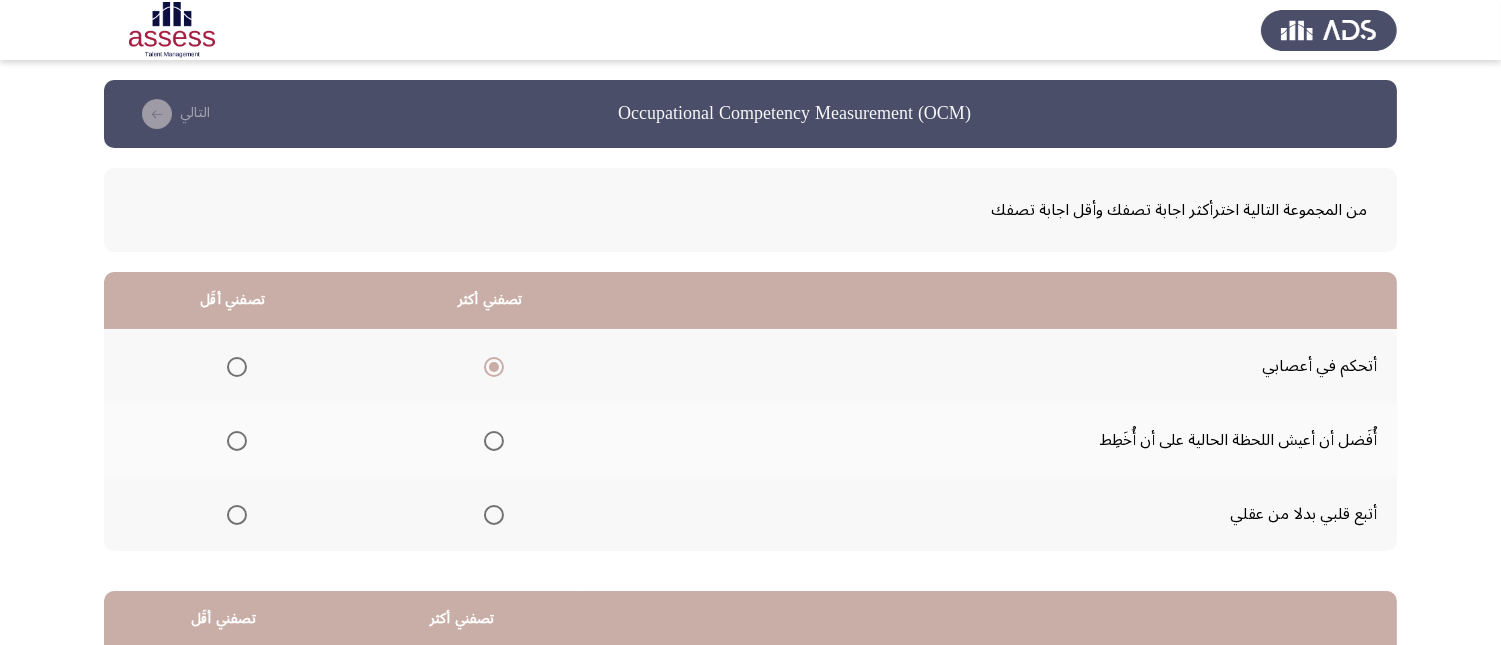 click at bounding box center (237, 441) 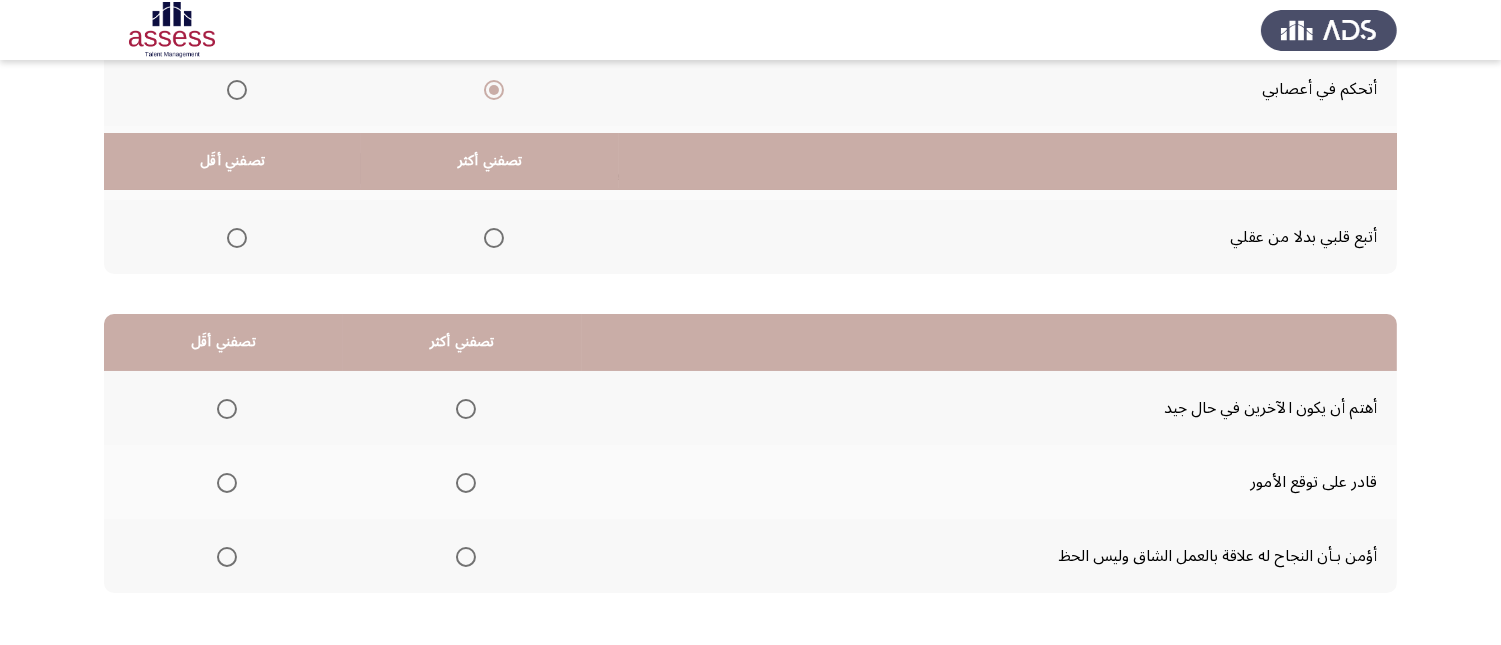 scroll, scrollTop: 367, scrollLeft: 0, axis: vertical 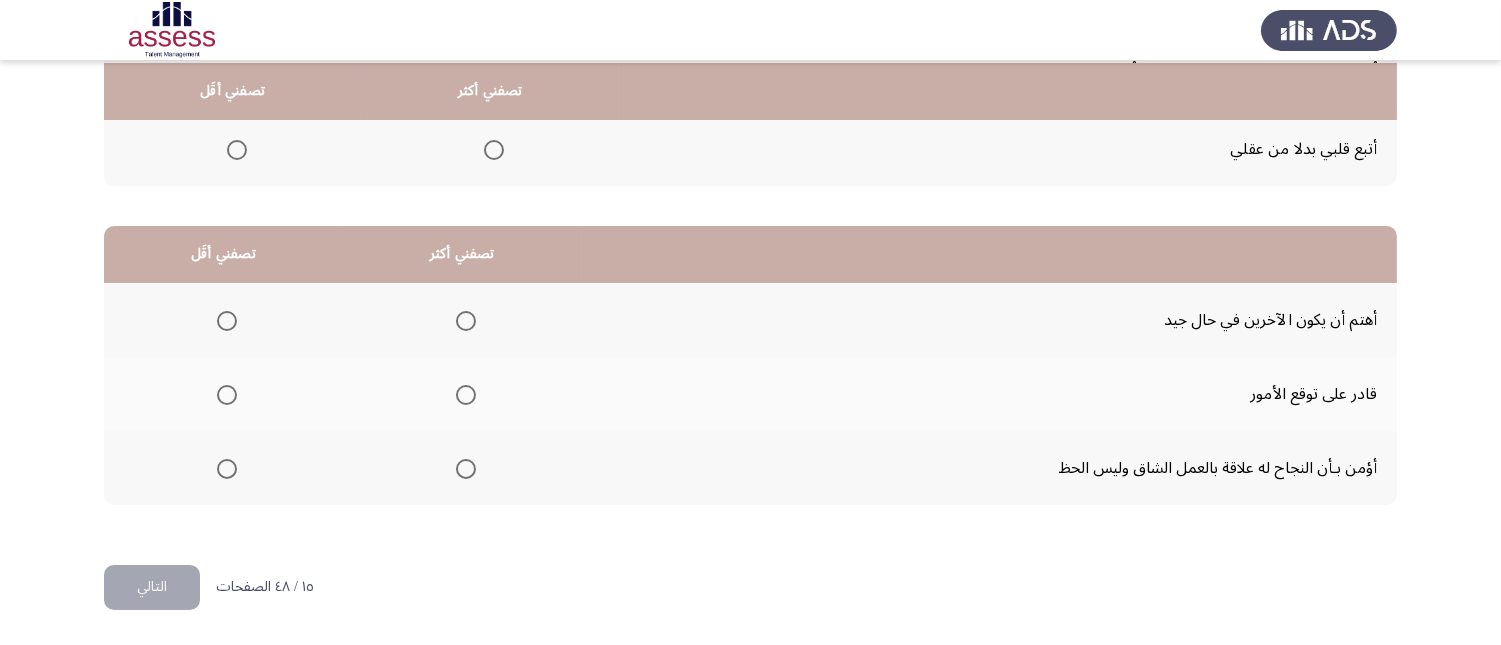 click at bounding box center (466, 469) 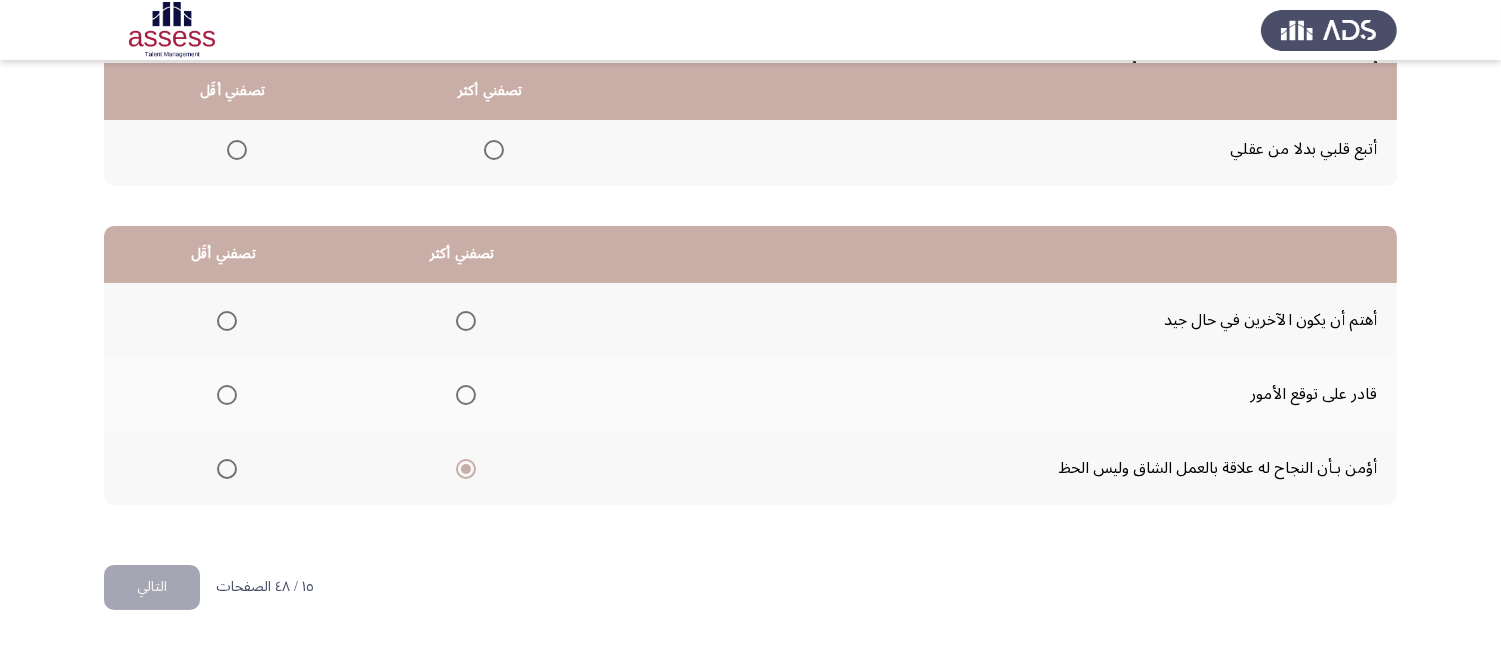 click at bounding box center [227, 395] 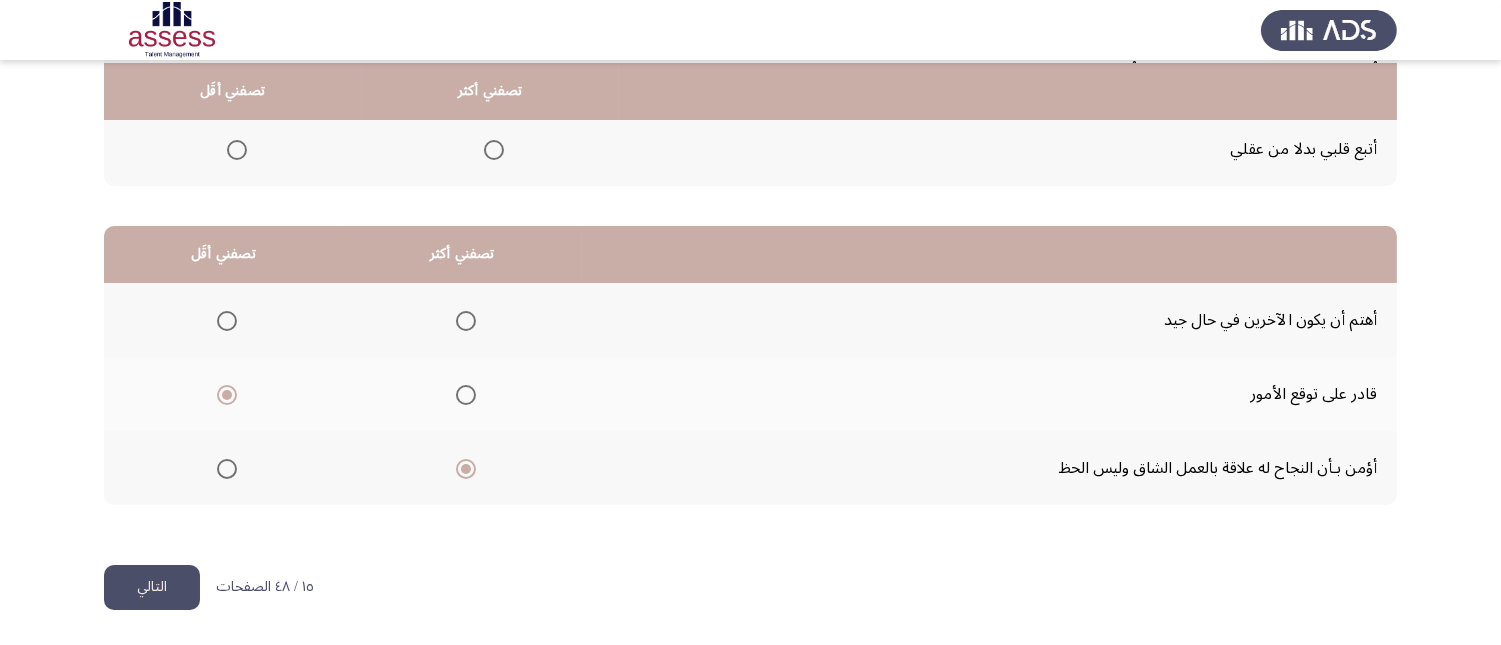 click on "١٥ / ٤٨ الصفحات   التالي" 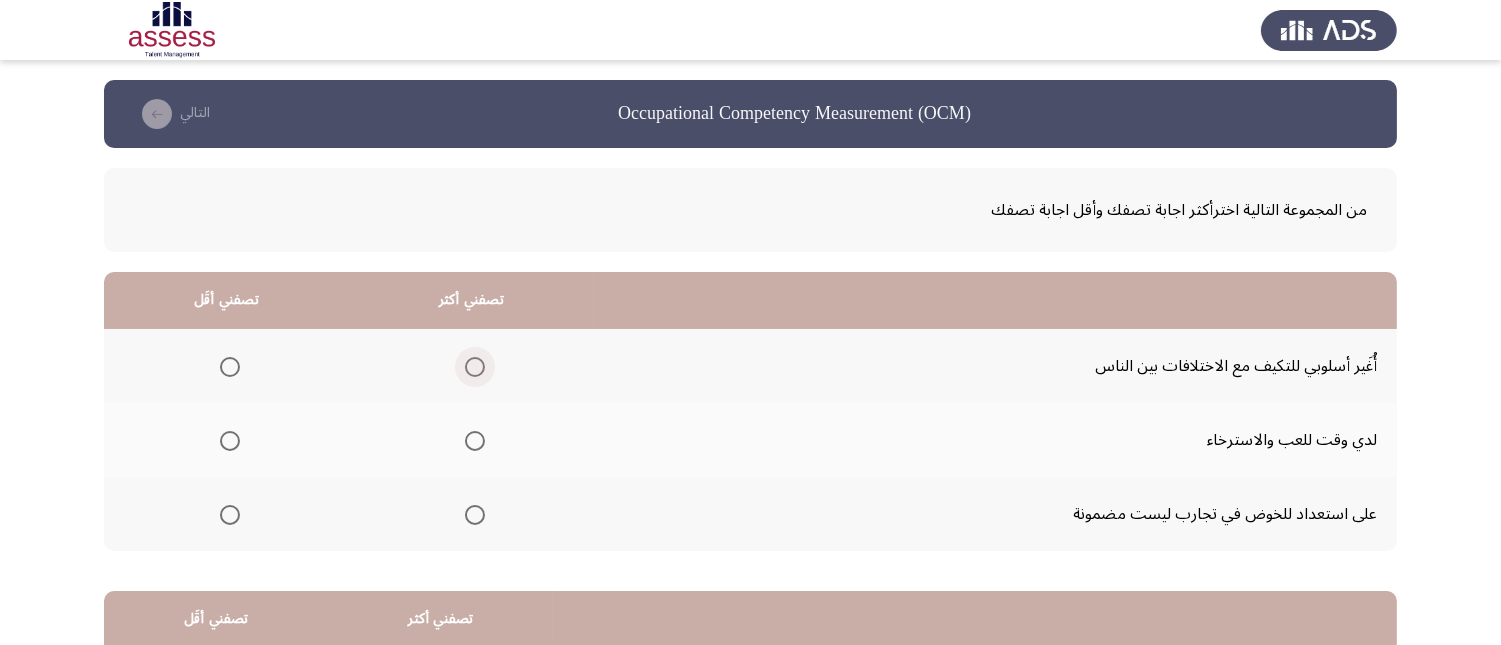 click at bounding box center [475, 367] 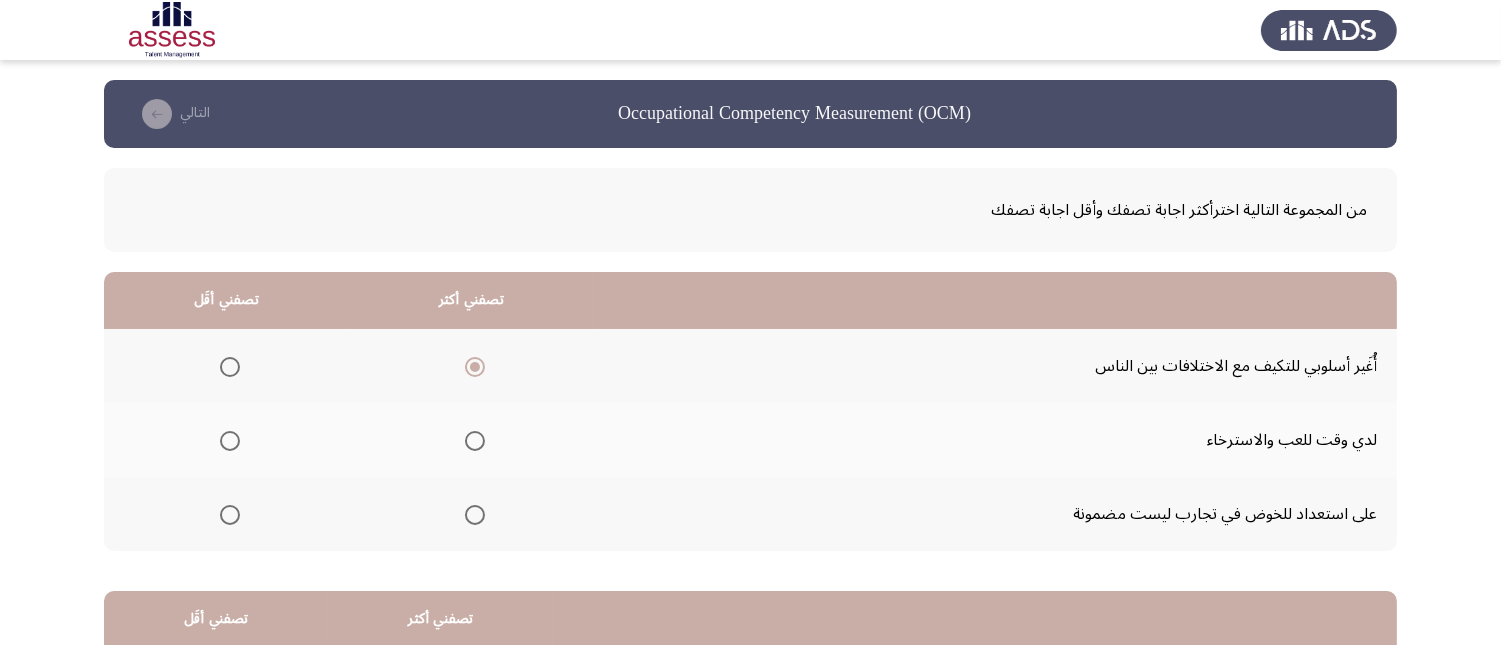 click at bounding box center [230, 515] 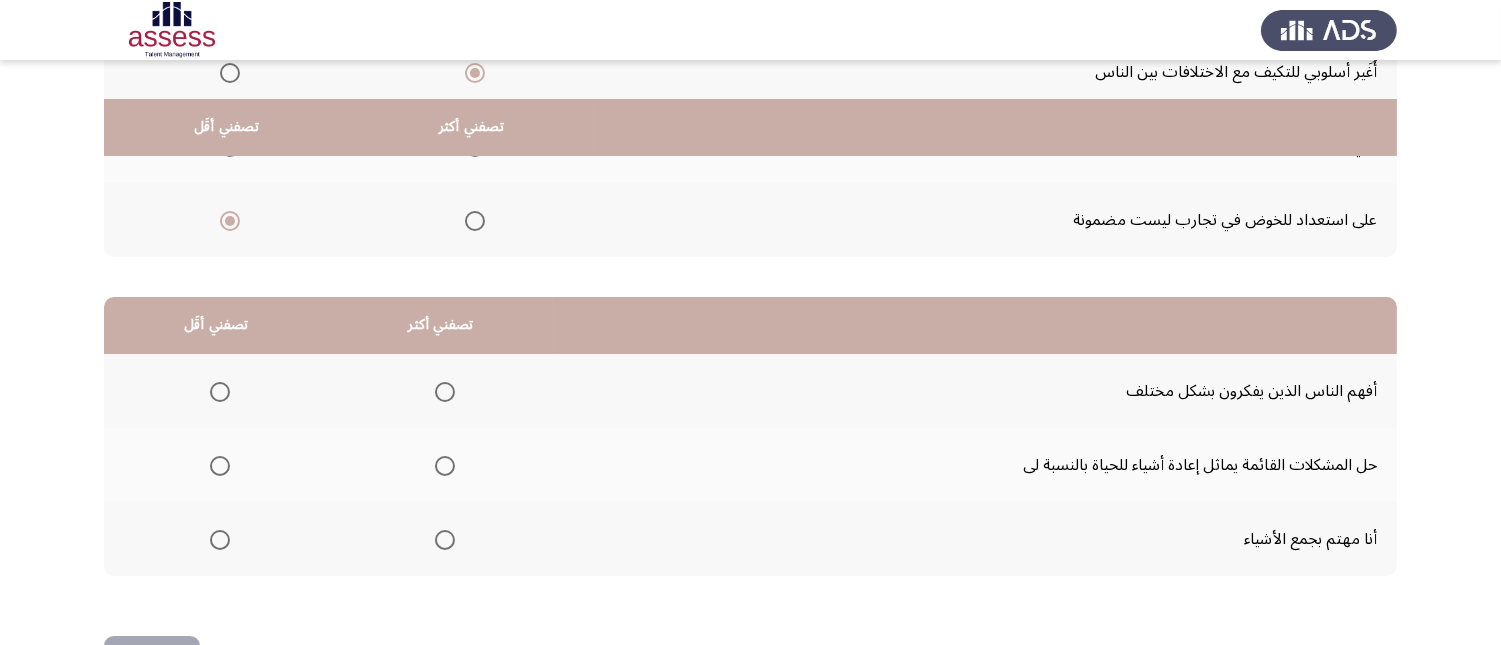 scroll, scrollTop: 333, scrollLeft: 0, axis: vertical 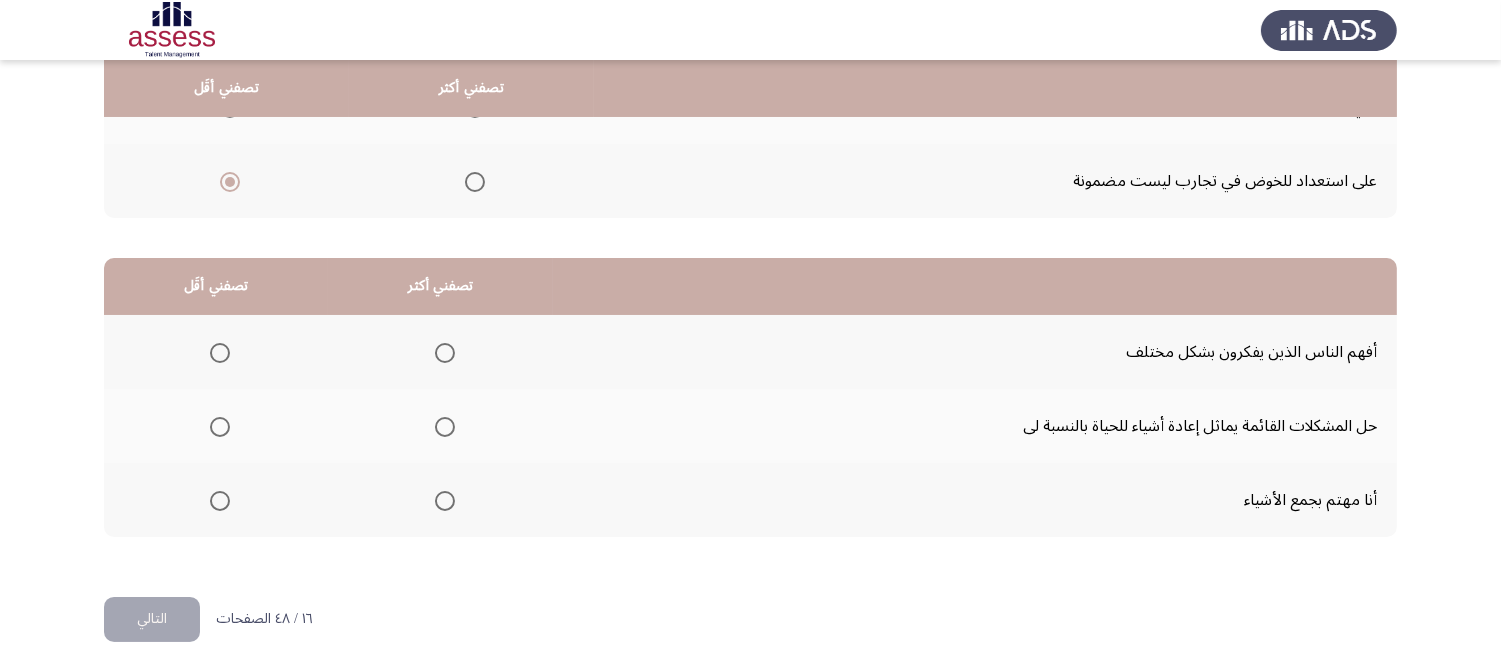 click at bounding box center [445, 353] 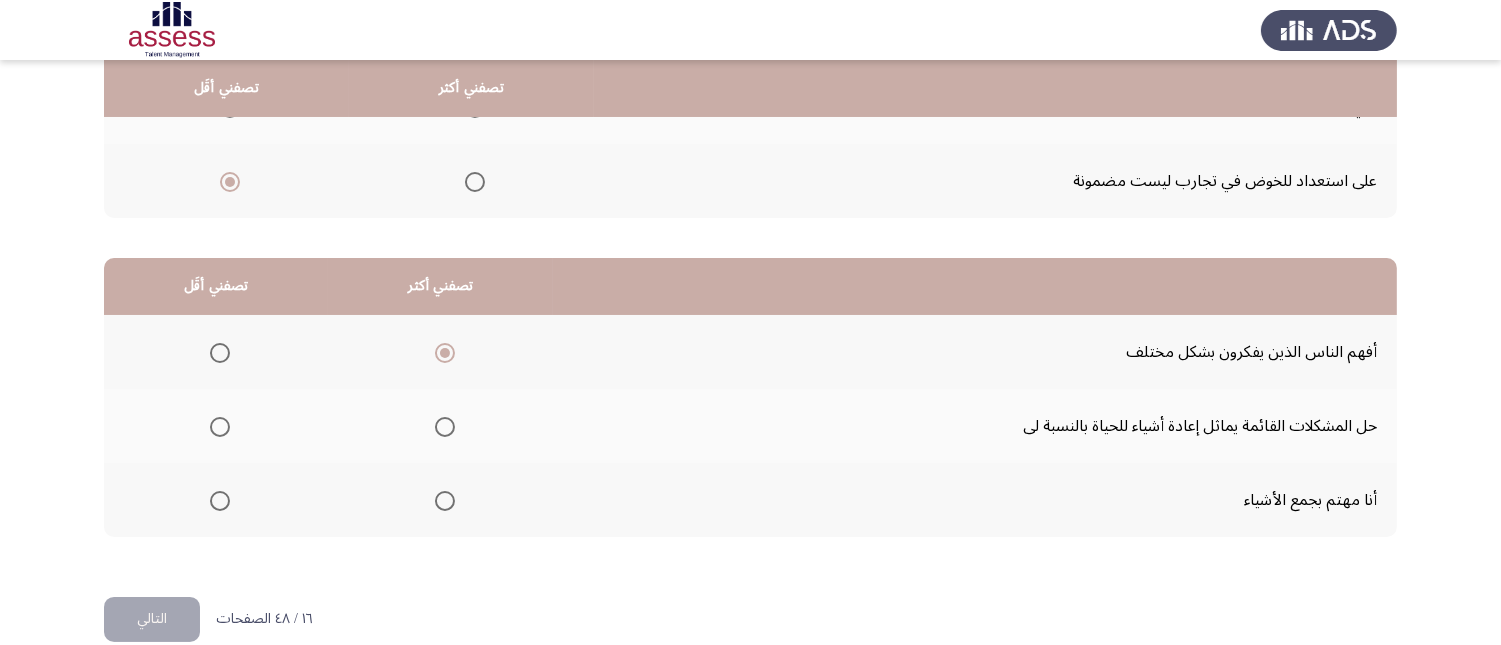 click at bounding box center (220, 501) 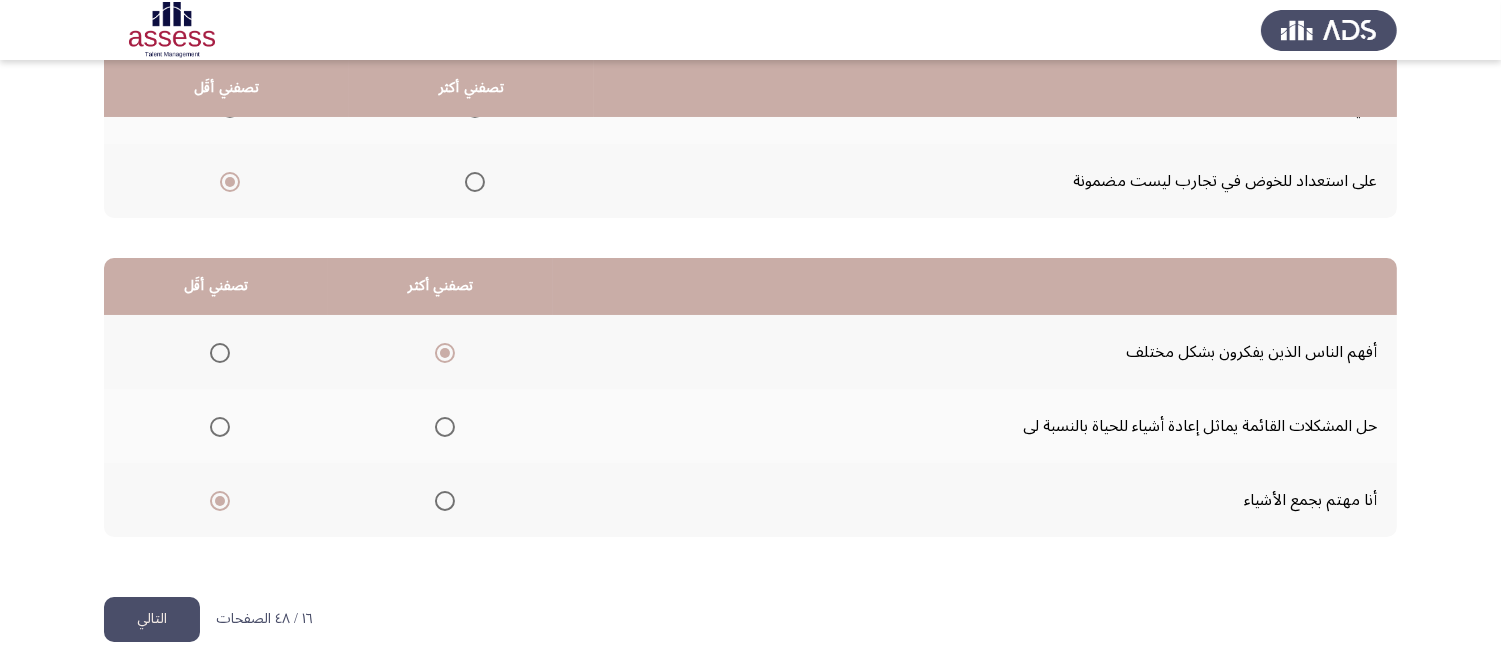 click on "التالي" 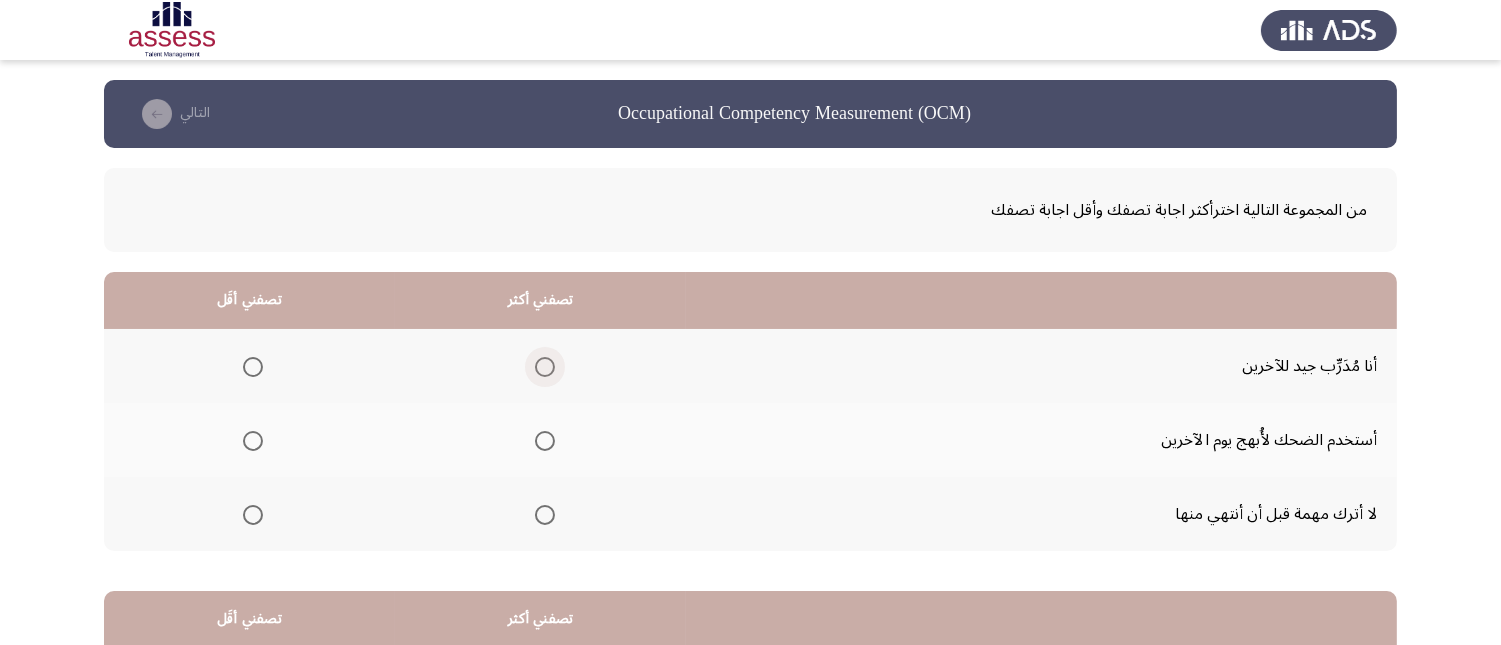click at bounding box center (545, 367) 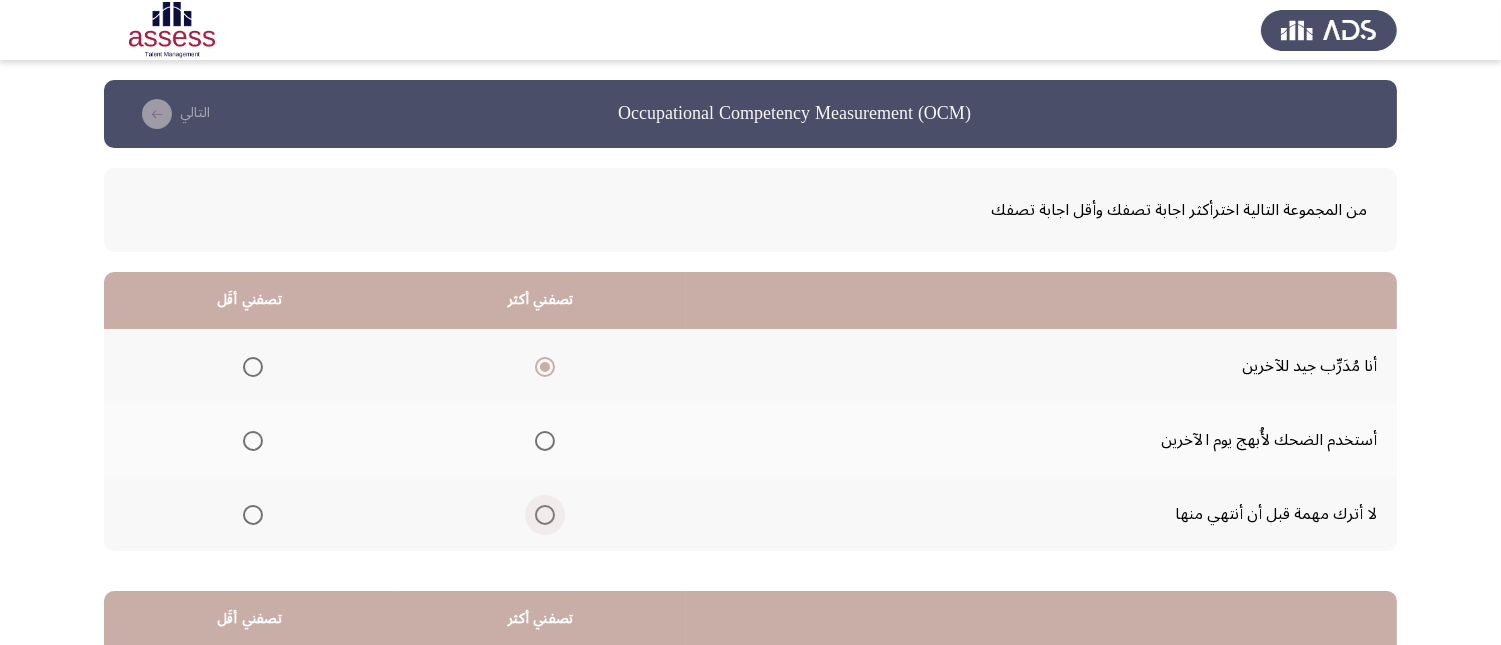 click at bounding box center (545, 515) 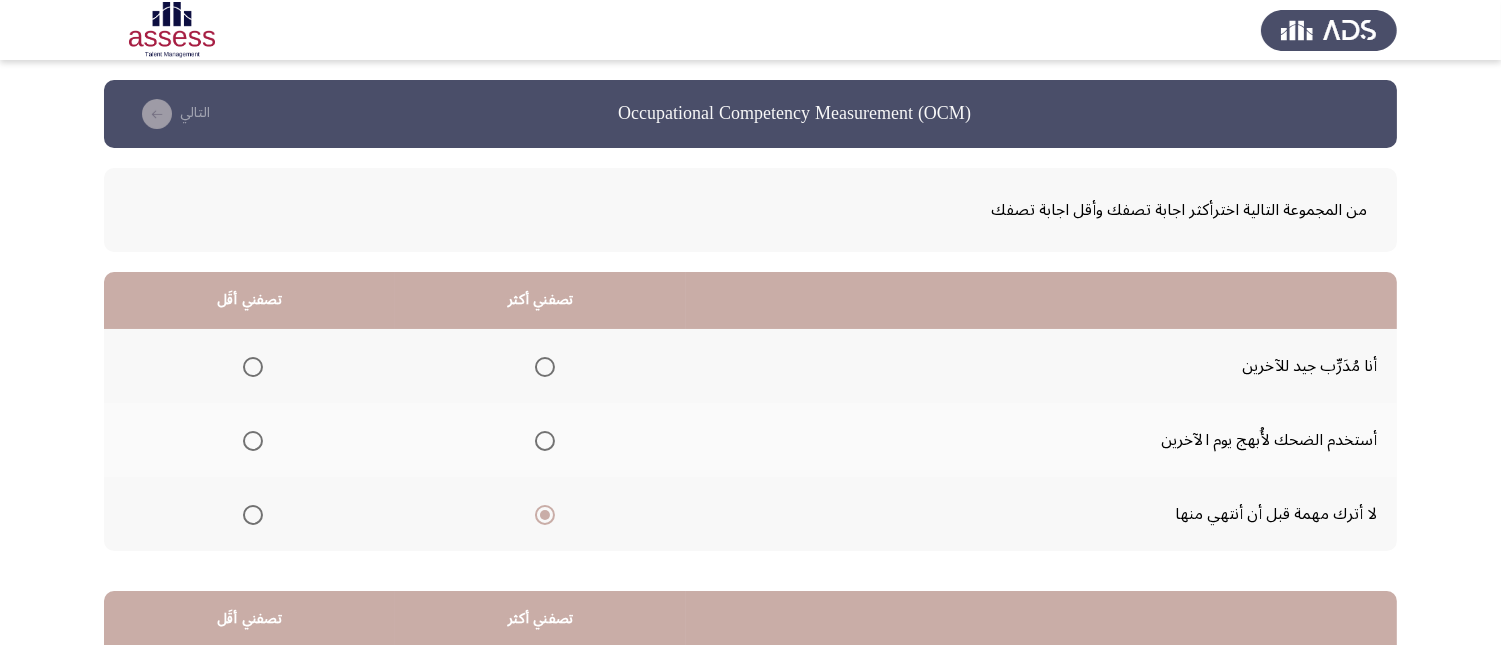 click at bounding box center (253, 367) 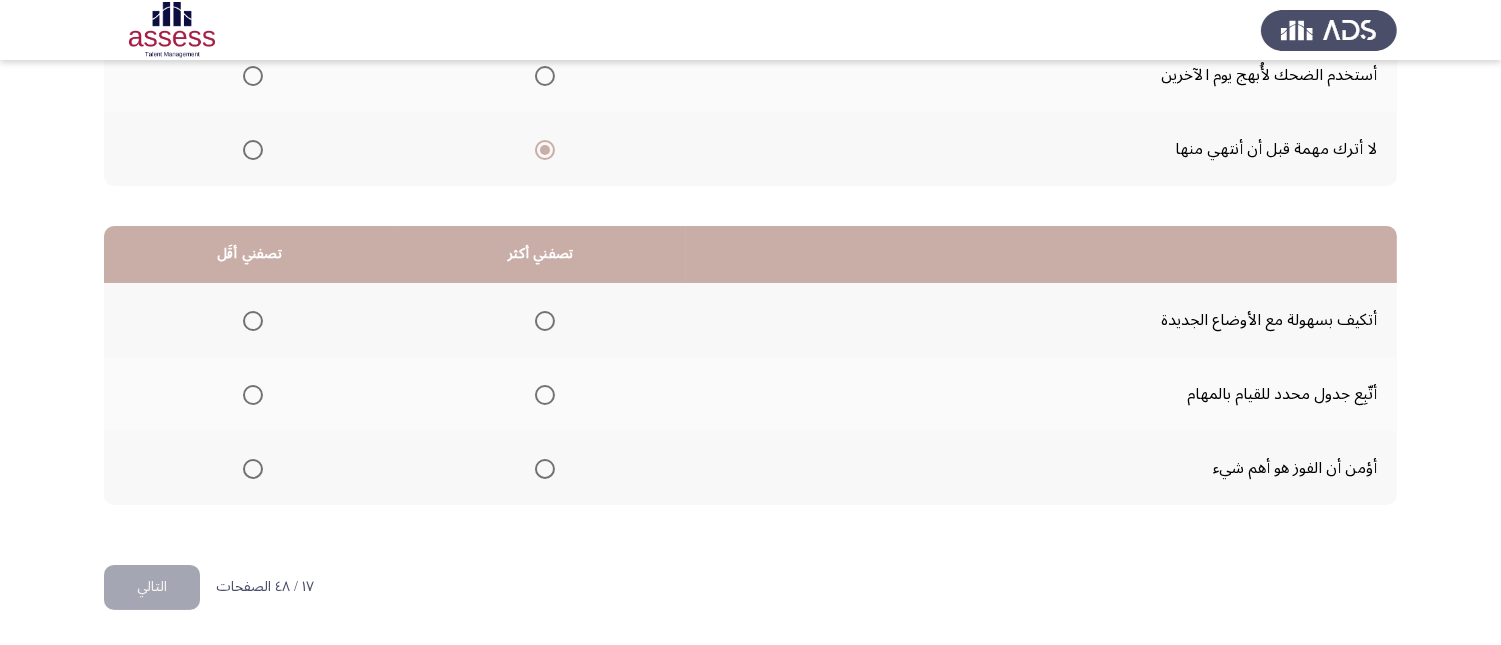 scroll, scrollTop: 367, scrollLeft: 0, axis: vertical 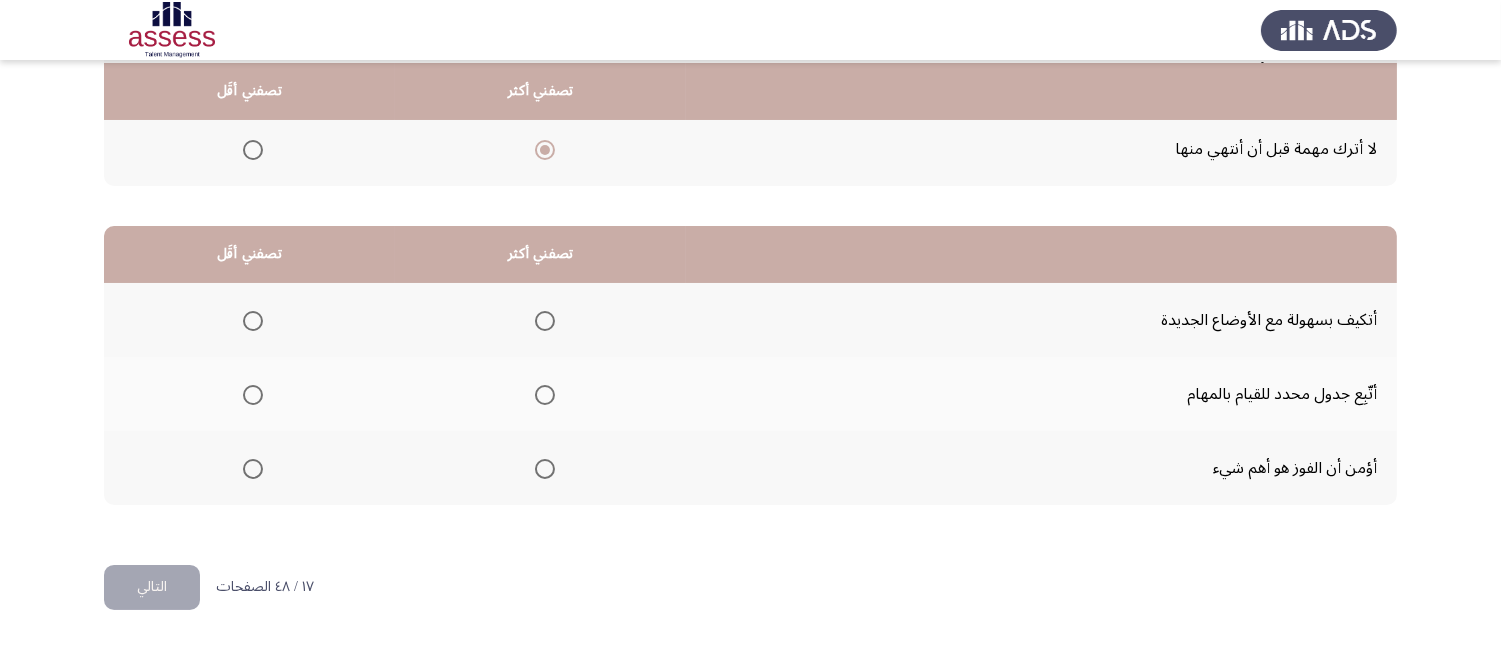 click at bounding box center (545, 321) 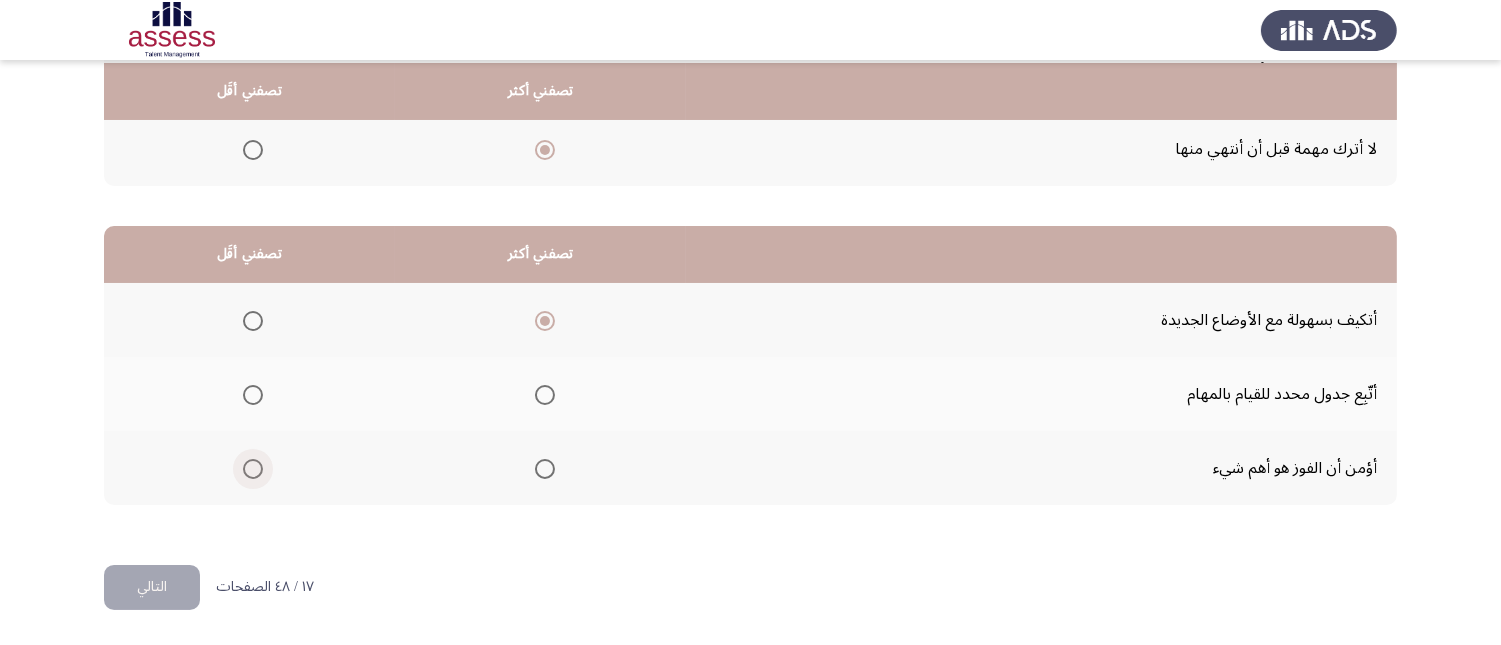 click at bounding box center [253, 469] 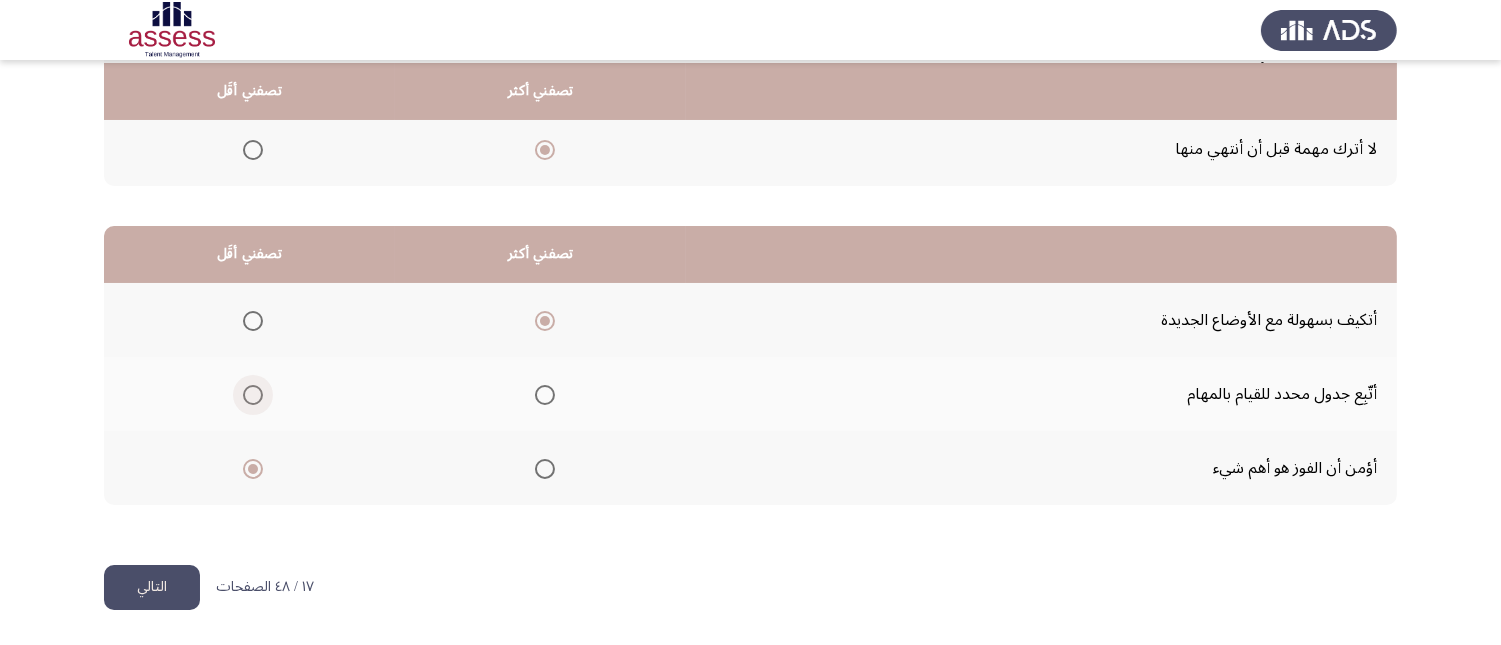 click at bounding box center [253, 395] 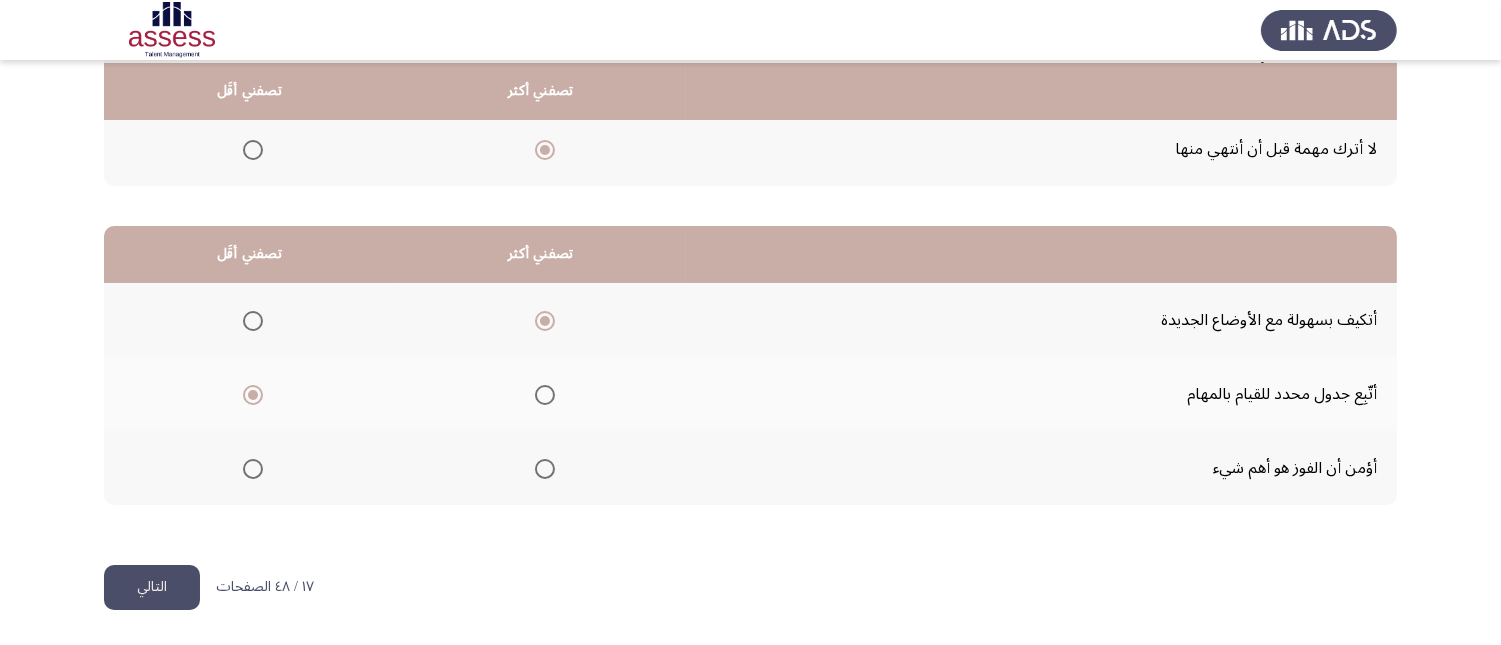 click on "التالي" 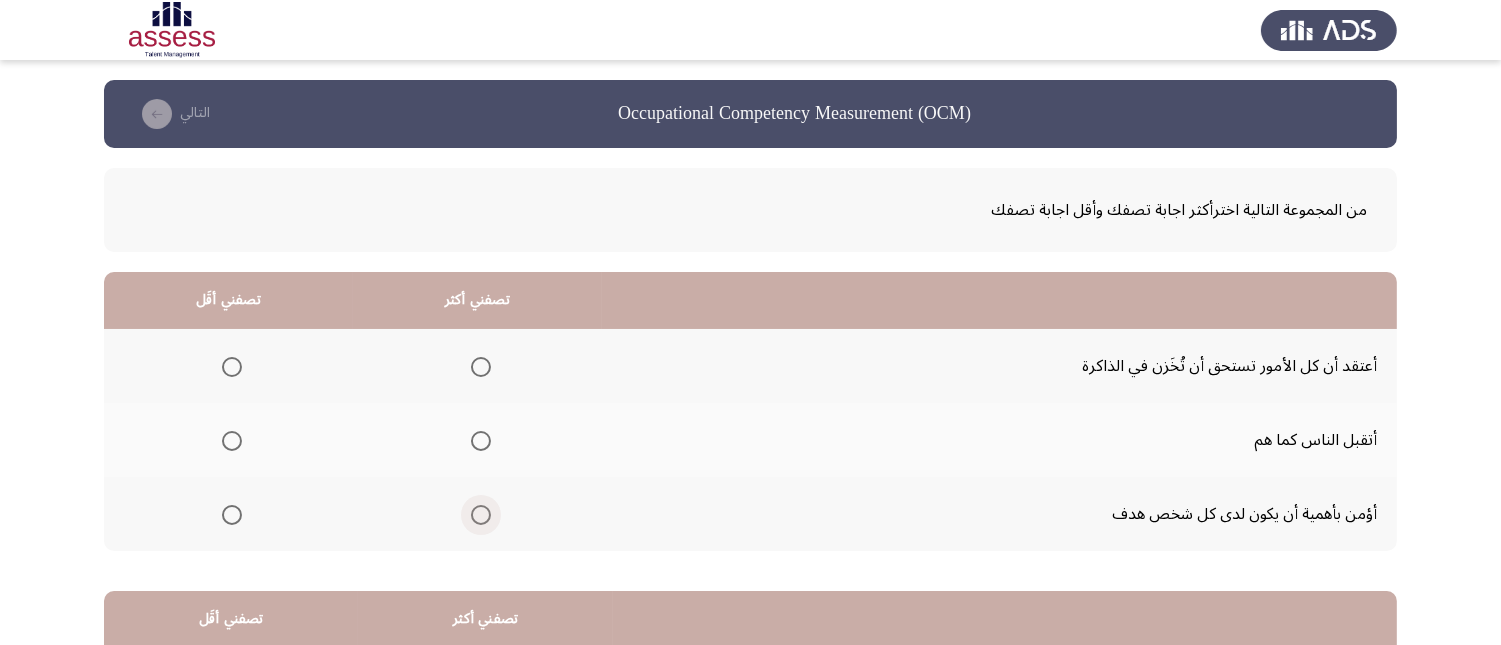 click at bounding box center [481, 515] 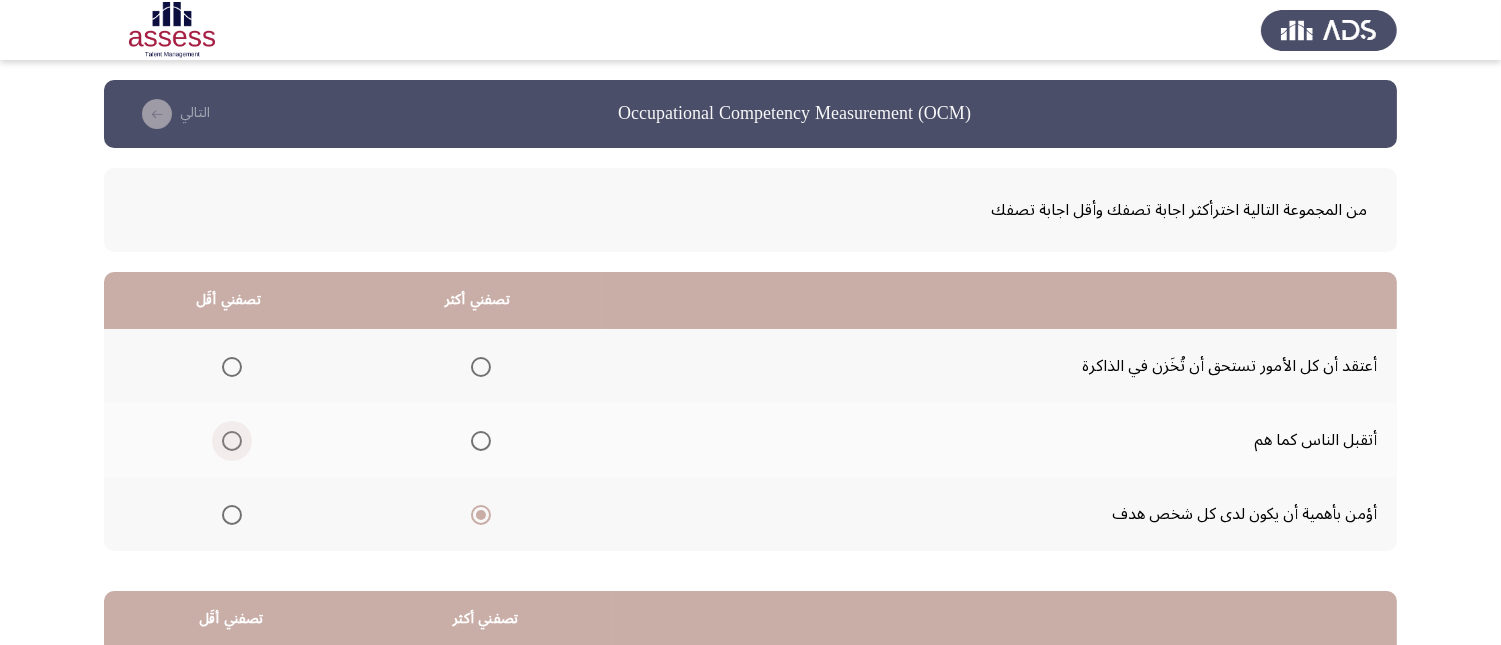 click at bounding box center (232, 441) 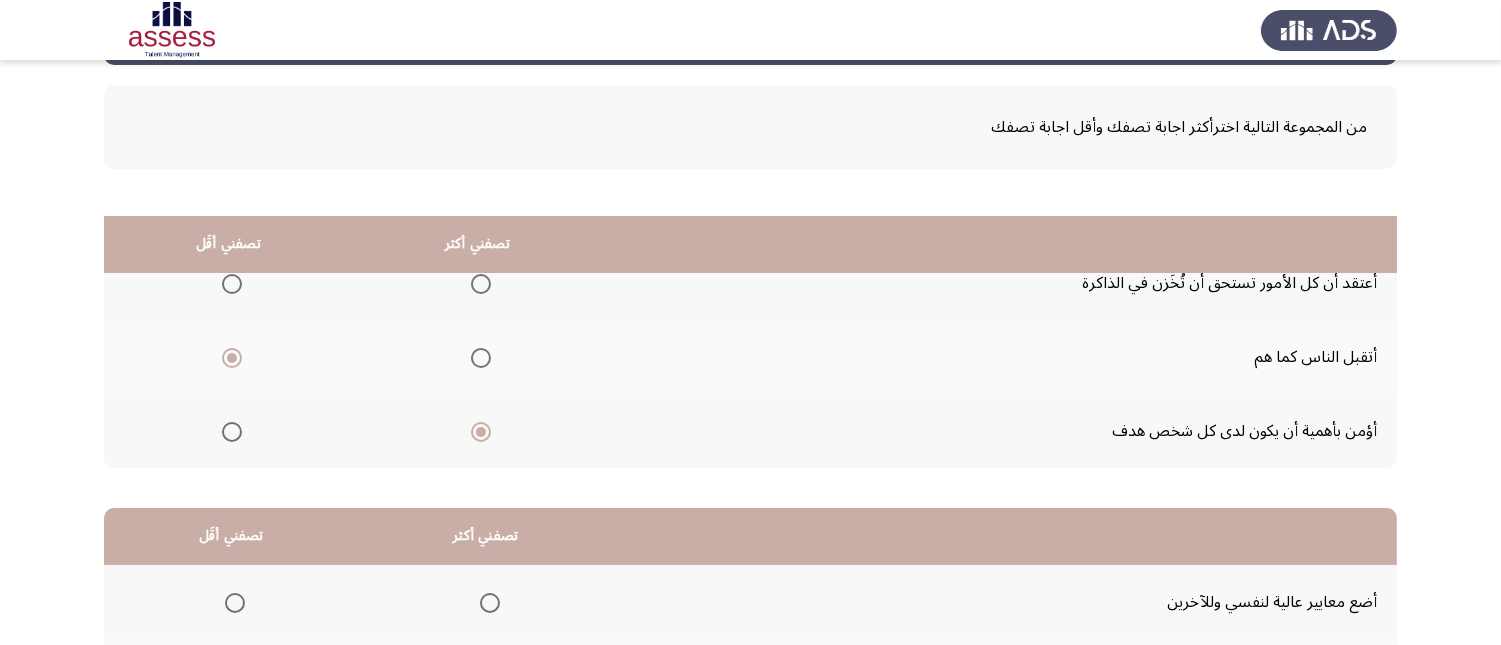 scroll, scrollTop: 333, scrollLeft: 0, axis: vertical 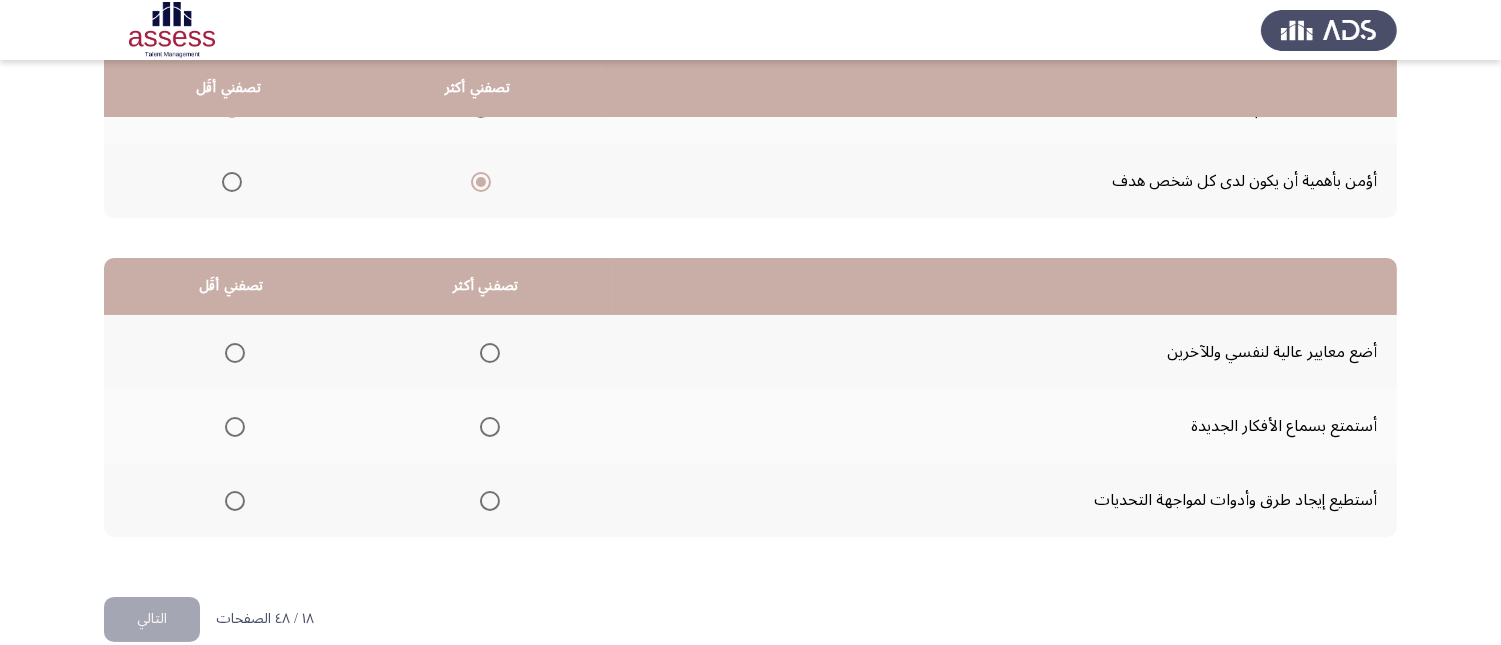 click at bounding box center (490, 427) 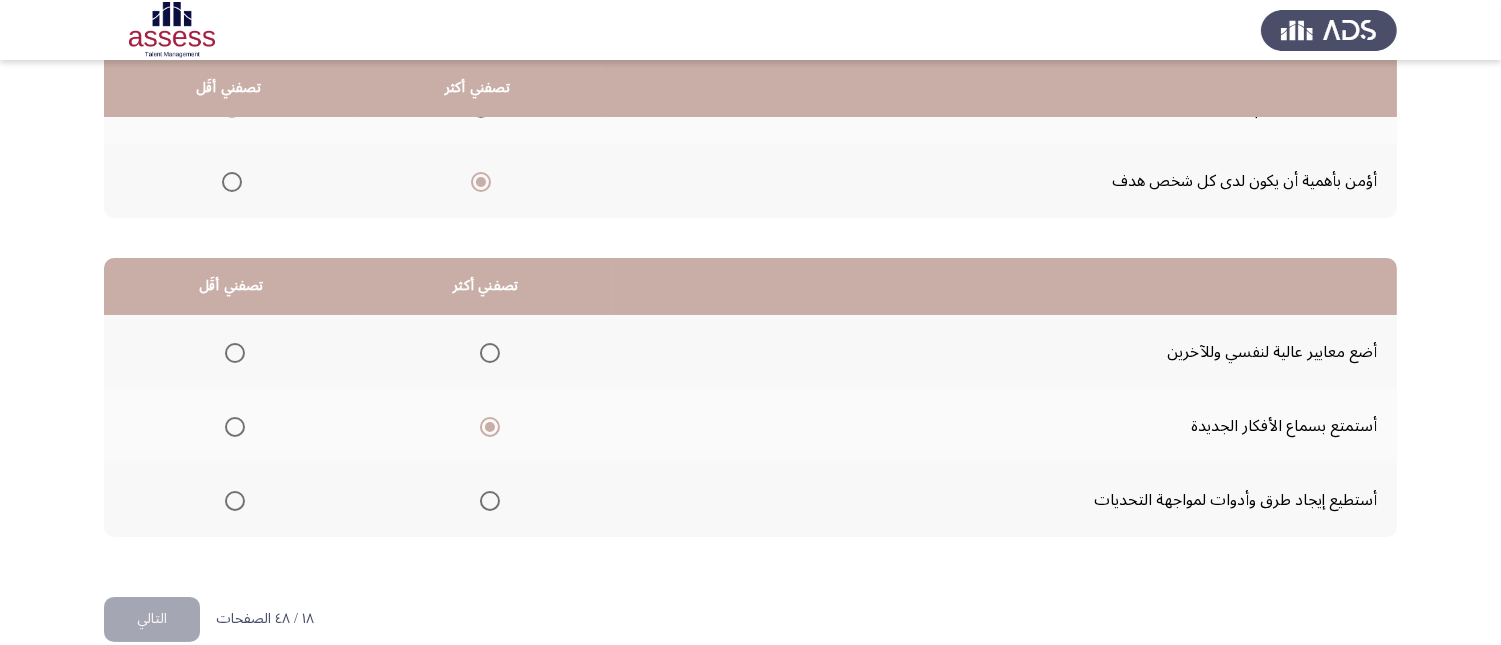 click 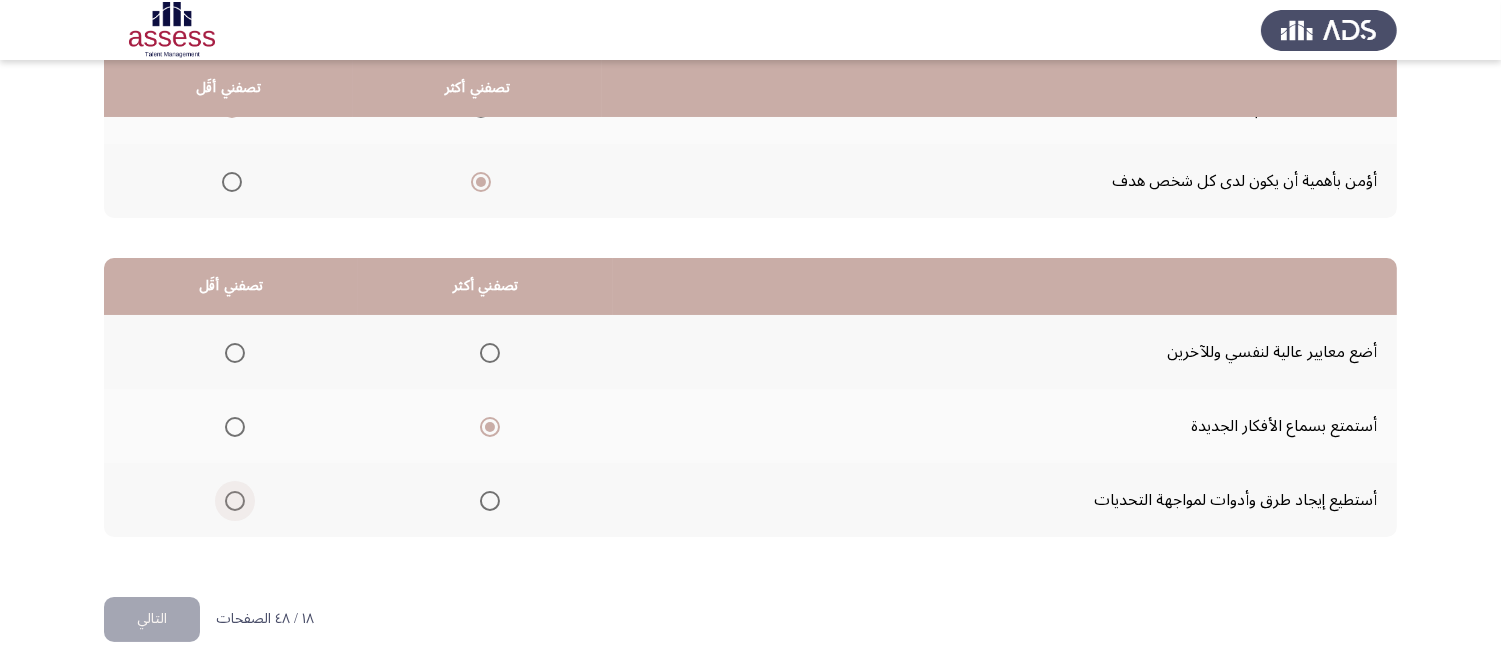click at bounding box center (235, 501) 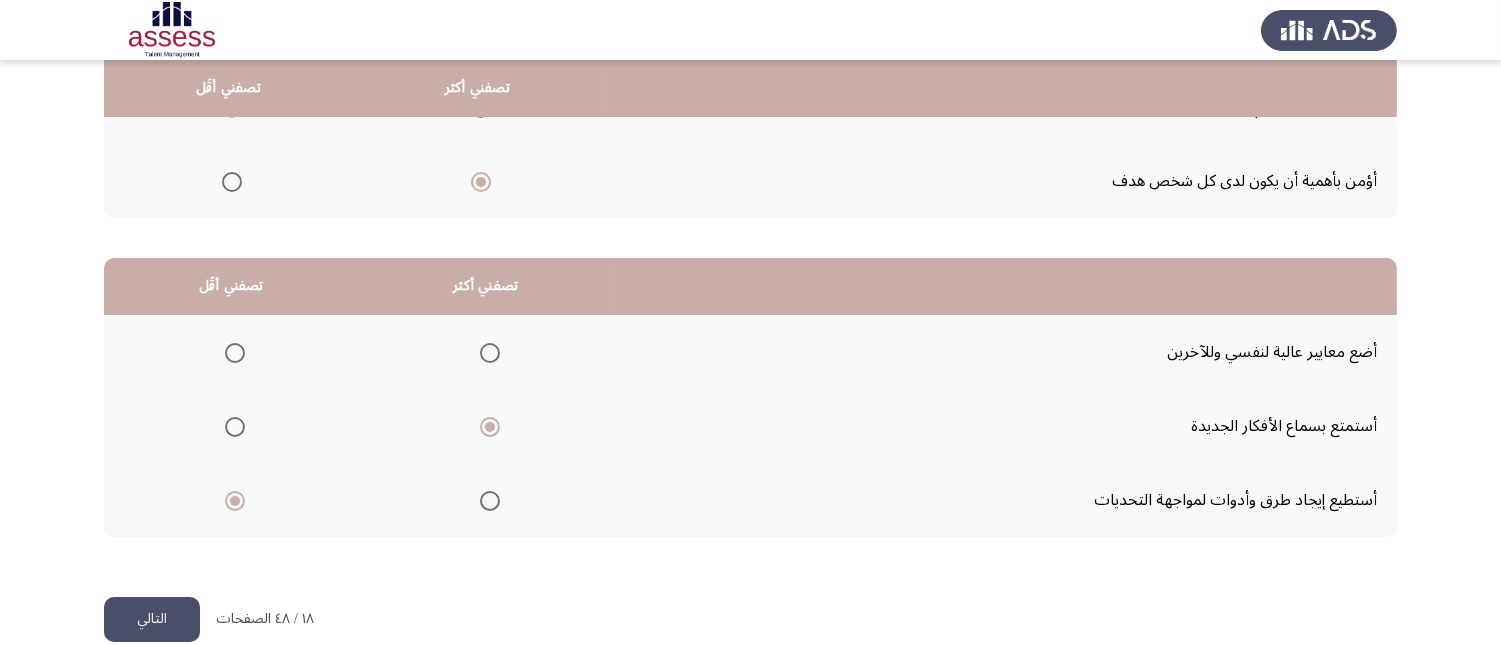 click on "التالي" 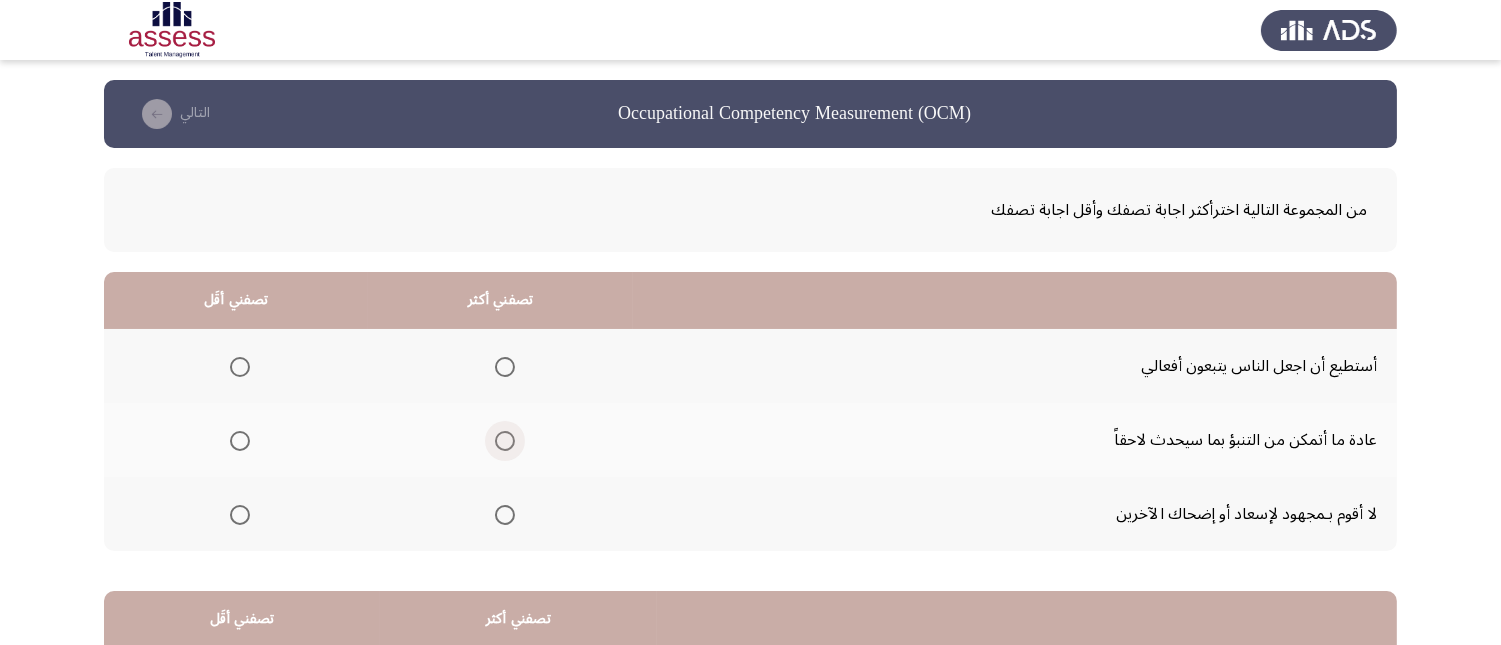 click at bounding box center (505, 441) 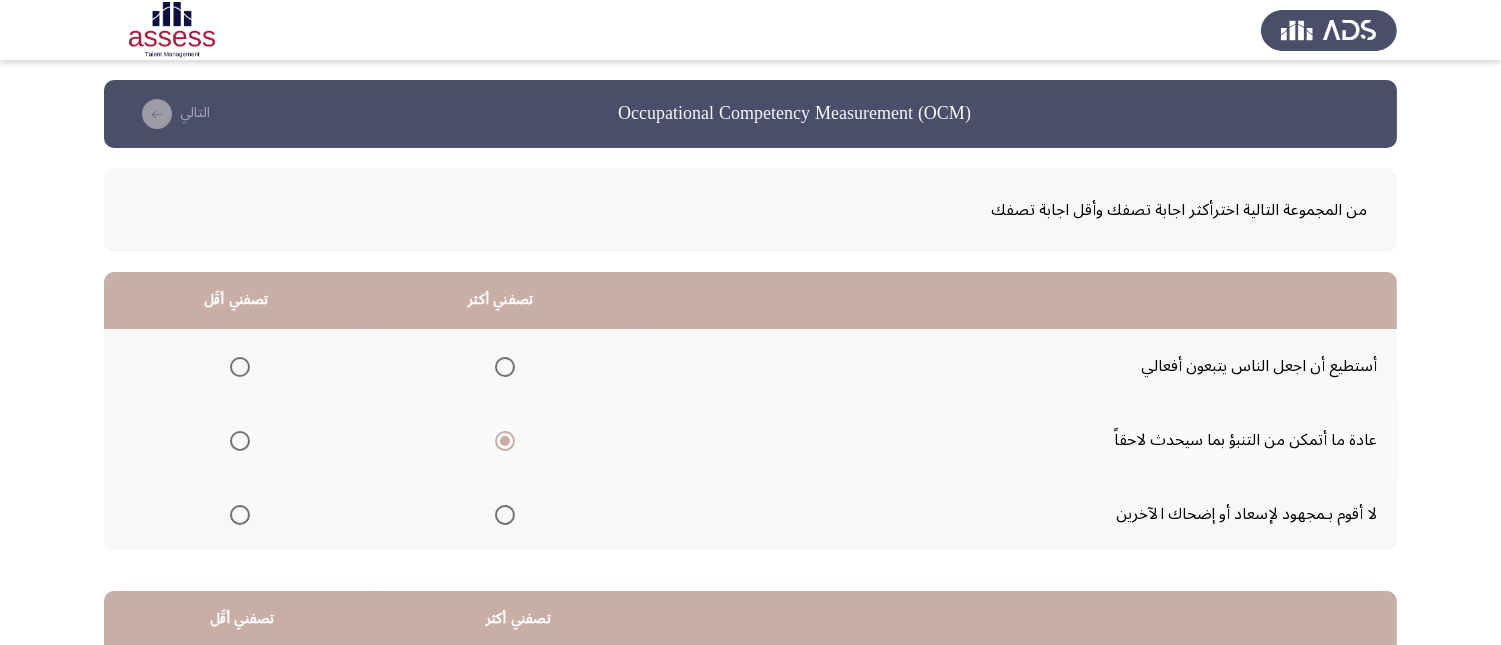 click at bounding box center [240, 367] 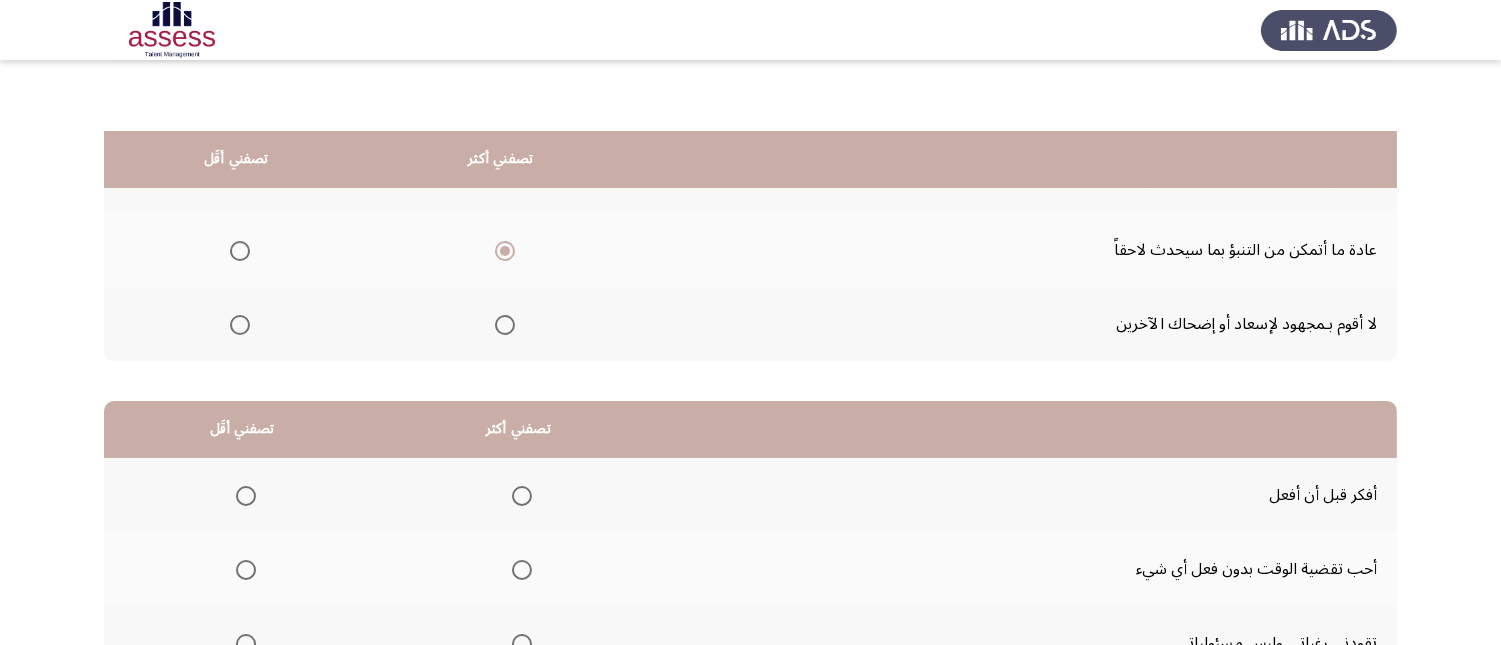 scroll, scrollTop: 333, scrollLeft: 0, axis: vertical 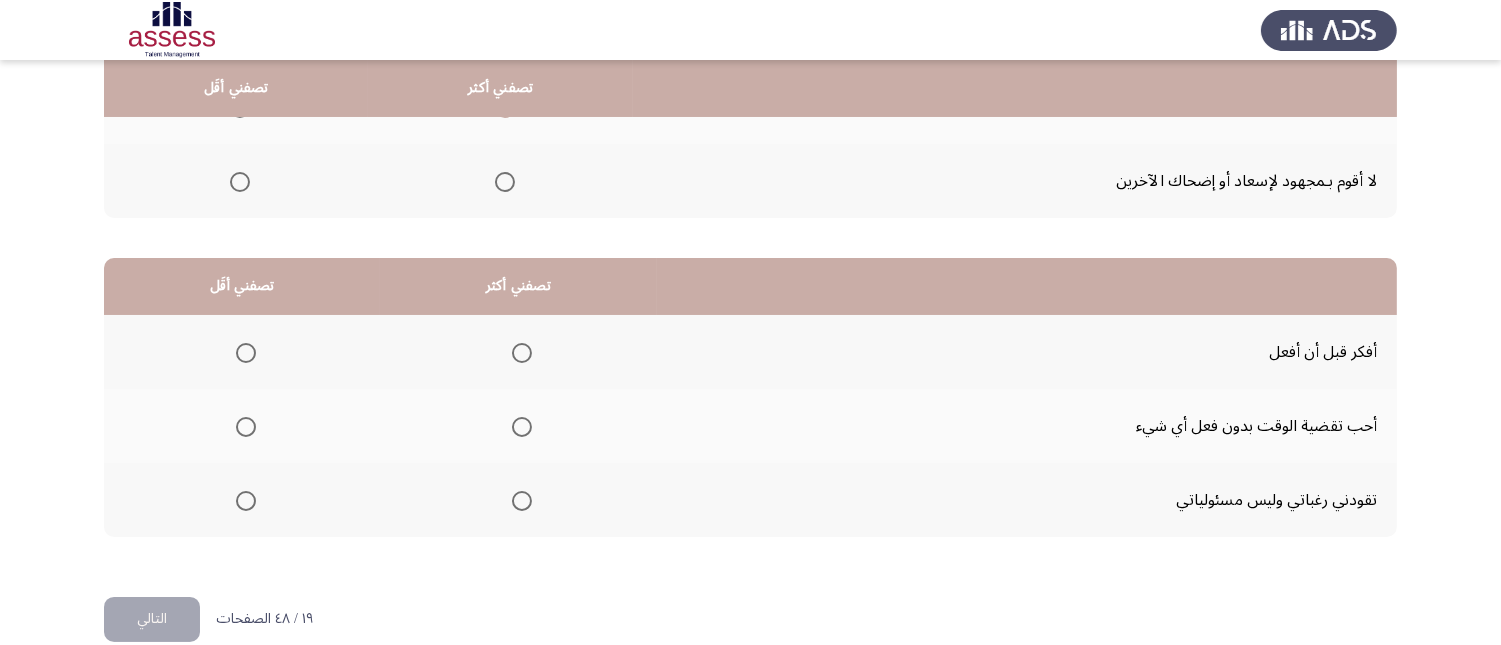 click at bounding box center (522, 353) 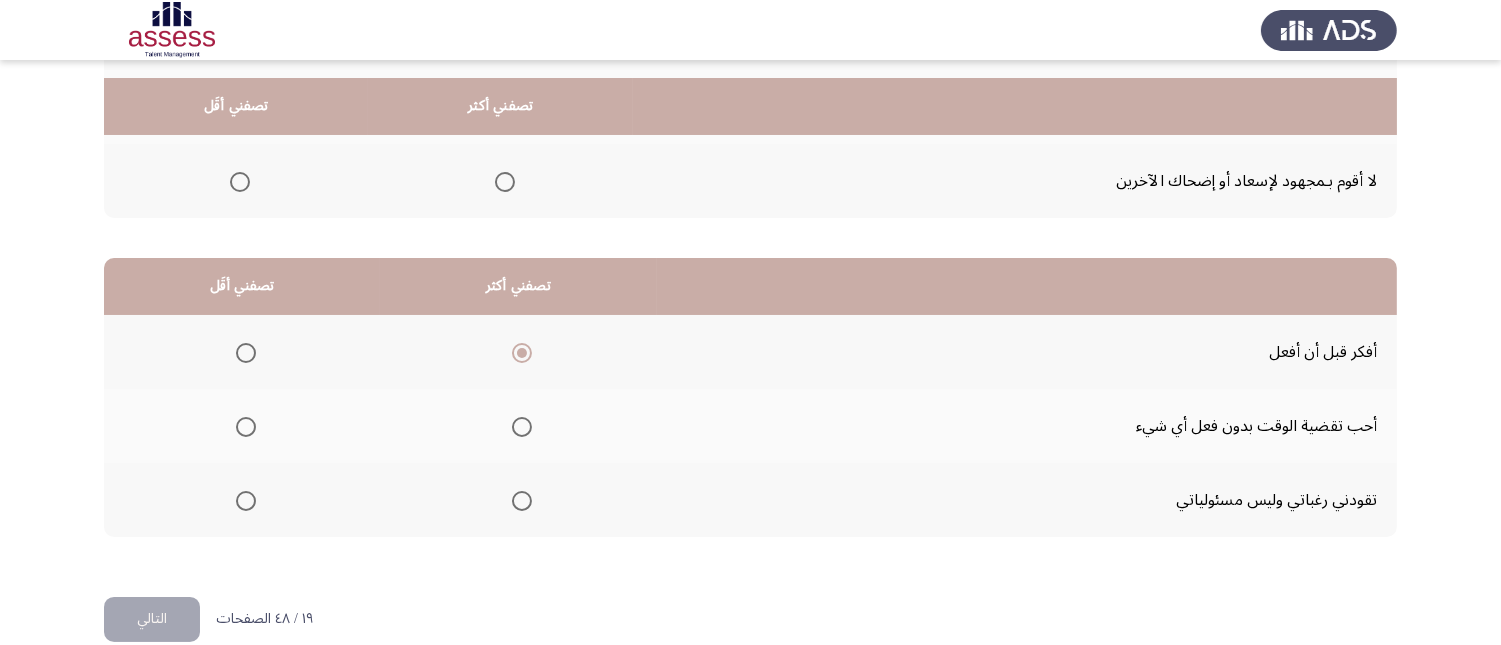 scroll, scrollTop: 367, scrollLeft: 0, axis: vertical 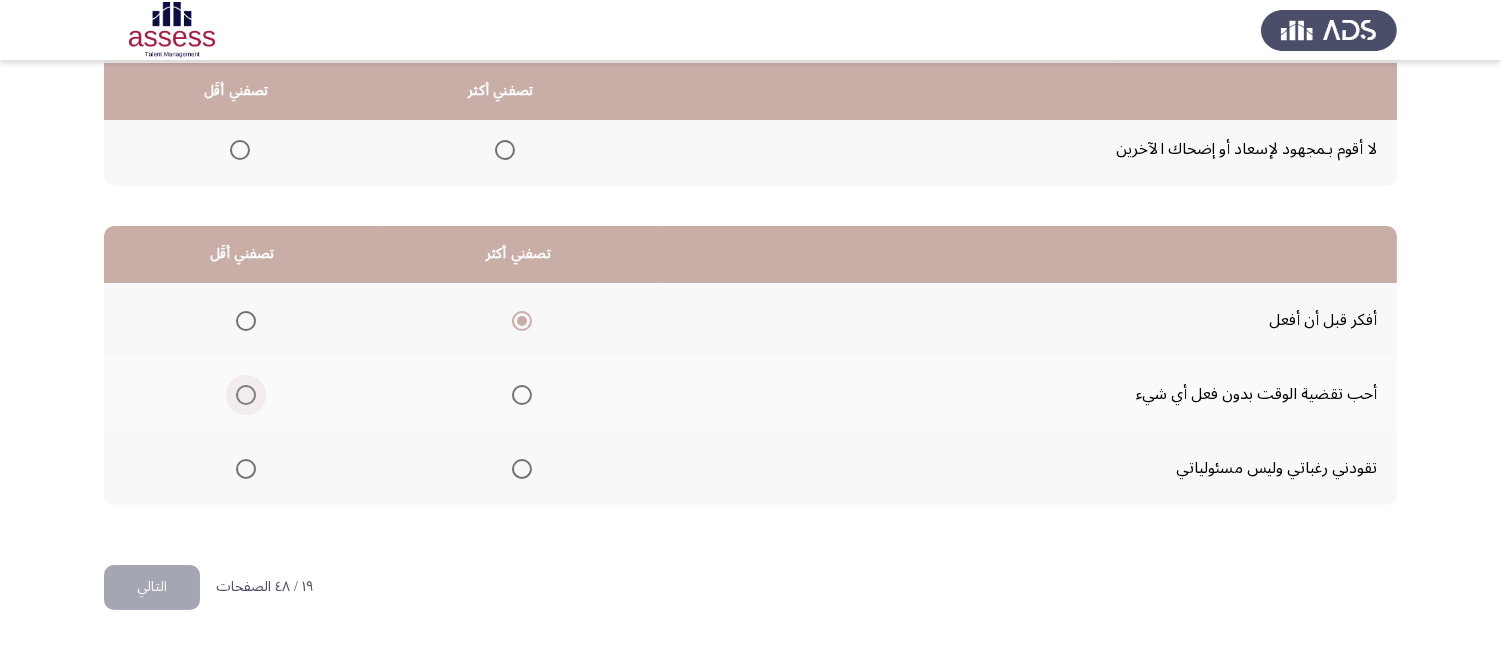 click at bounding box center [246, 395] 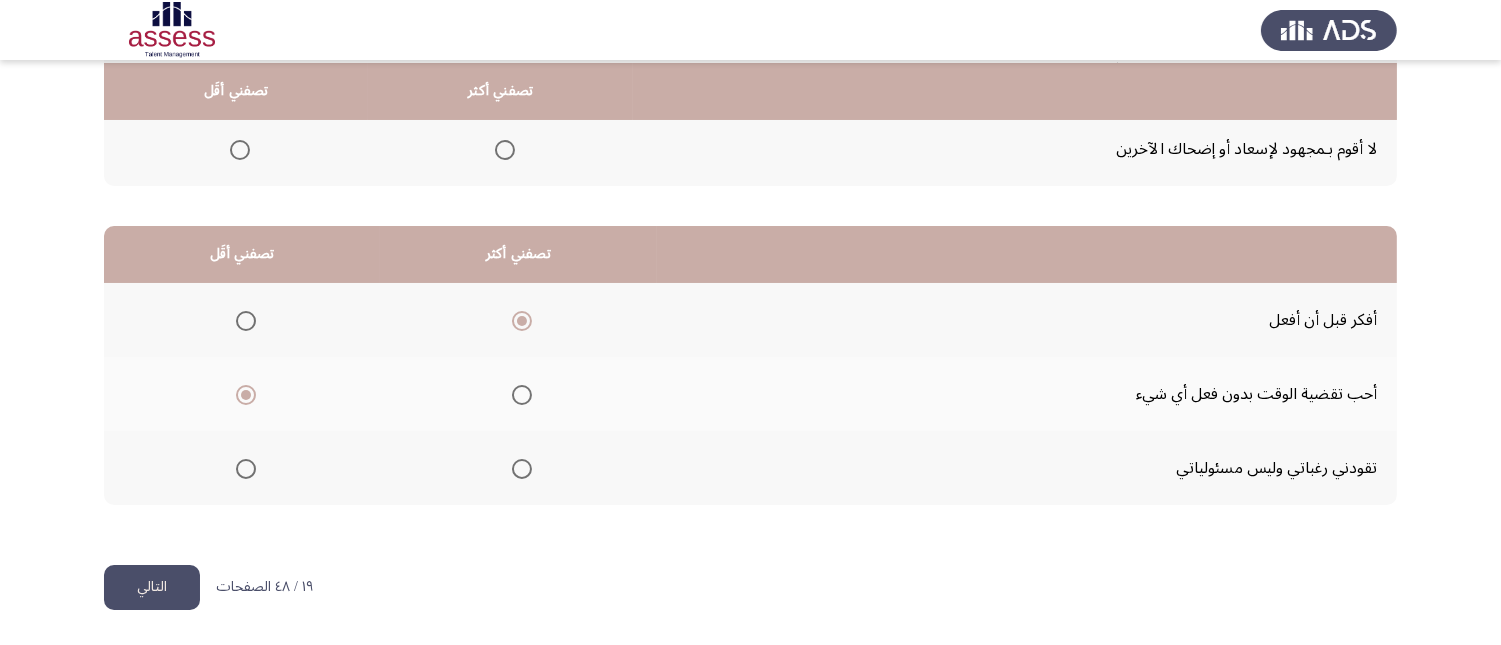 click on "التالي" 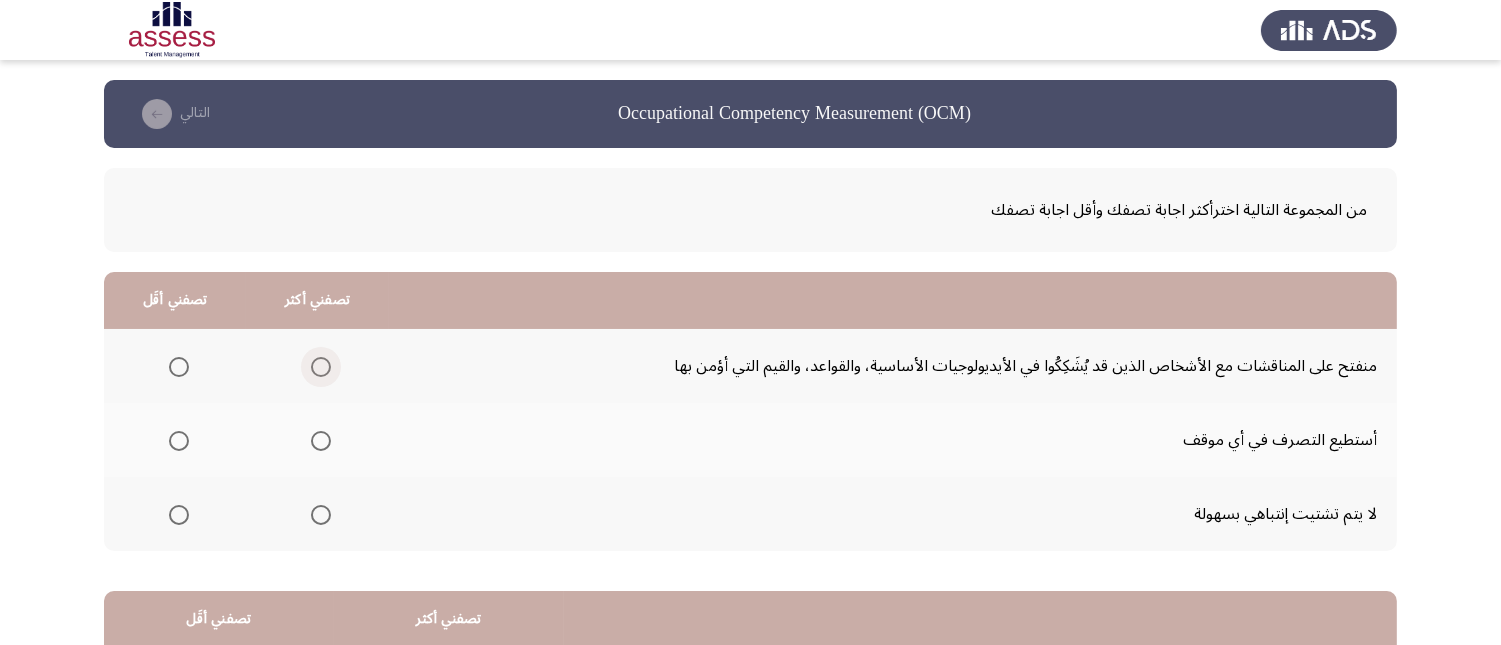 click at bounding box center [321, 367] 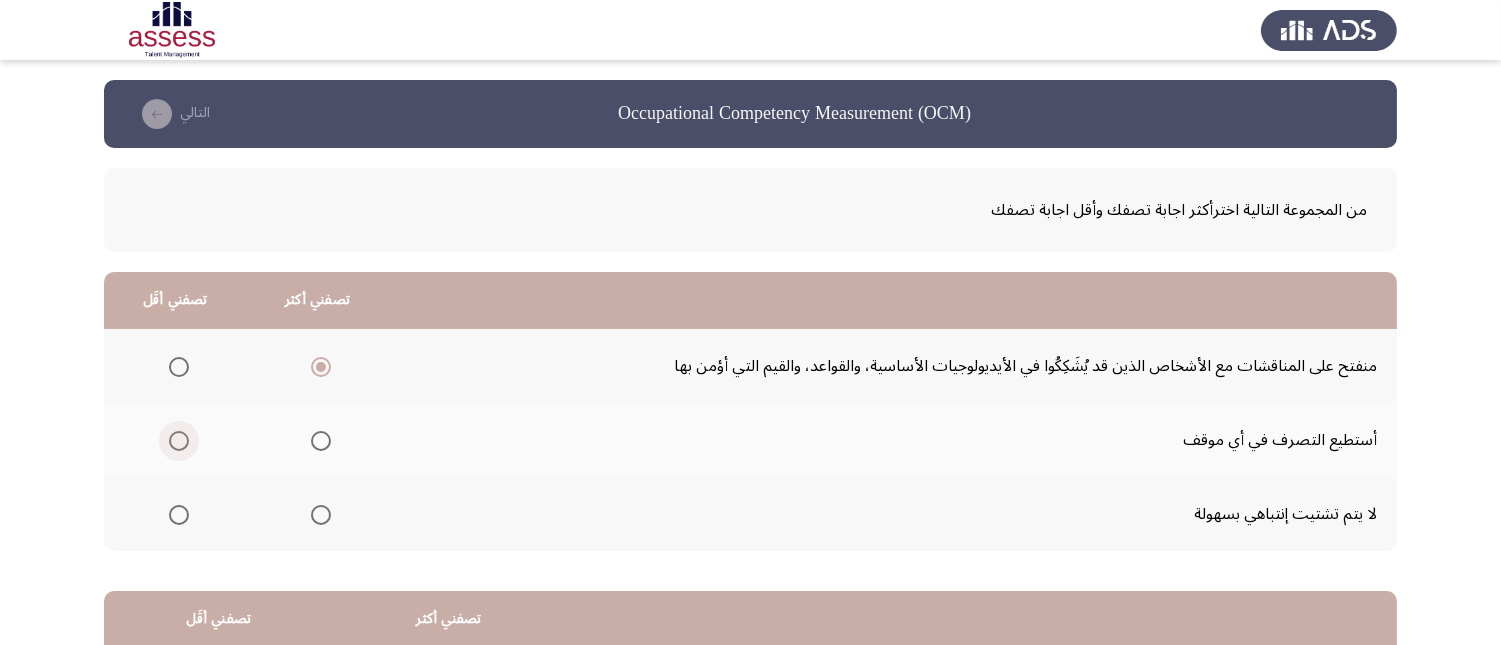 click at bounding box center (179, 441) 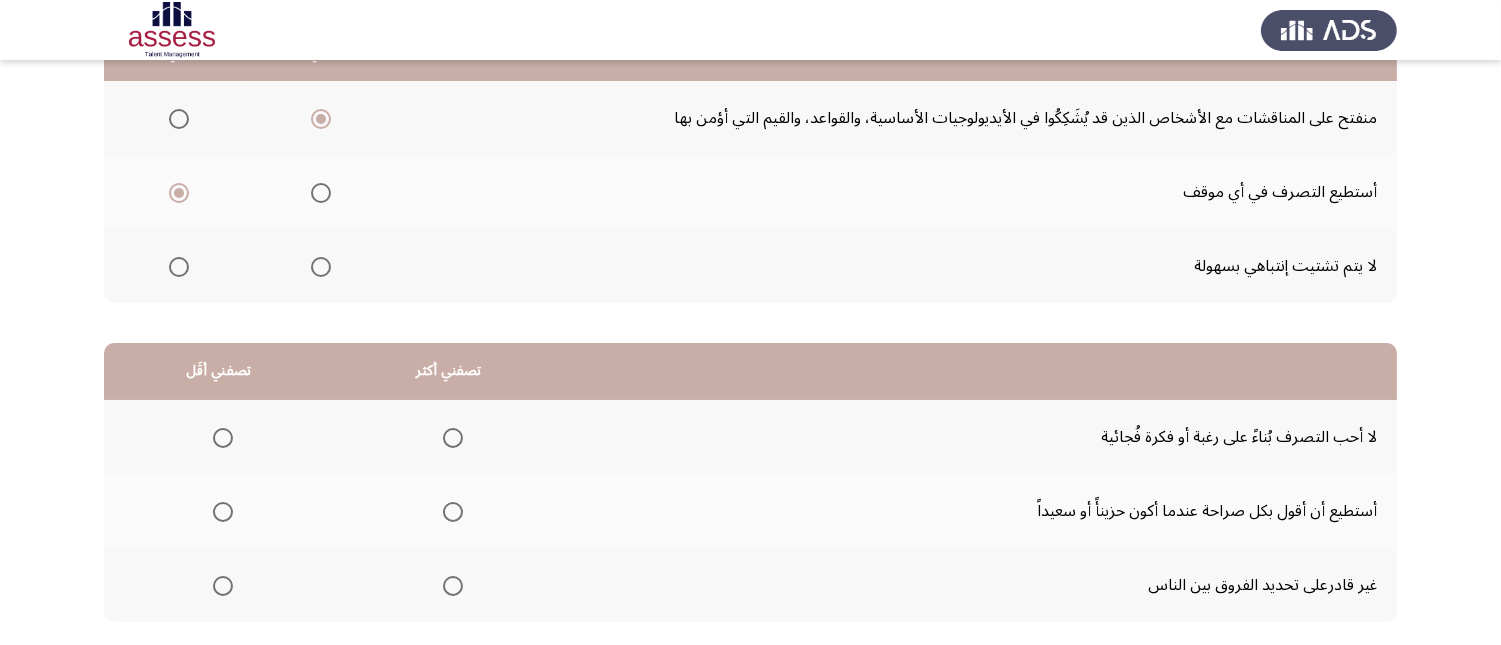 scroll, scrollTop: 333, scrollLeft: 0, axis: vertical 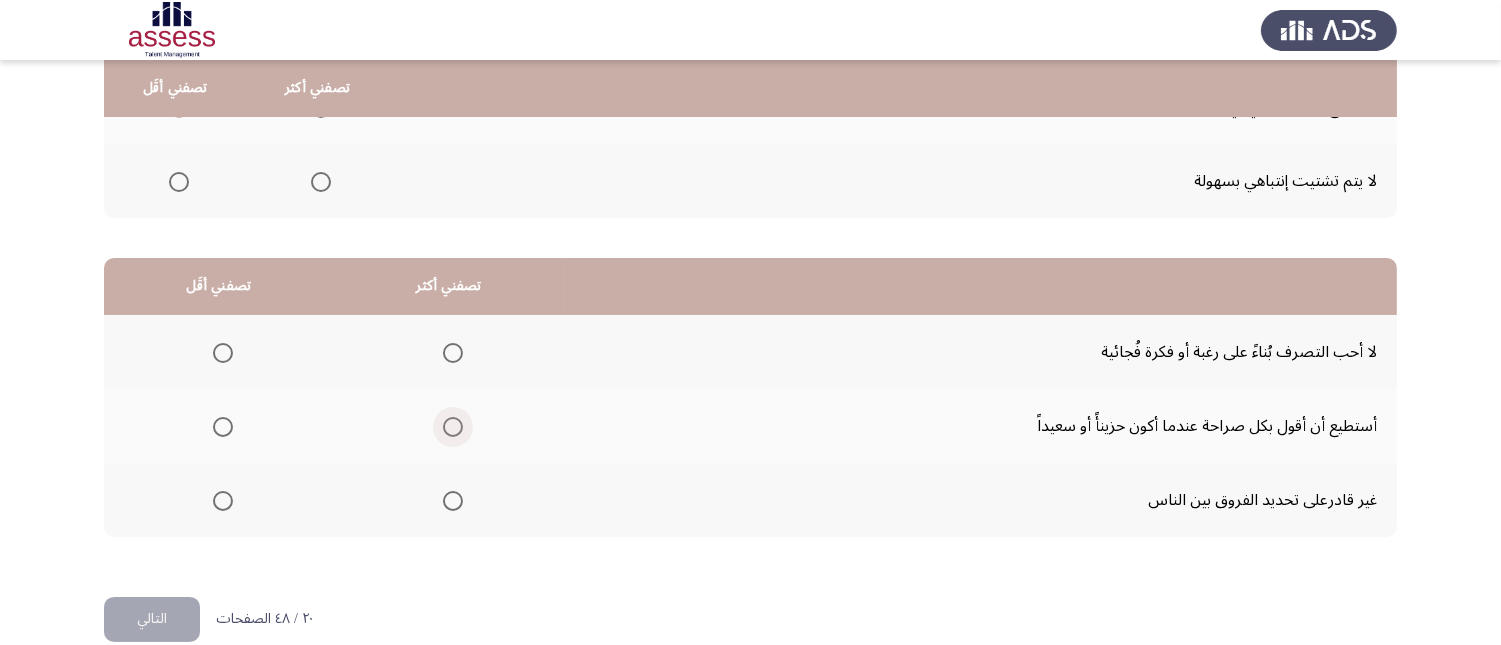 click at bounding box center [453, 427] 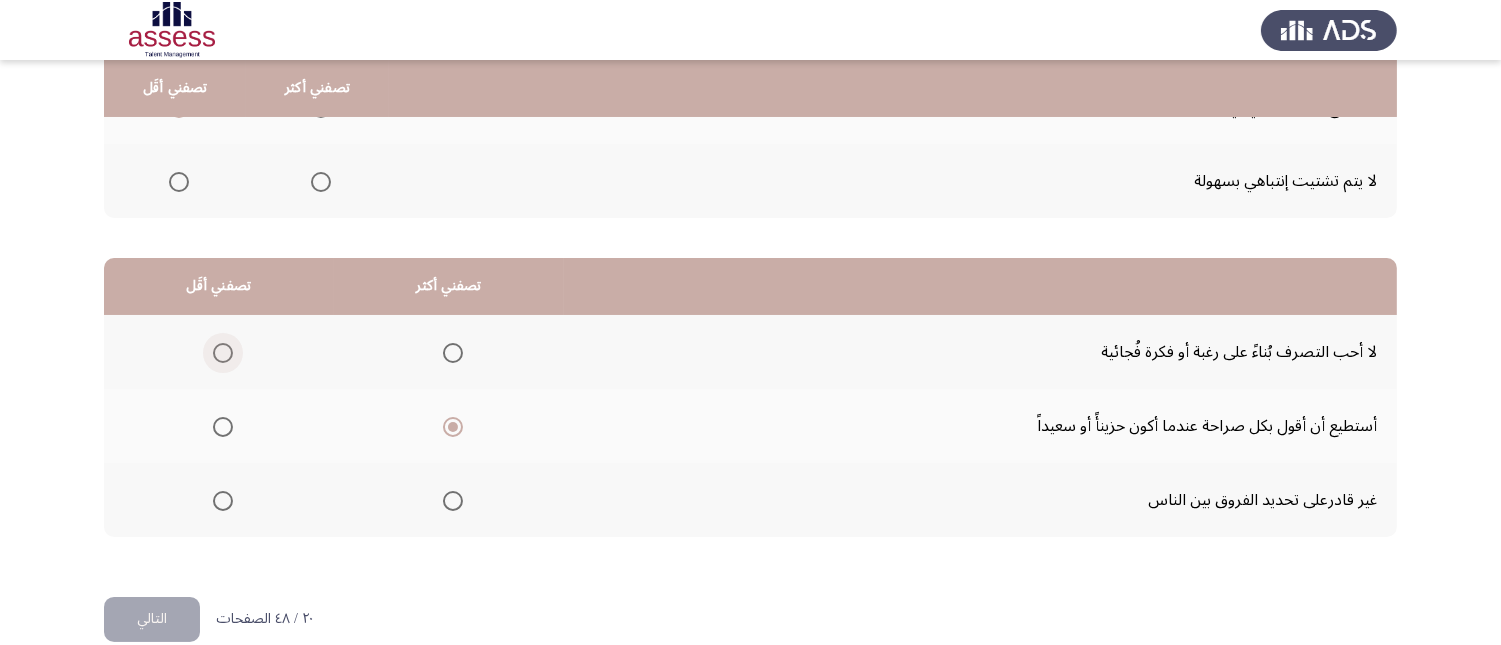 click at bounding box center (223, 353) 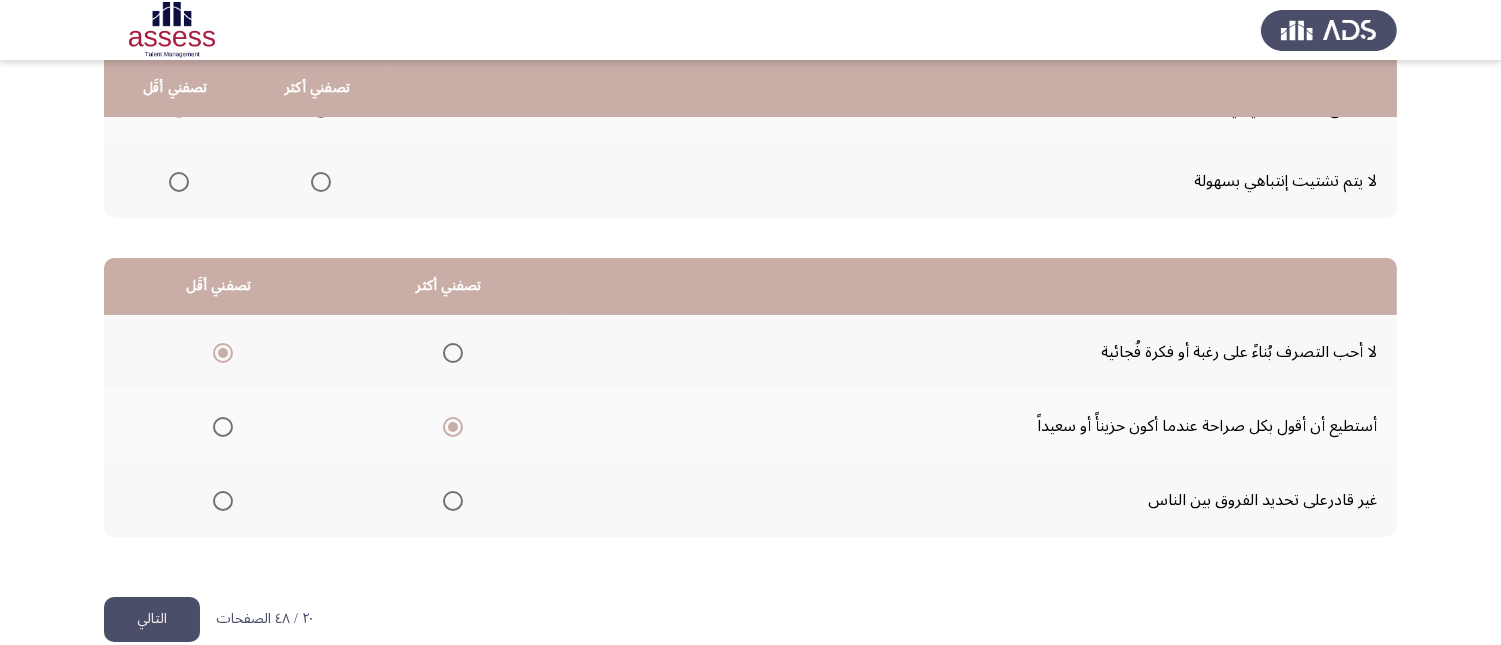 click on "التالي" 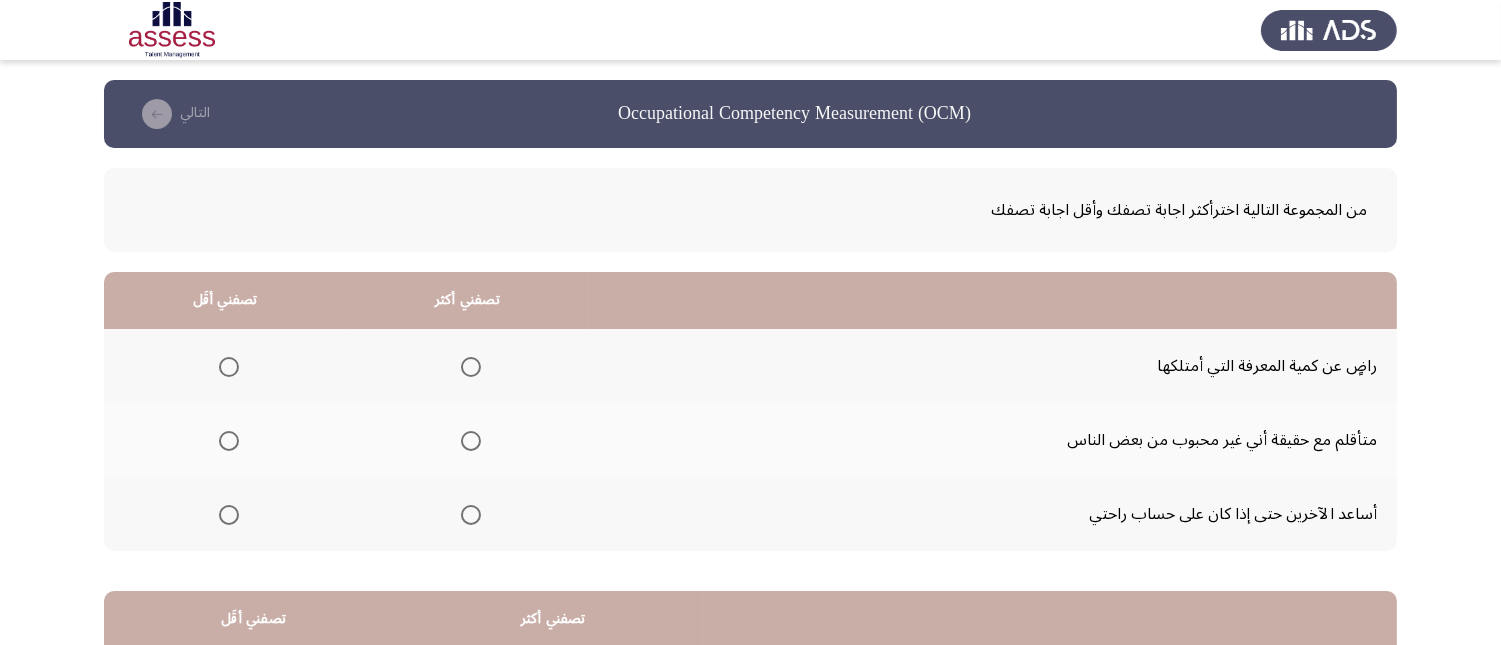 click at bounding box center (471, 515) 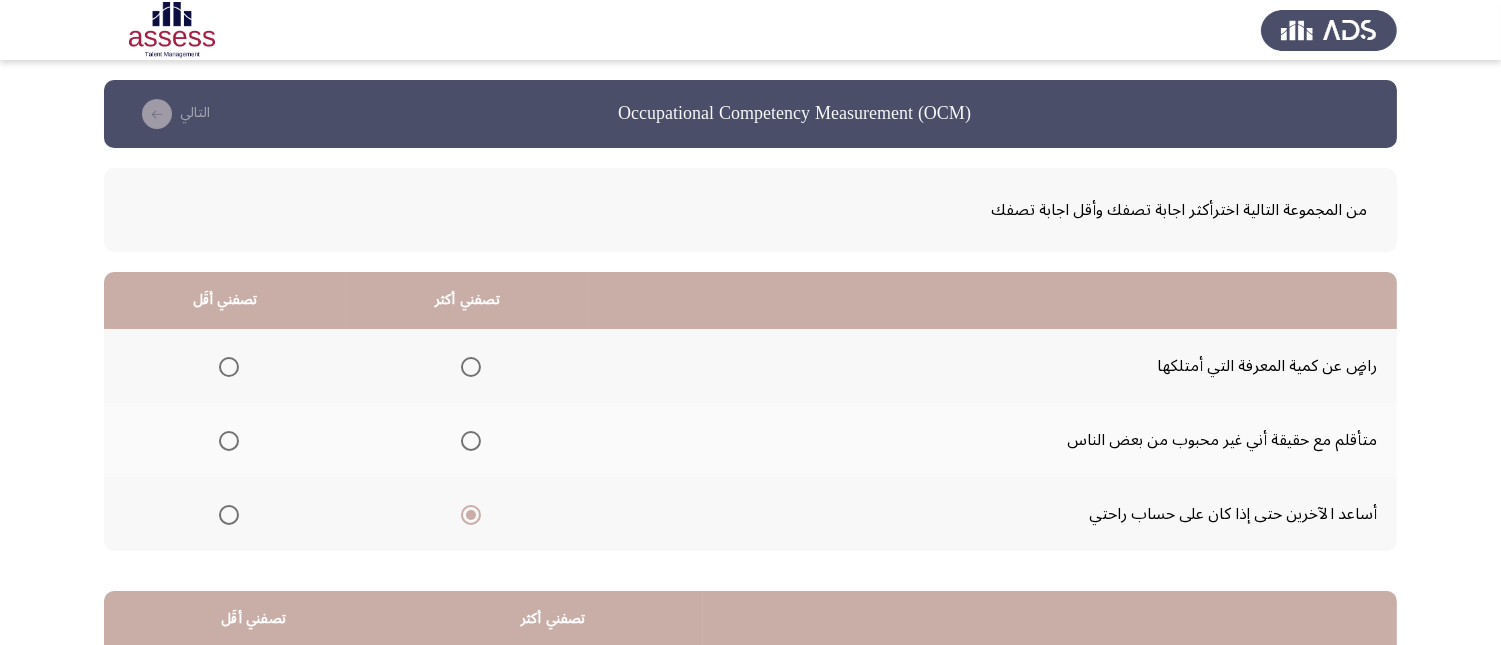 click at bounding box center (229, 367) 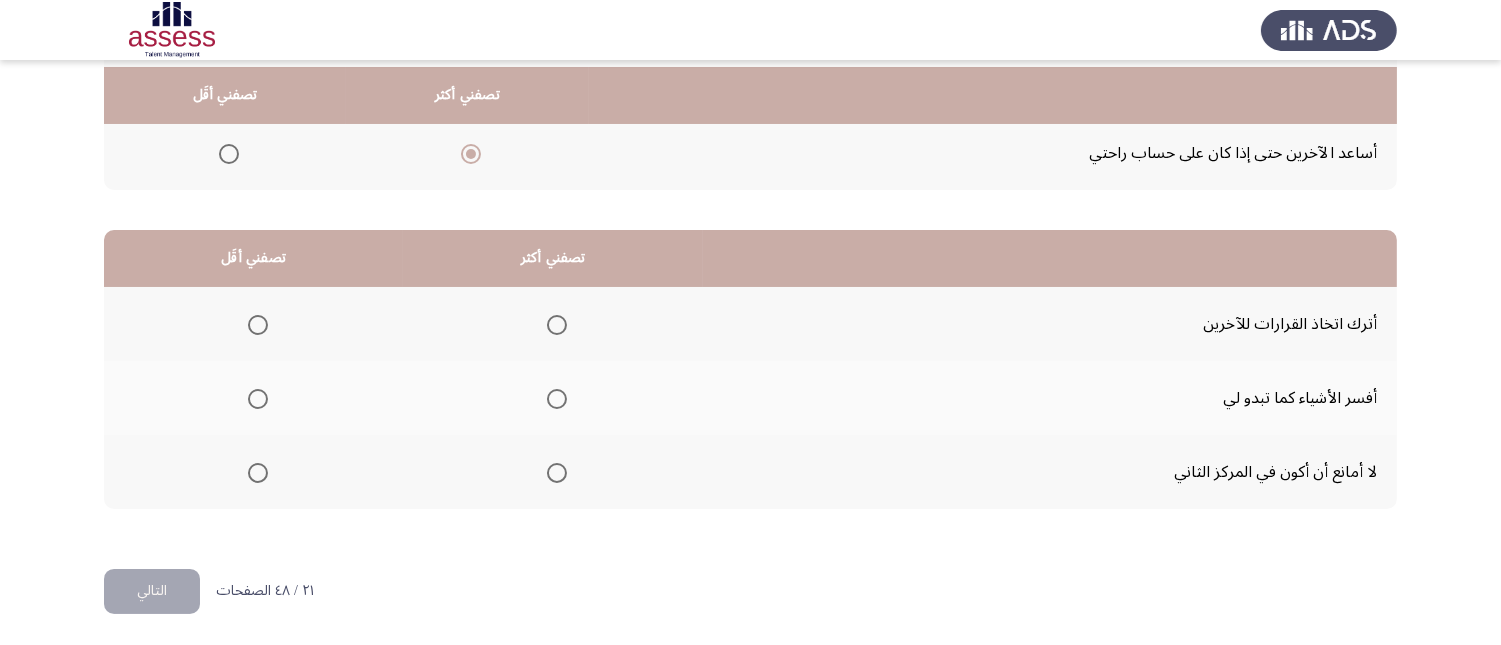 scroll, scrollTop: 367, scrollLeft: 0, axis: vertical 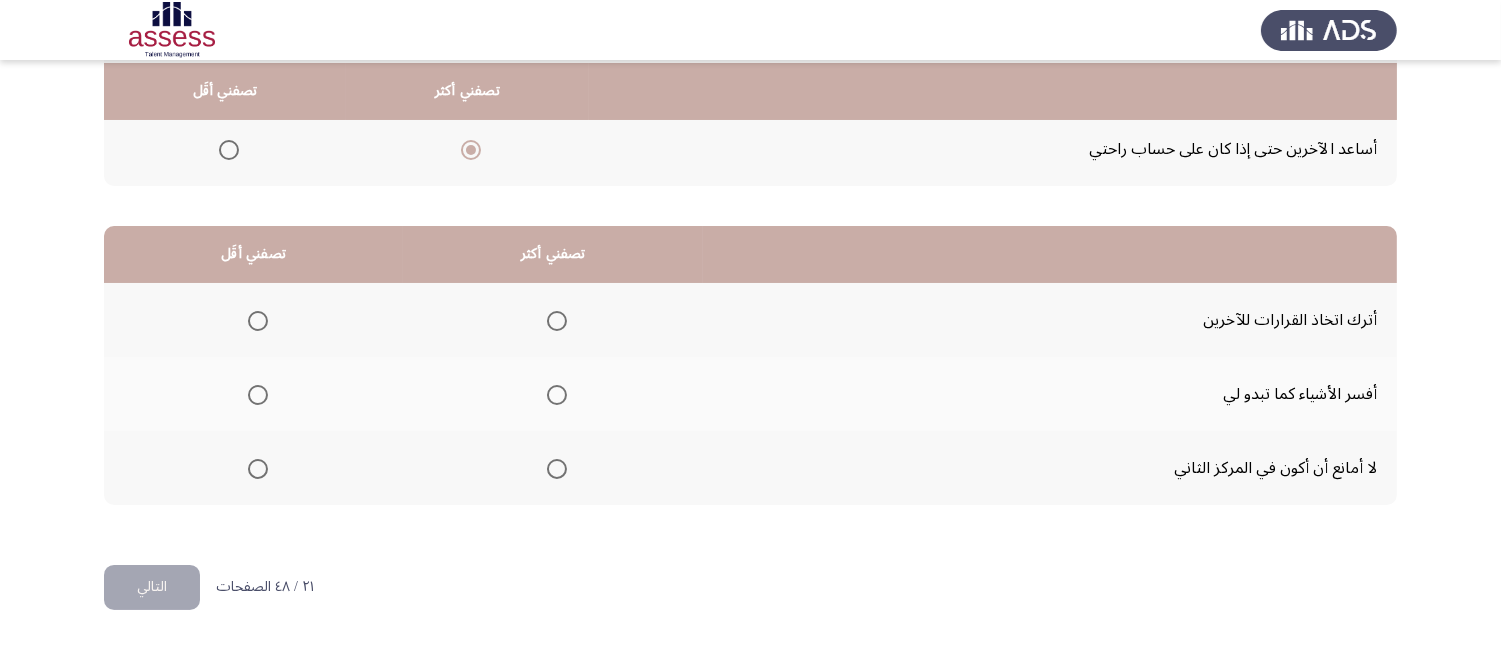 click at bounding box center (557, 395) 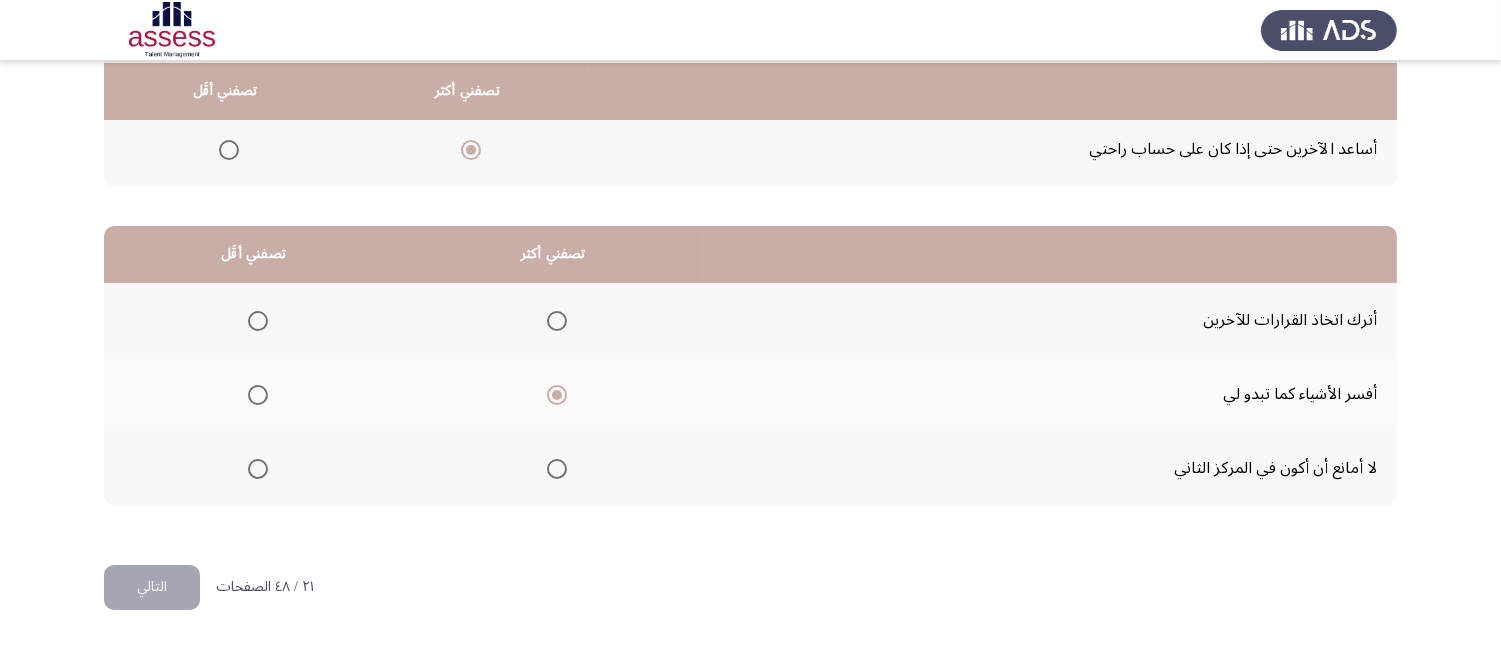 click at bounding box center (557, 321) 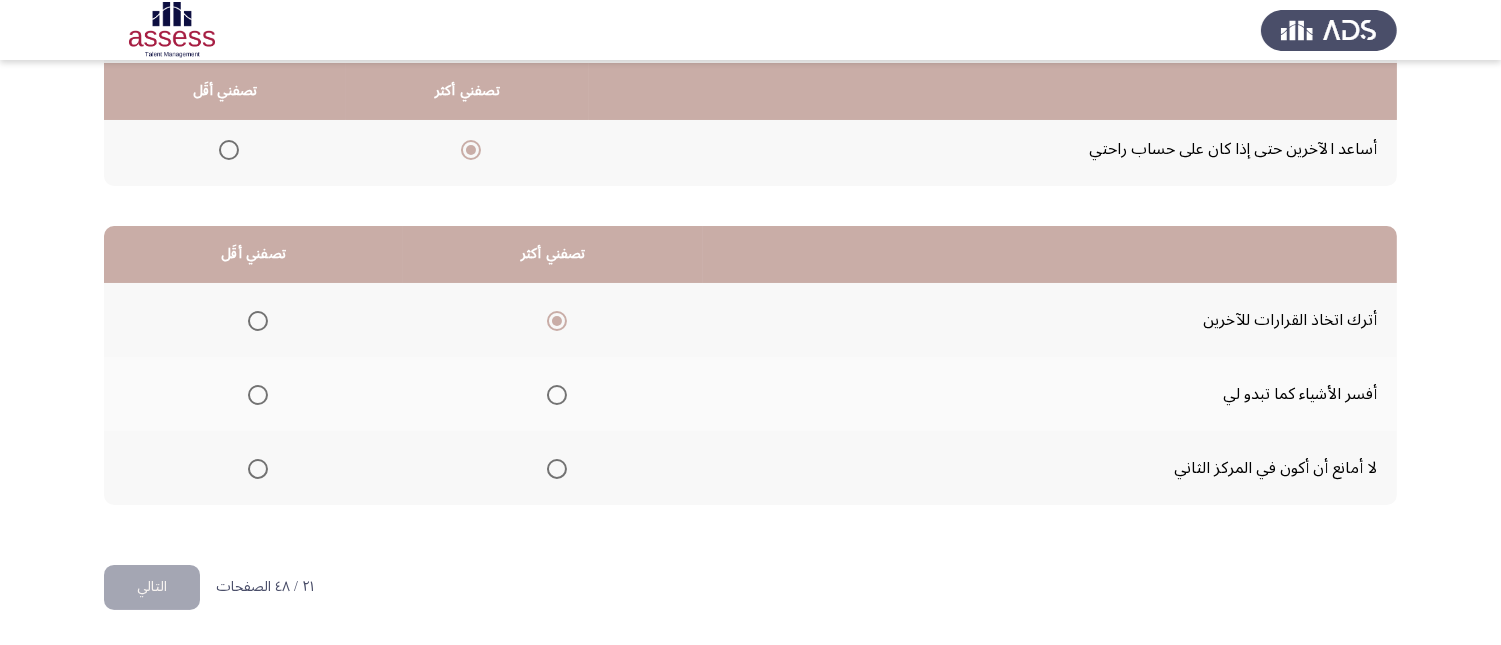 click at bounding box center (557, 395) 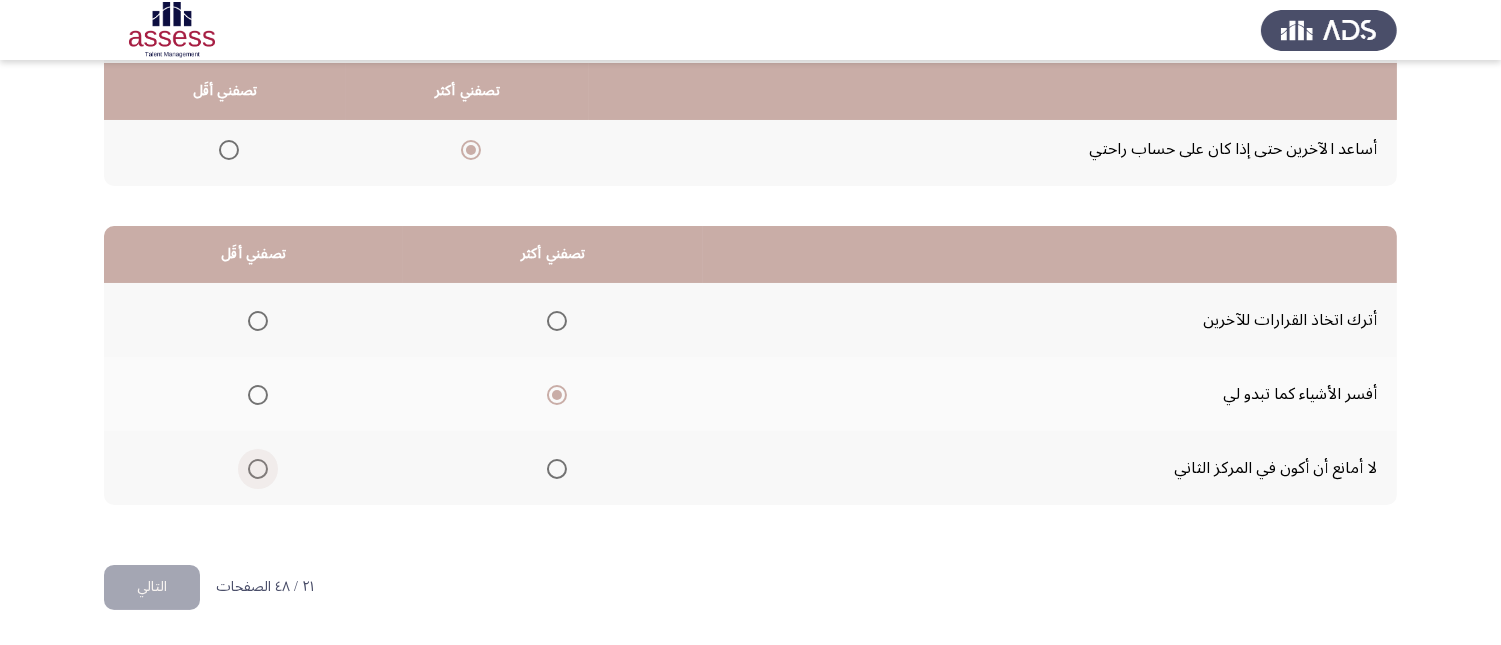 click at bounding box center [258, 469] 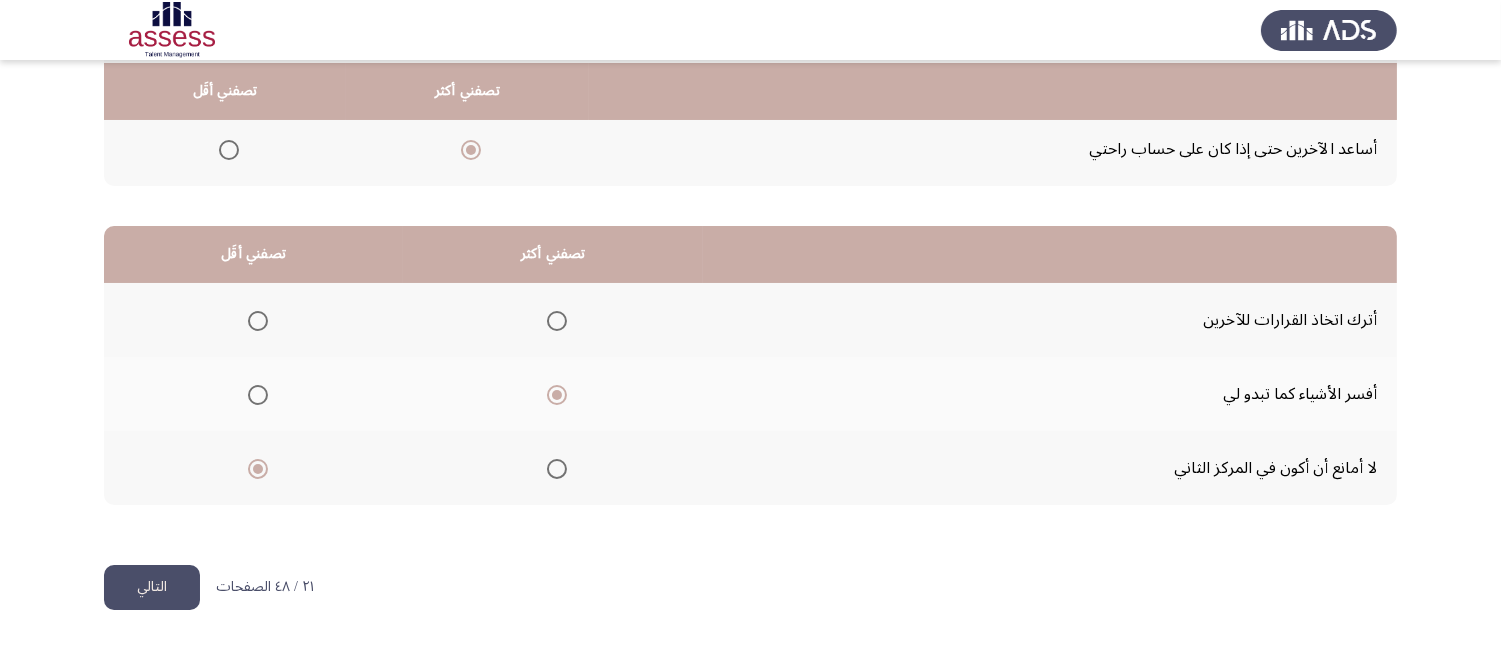 click on "التالي" 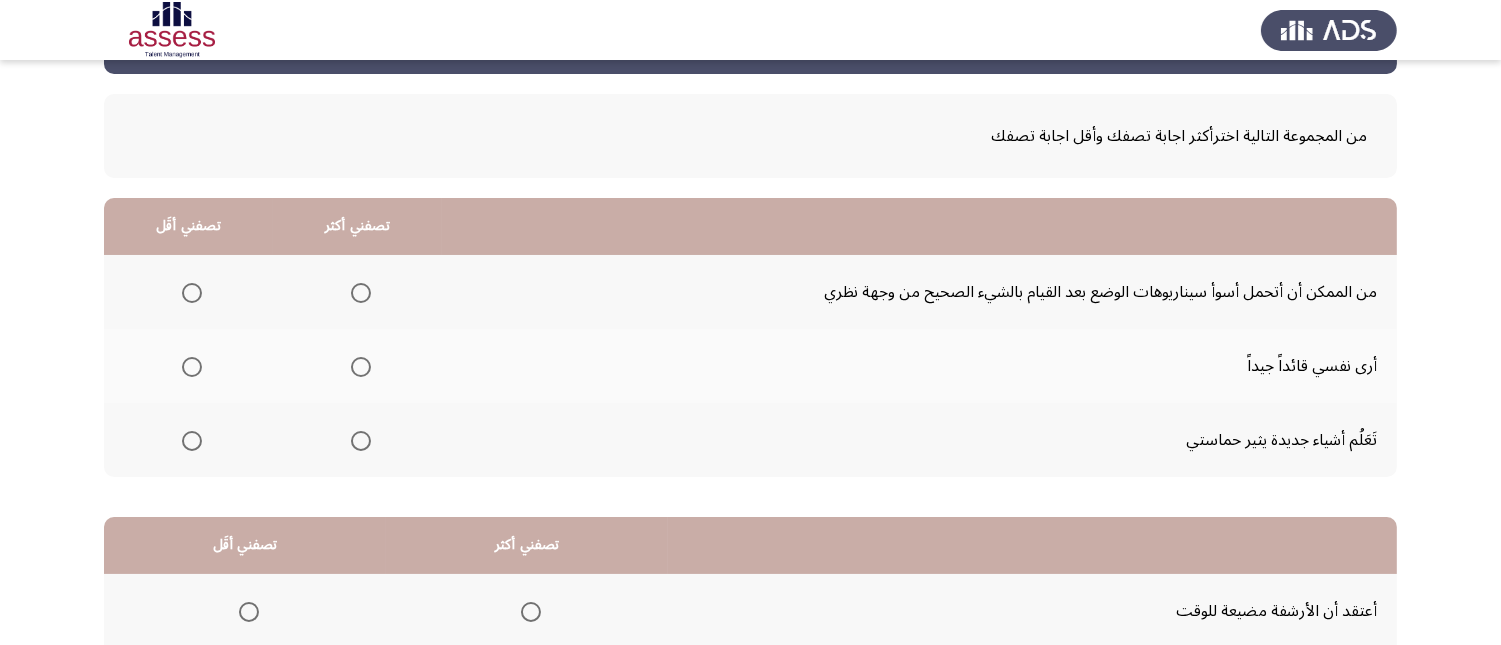 scroll, scrollTop: 111, scrollLeft: 0, axis: vertical 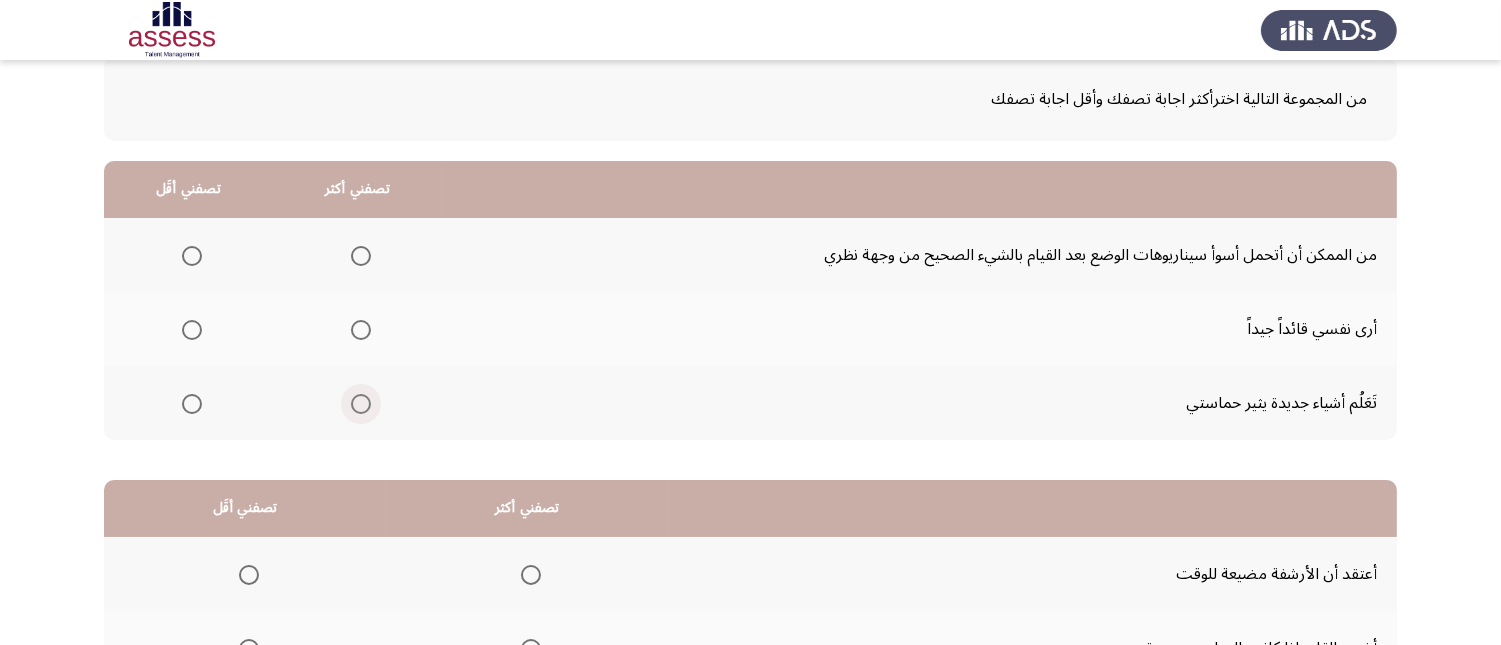 click at bounding box center (361, 404) 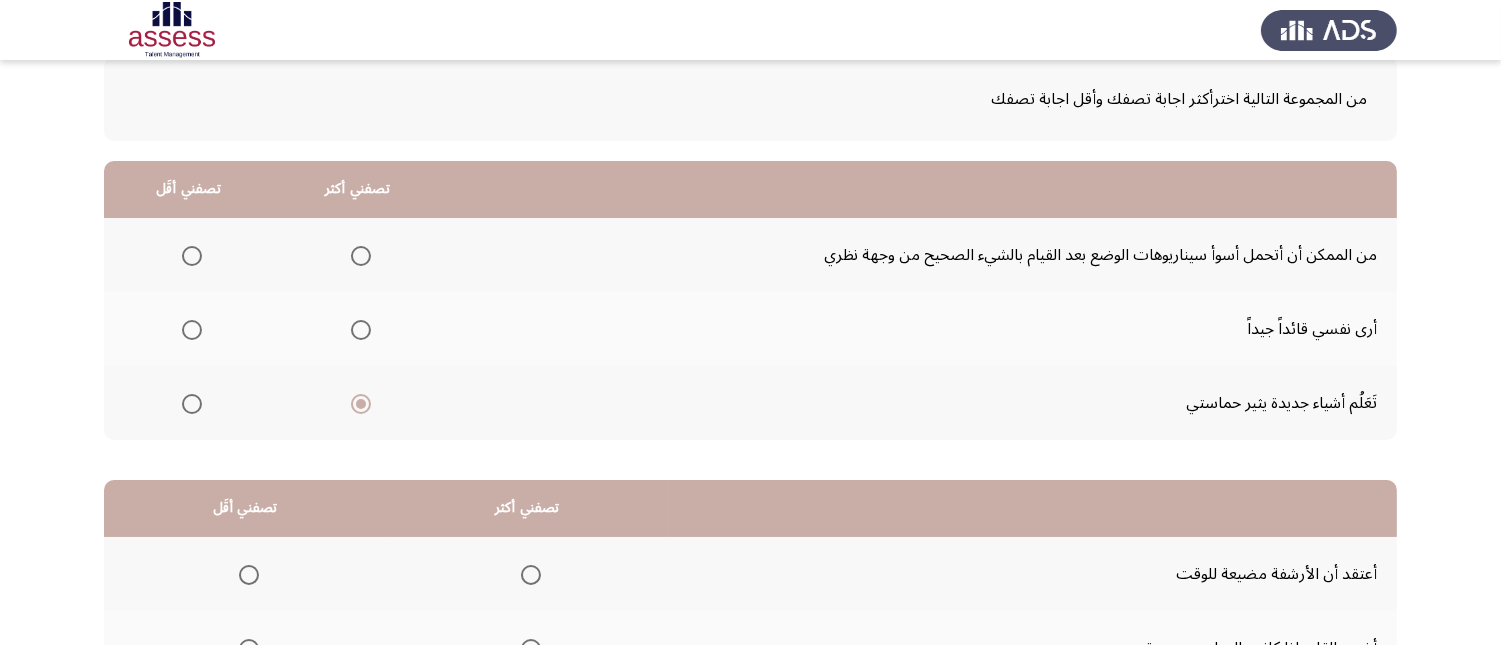 click at bounding box center [192, 330] 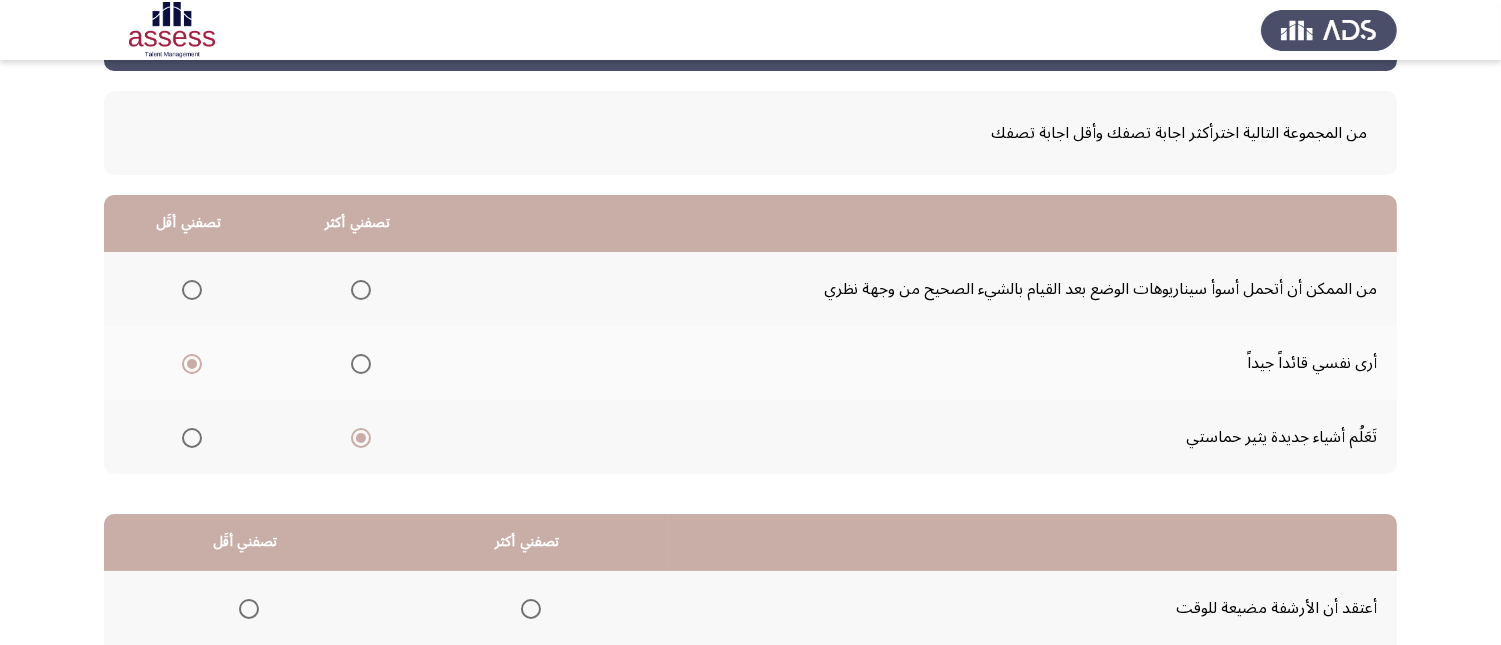 scroll, scrollTop: 111, scrollLeft: 0, axis: vertical 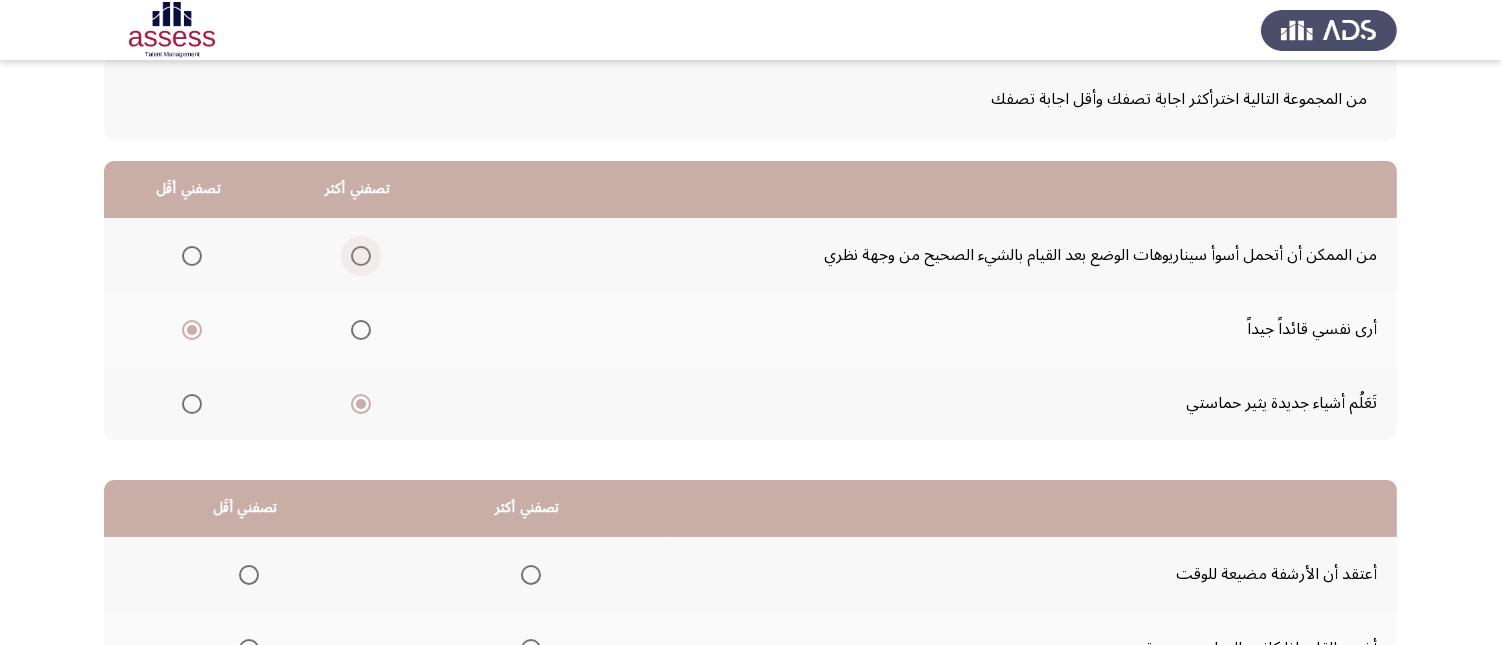 click at bounding box center (361, 256) 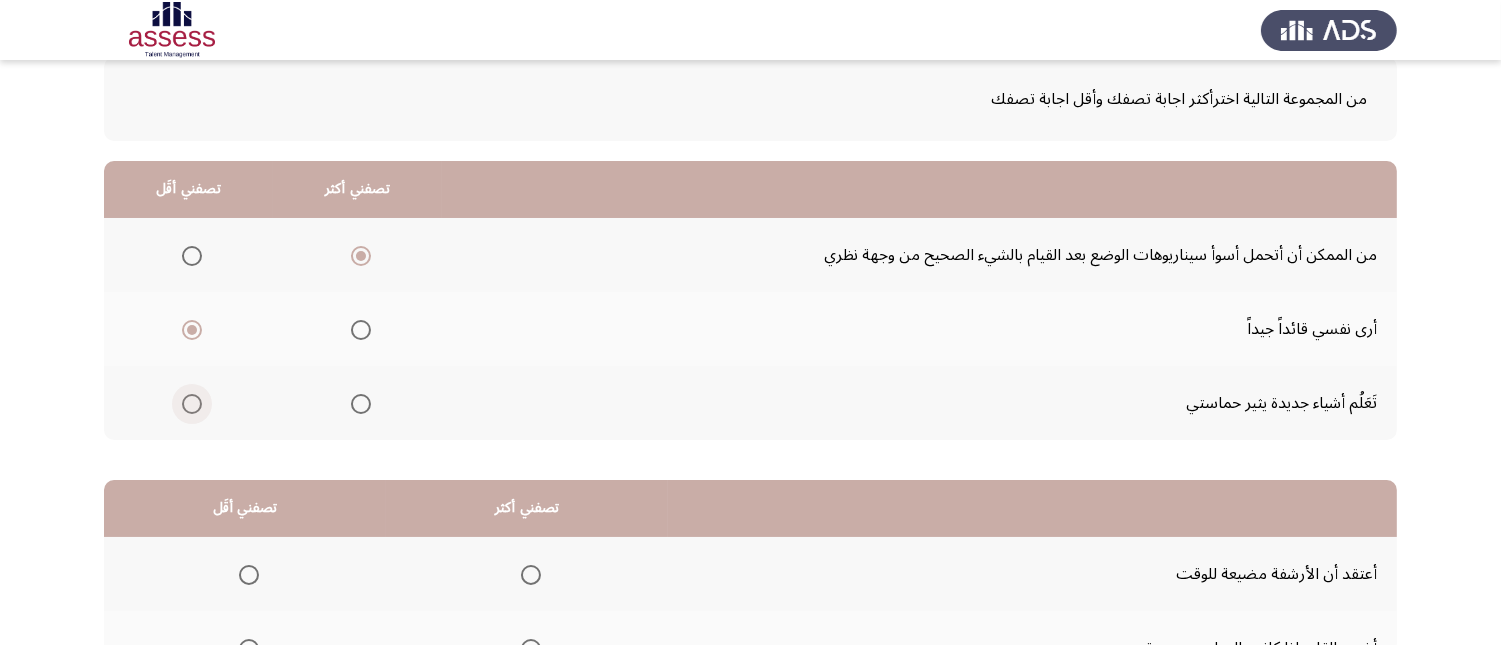 click at bounding box center (192, 404) 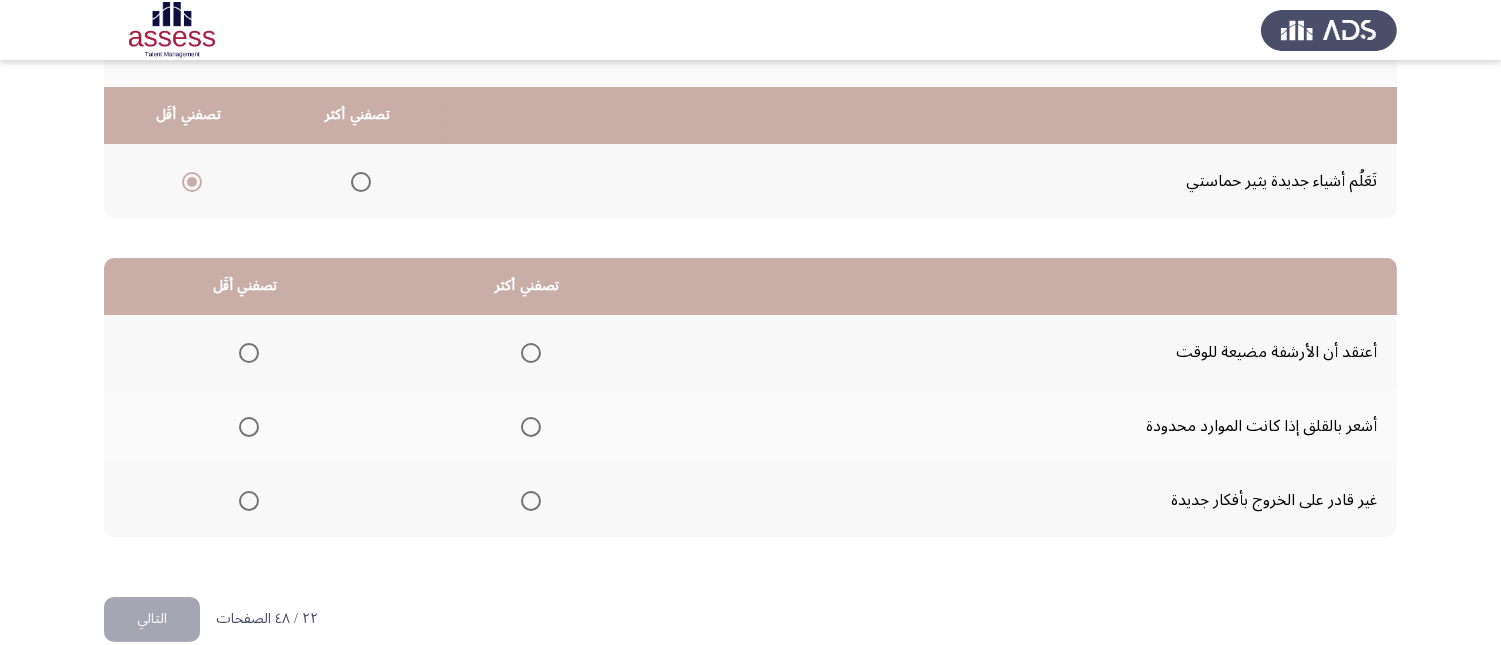 scroll, scrollTop: 367, scrollLeft: 0, axis: vertical 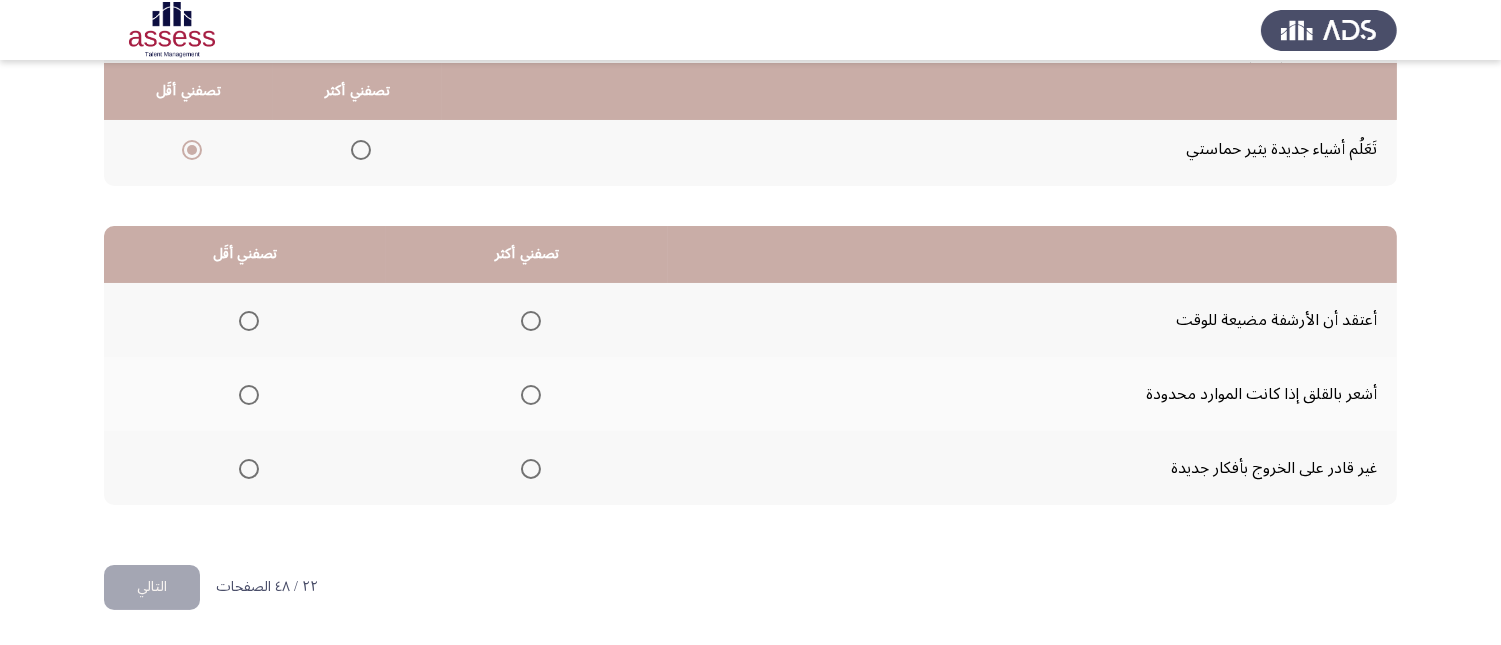 click at bounding box center [531, 395] 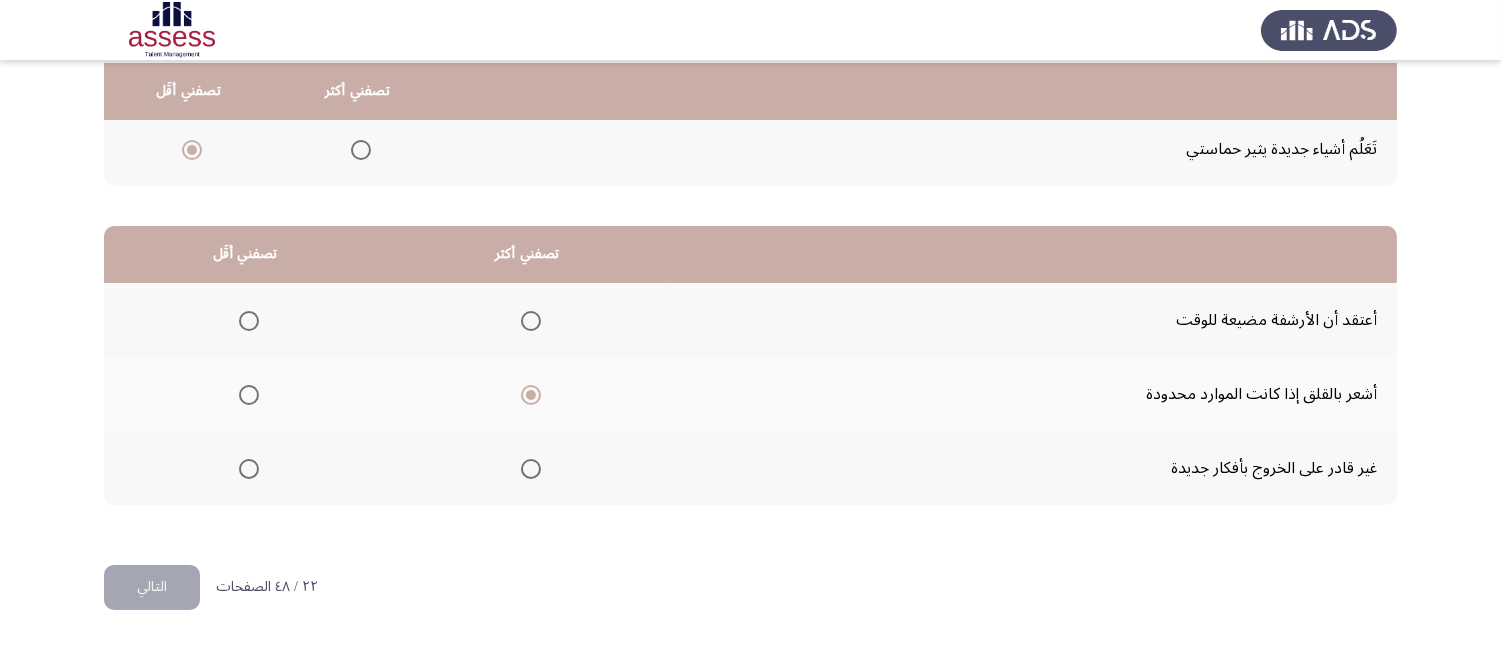 click at bounding box center [249, 321] 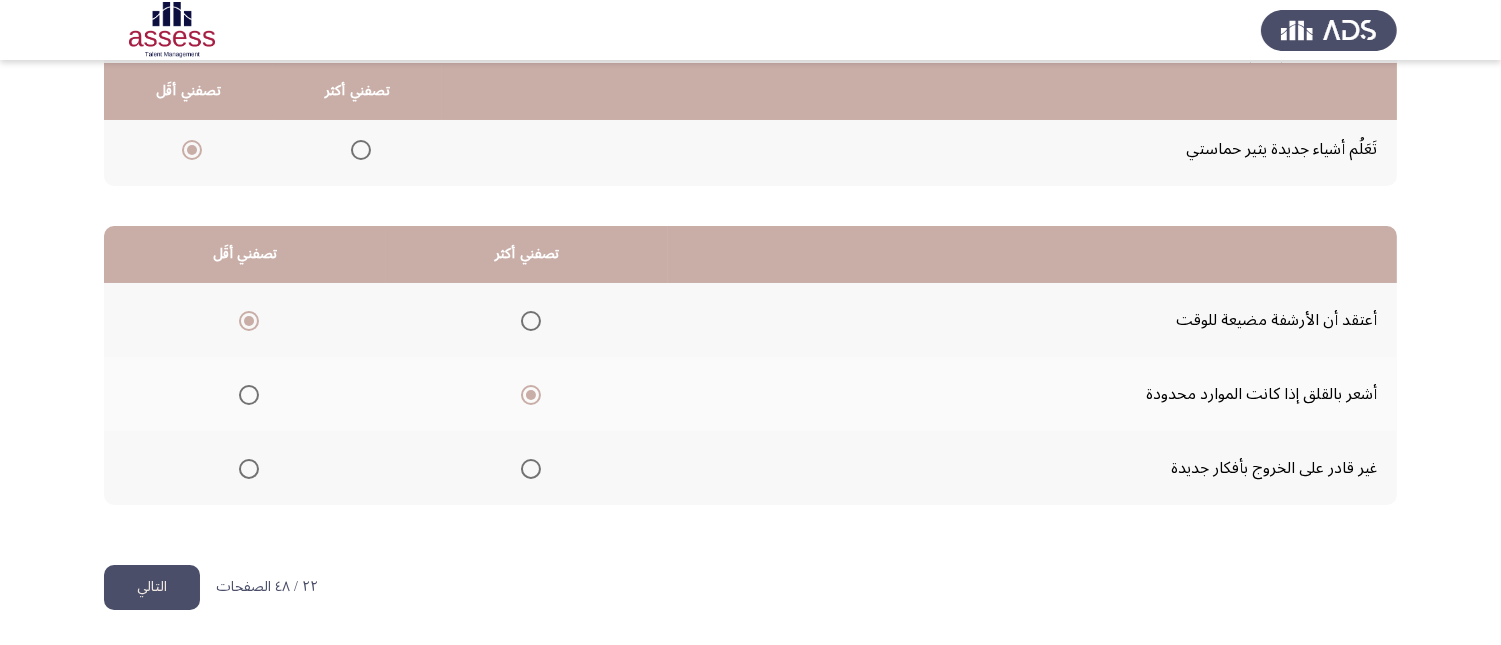 click on "التالي" 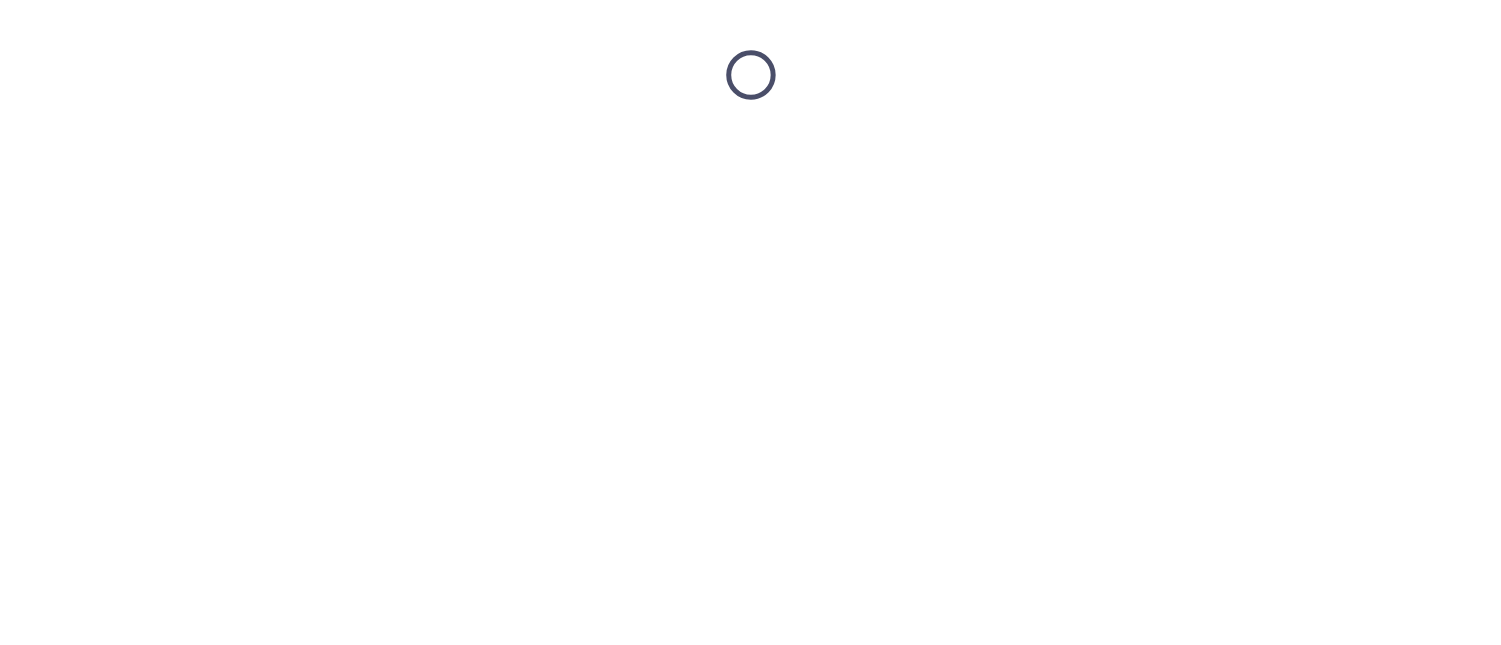 scroll, scrollTop: 0, scrollLeft: 0, axis: both 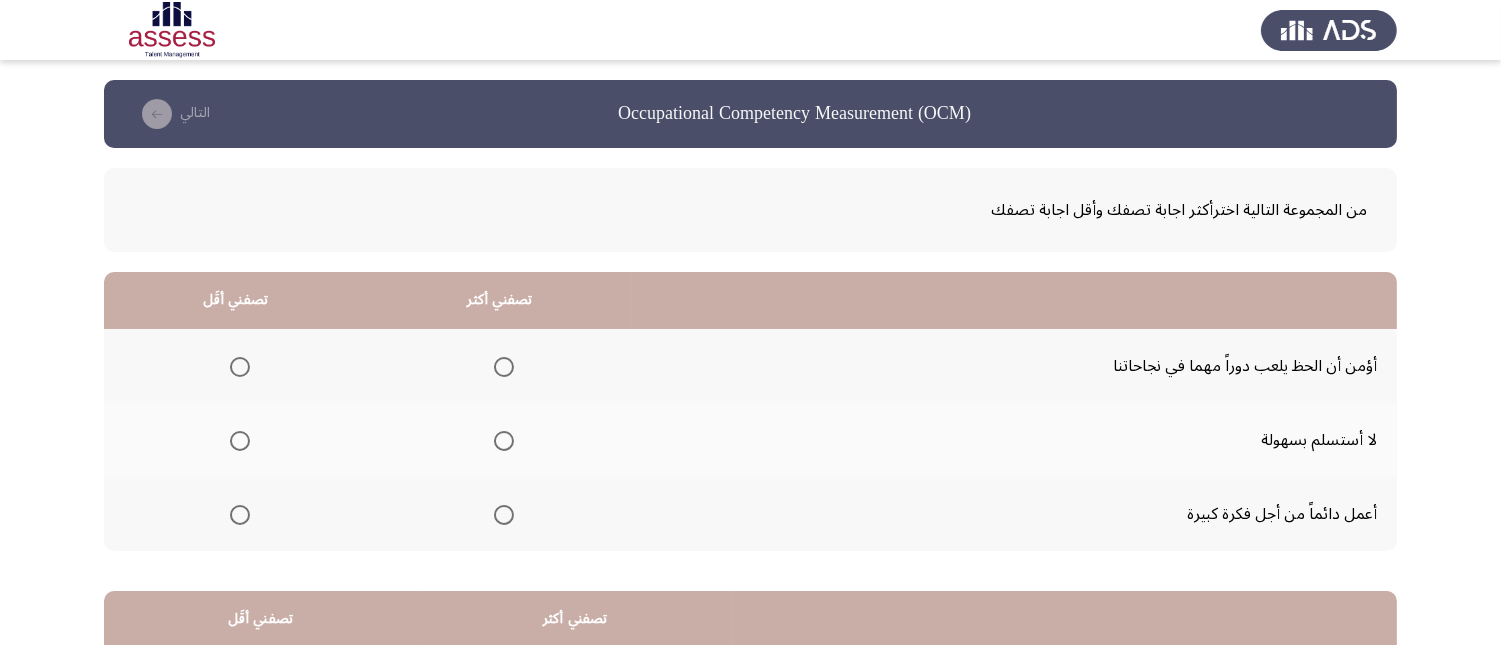 click at bounding box center [504, 441] 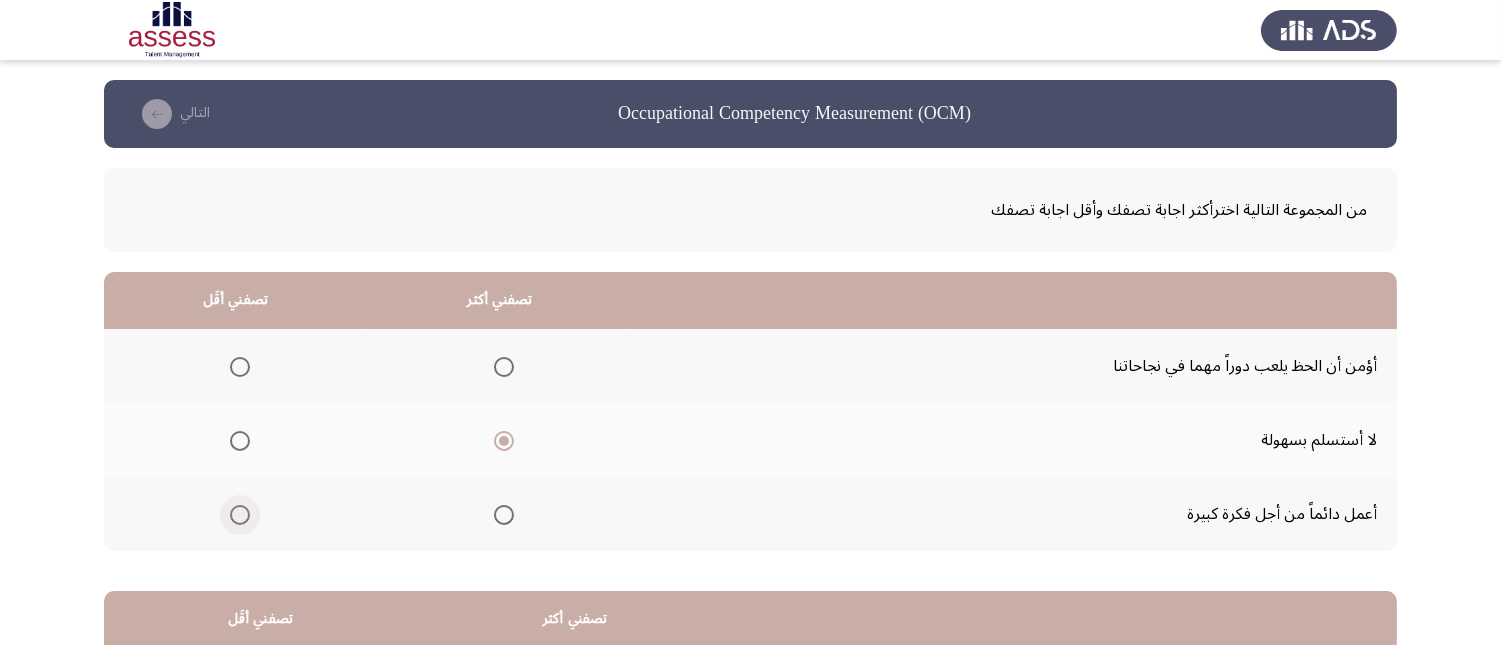 click at bounding box center (240, 515) 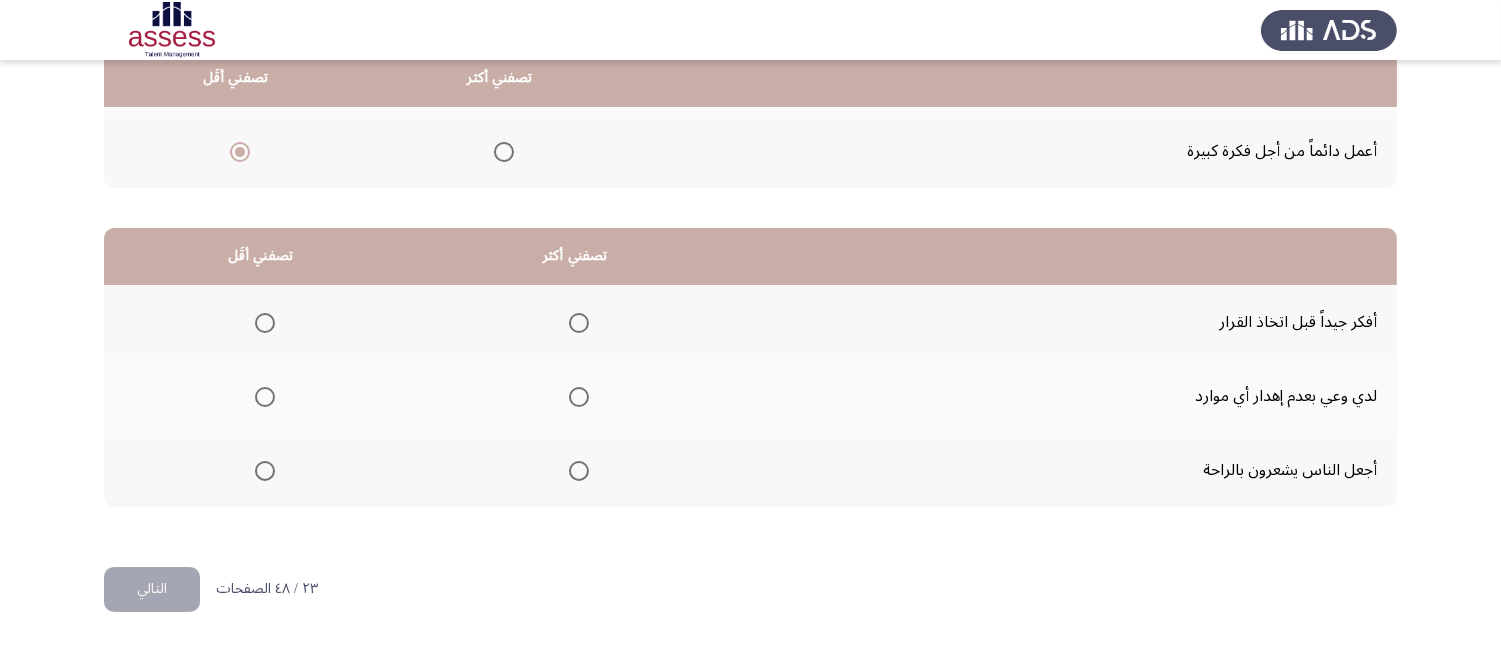 scroll, scrollTop: 367, scrollLeft: 0, axis: vertical 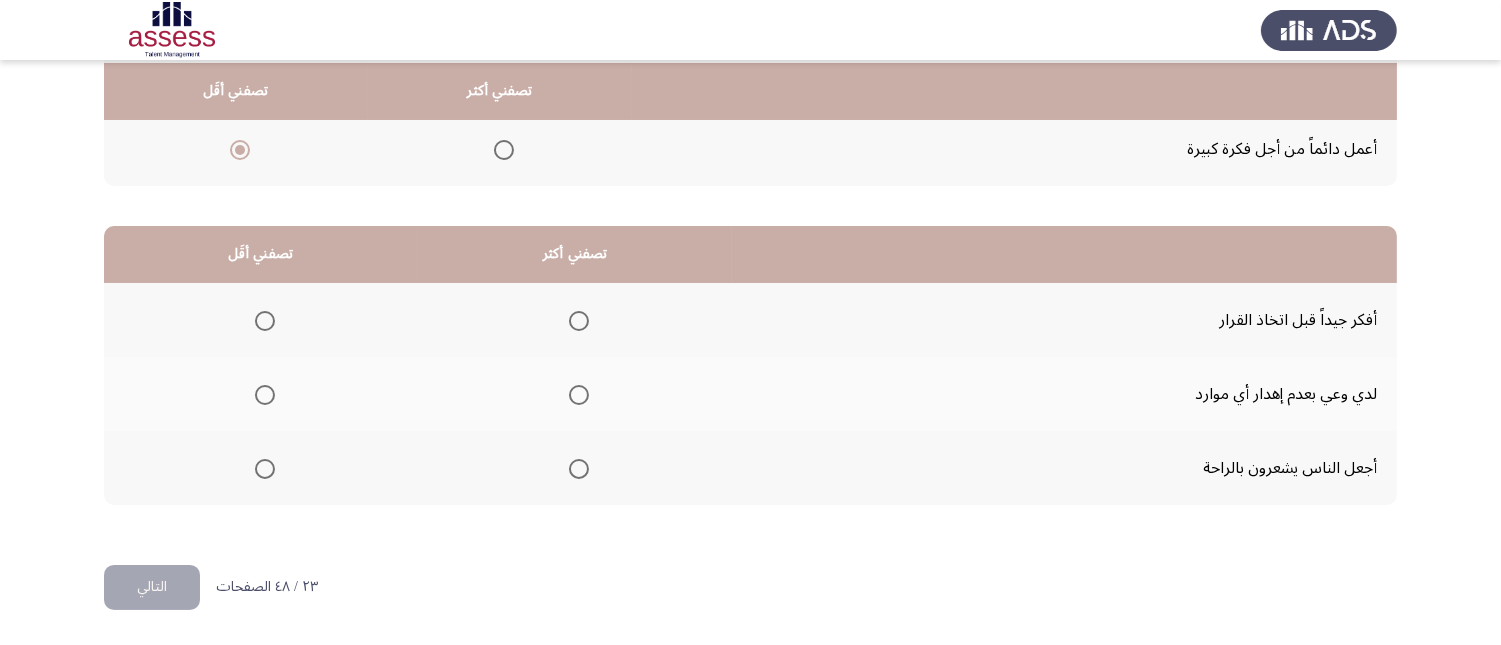 click at bounding box center (579, 321) 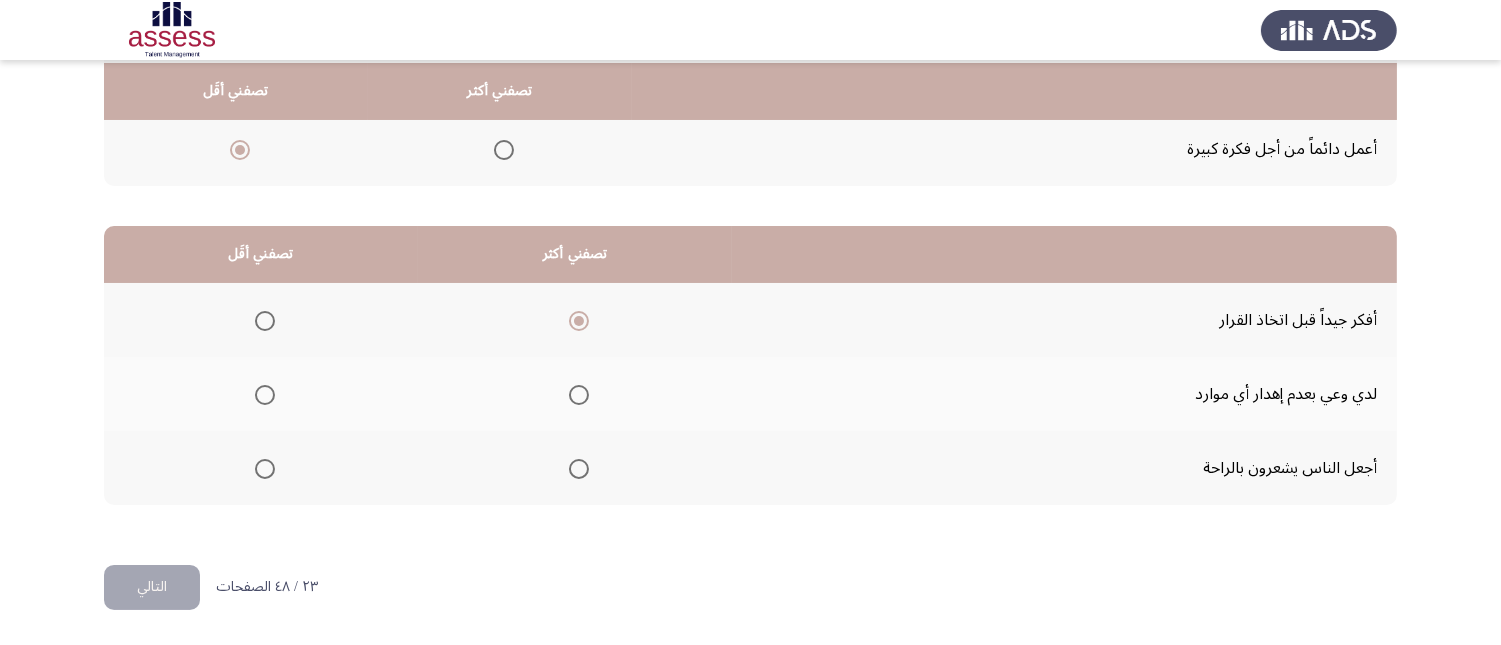 click at bounding box center [265, 395] 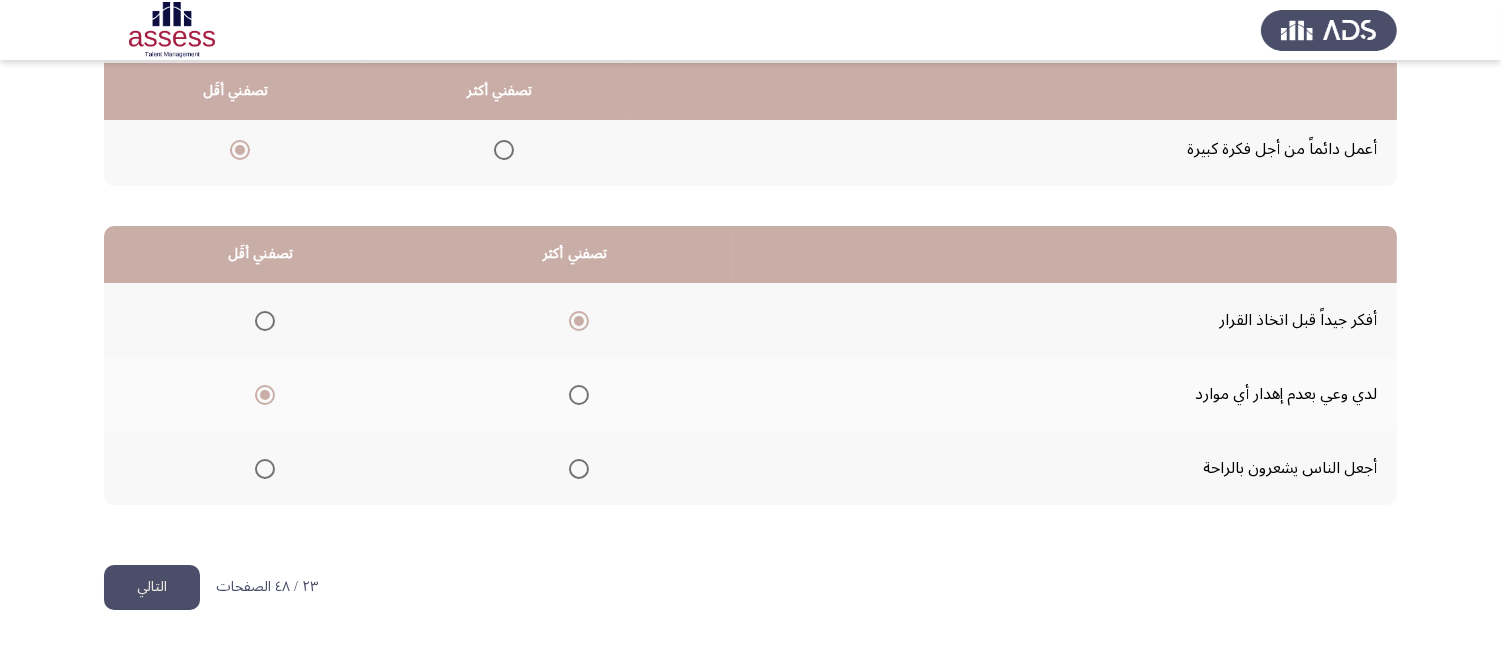 click at bounding box center [265, 469] 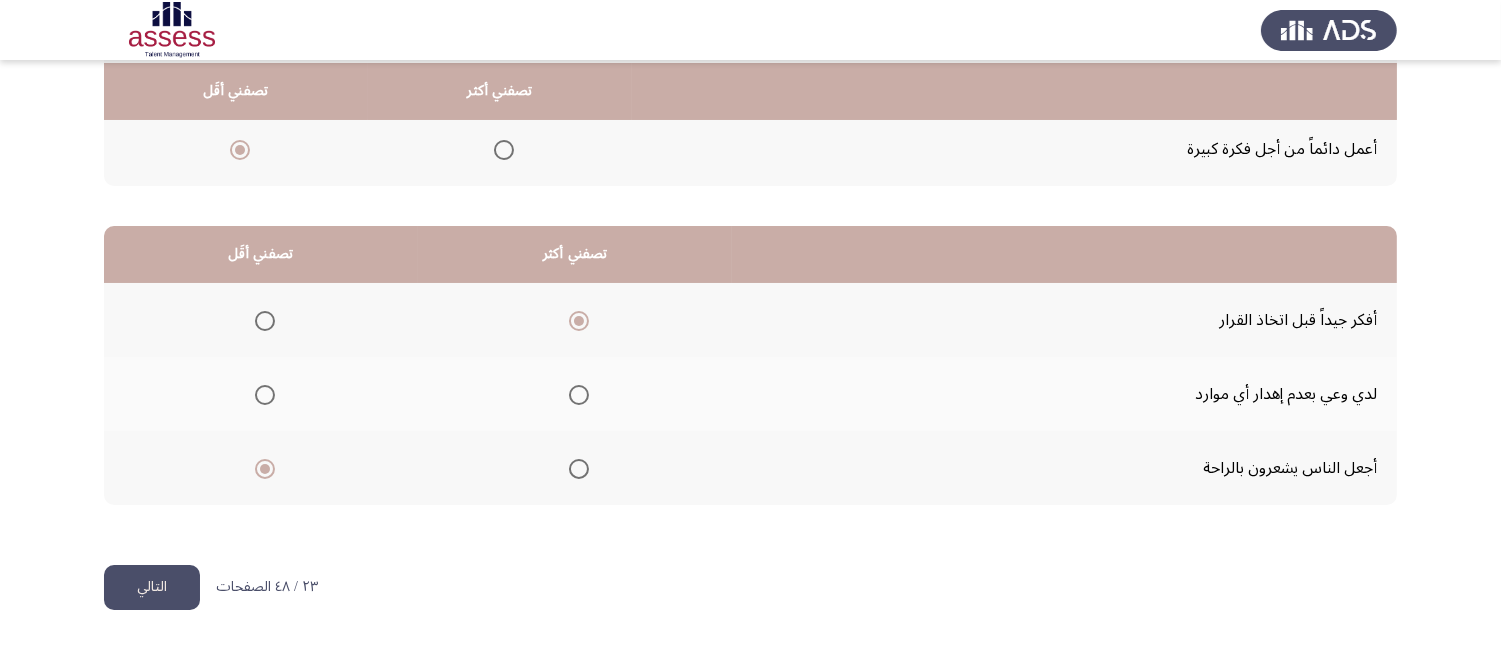 click on "Occupational Competency Measurement (OCM)   التالي  من المجموعة التالية اخترأكثر اجابة تصفك وأقل اجابة تصفك  تصفني أكثر   تصفني أقَل  أؤمن أن الحظ يلعب دوراً مهما في نجاحاتنا     لا أستسلم بسهولة     أعمل دائماً من أجل فكرة كبيرة      تصفني أكثر   تصفني أقَل  أفكر جيداً قبل اتخاذ القرار     لدي وعي بعدم إهدار أي موارد     أجعل الناس يشعرون بالراحة      ٢٣ / ٤٨ الصفحات   التالي
WAITING" at bounding box center (750, 140) 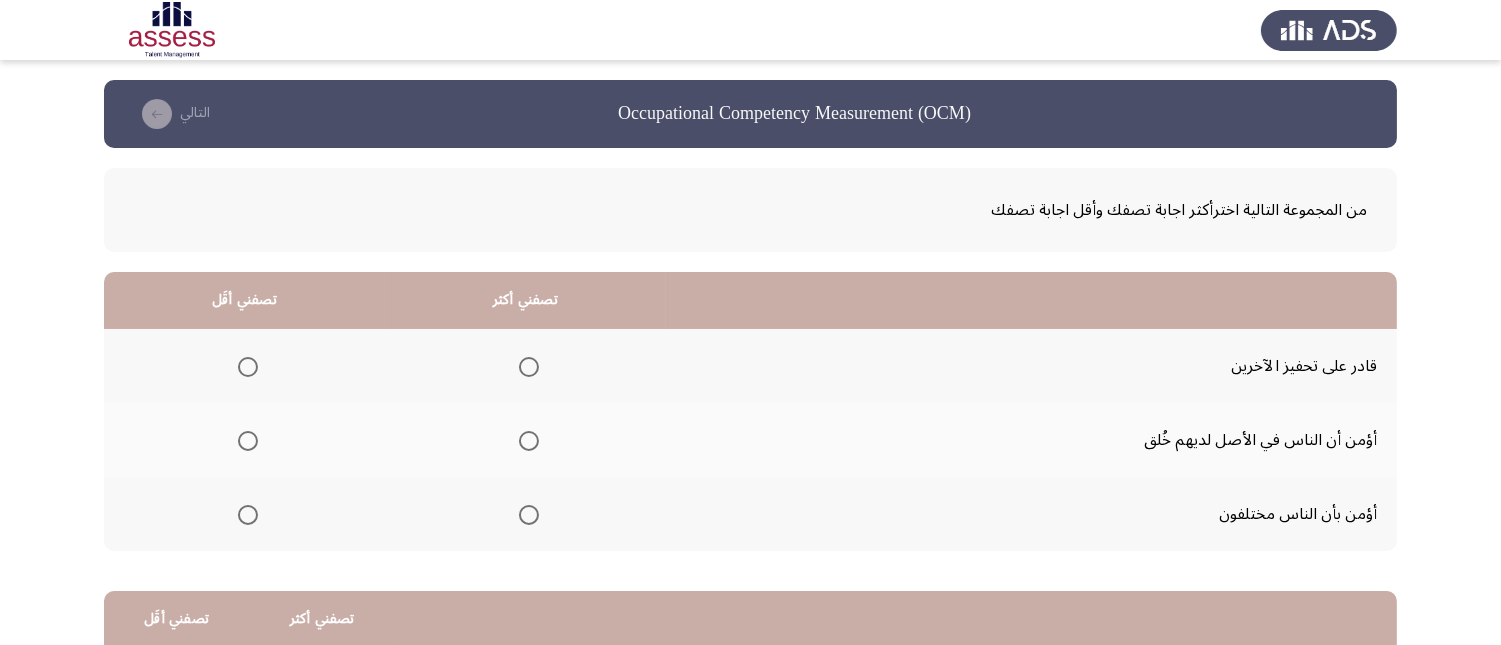 click at bounding box center (529, 367) 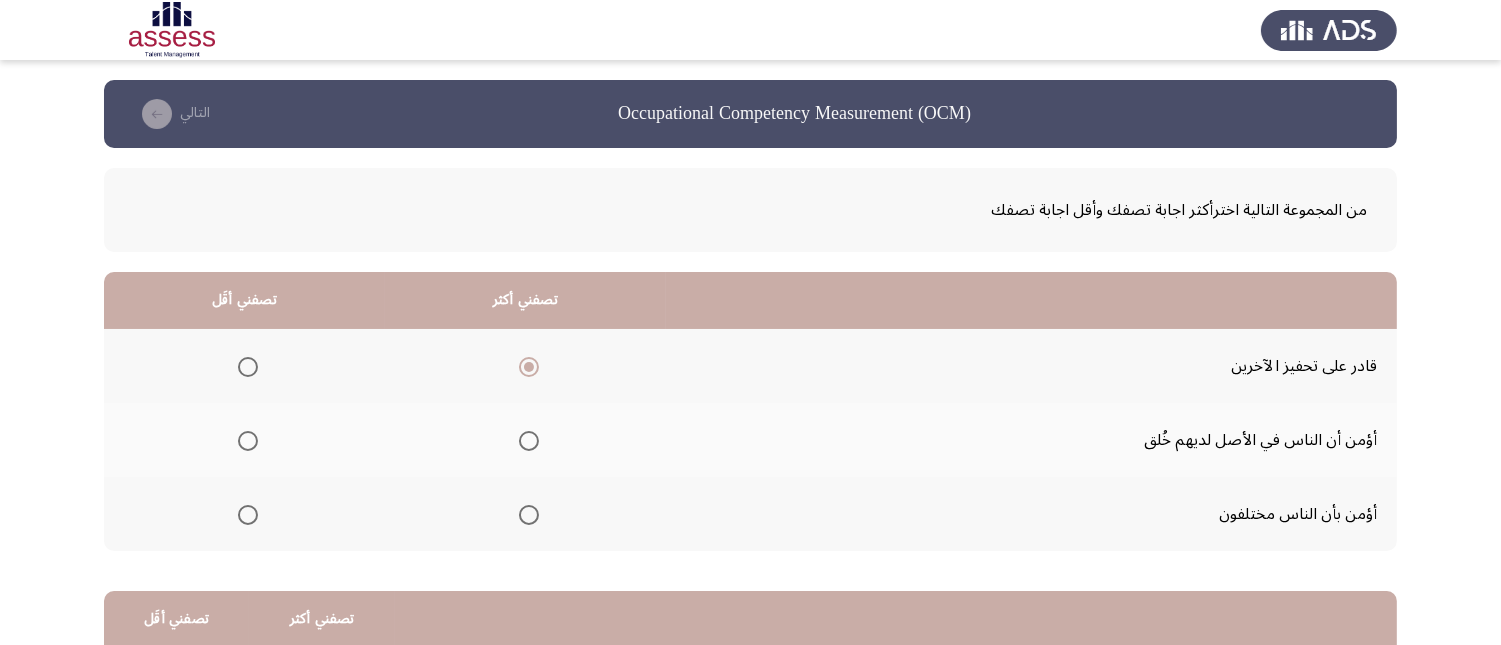 click at bounding box center [248, 515] 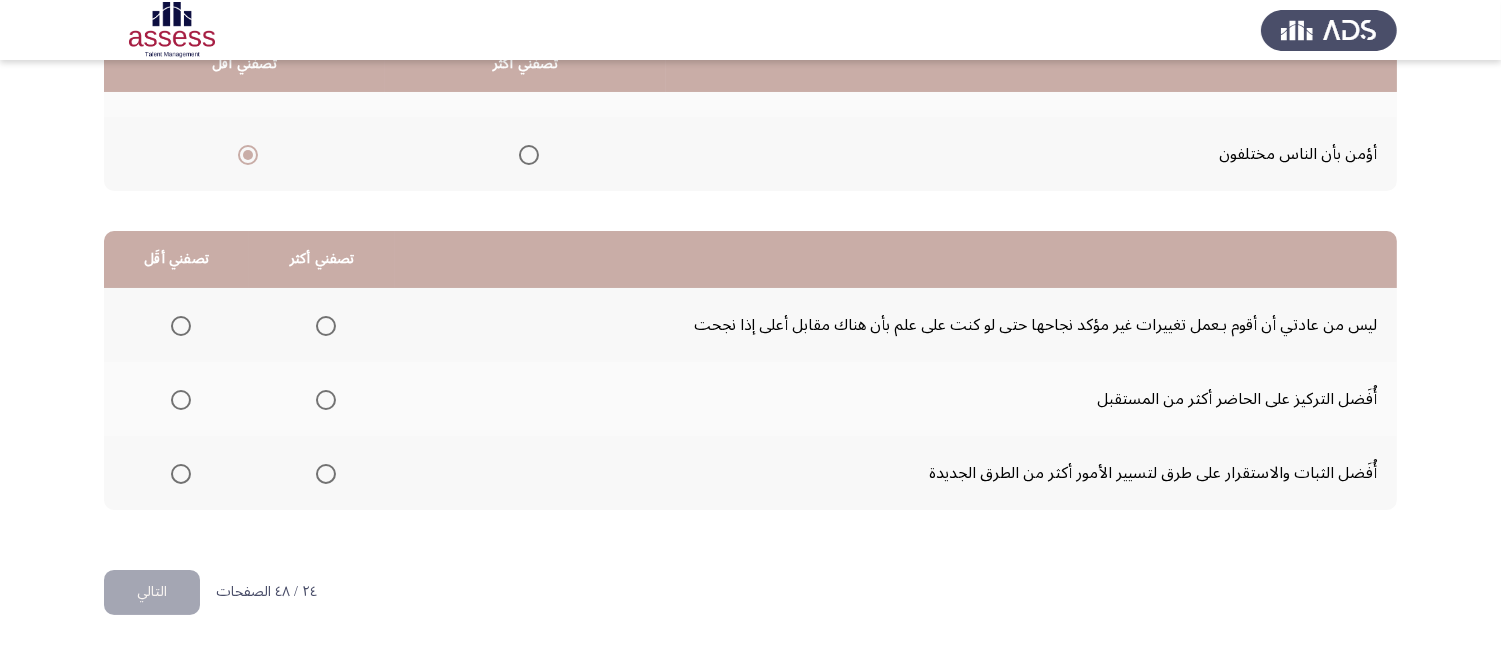 scroll, scrollTop: 367, scrollLeft: 0, axis: vertical 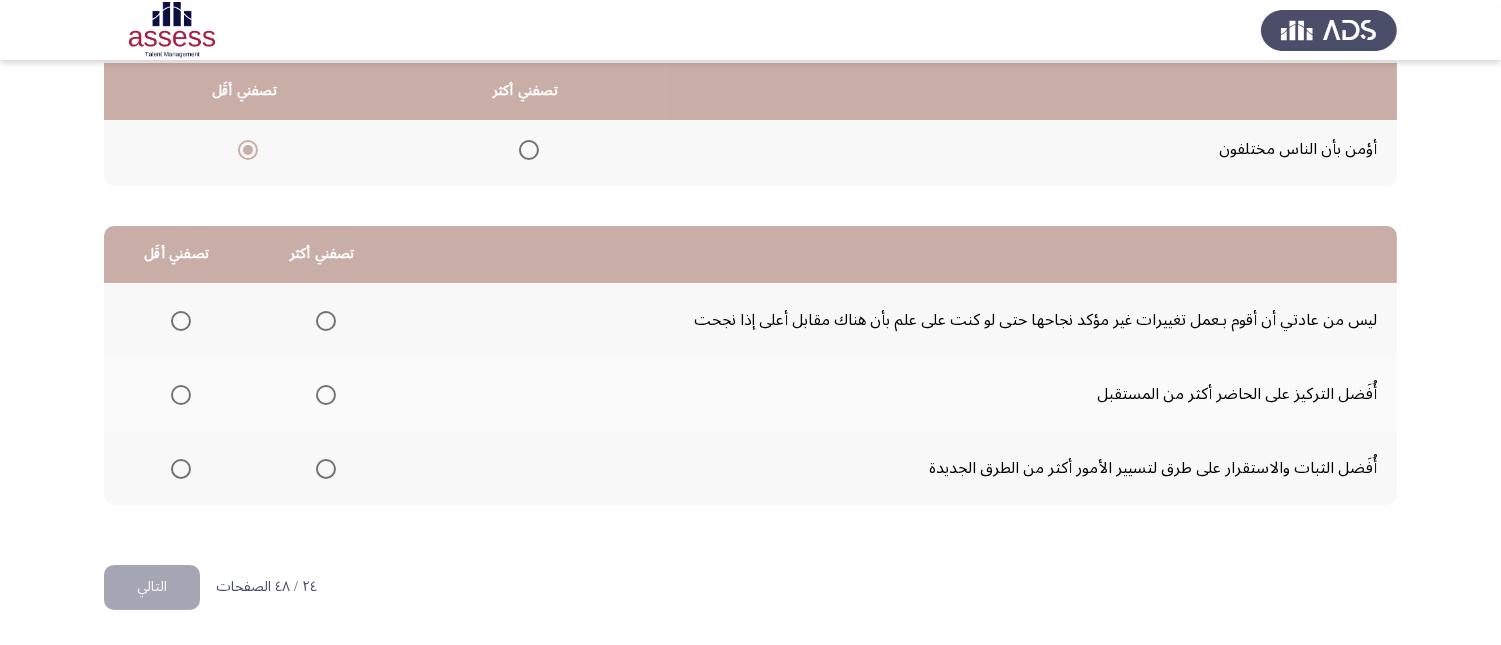 click at bounding box center (326, 321) 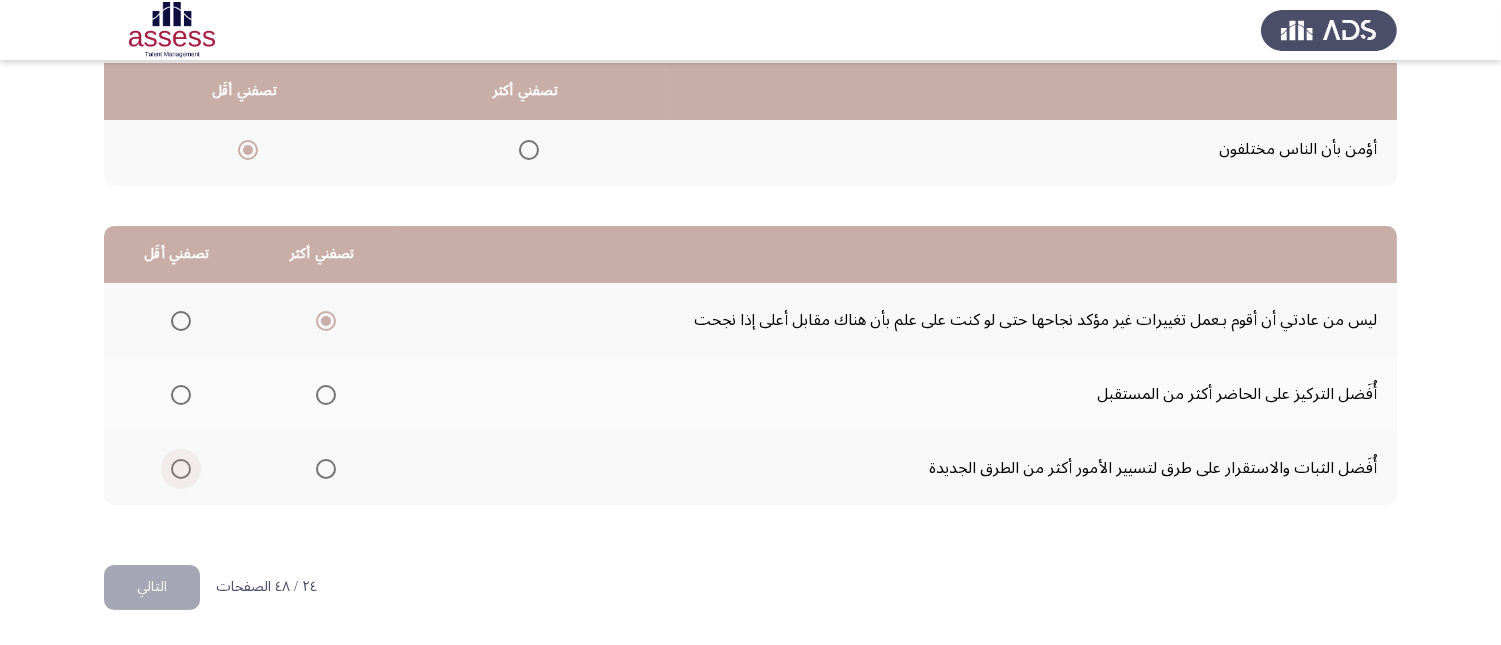 click at bounding box center (181, 469) 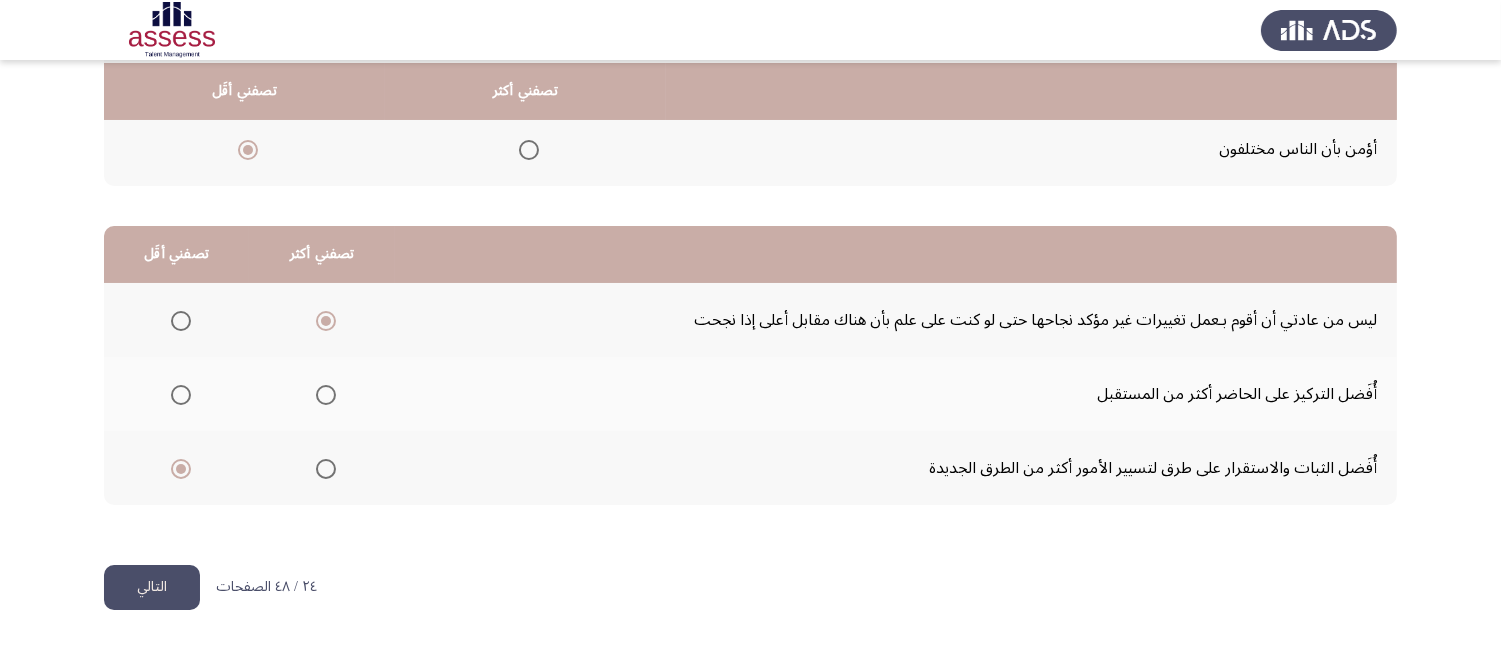 click on "التالي" 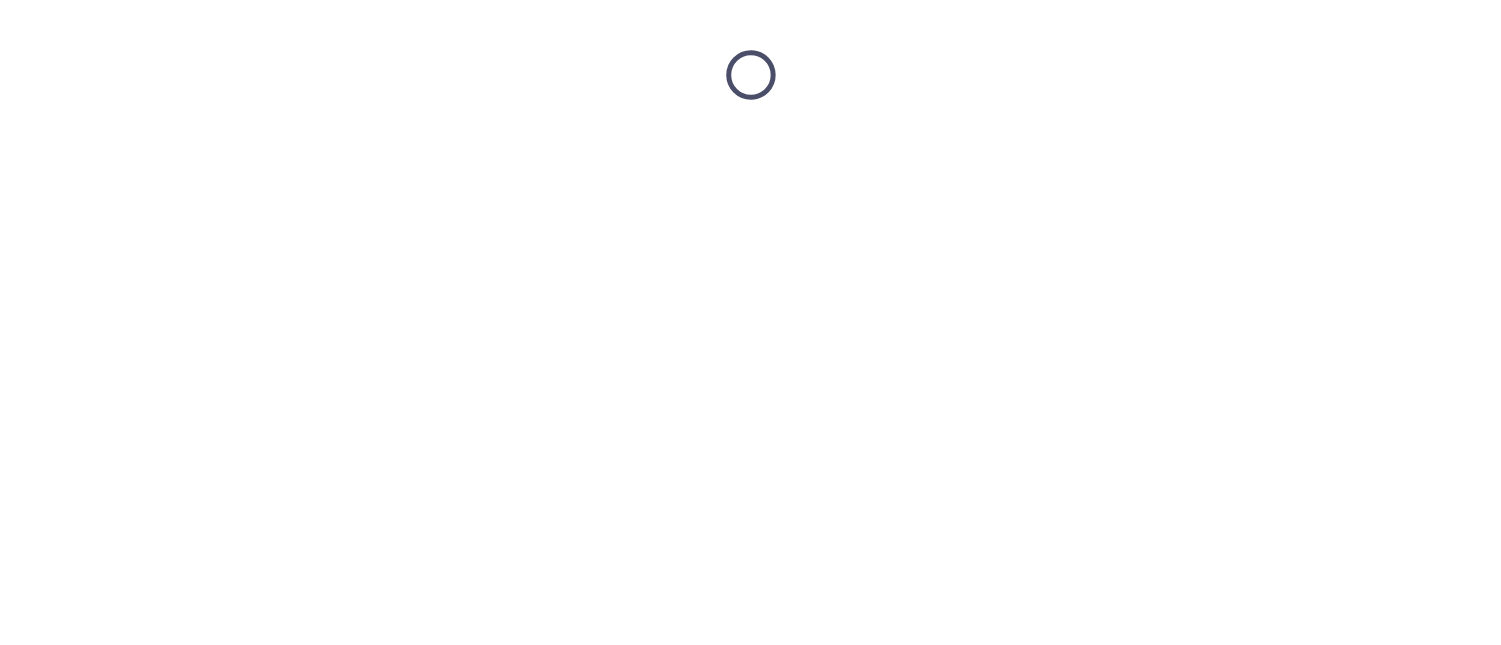 scroll, scrollTop: 0, scrollLeft: 0, axis: both 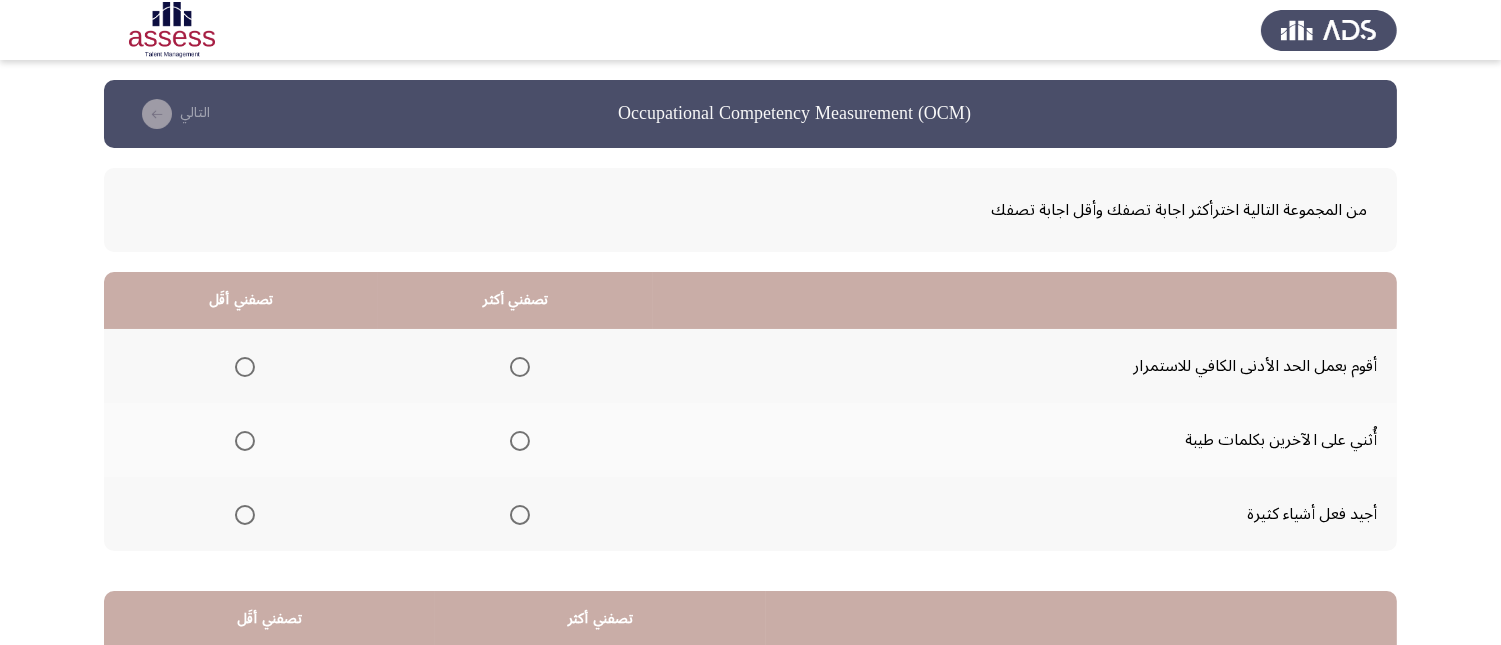 click at bounding box center [520, 441] 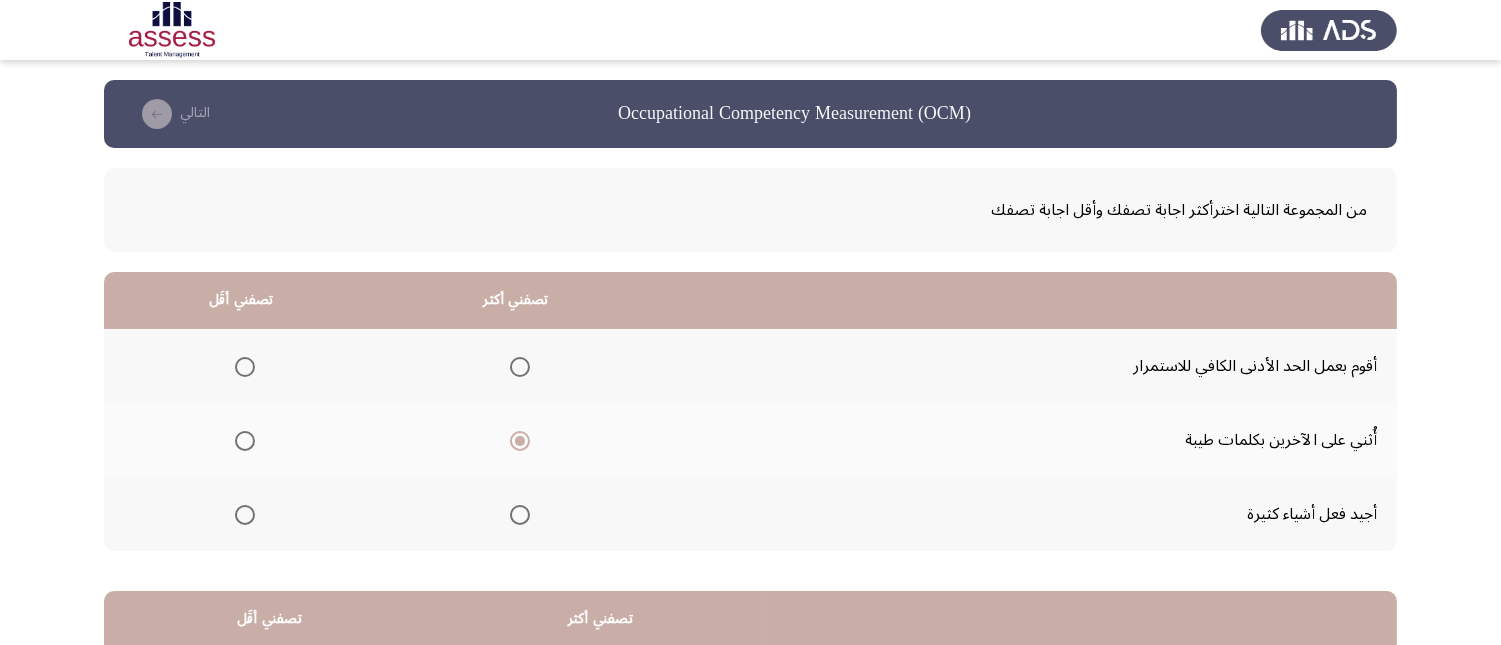 click at bounding box center (245, 515) 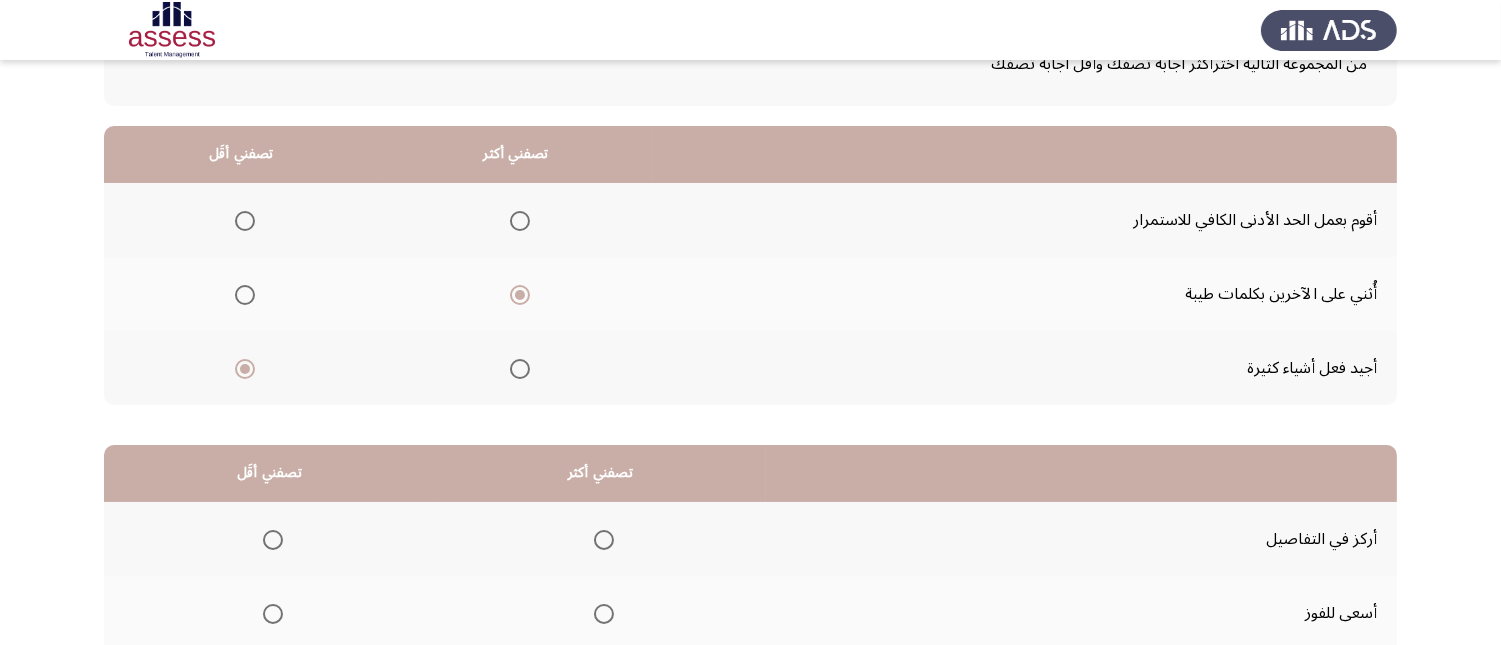 scroll, scrollTop: 145, scrollLeft: 0, axis: vertical 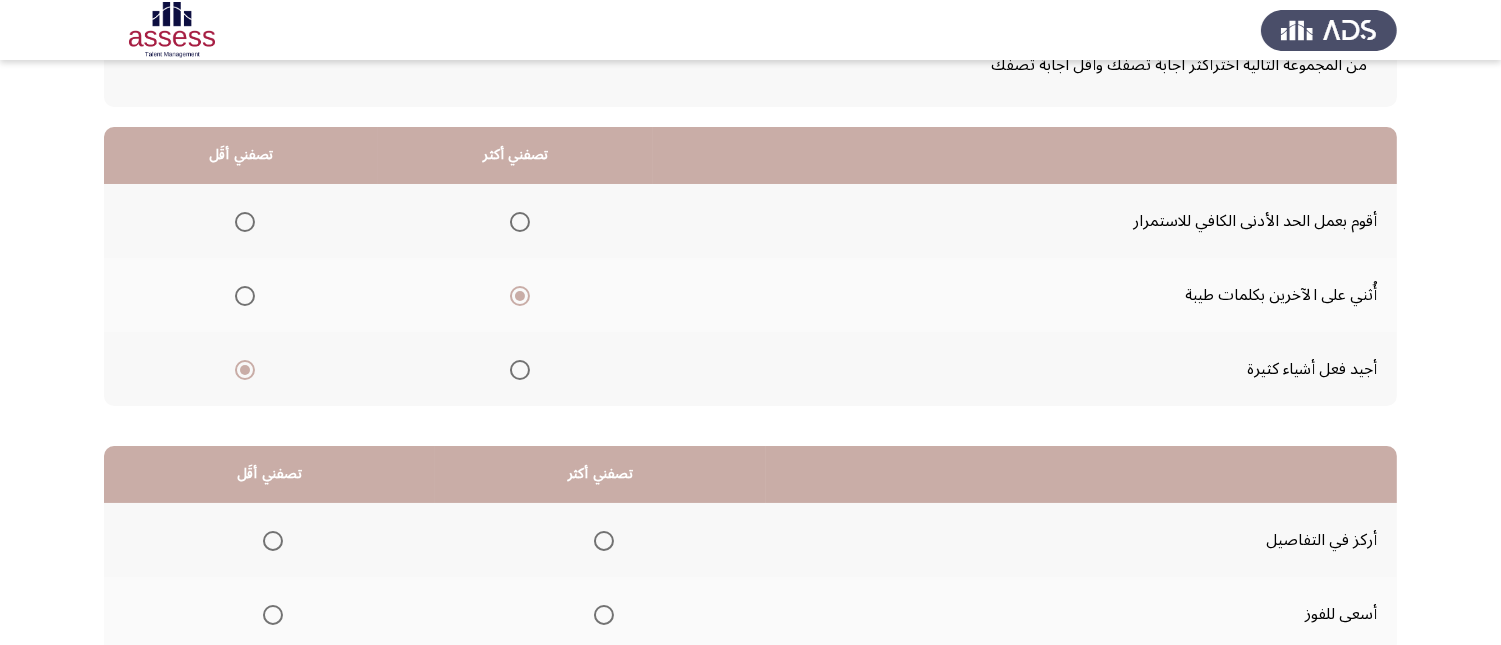 click at bounding box center [520, 370] 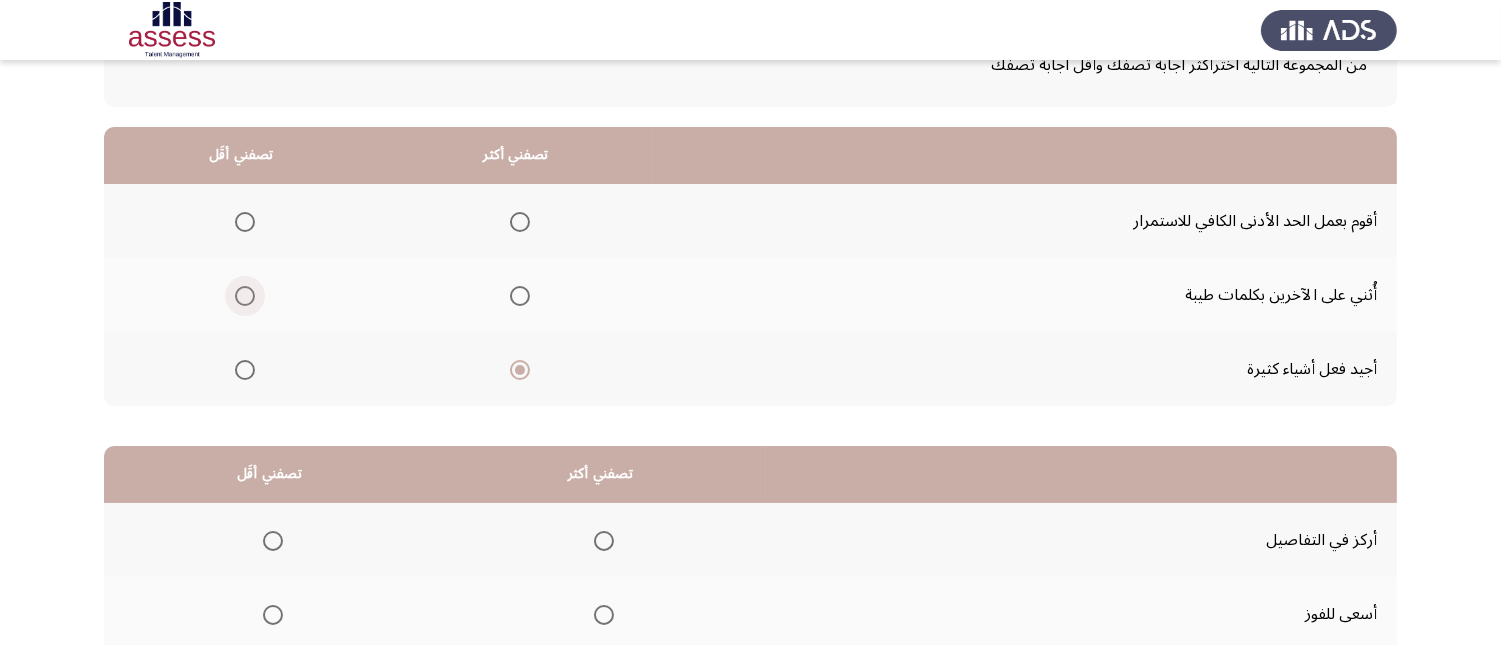click at bounding box center (245, 296) 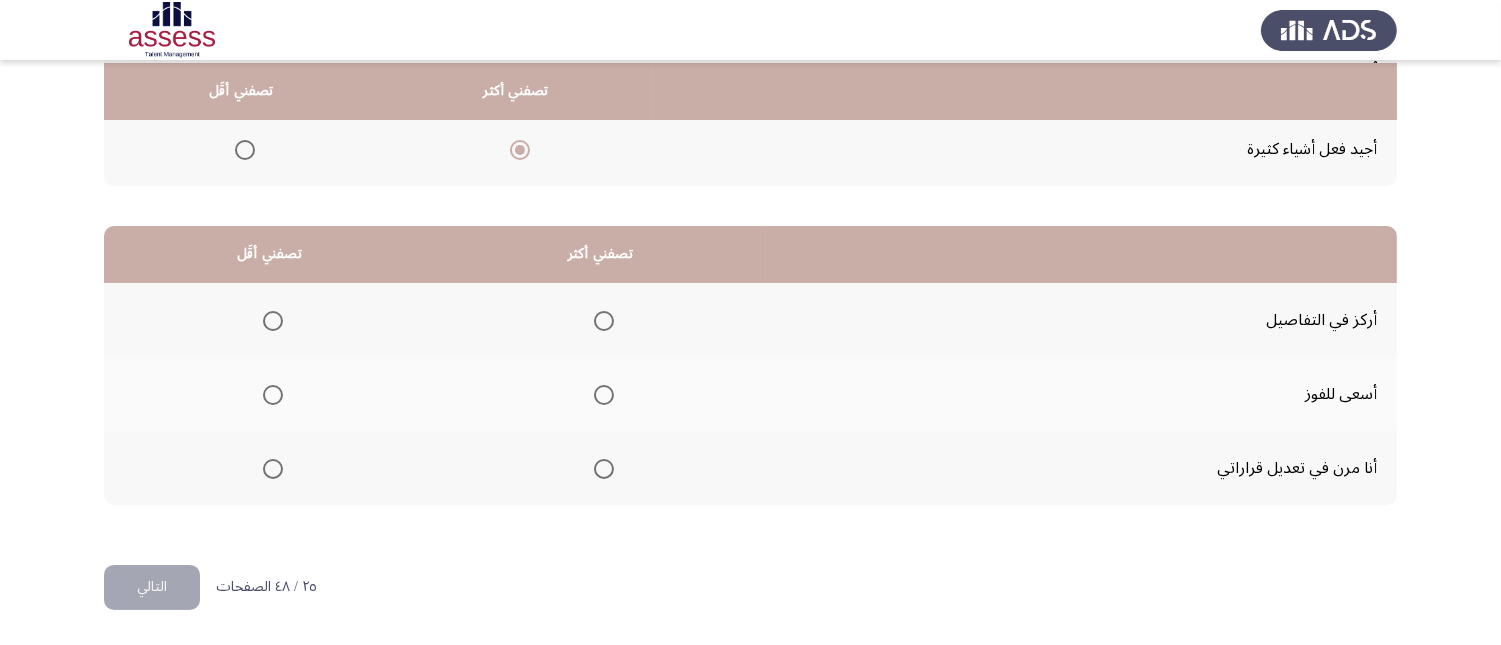 scroll, scrollTop: 367, scrollLeft: 0, axis: vertical 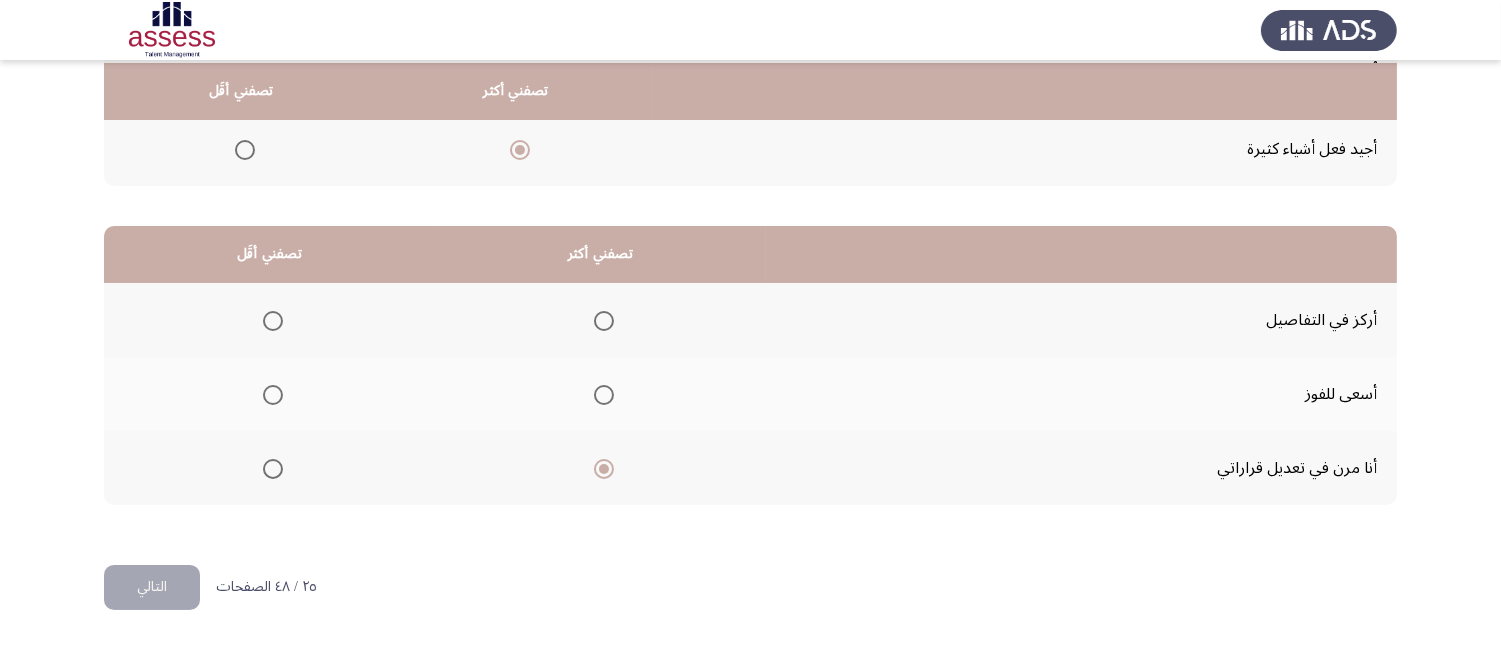 click at bounding box center (273, 321) 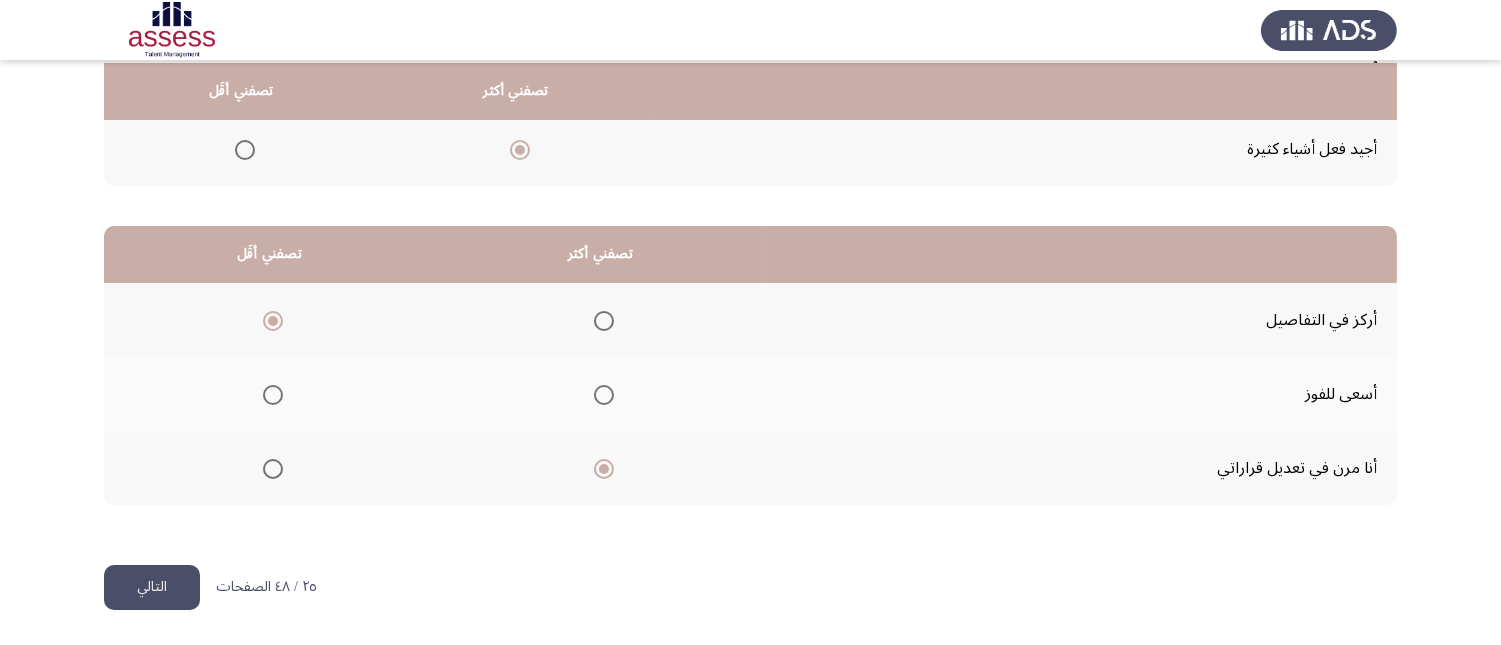 click on "التالي" 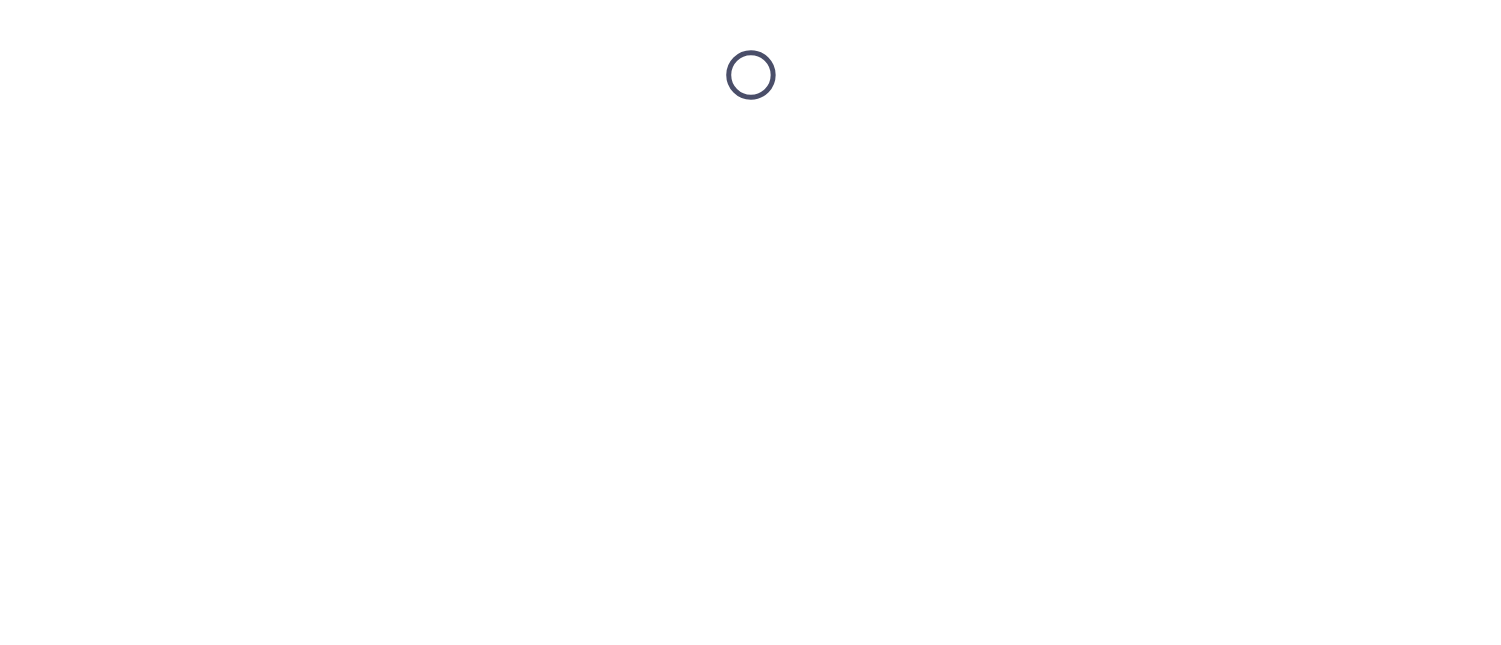 scroll, scrollTop: 0, scrollLeft: 0, axis: both 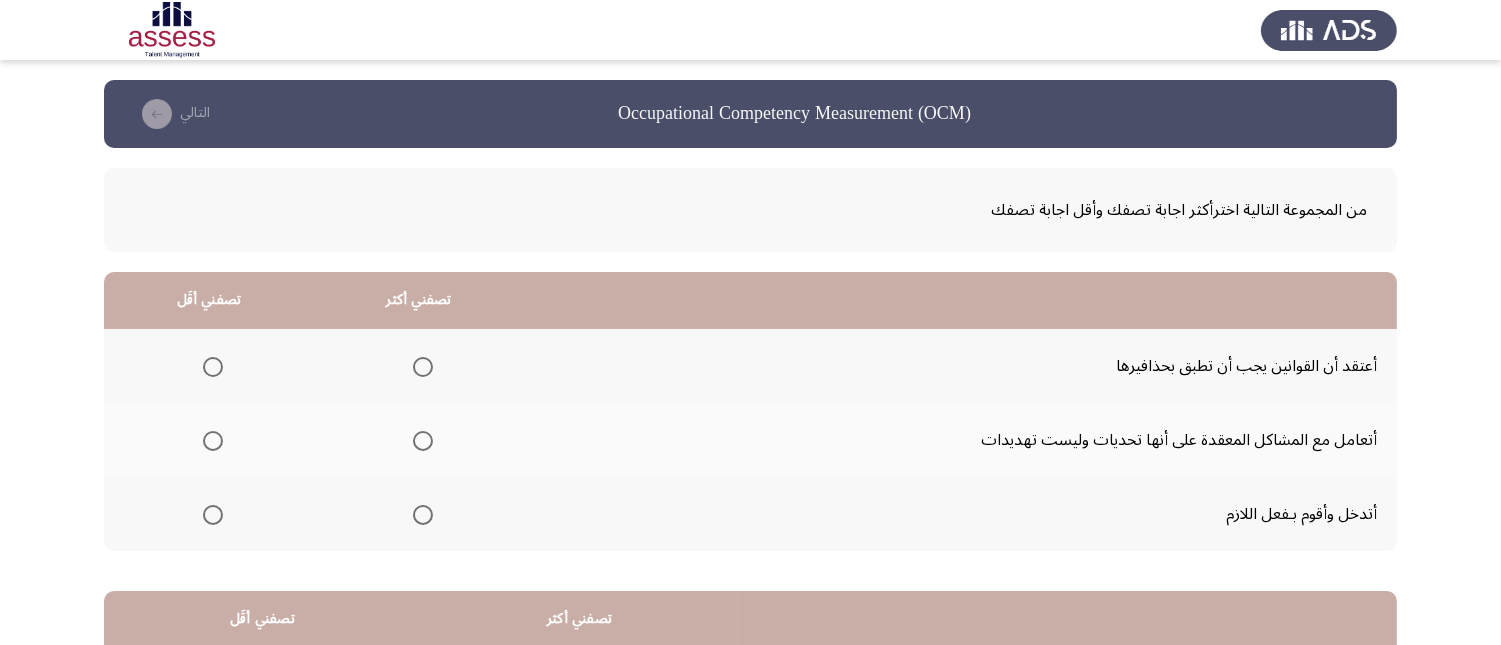 click at bounding box center [423, 441] 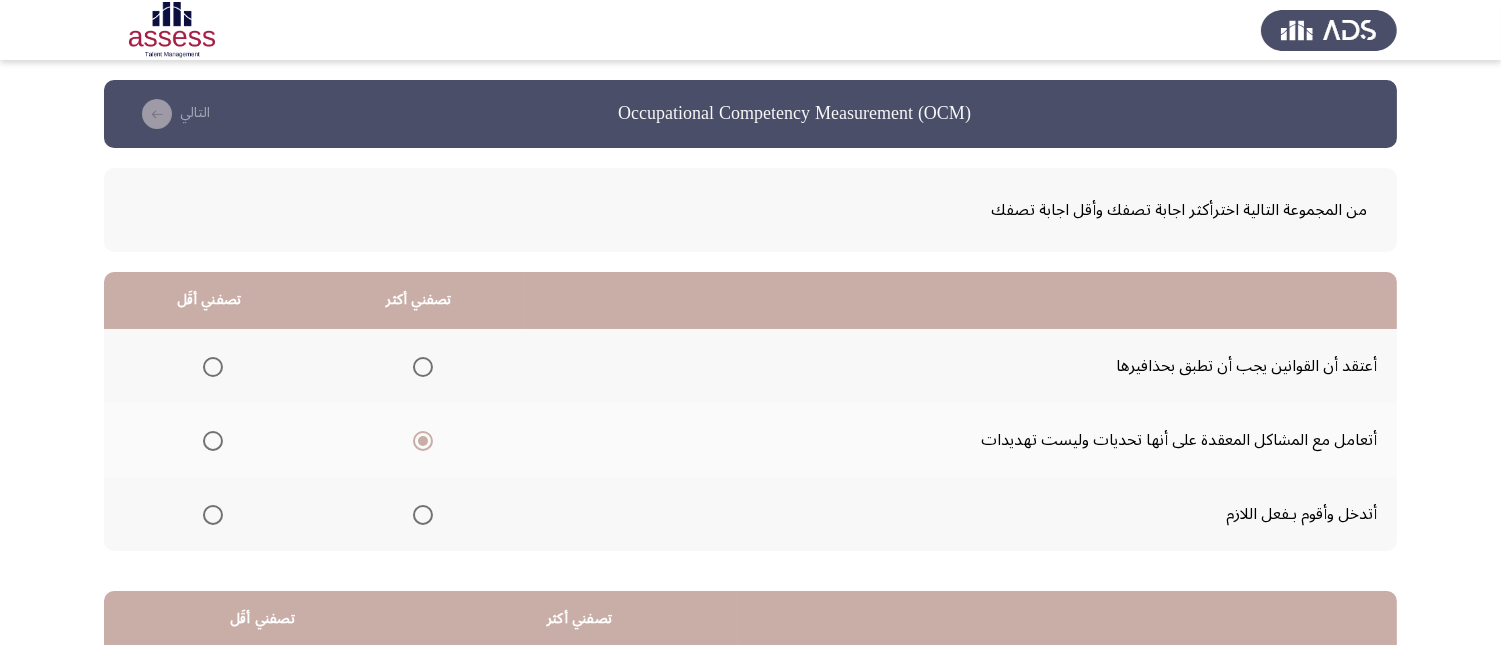 click at bounding box center [213, 515] 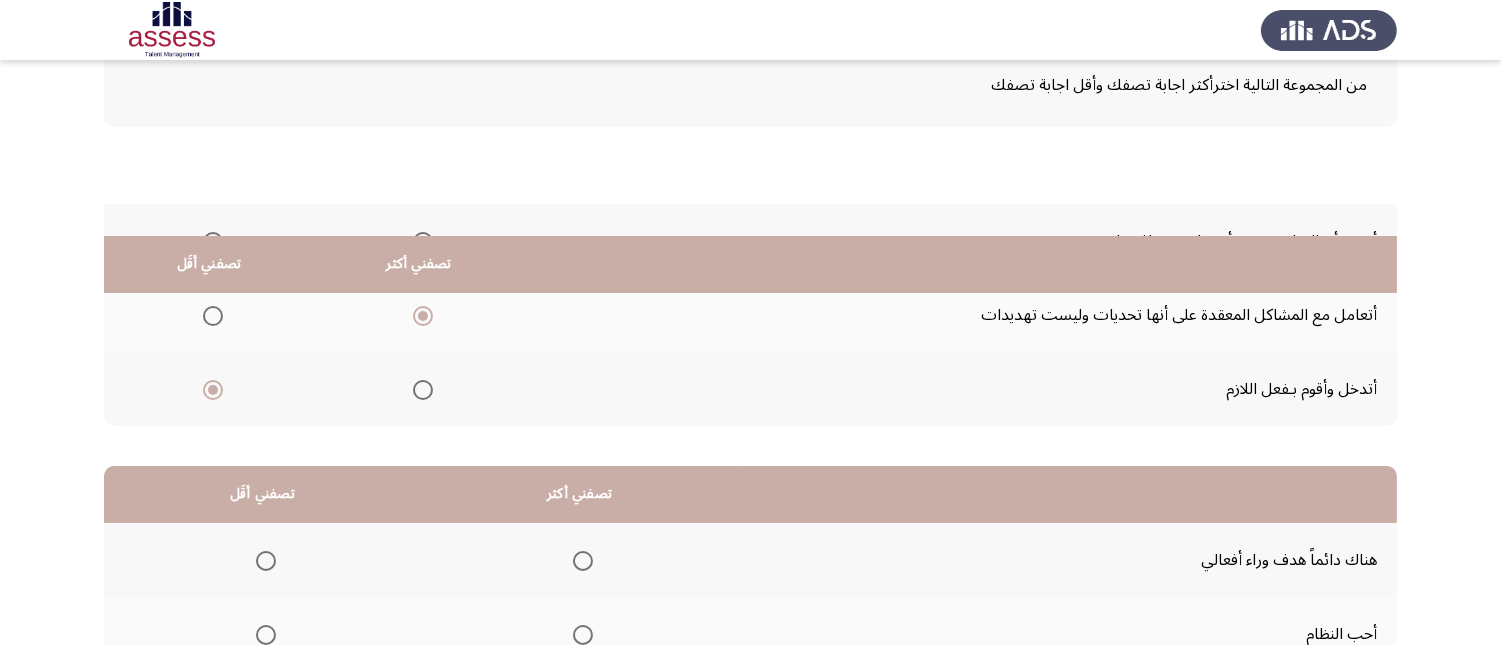 scroll, scrollTop: 333, scrollLeft: 0, axis: vertical 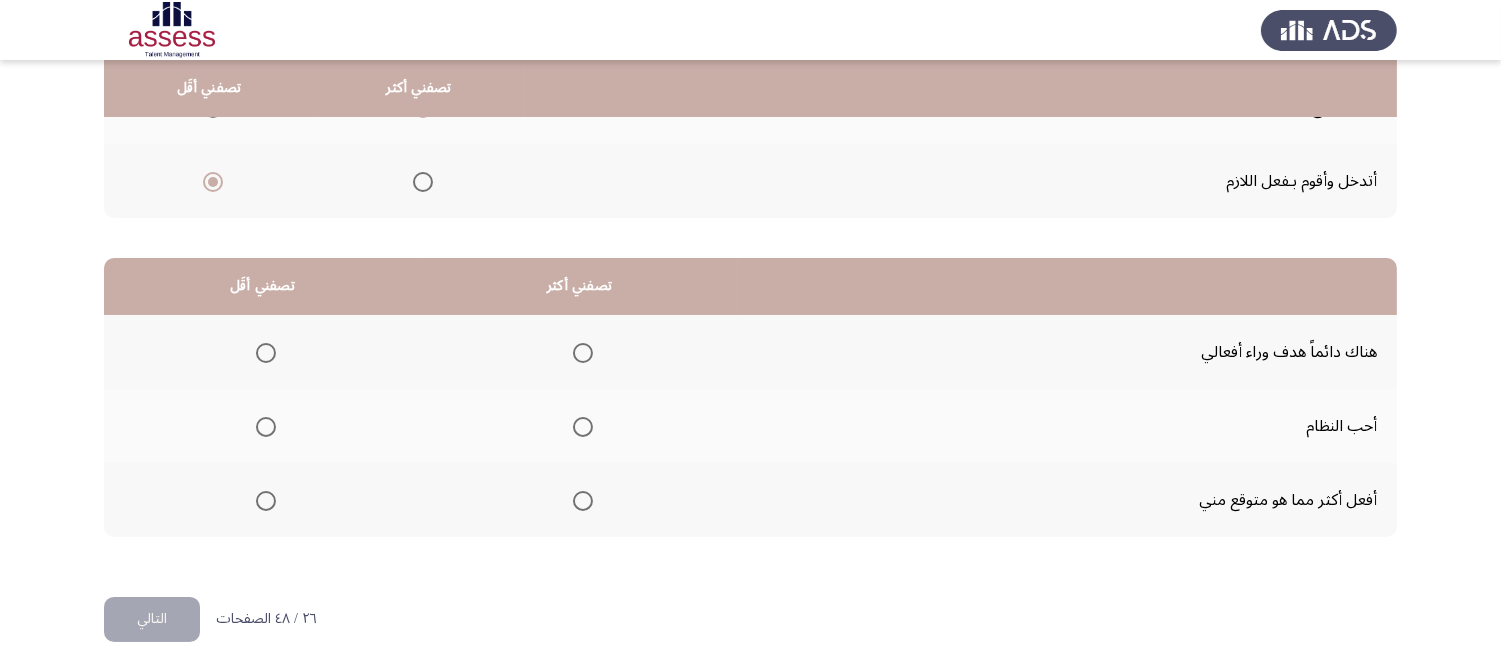 click at bounding box center (583, 427) 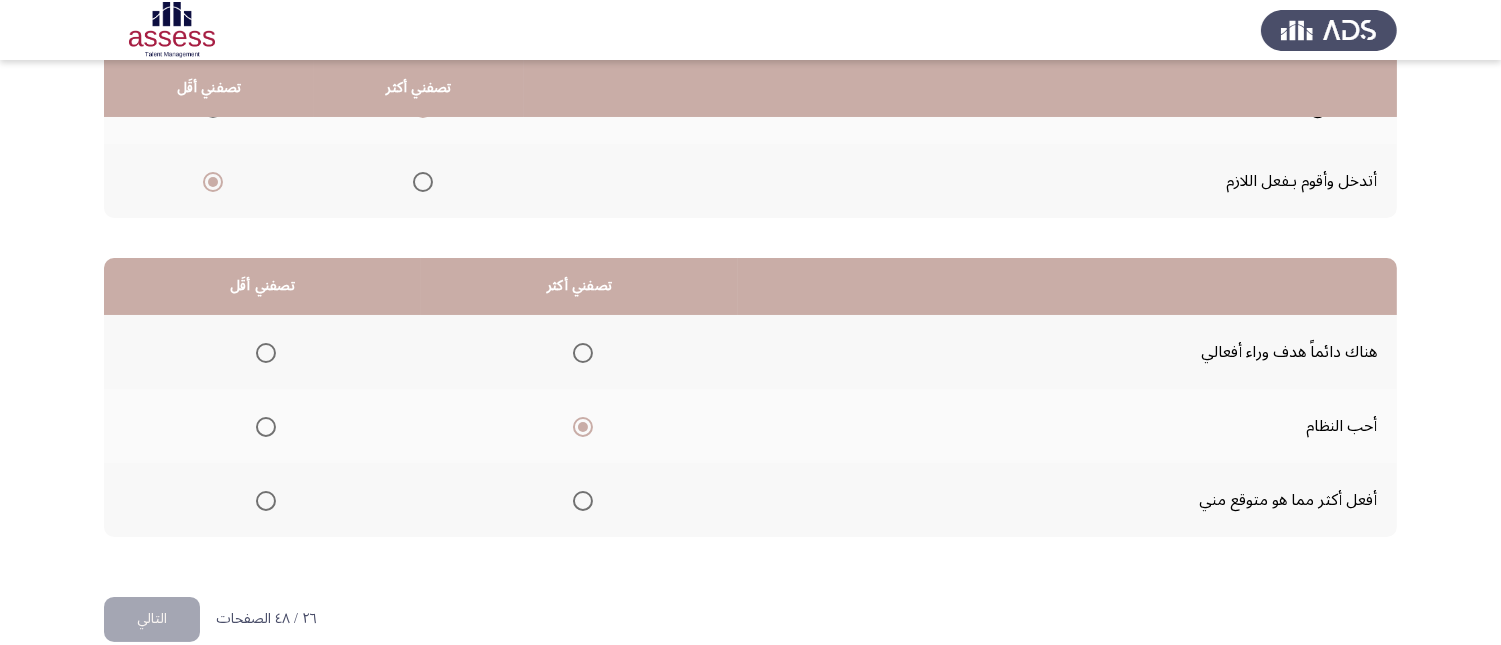 click at bounding box center [266, 501] 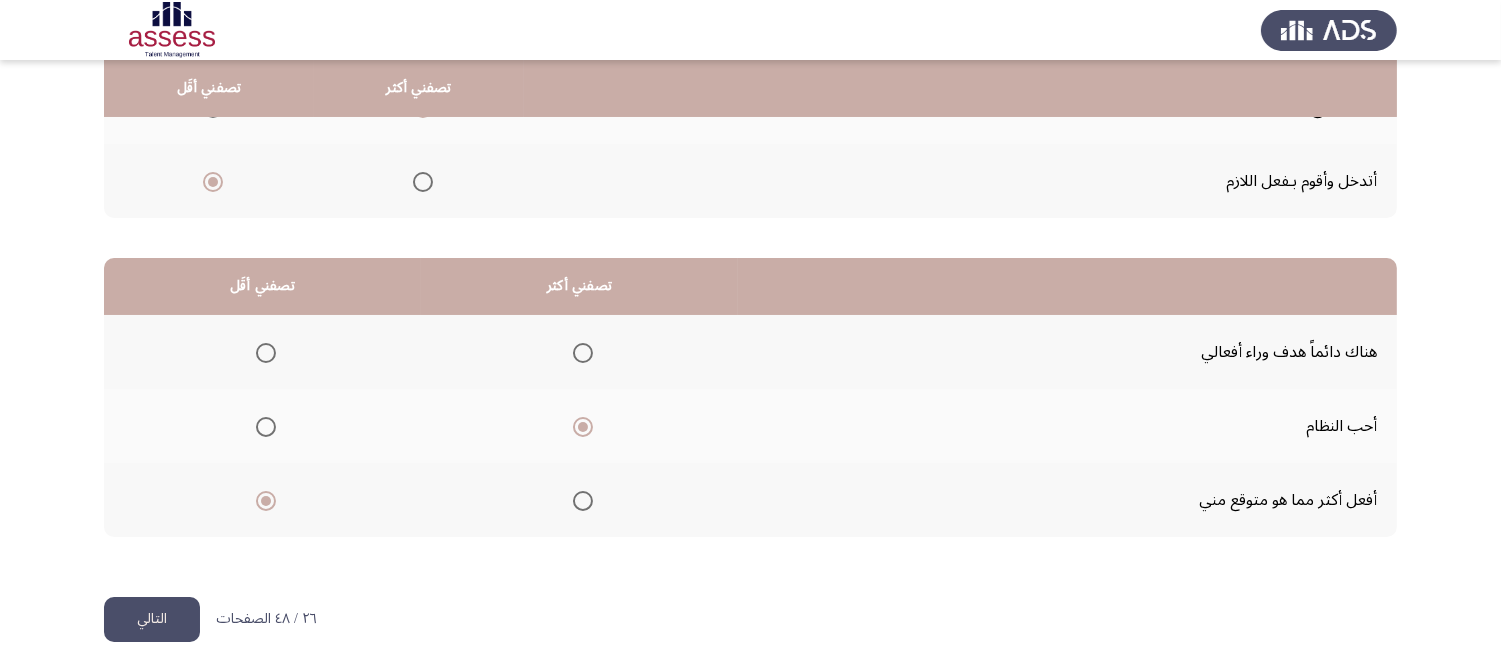 click on "التالي" 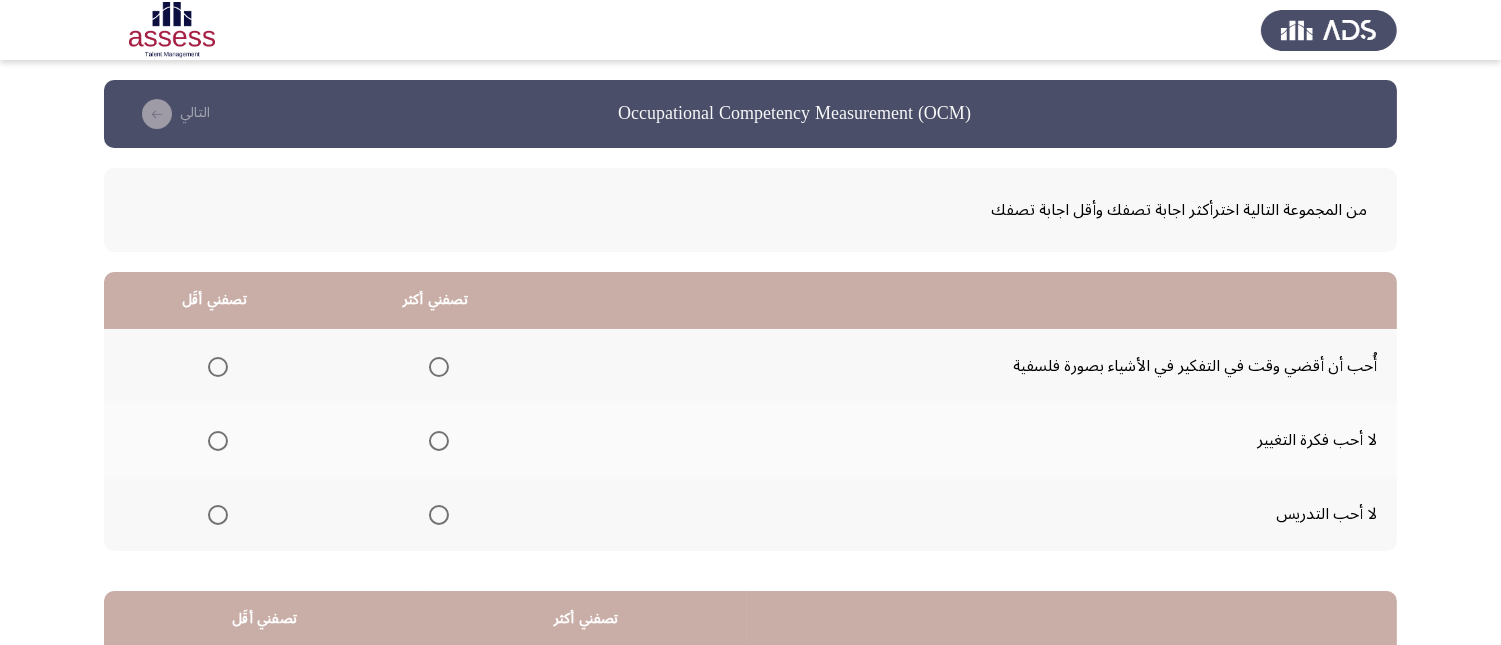click at bounding box center (439, 367) 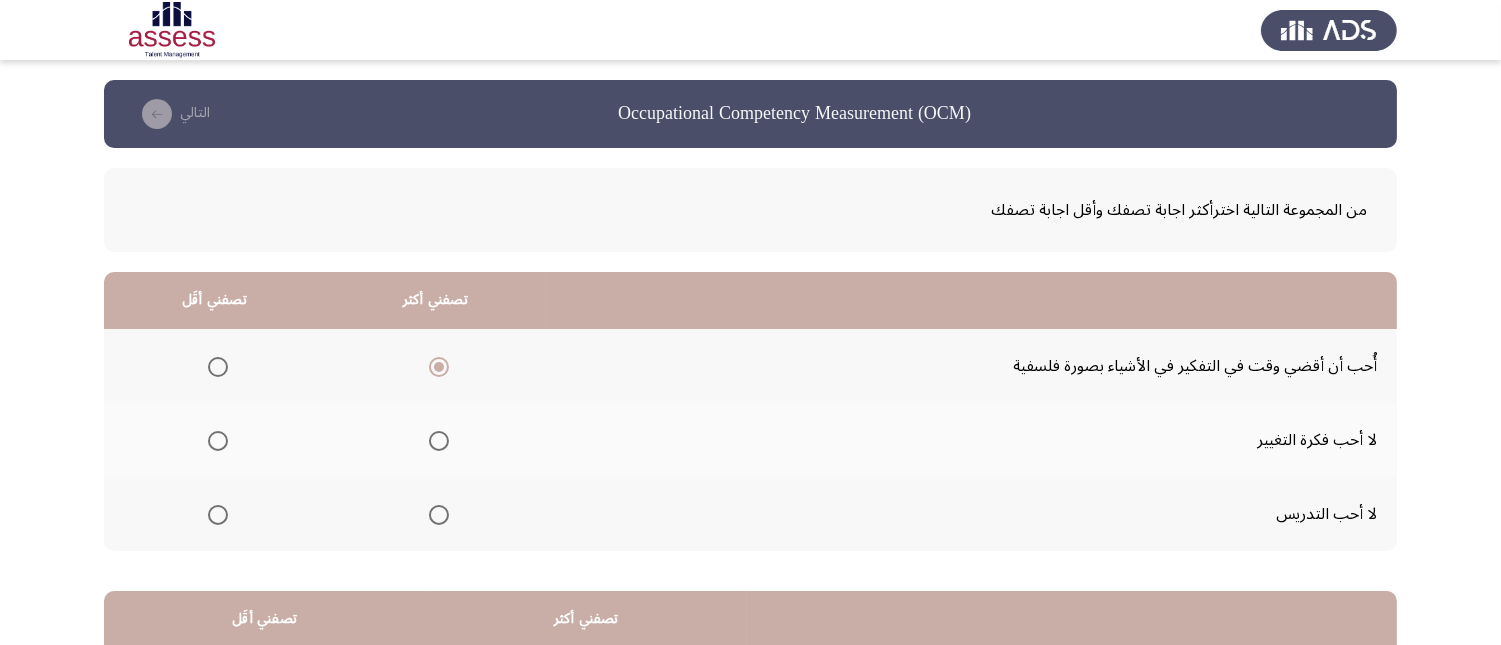 click at bounding box center [218, 515] 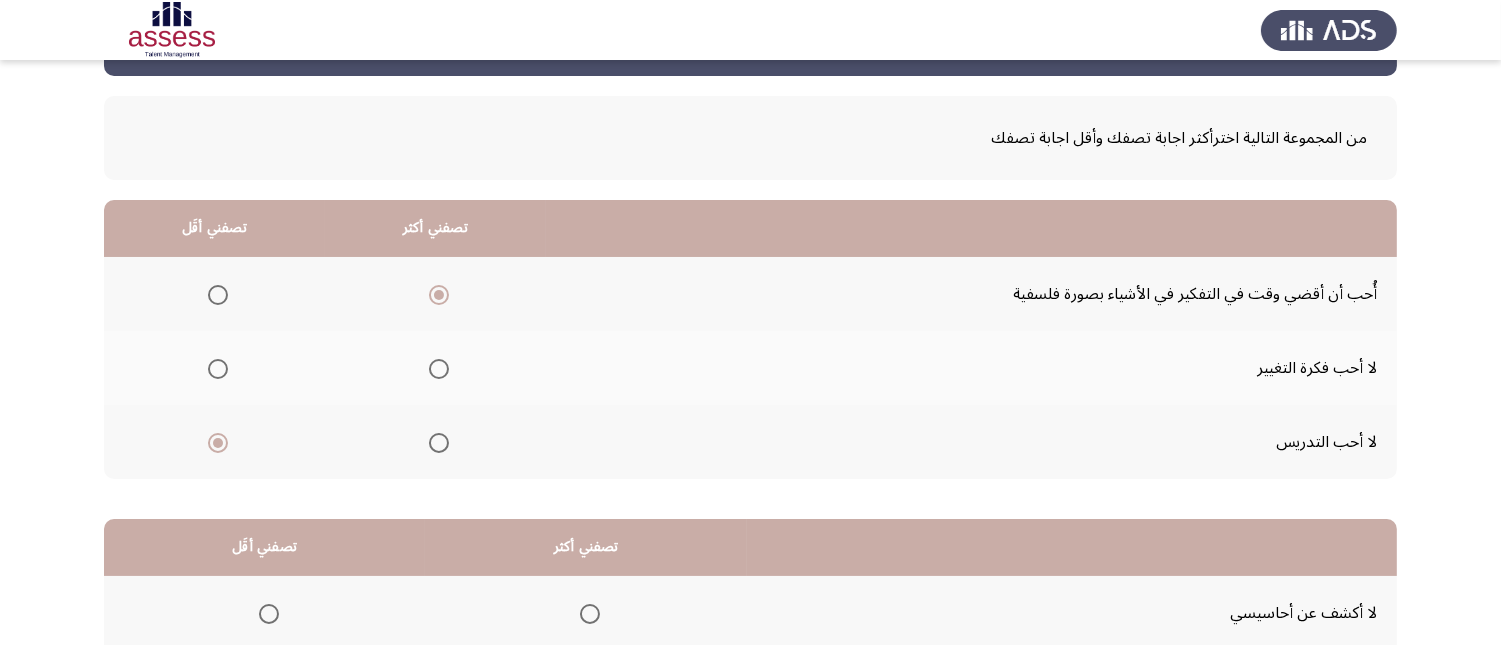 scroll, scrollTop: 111, scrollLeft: 0, axis: vertical 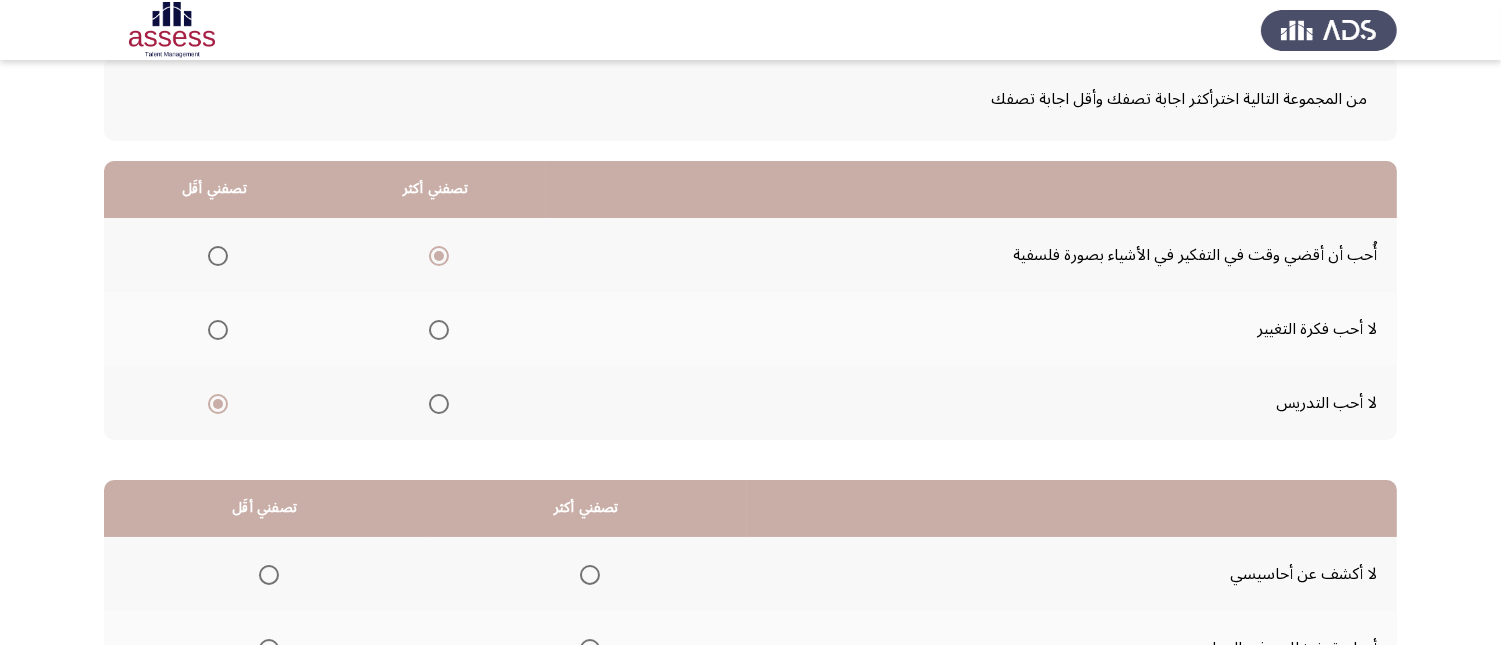 click at bounding box center (218, 330) 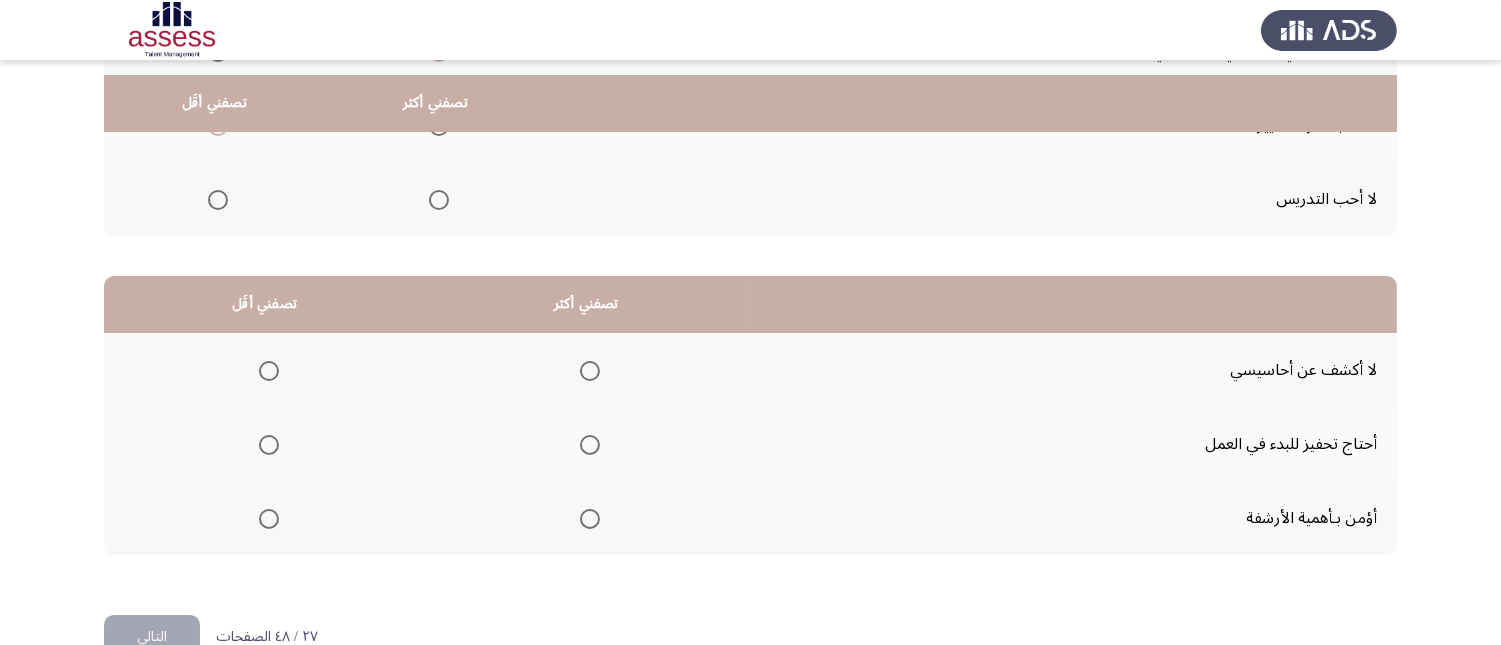 scroll, scrollTop: 367, scrollLeft: 0, axis: vertical 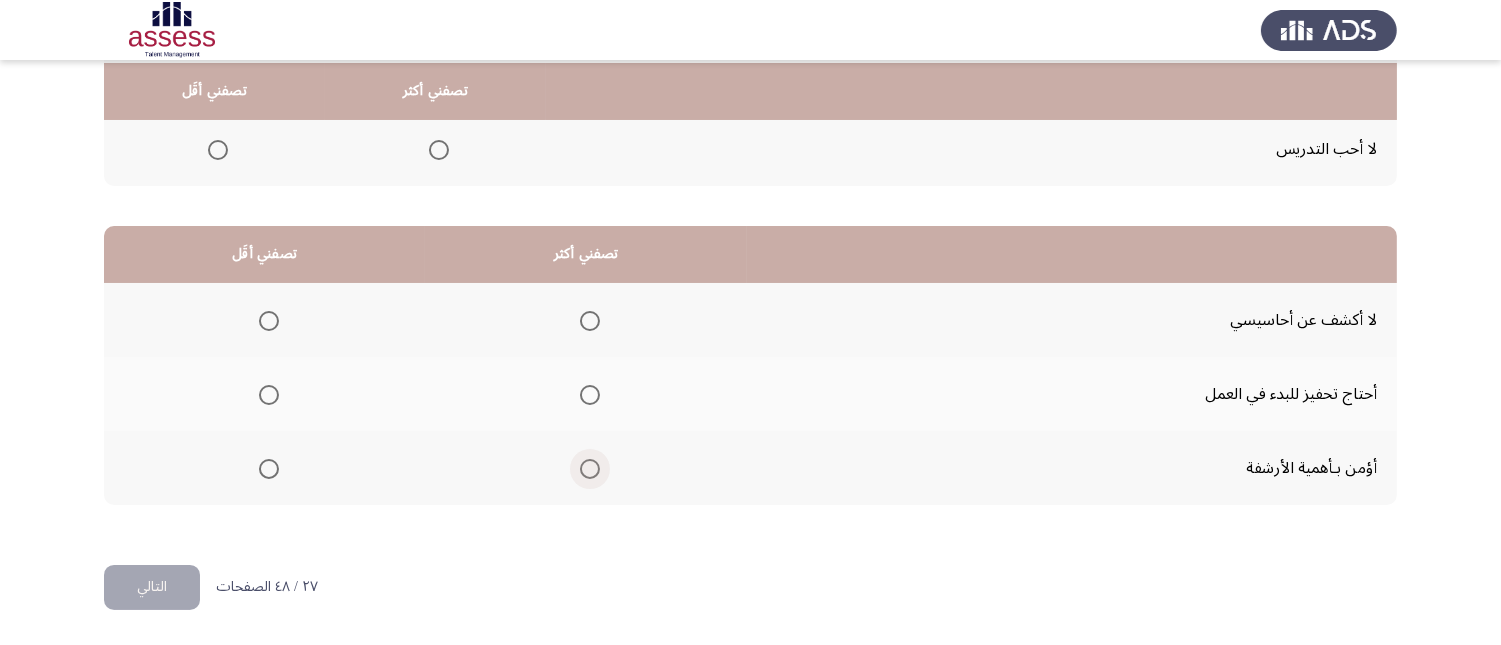 click at bounding box center [590, 469] 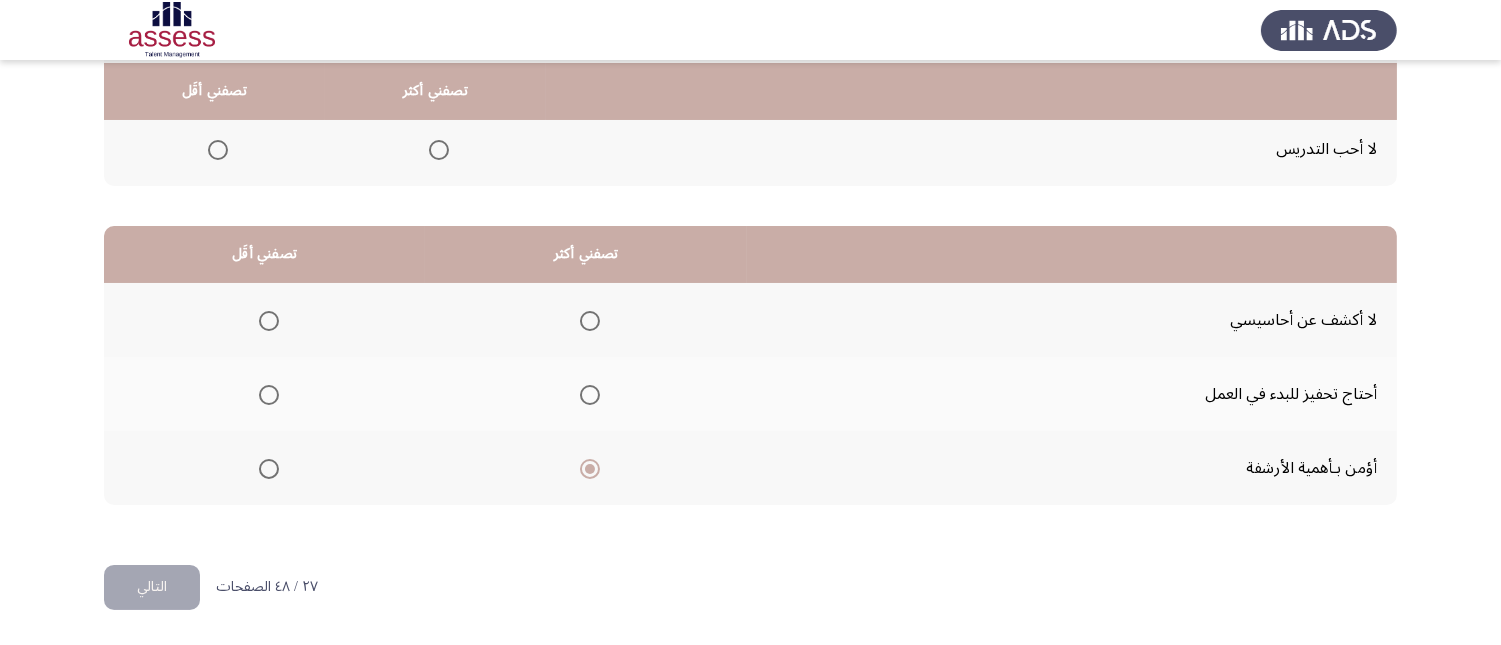 click at bounding box center [269, 321] 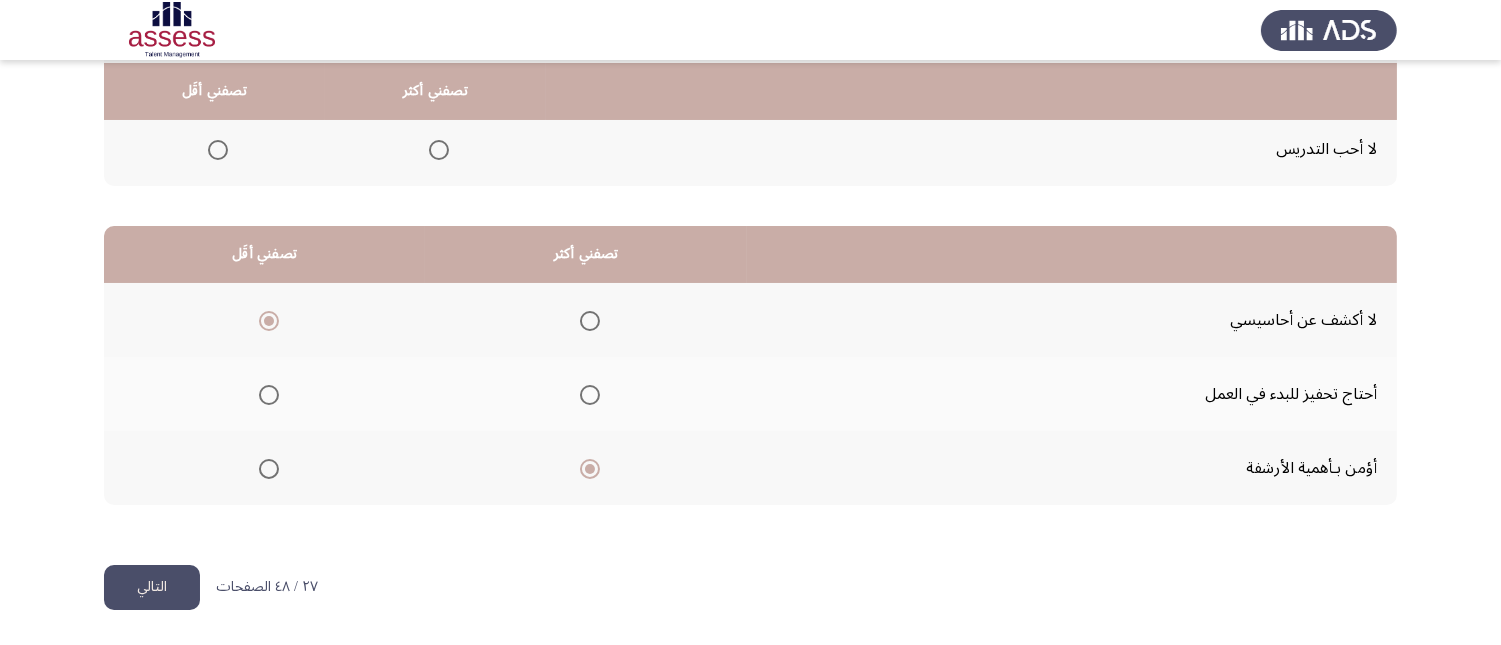 click on "التالي" 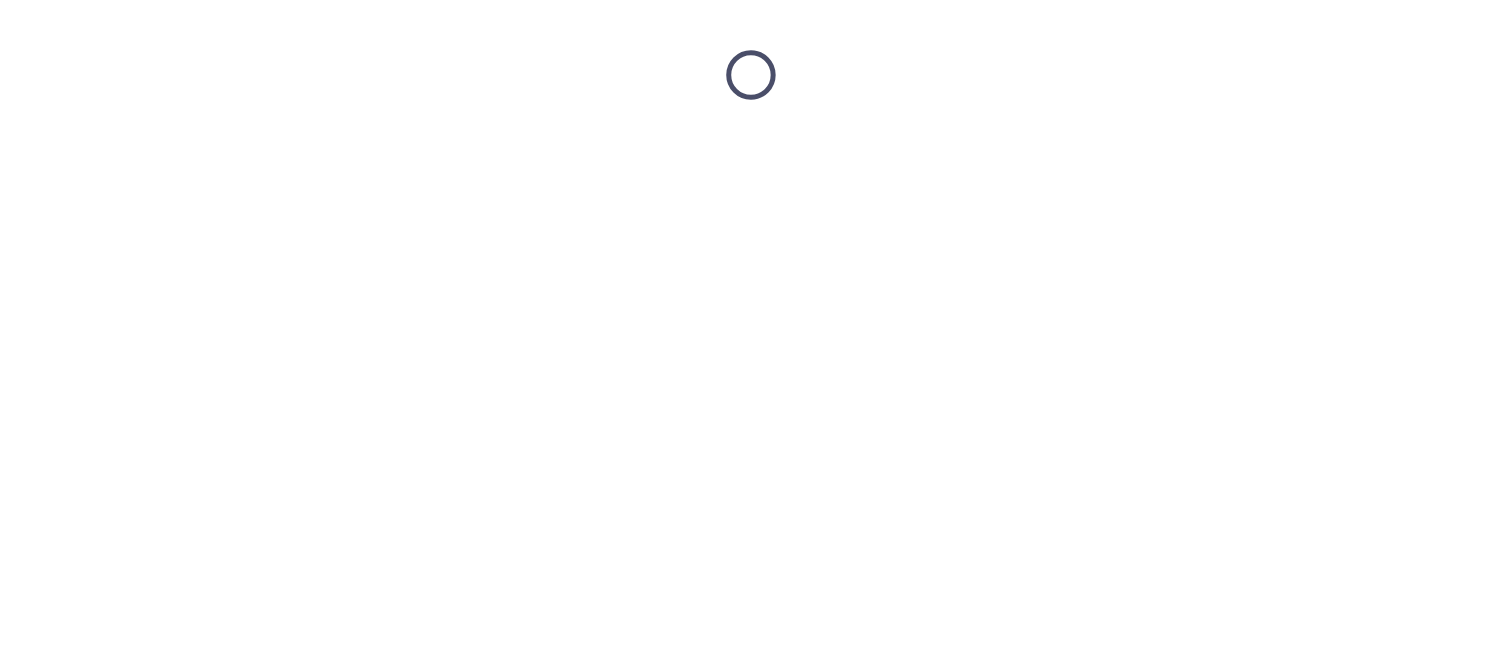 scroll, scrollTop: 0, scrollLeft: 0, axis: both 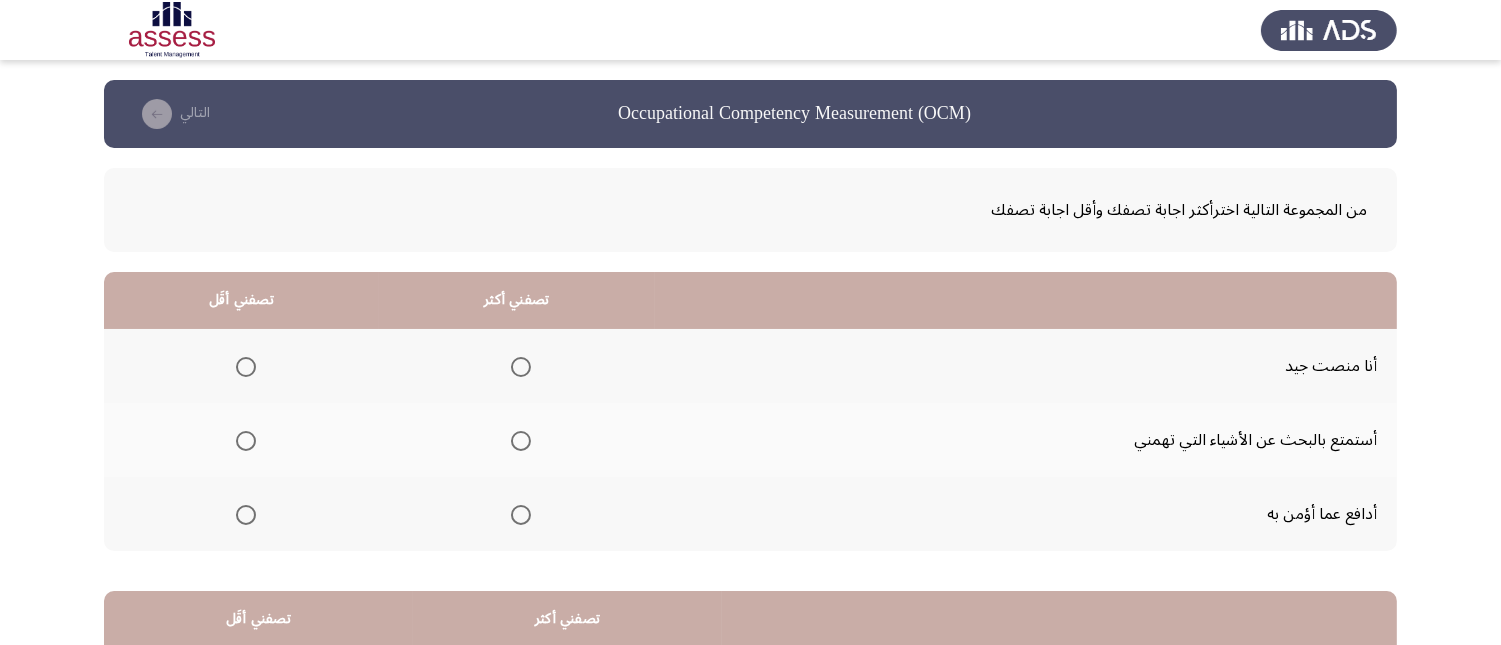 click at bounding box center (521, 367) 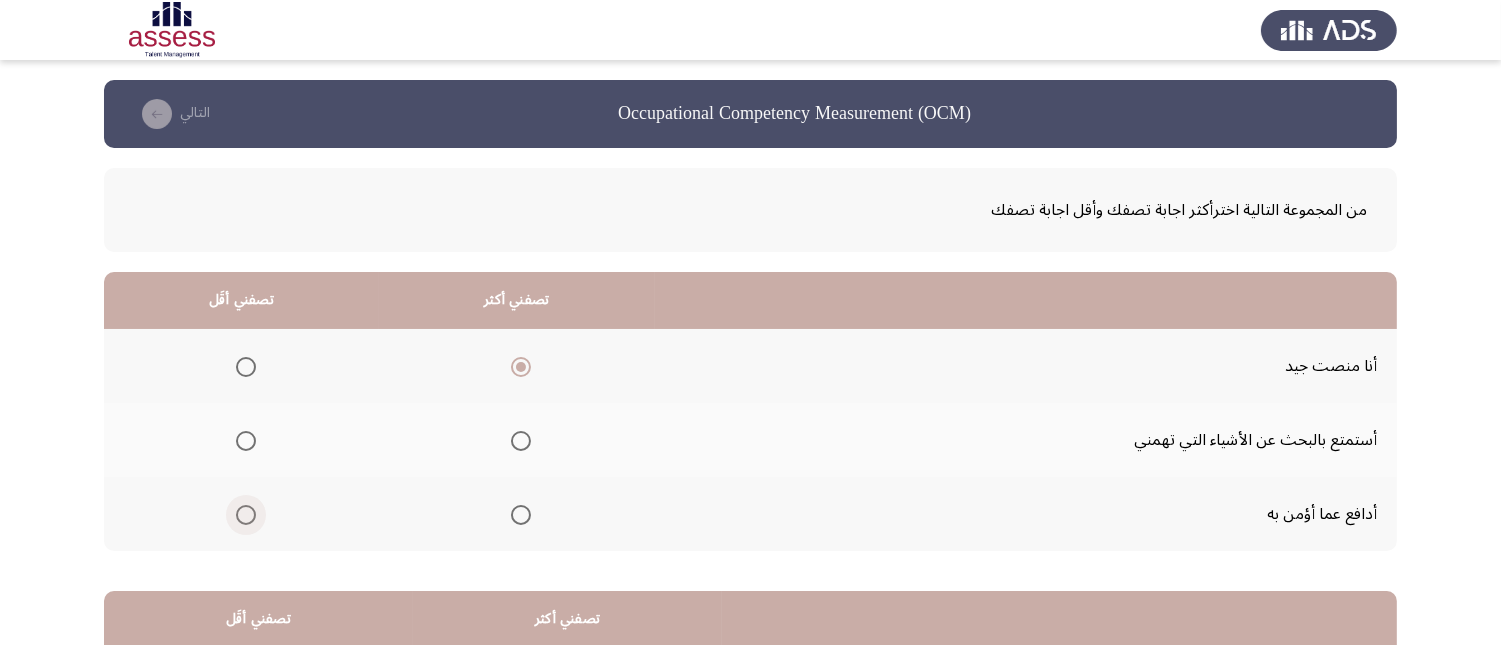 click at bounding box center [245, 515] 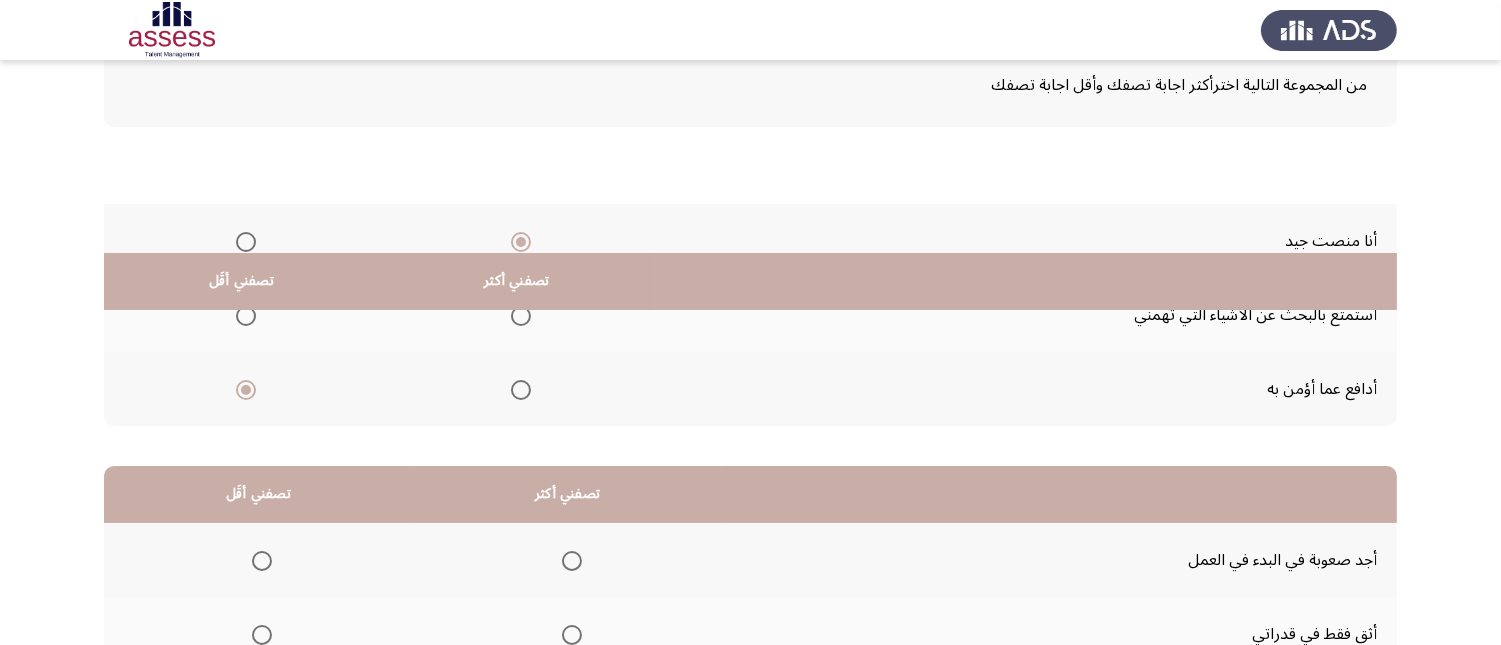 scroll, scrollTop: 333, scrollLeft: 0, axis: vertical 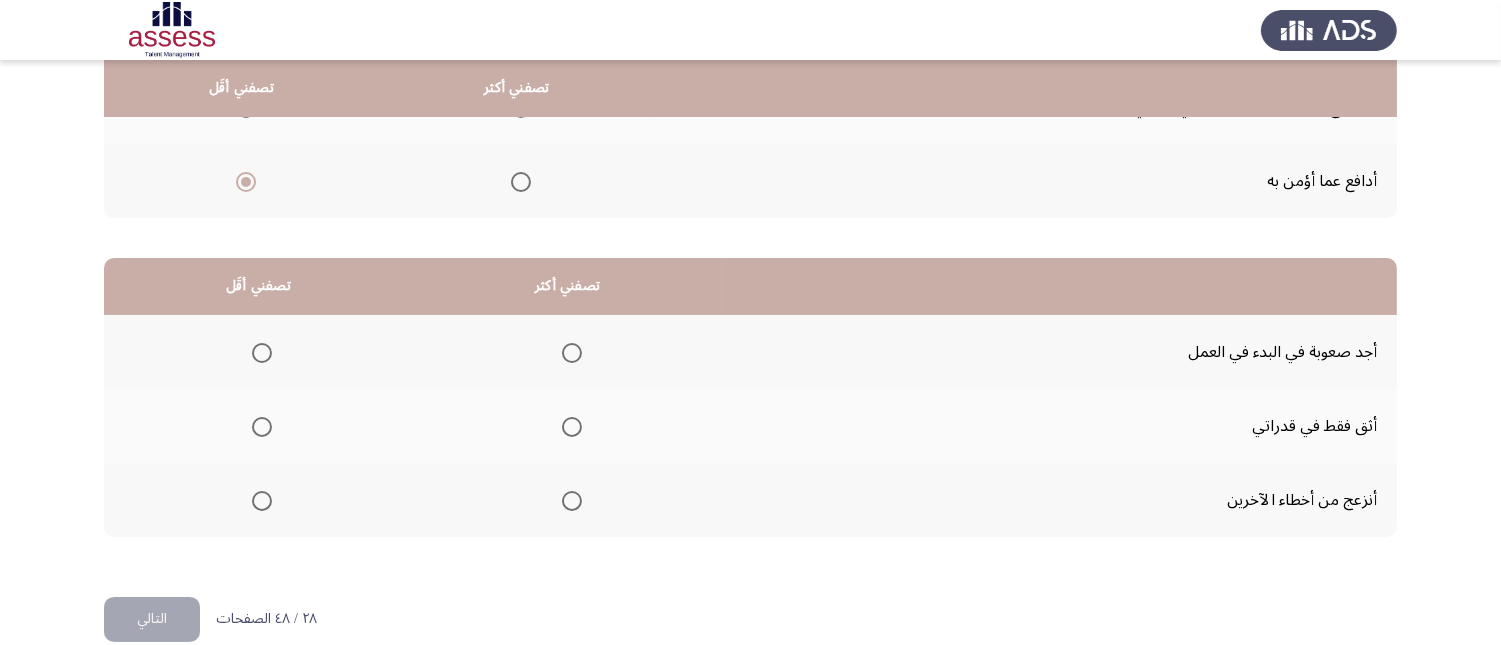 click at bounding box center (572, 427) 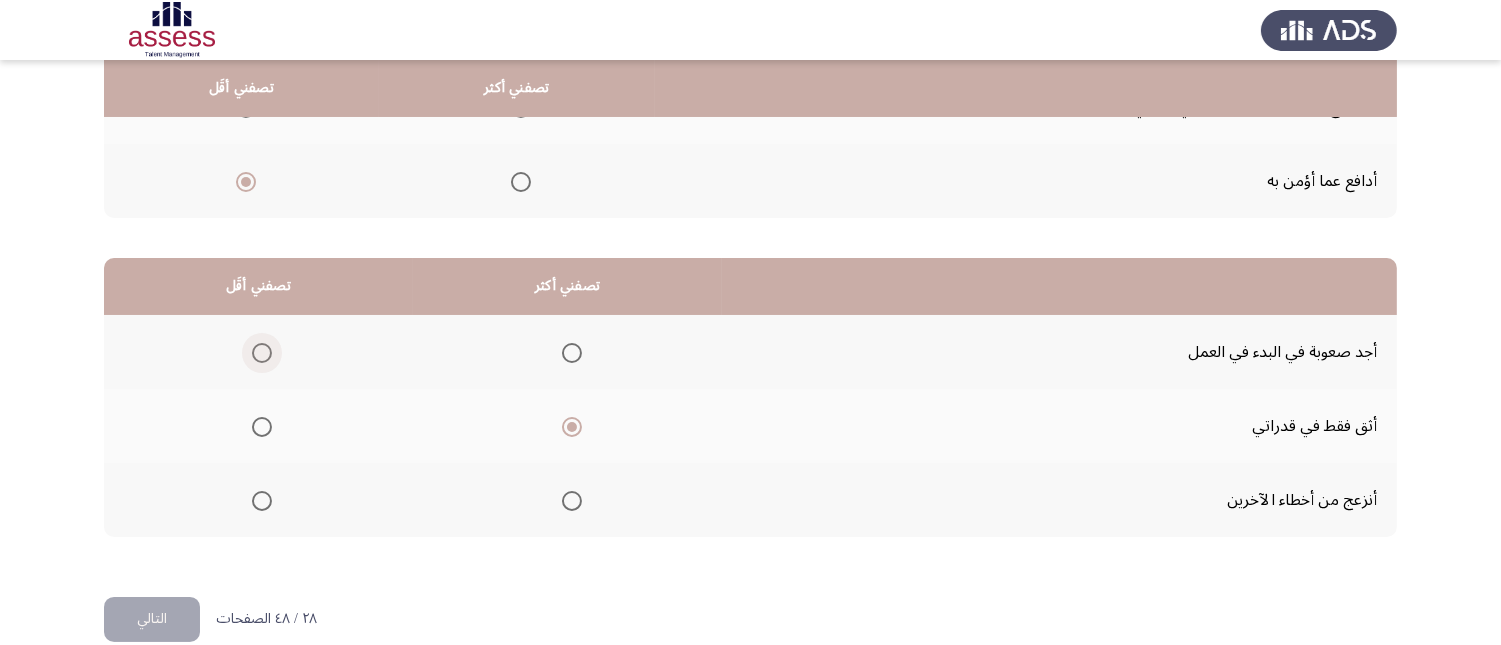 click at bounding box center [262, 353] 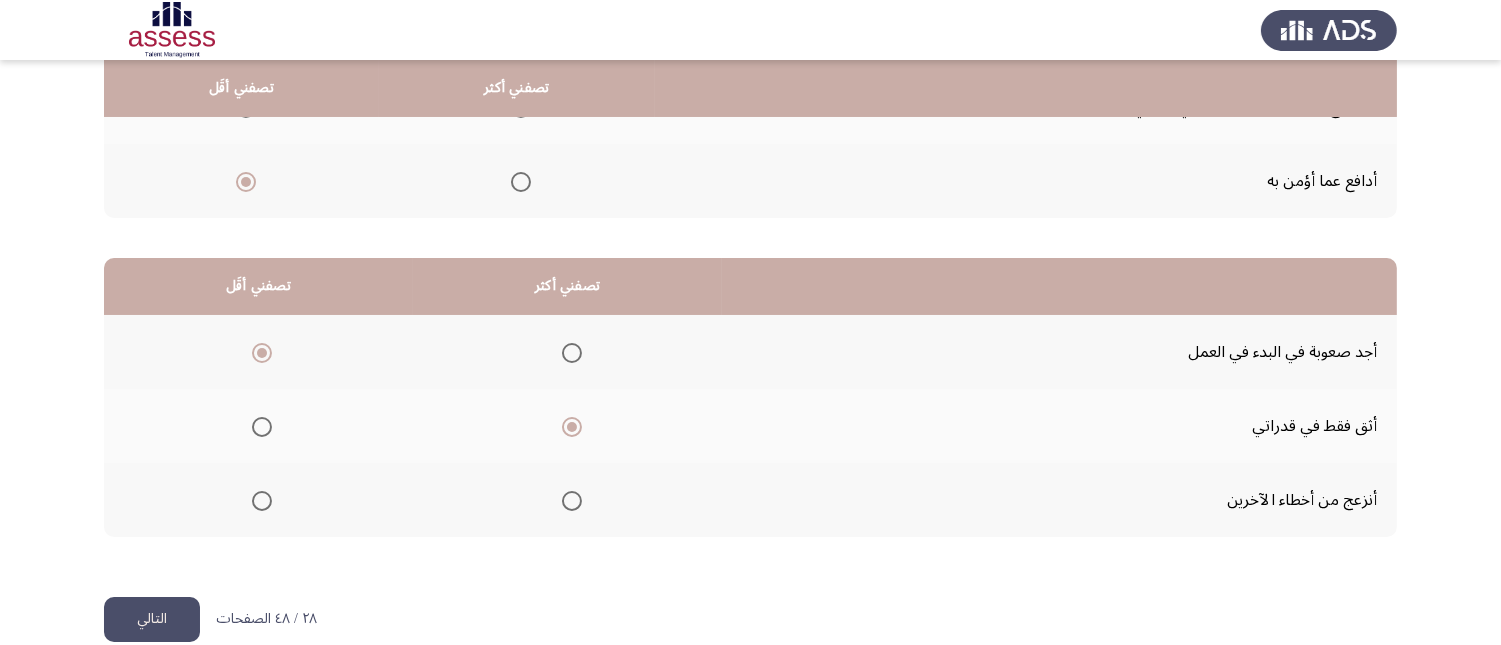 click at bounding box center (262, 501) 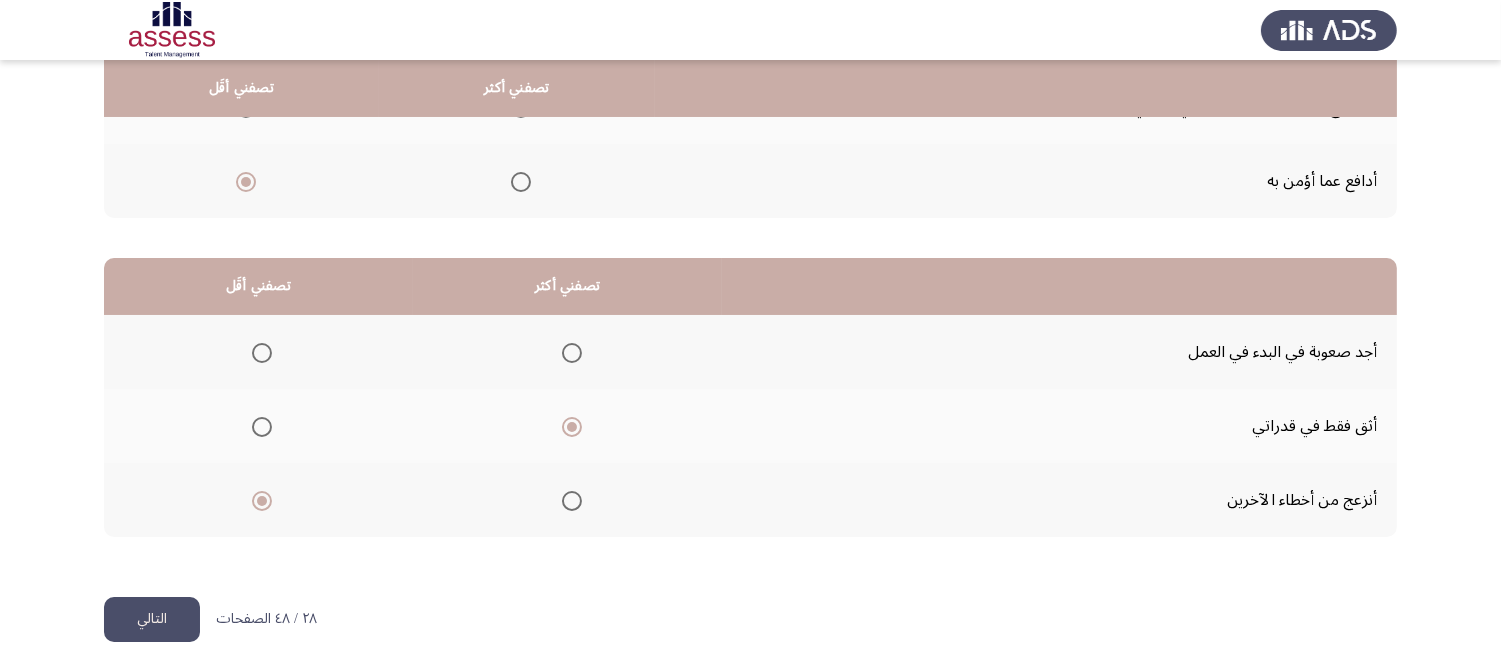 click on "التالي" 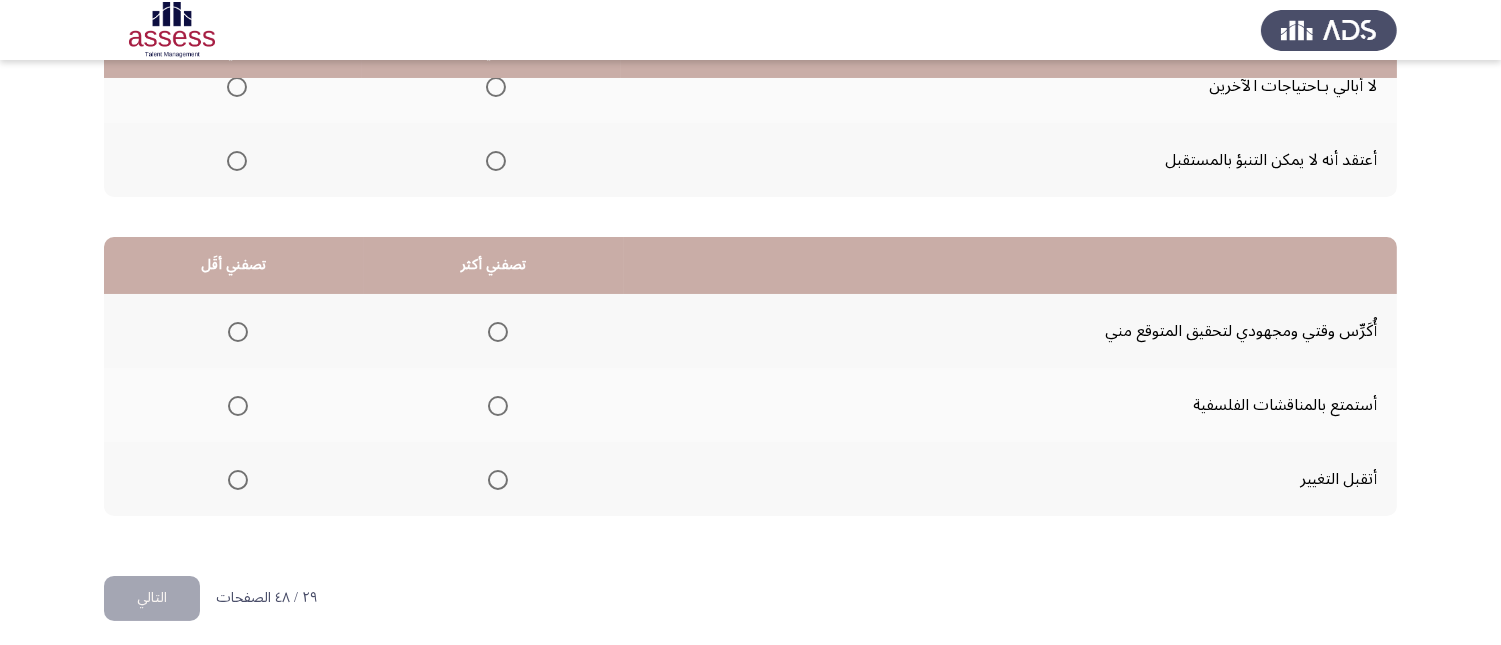 scroll, scrollTop: 367, scrollLeft: 0, axis: vertical 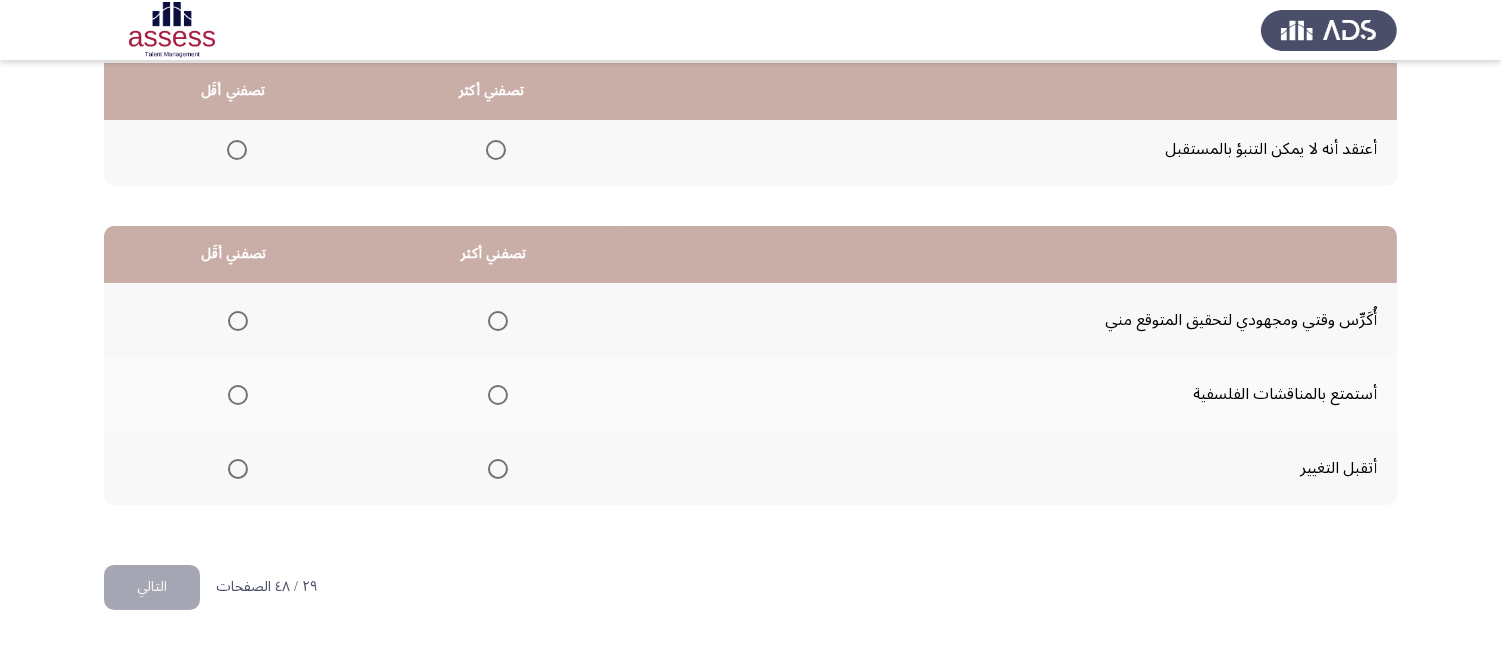 click at bounding box center [498, 469] 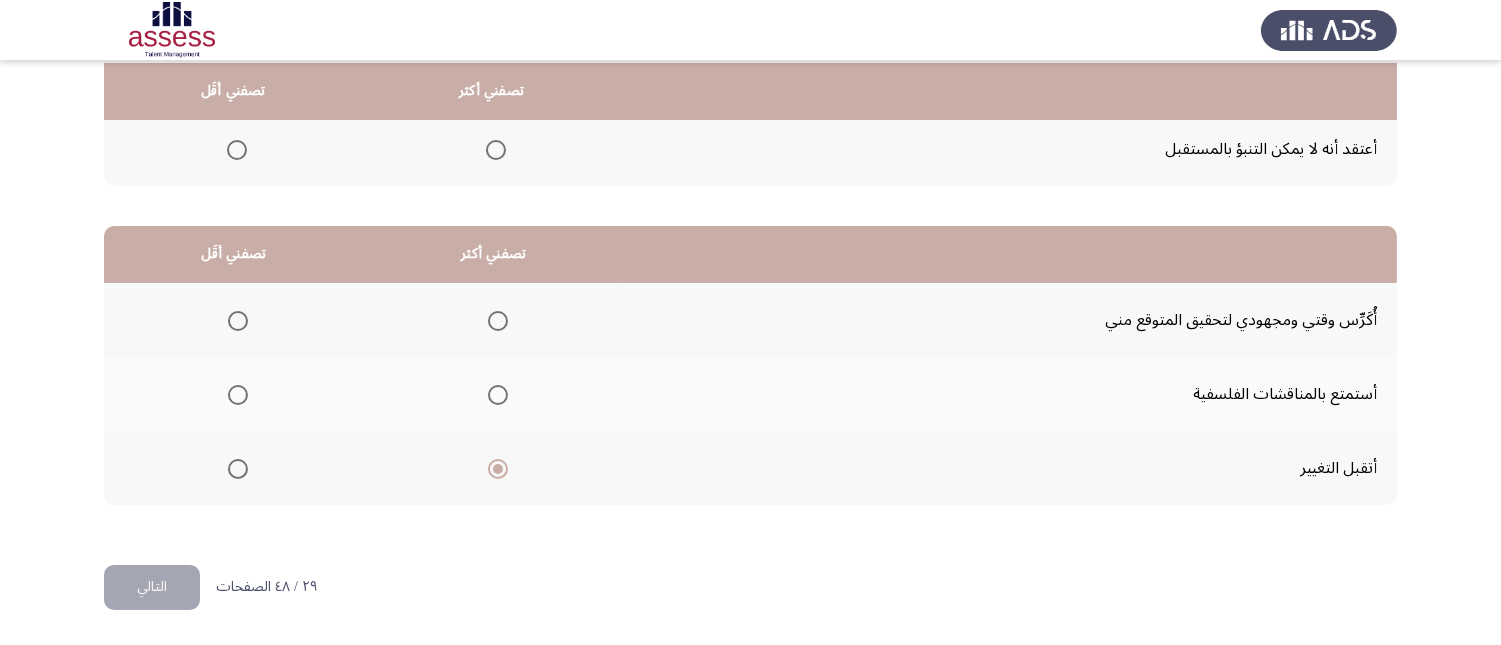 click at bounding box center [498, 321] 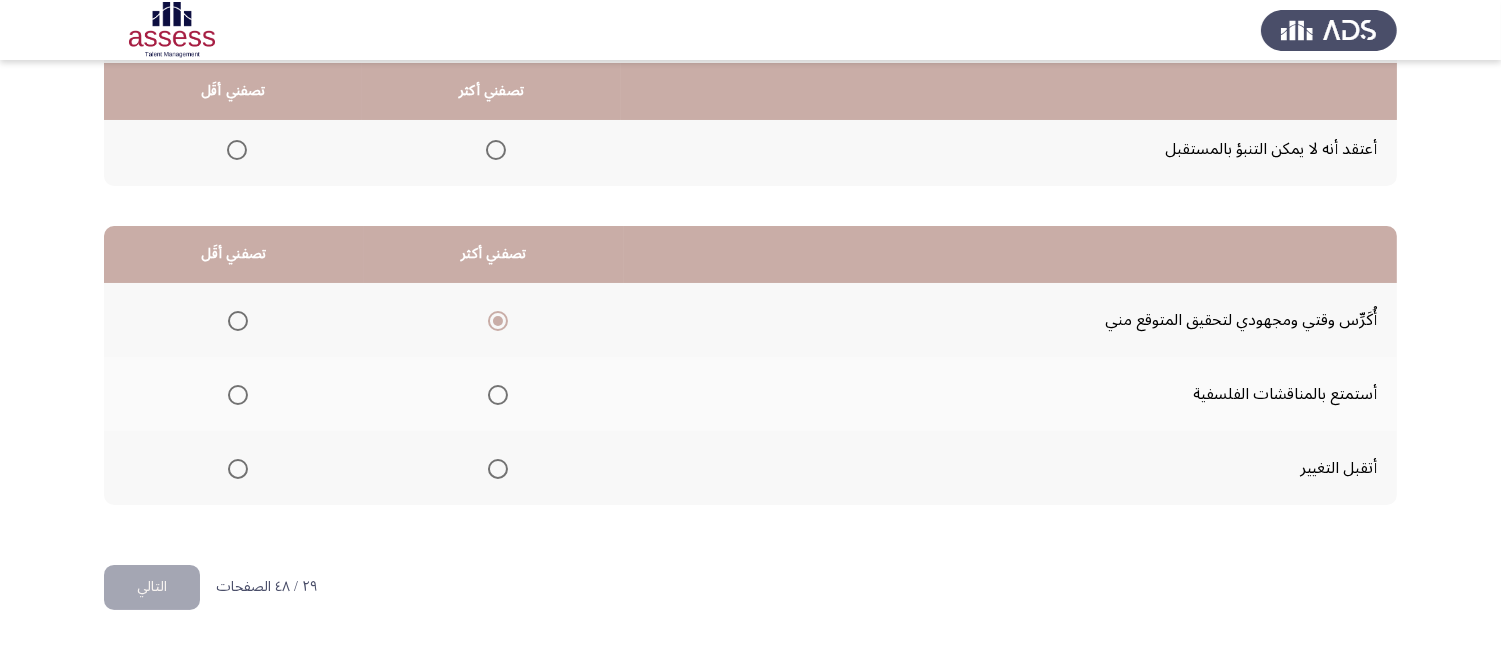 click at bounding box center (238, 469) 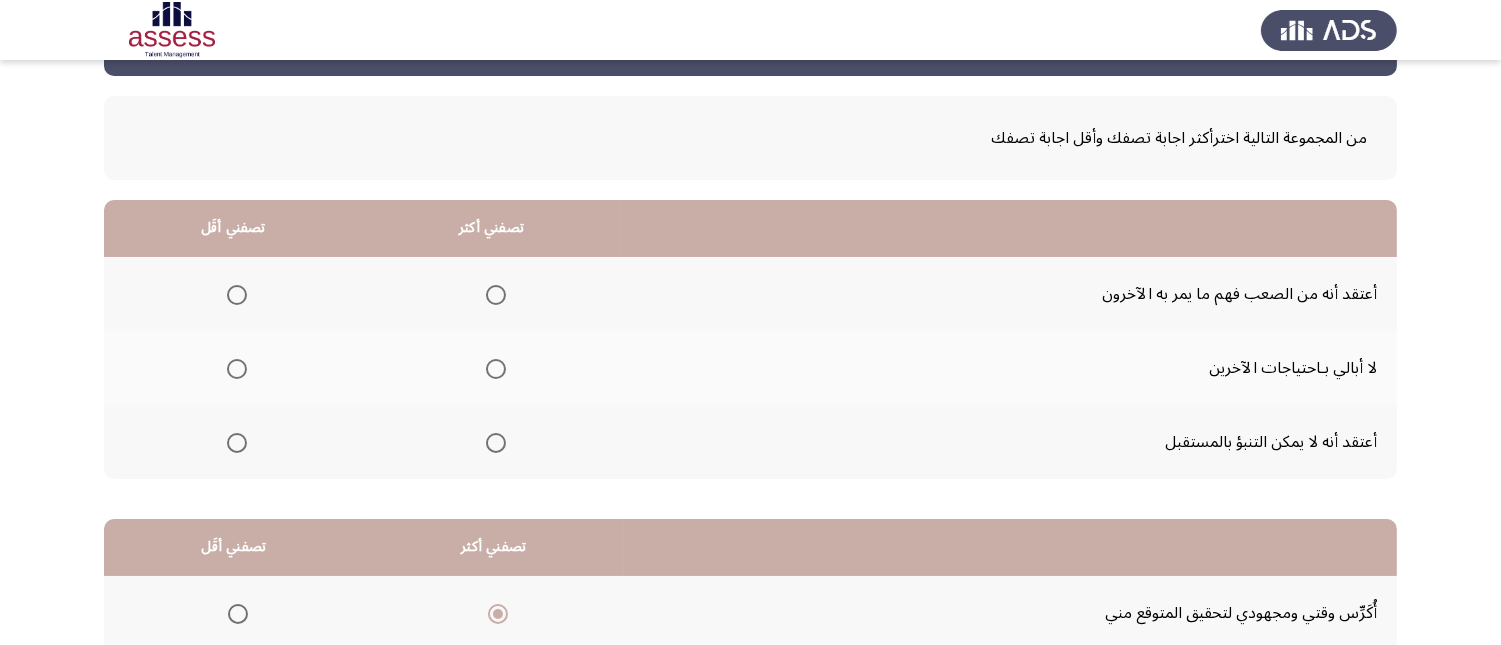 scroll, scrollTop: 34, scrollLeft: 0, axis: vertical 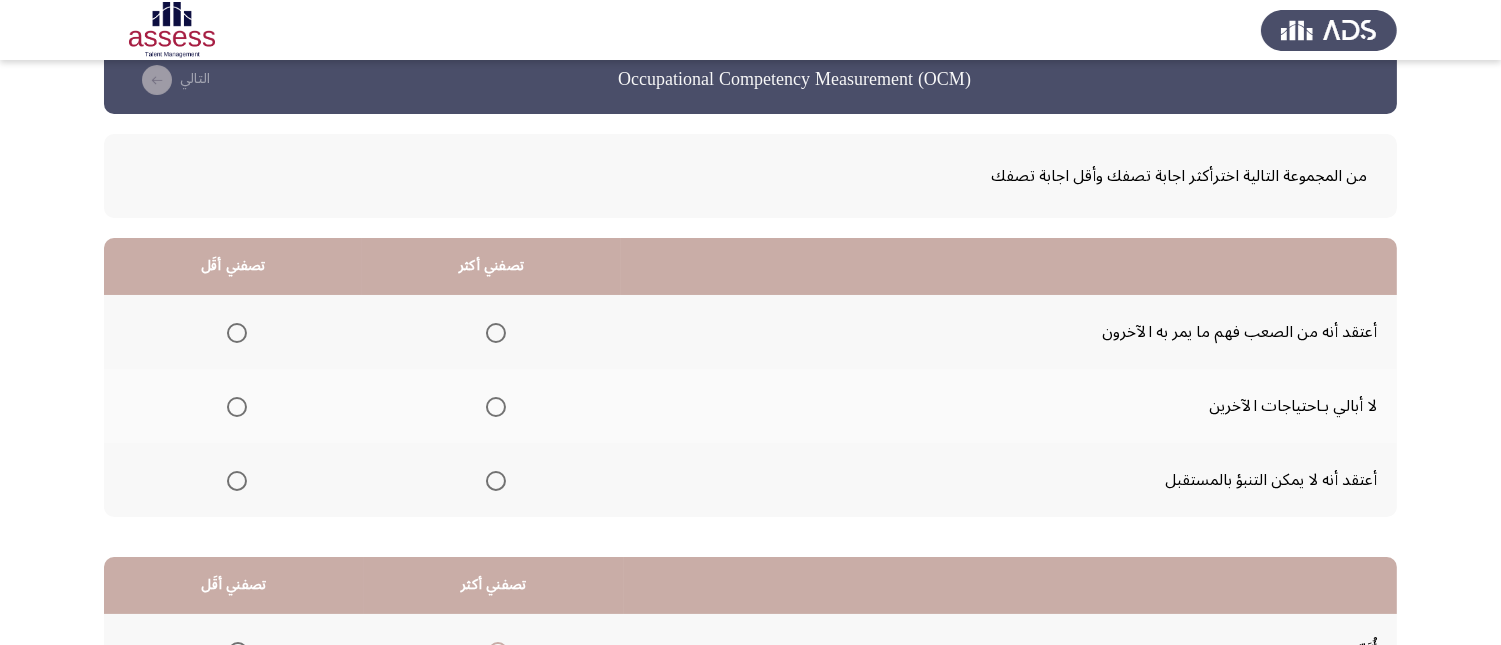 click at bounding box center [496, 481] 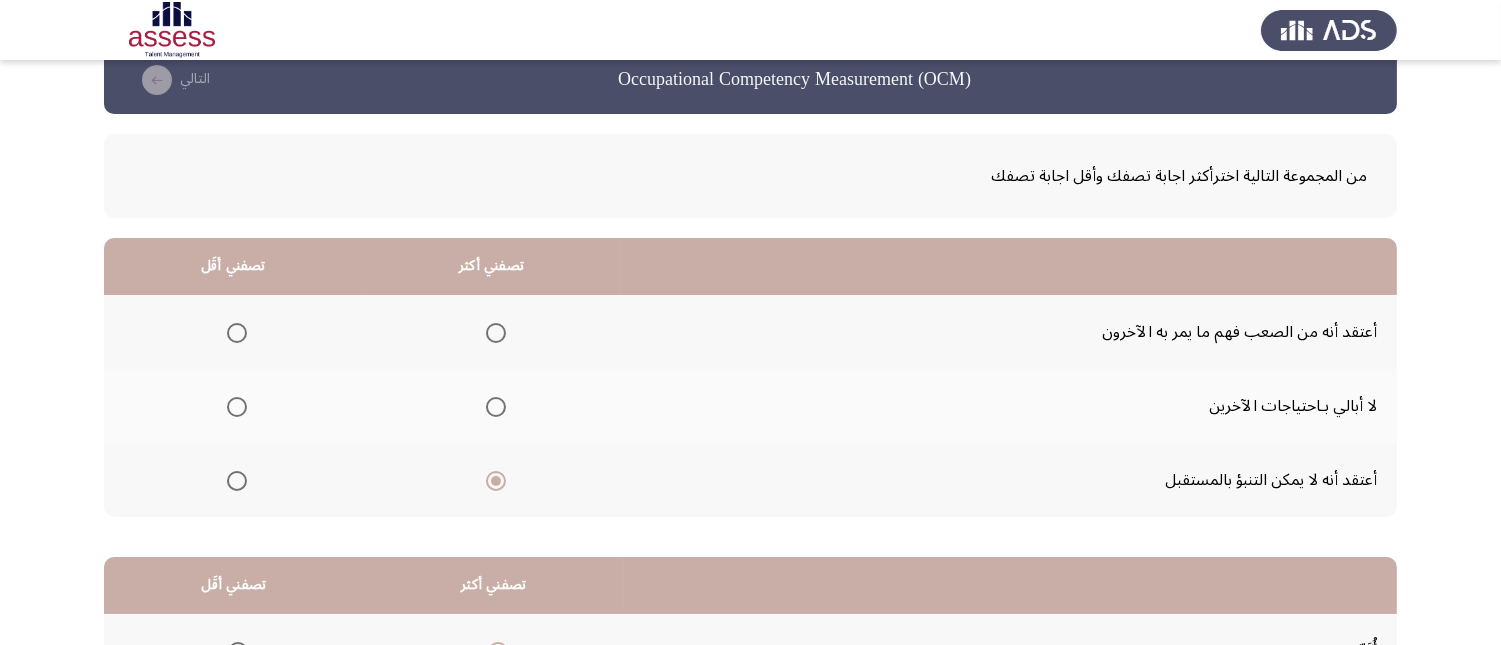 click at bounding box center (237, 333) 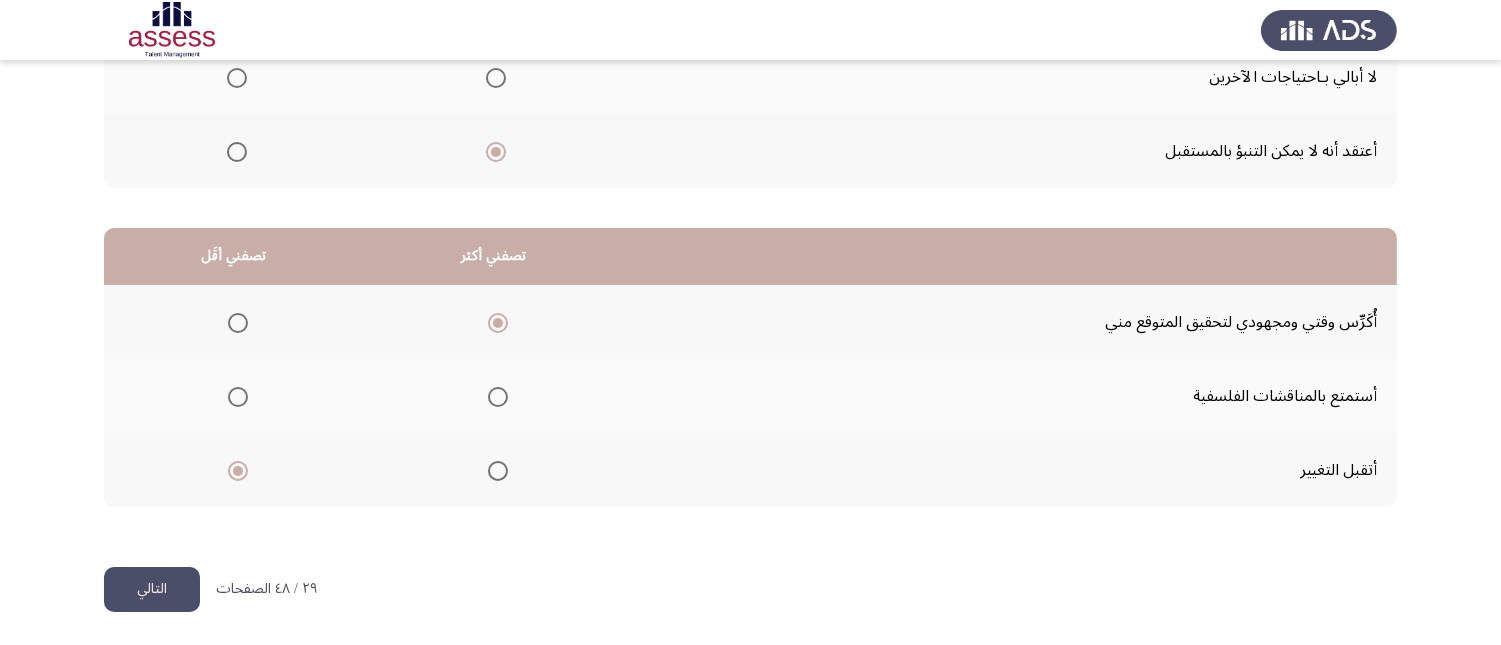 scroll, scrollTop: 367, scrollLeft: 0, axis: vertical 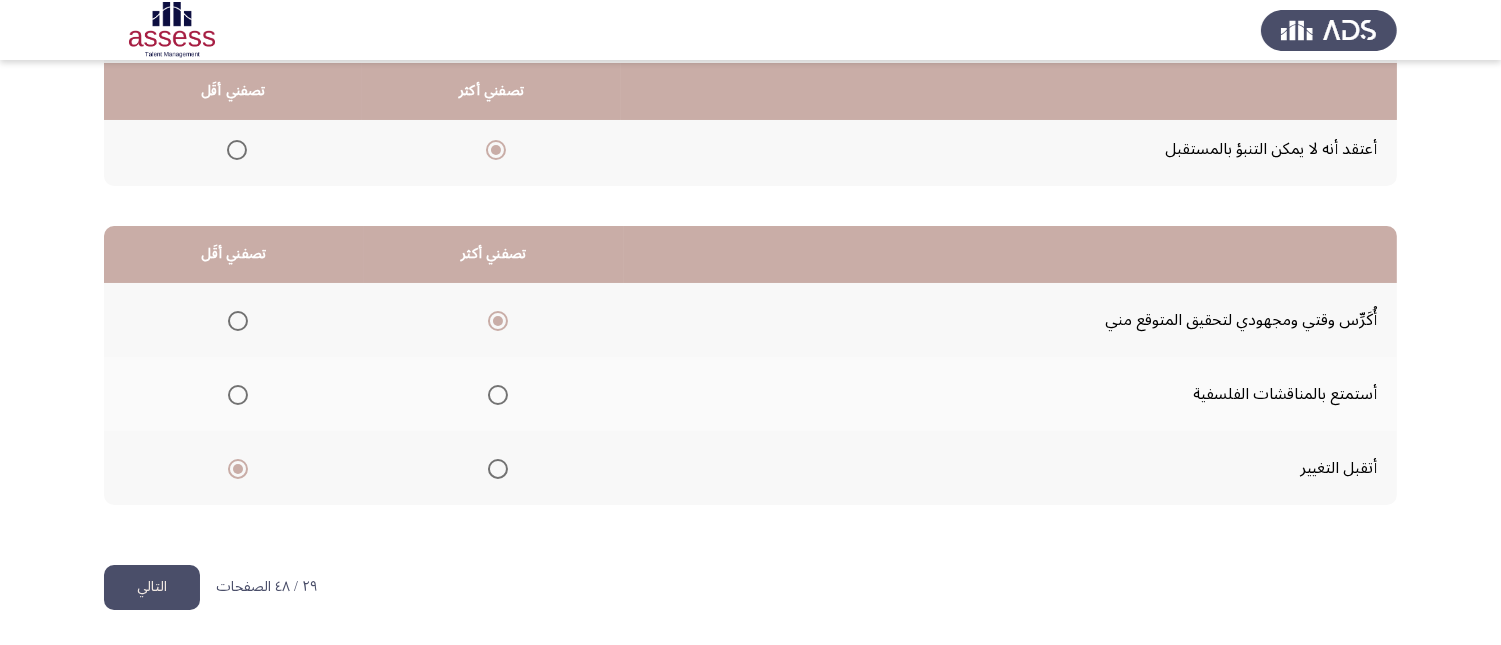 click on "التالي" 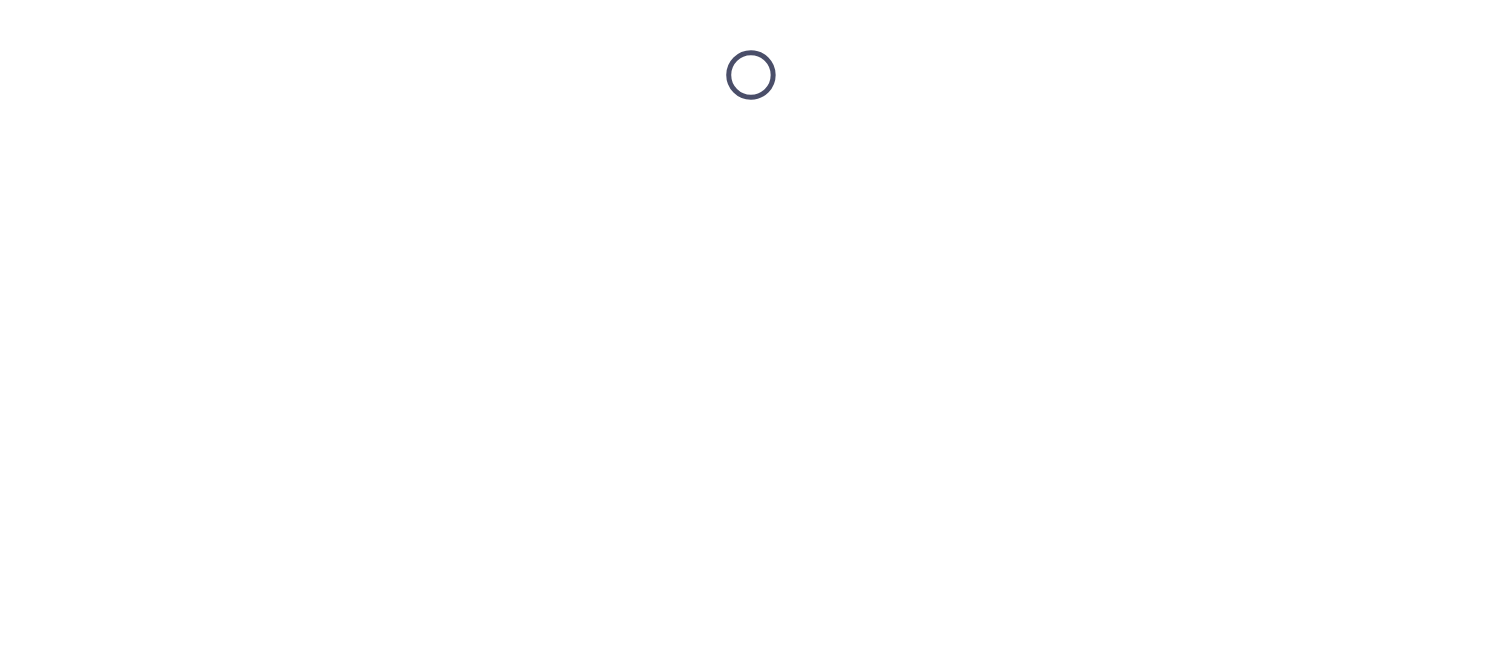 scroll, scrollTop: 0, scrollLeft: 0, axis: both 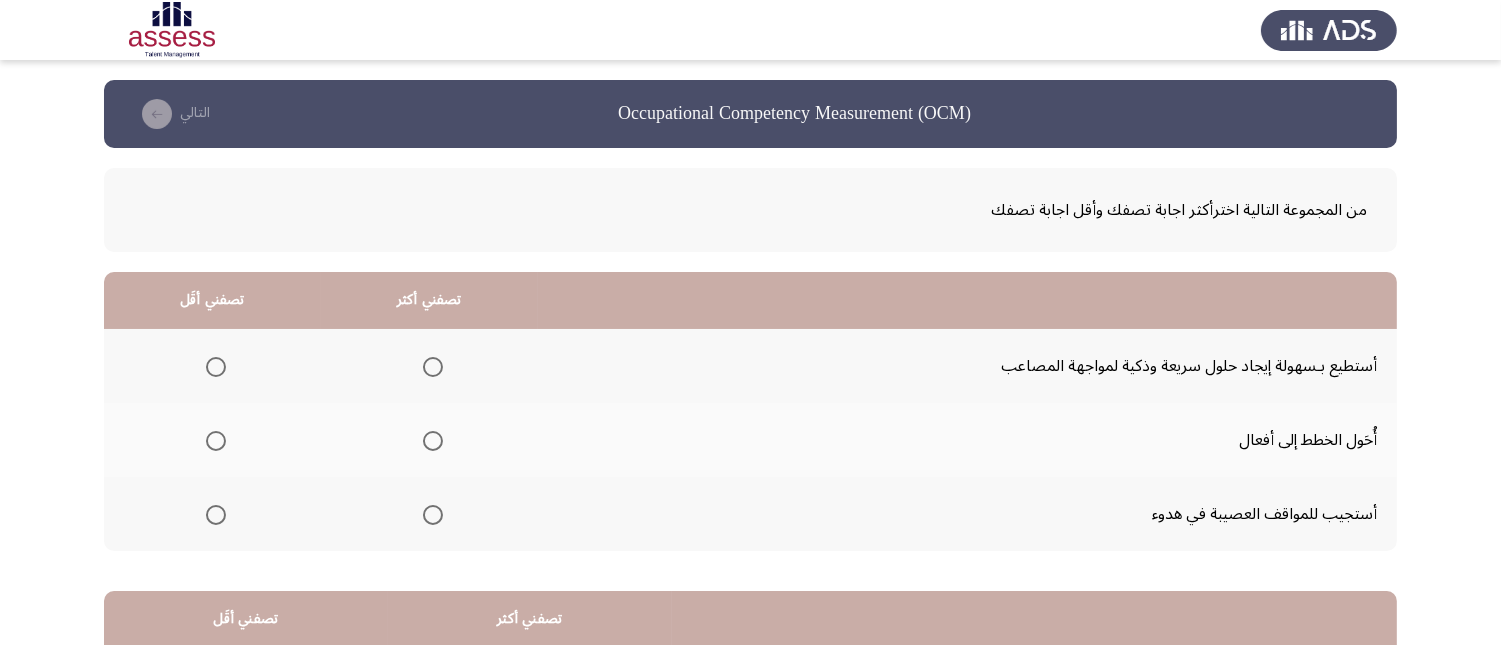 click at bounding box center [433, 441] 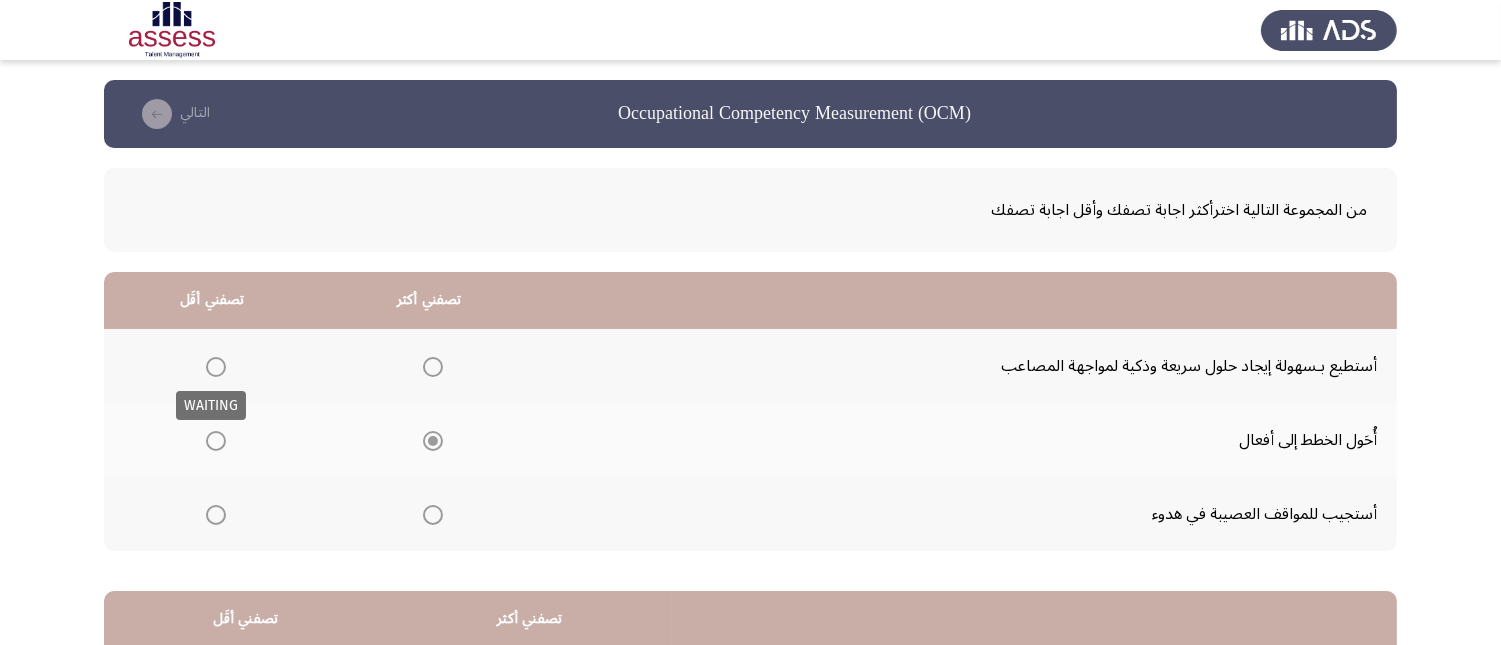 click at bounding box center [216, 367] 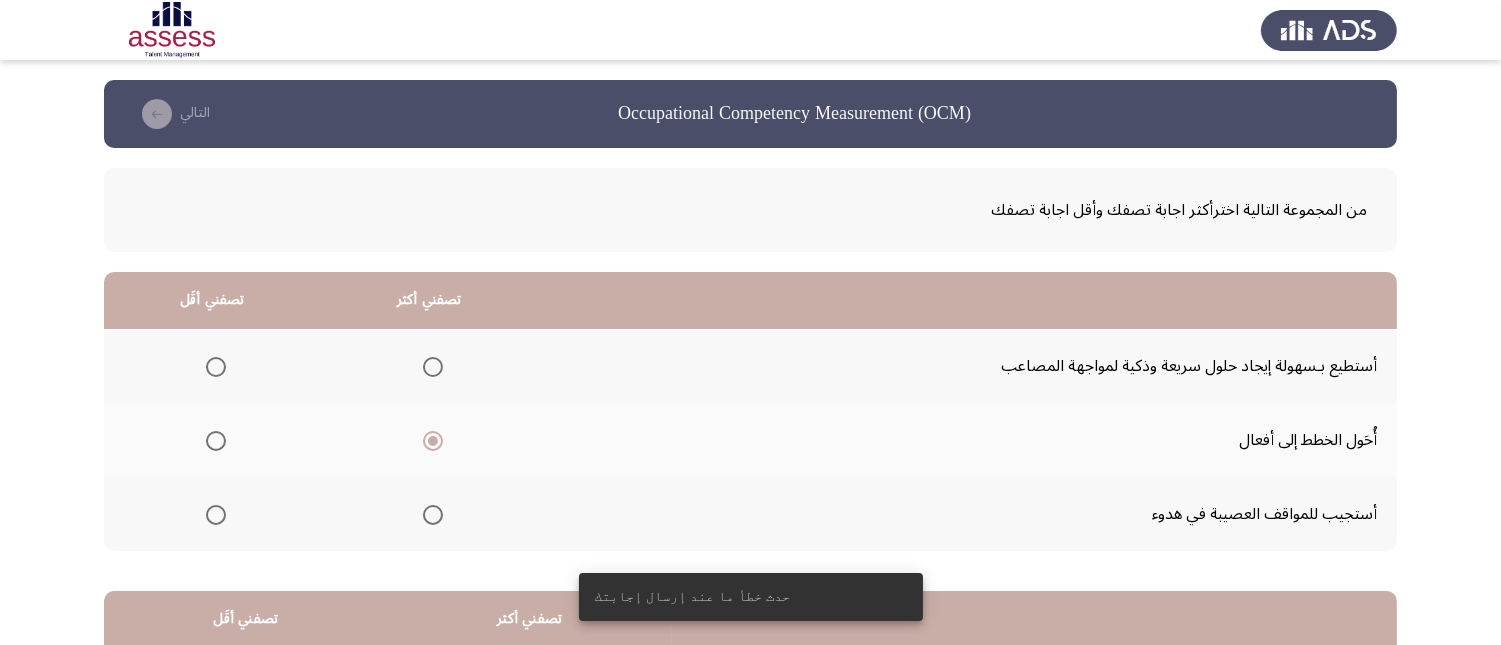 click at bounding box center (216, 367) 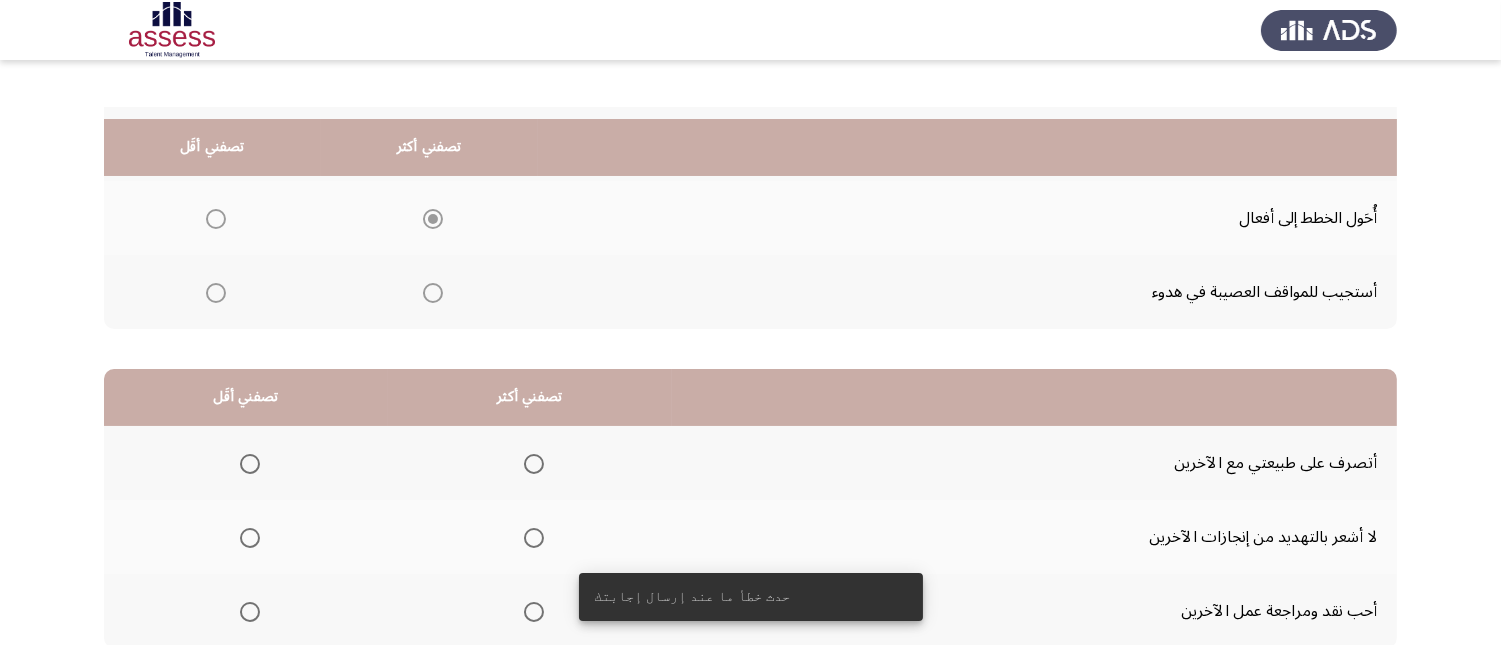 scroll, scrollTop: 333, scrollLeft: 0, axis: vertical 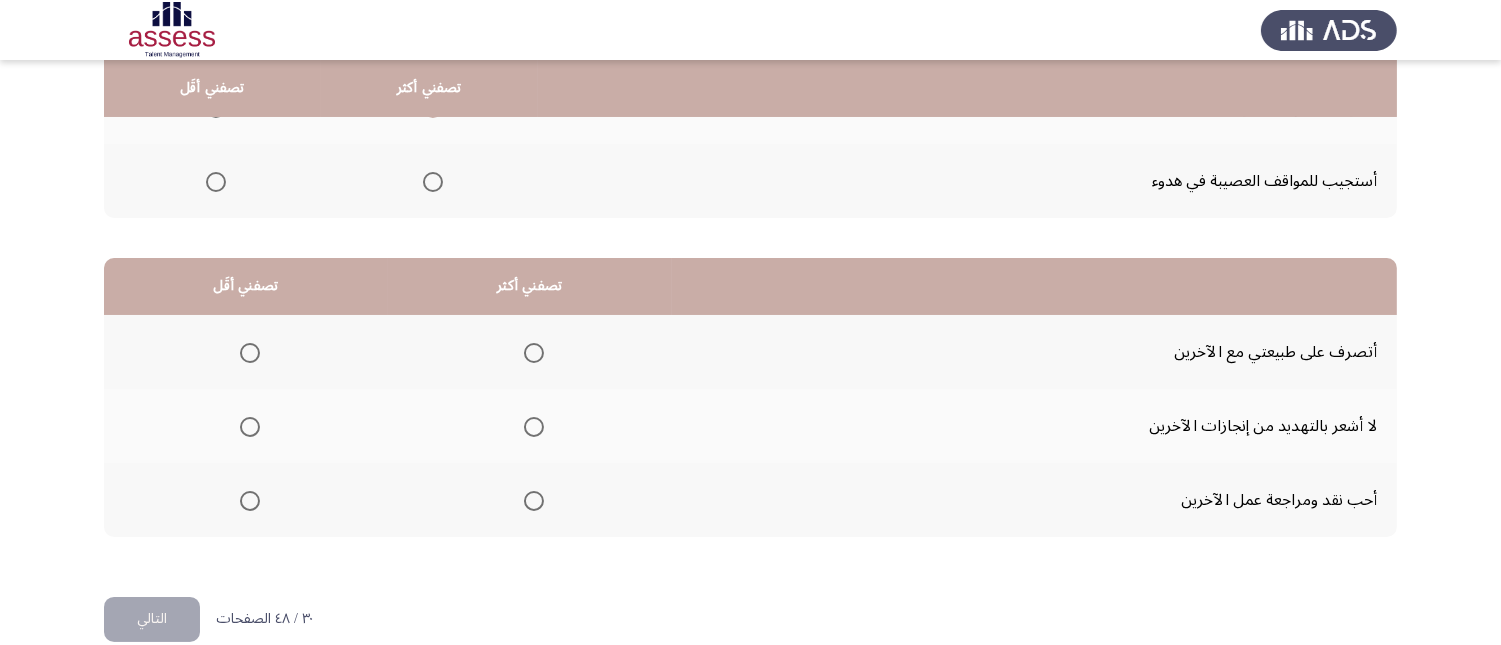 click at bounding box center [534, 353] 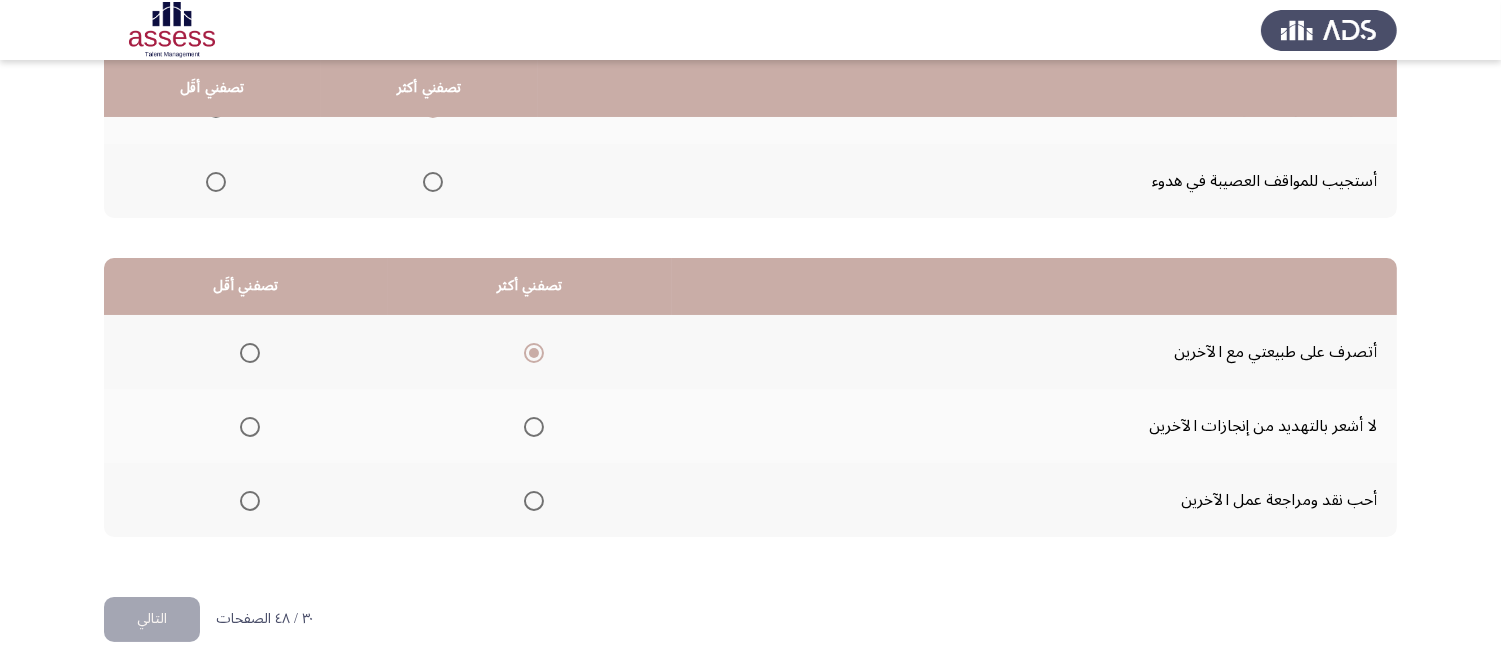 click at bounding box center (250, 427) 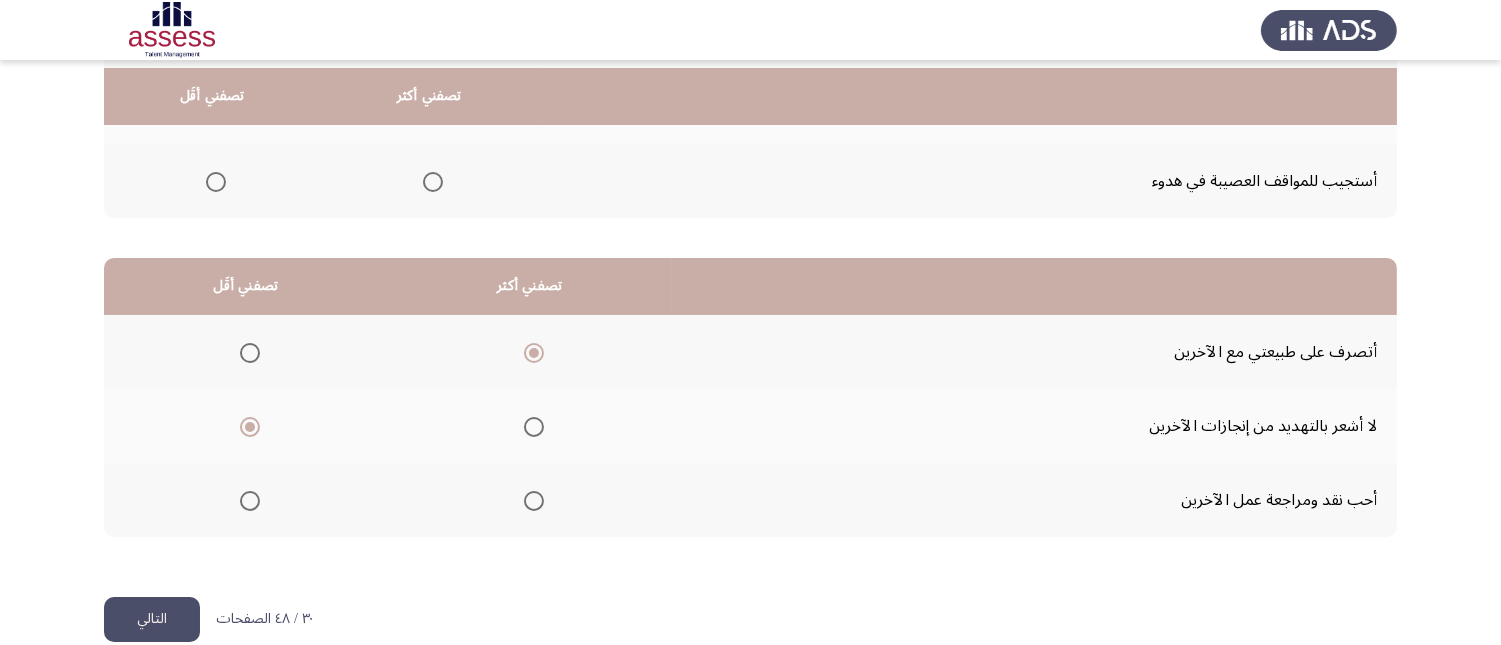 scroll, scrollTop: 367, scrollLeft: 0, axis: vertical 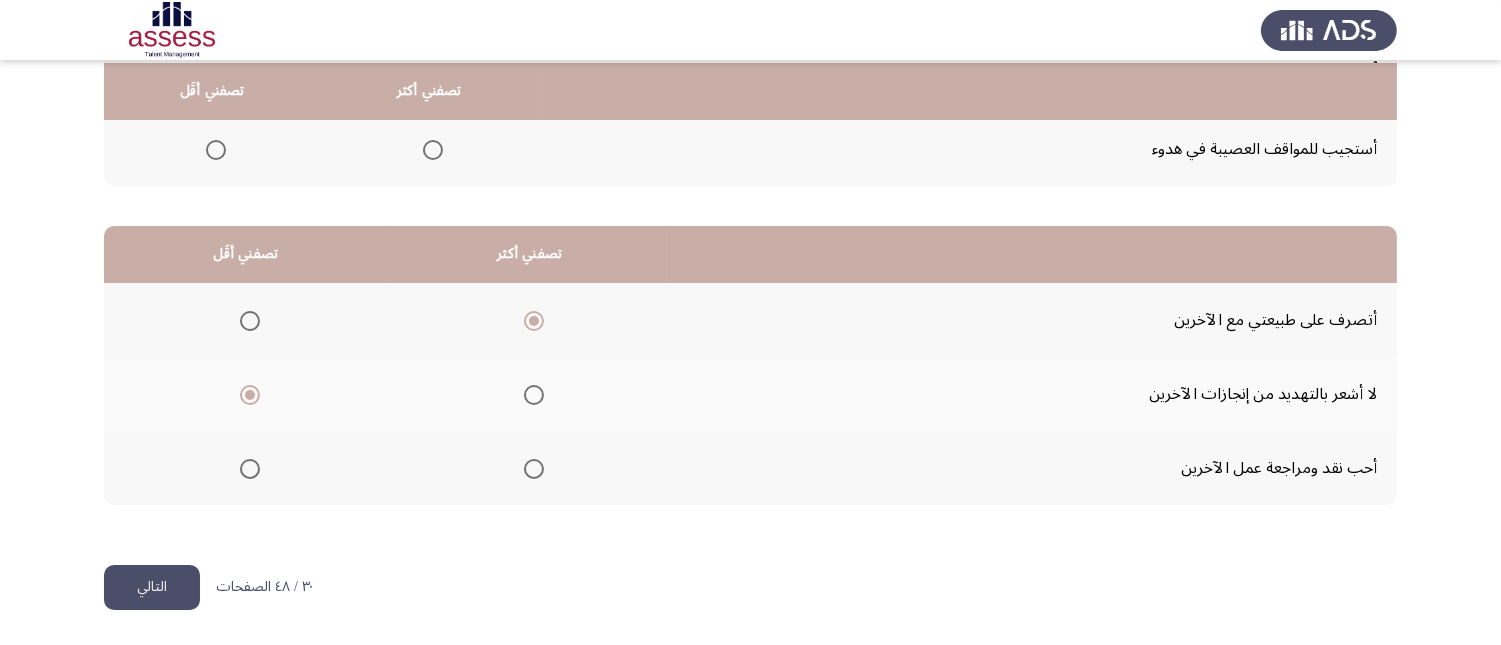 click on "التالي" 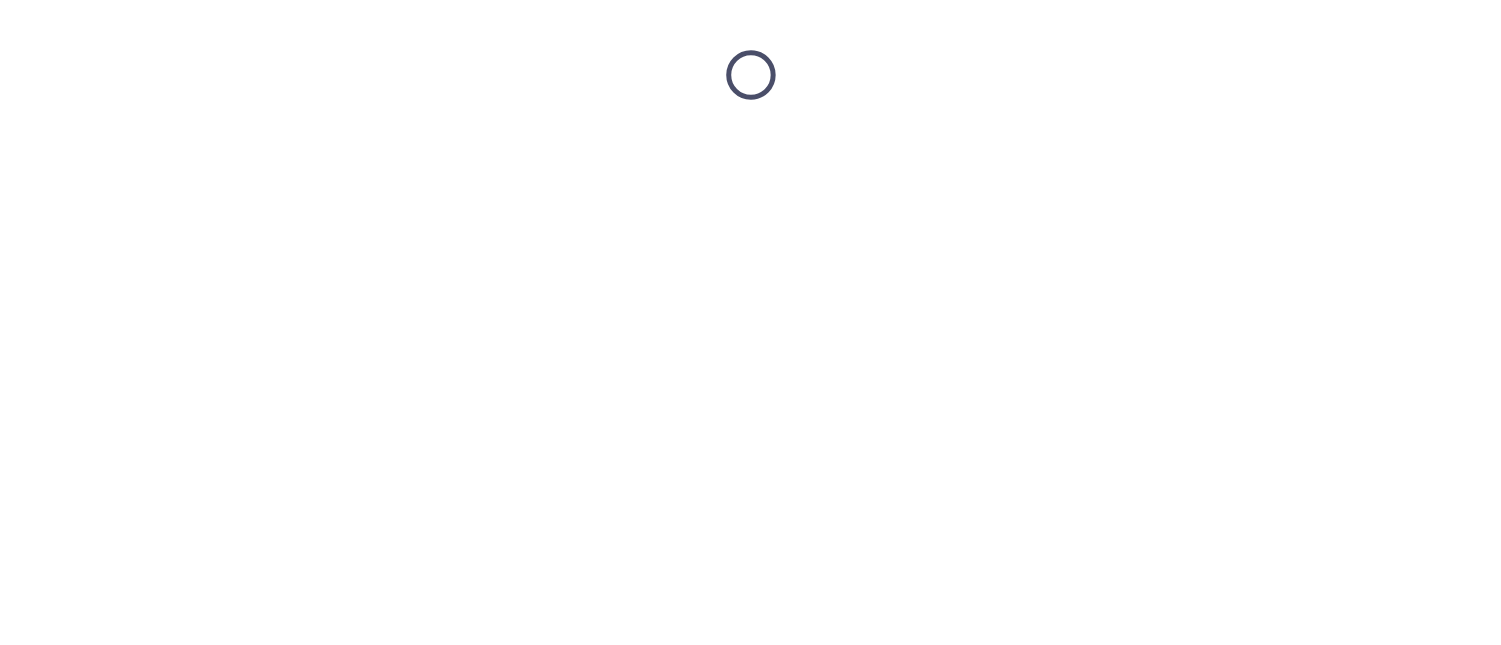 scroll, scrollTop: 0, scrollLeft: 0, axis: both 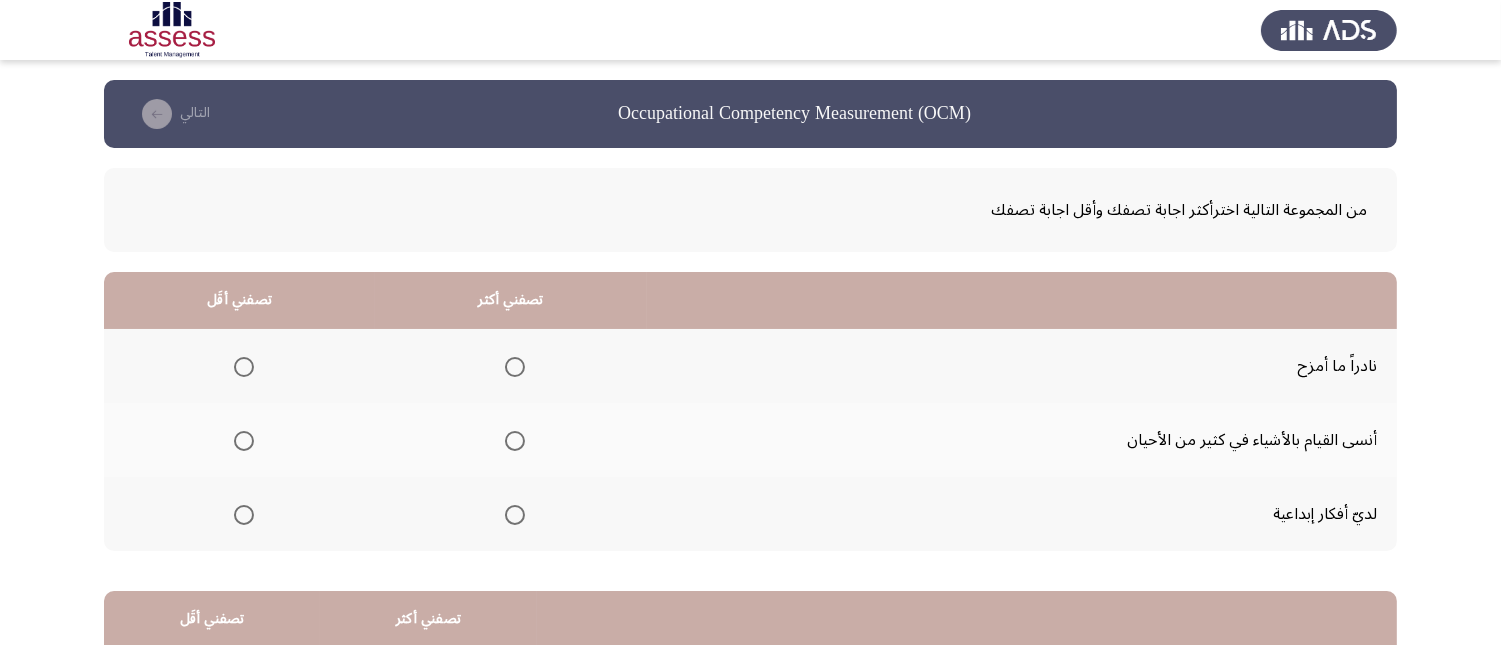 click at bounding box center (515, 515) 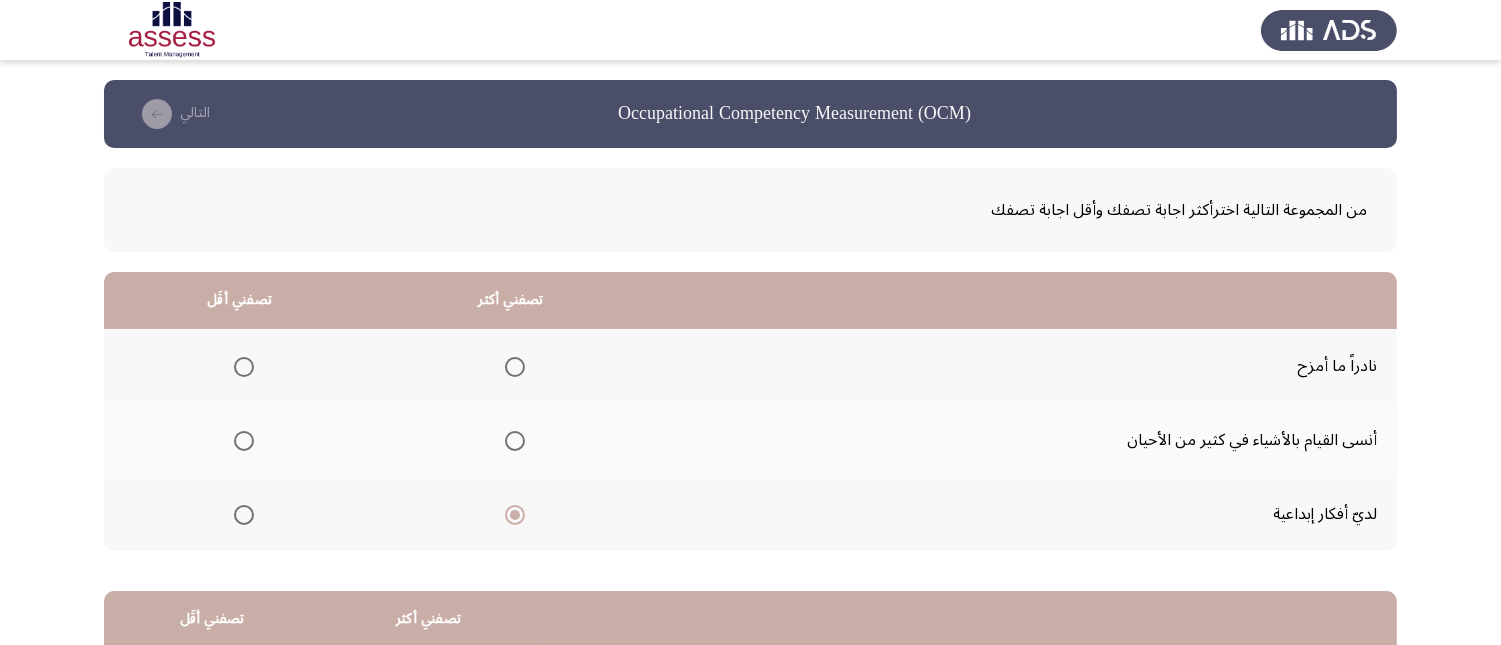 click at bounding box center [244, 367] 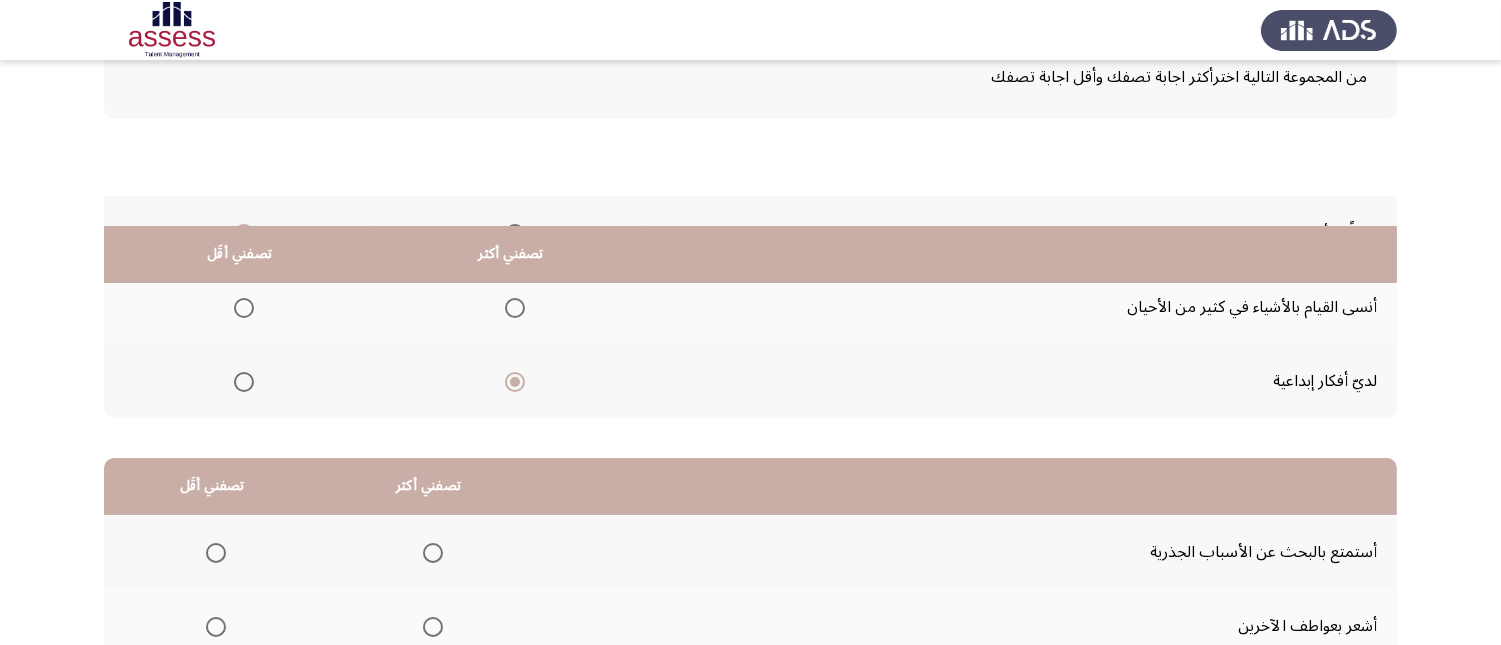 scroll, scrollTop: 367, scrollLeft: 0, axis: vertical 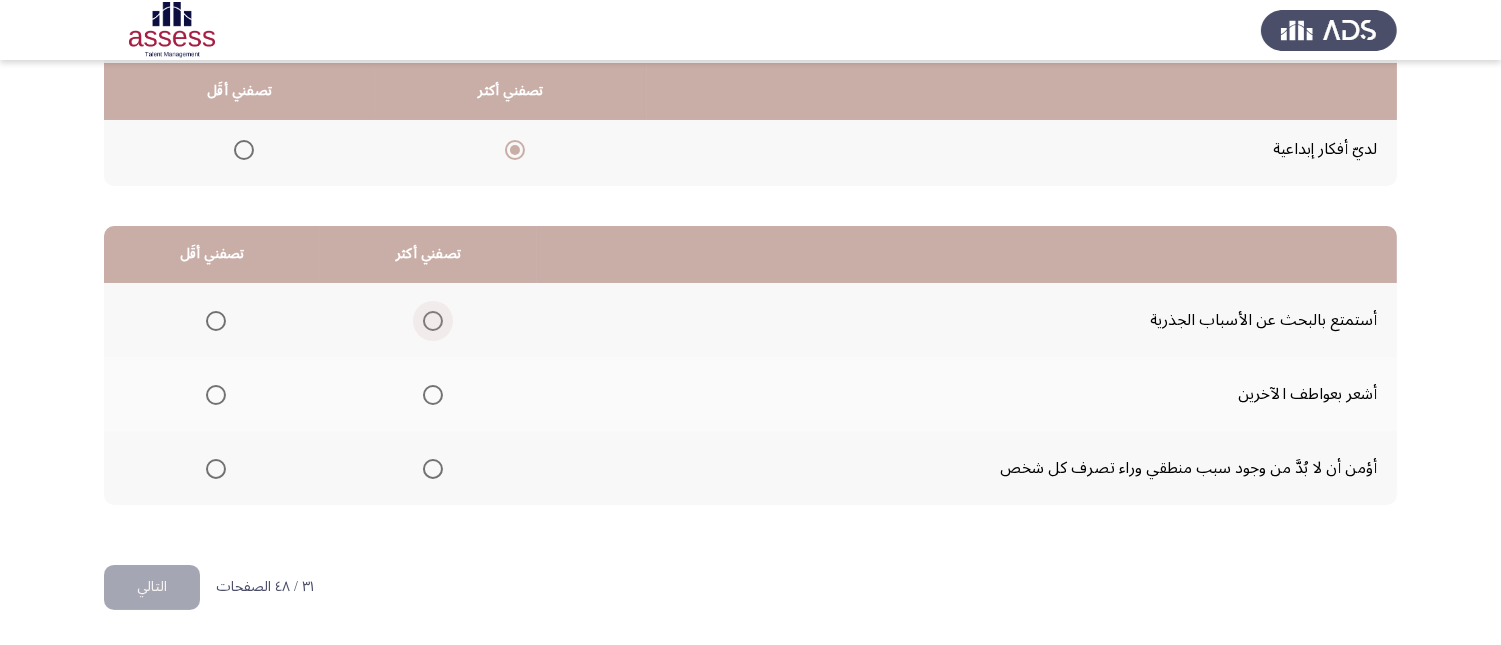 click at bounding box center (433, 321) 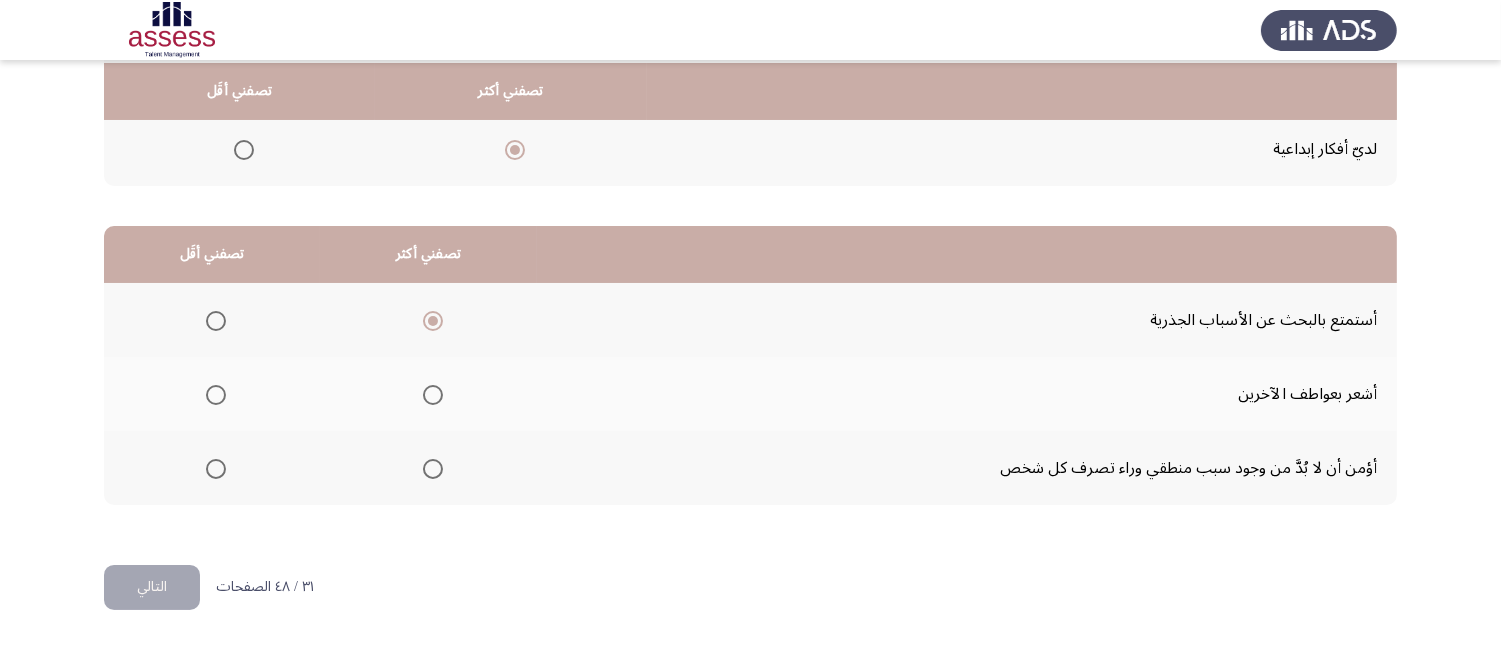 click at bounding box center [216, 469] 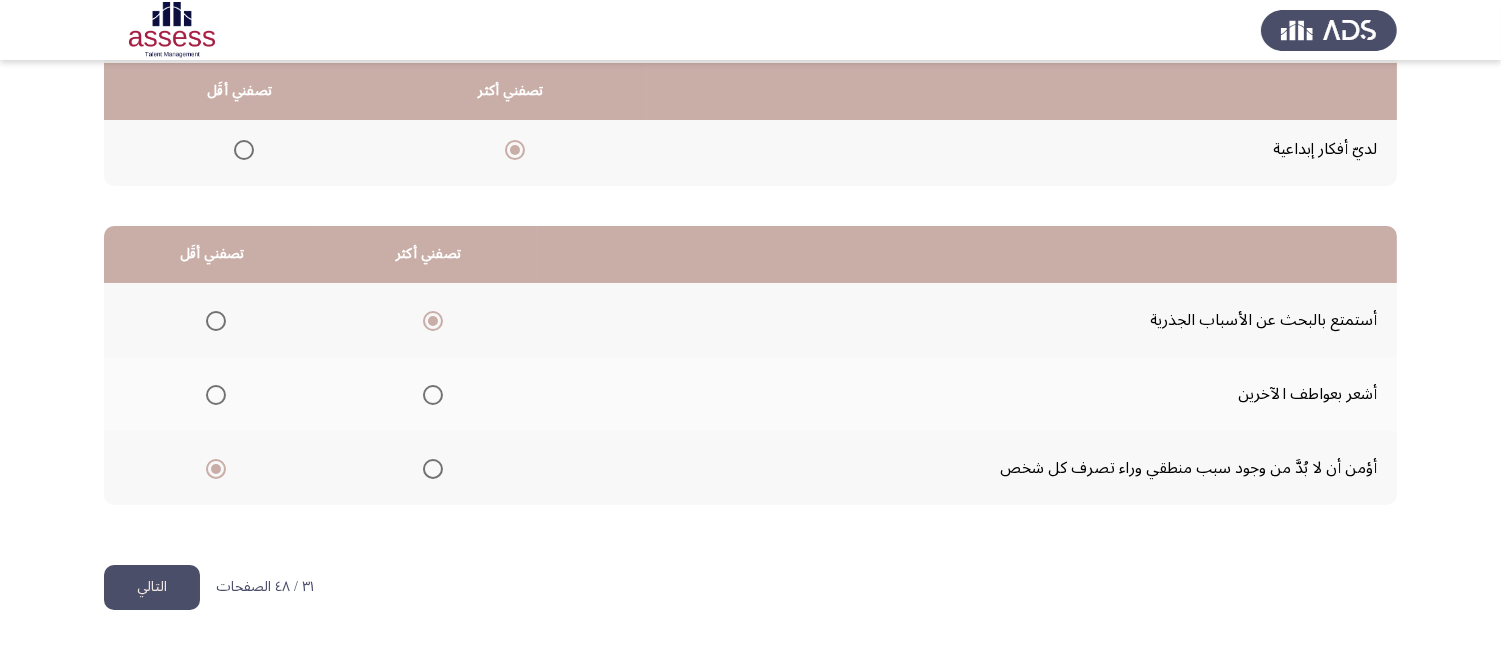 click 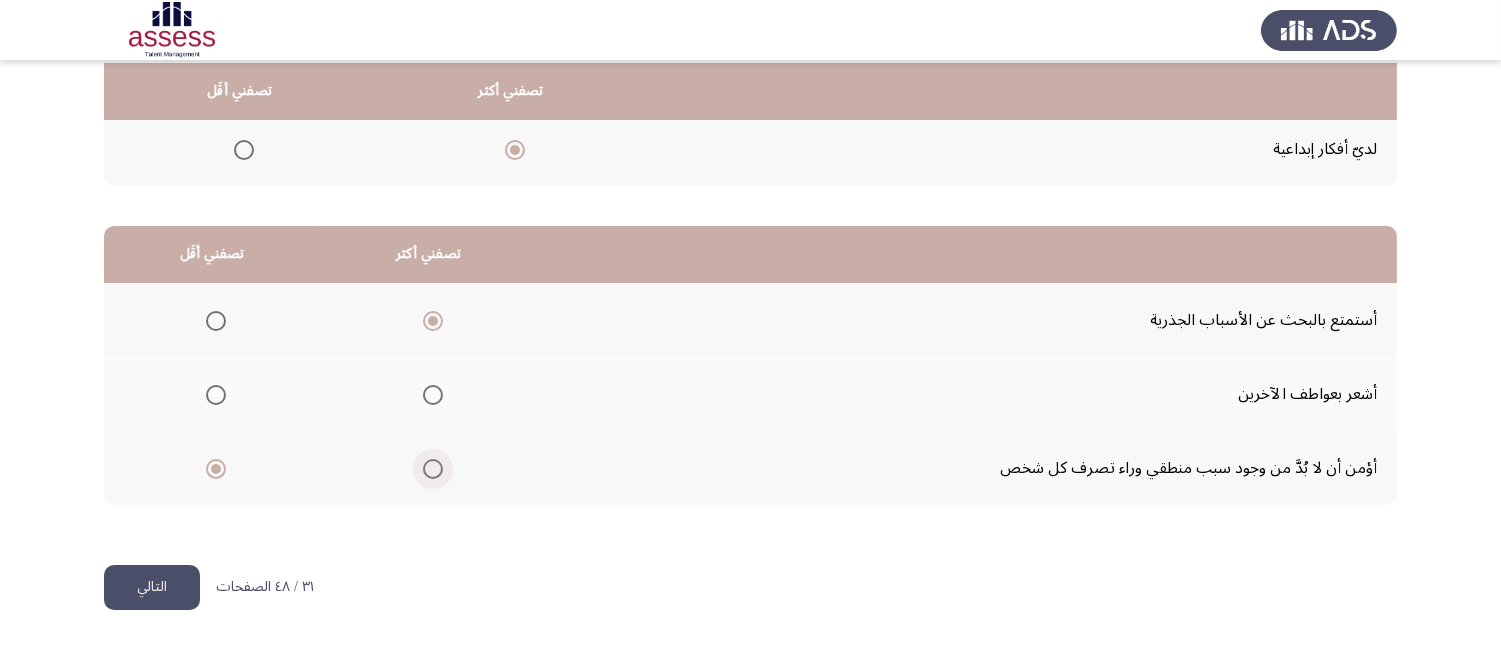 click at bounding box center [433, 469] 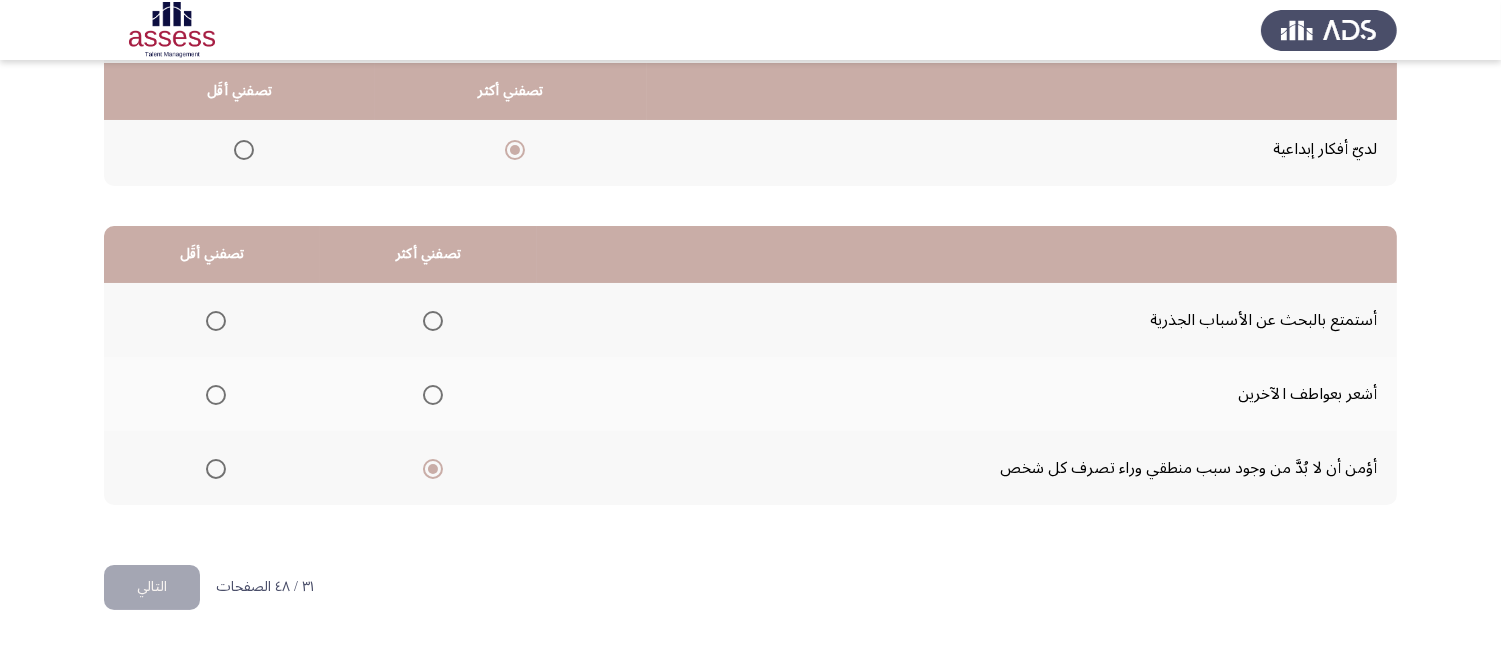 click at bounding box center [216, 321] 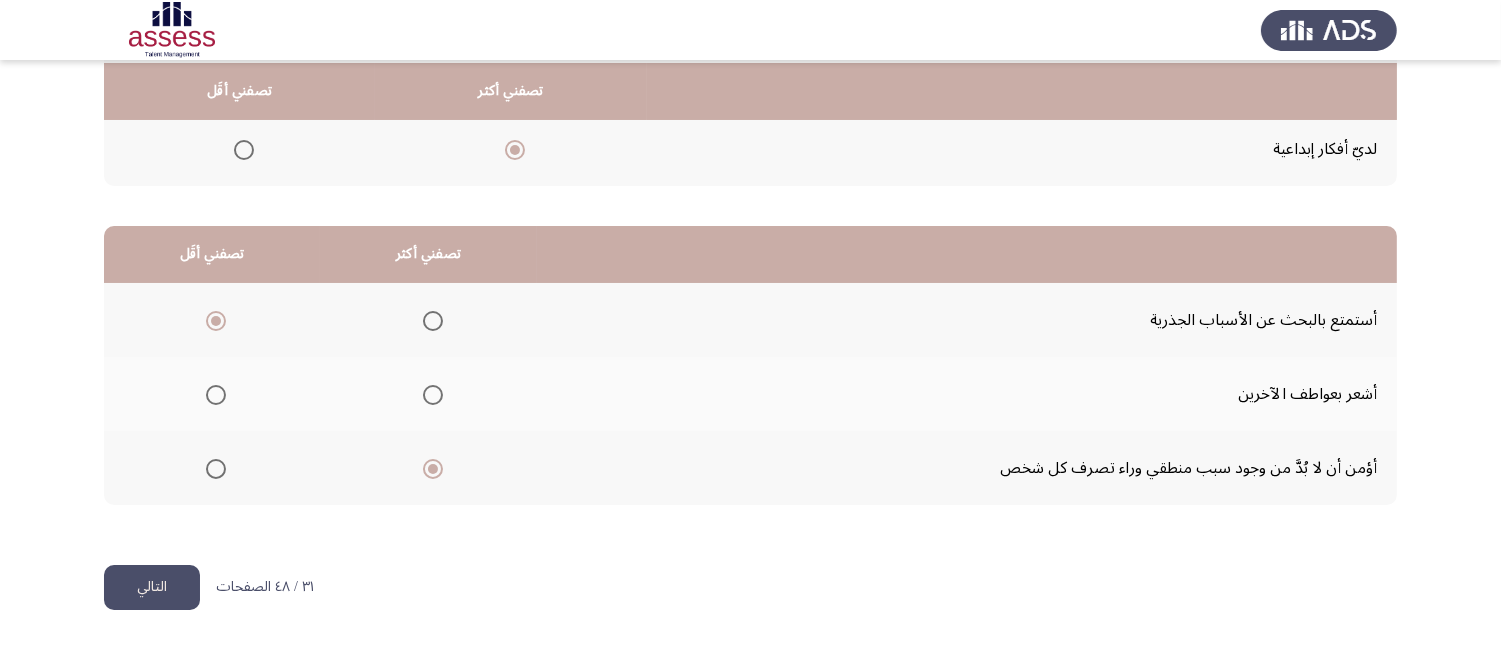 click on "التالي" 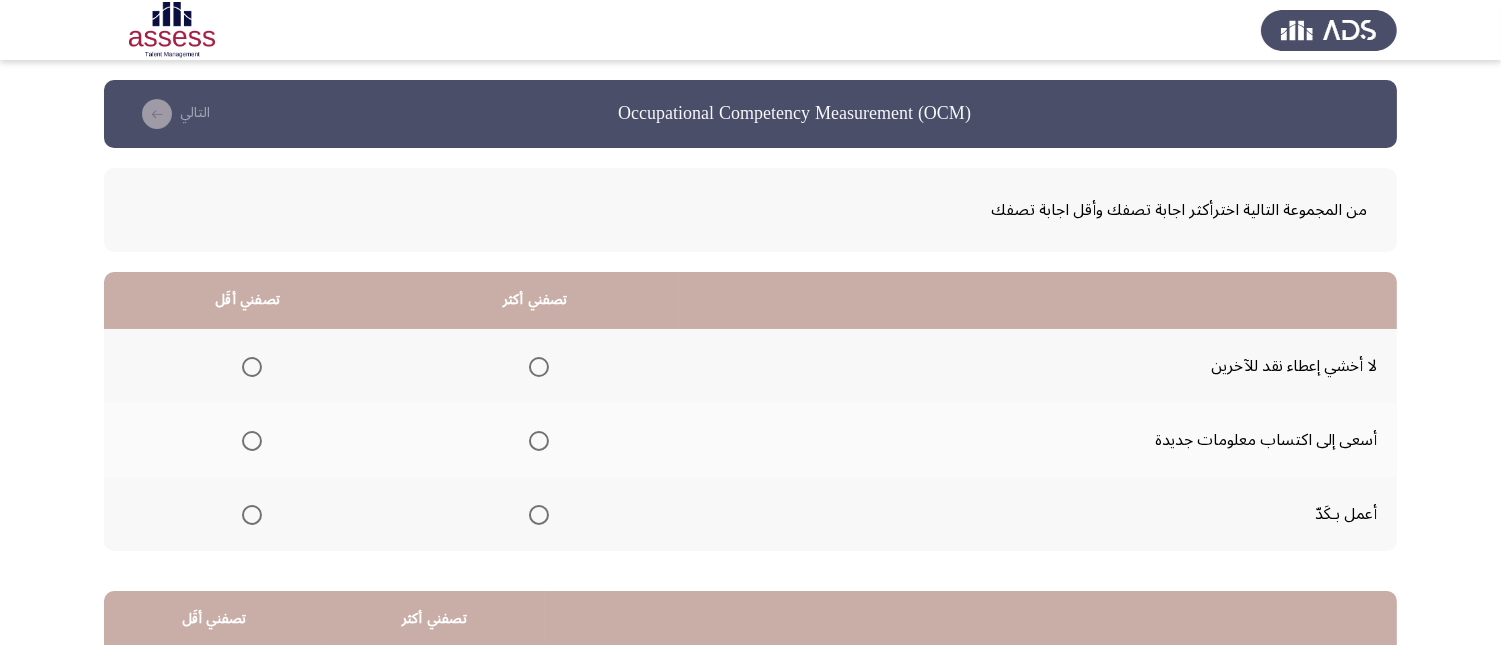 click at bounding box center [539, 441] 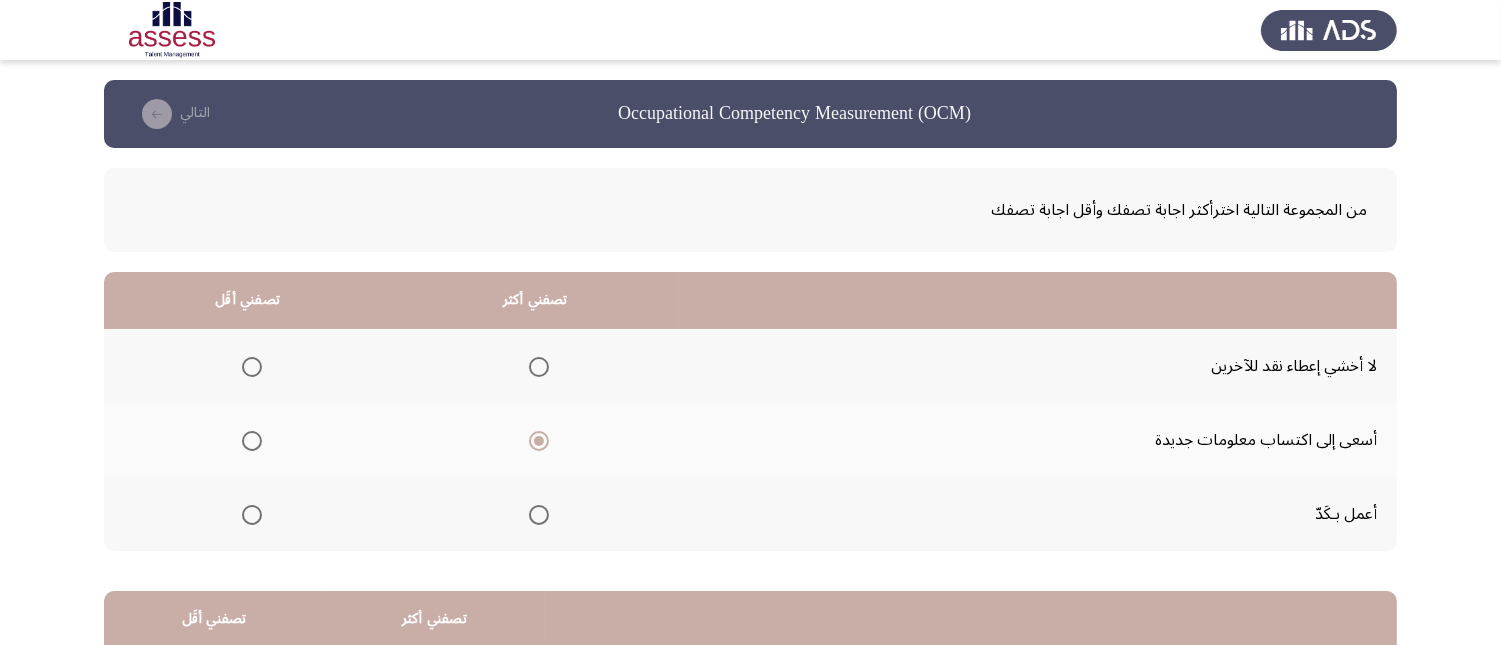 click 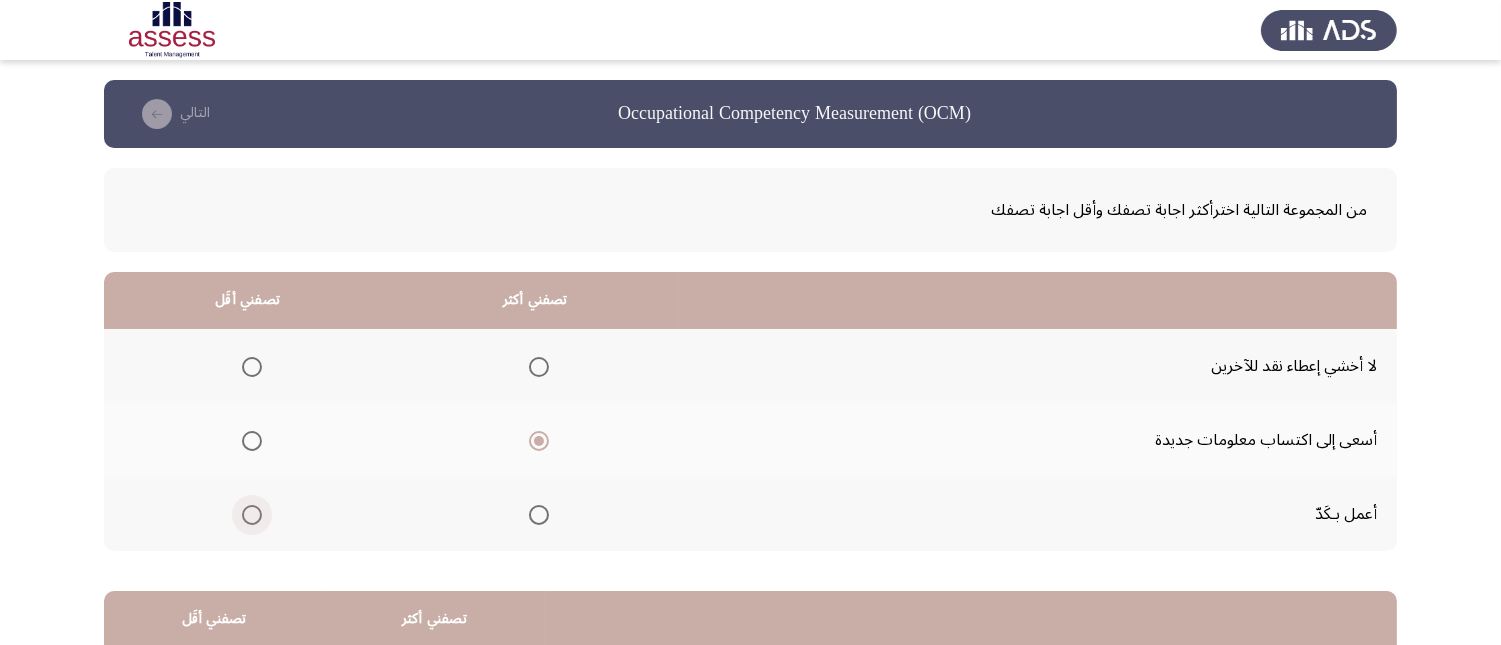 click at bounding box center [252, 515] 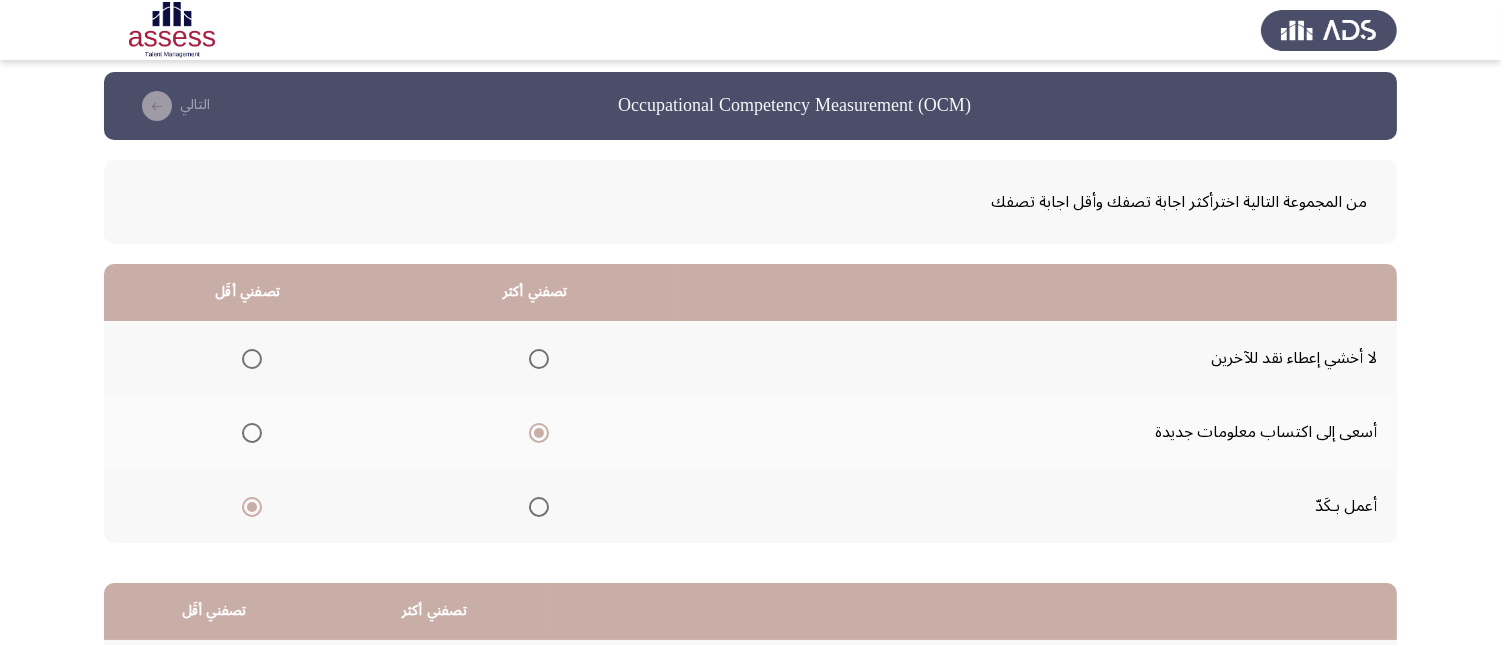 scroll, scrollTop: 0, scrollLeft: 0, axis: both 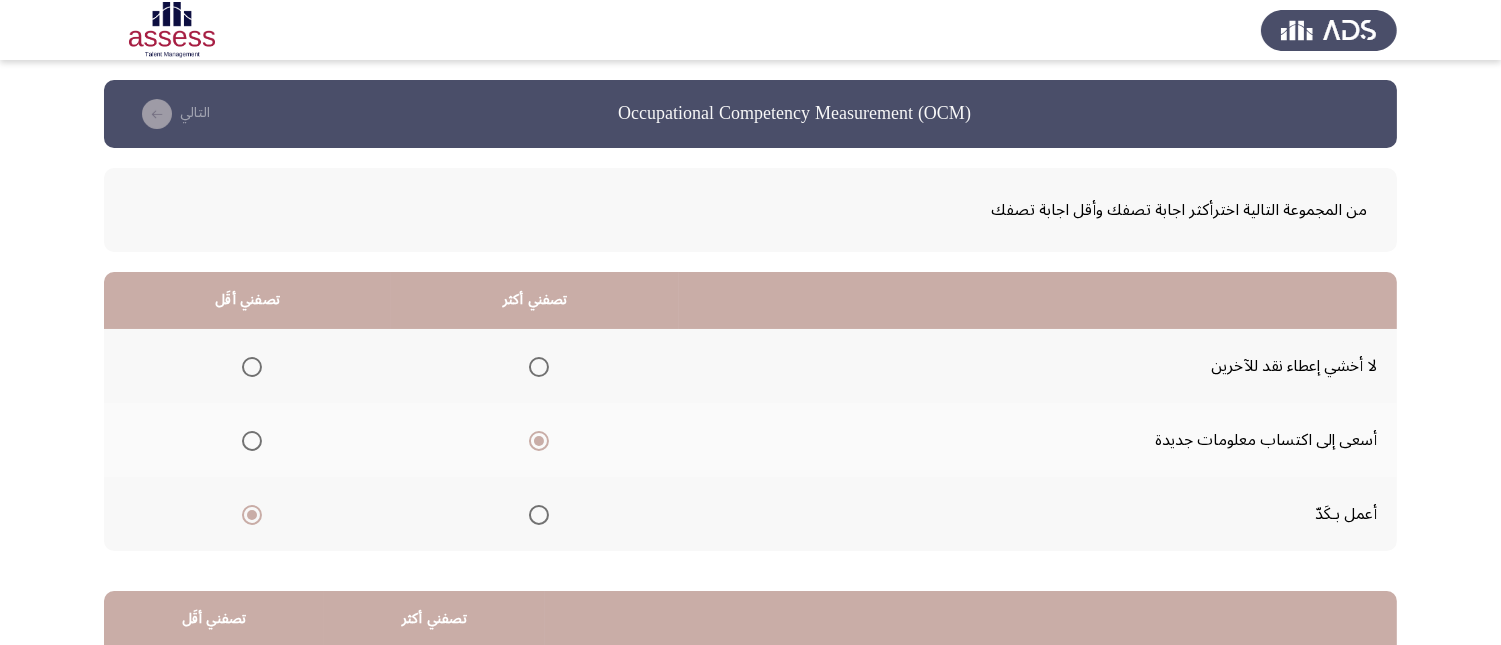 click at bounding box center (539, 515) 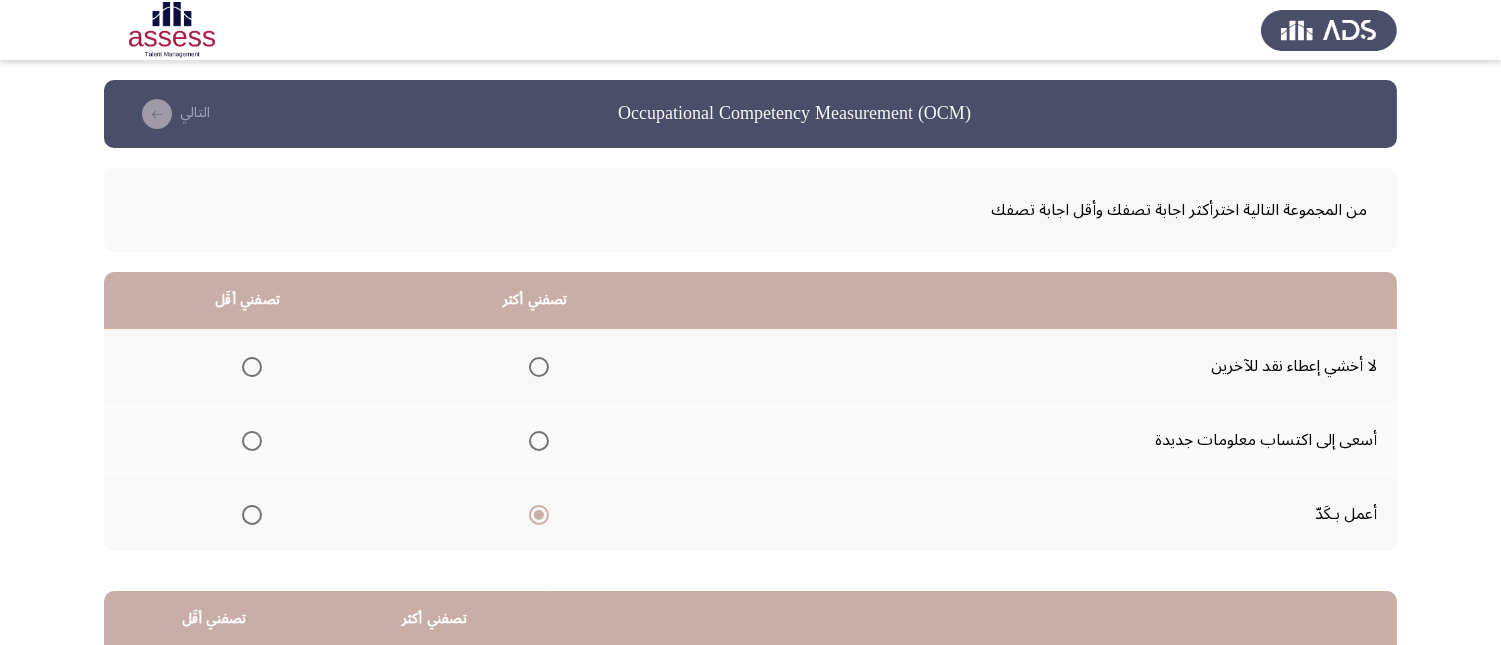 click at bounding box center [539, 441] 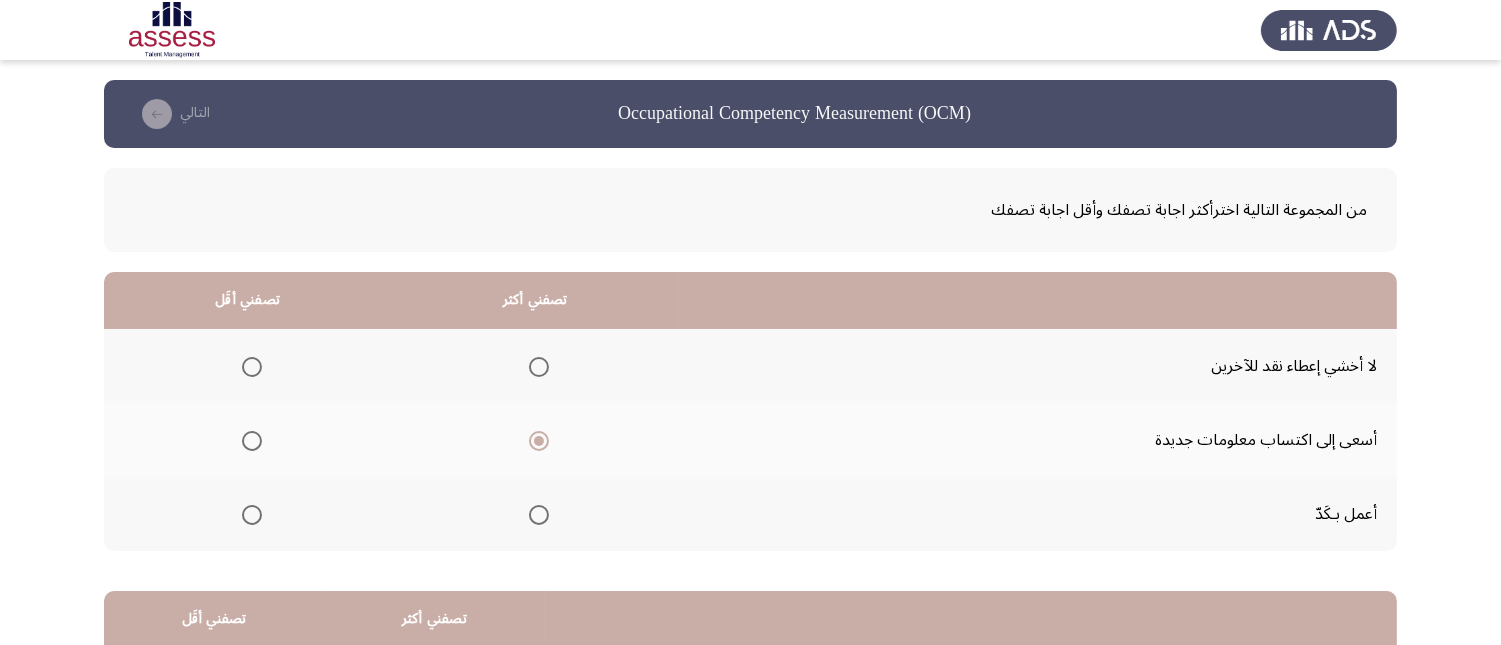 click at bounding box center [252, 515] 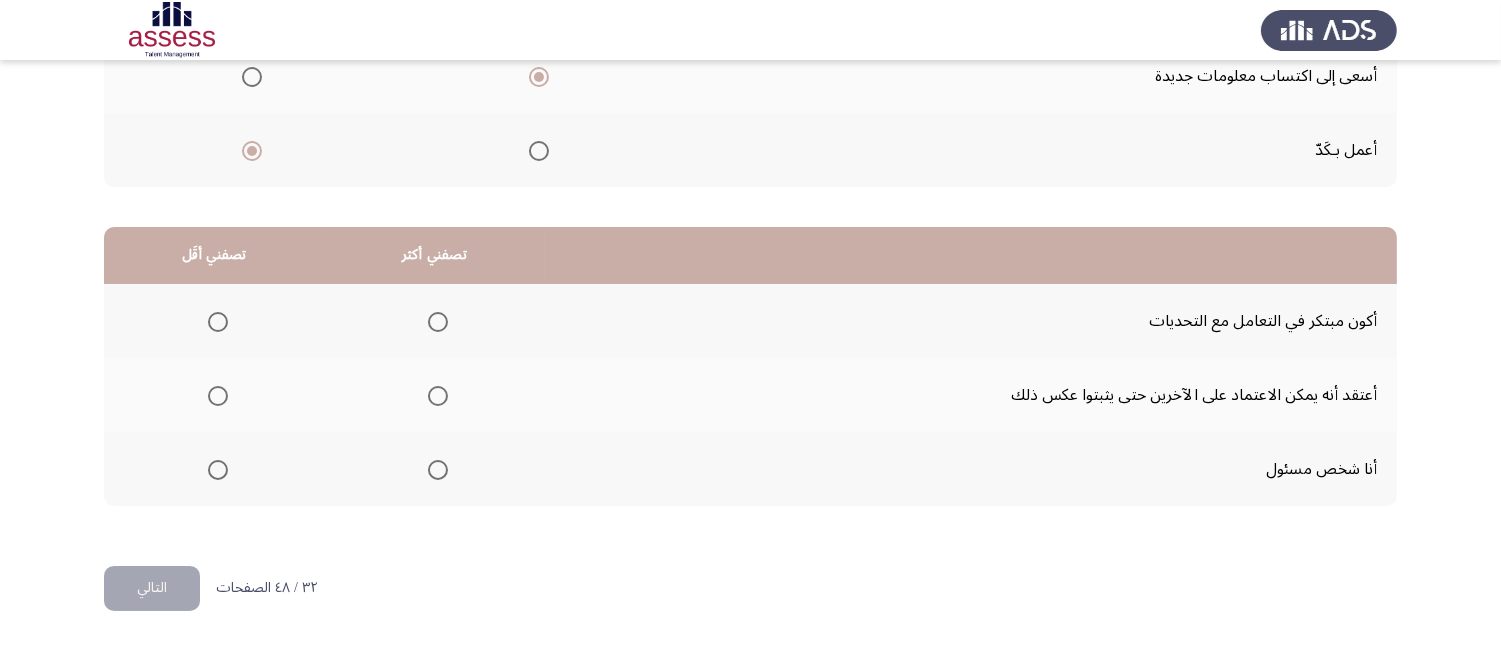 scroll, scrollTop: 367, scrollLeft: 0, axis: vertical 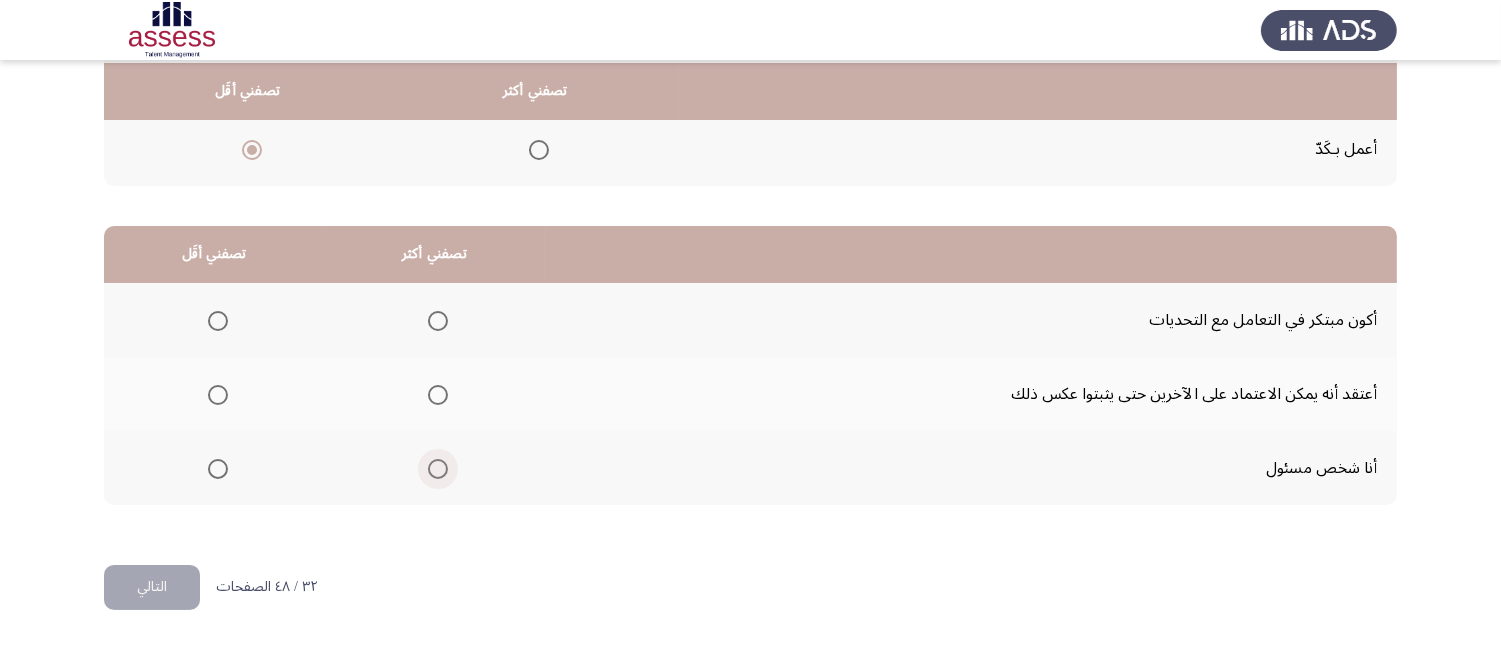 click at bounding box center (438, 469) 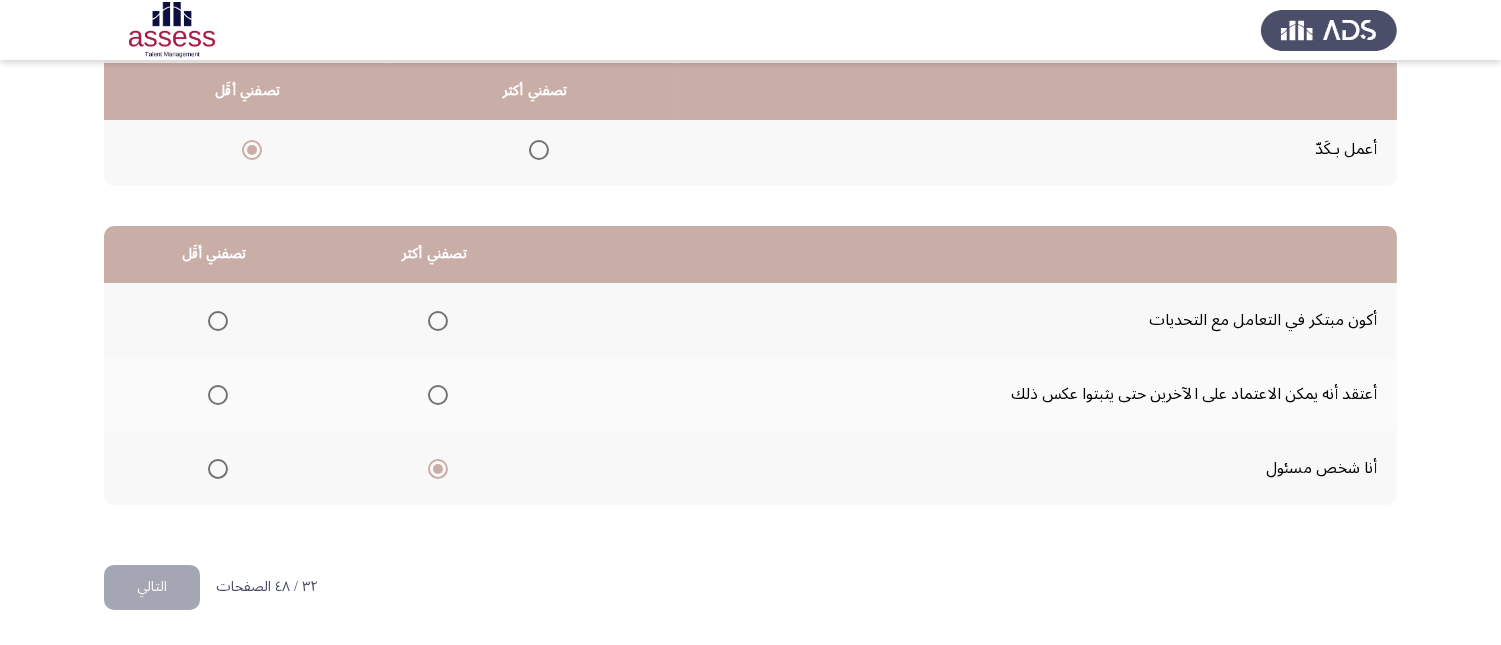 click at bounding box center [218, 395] 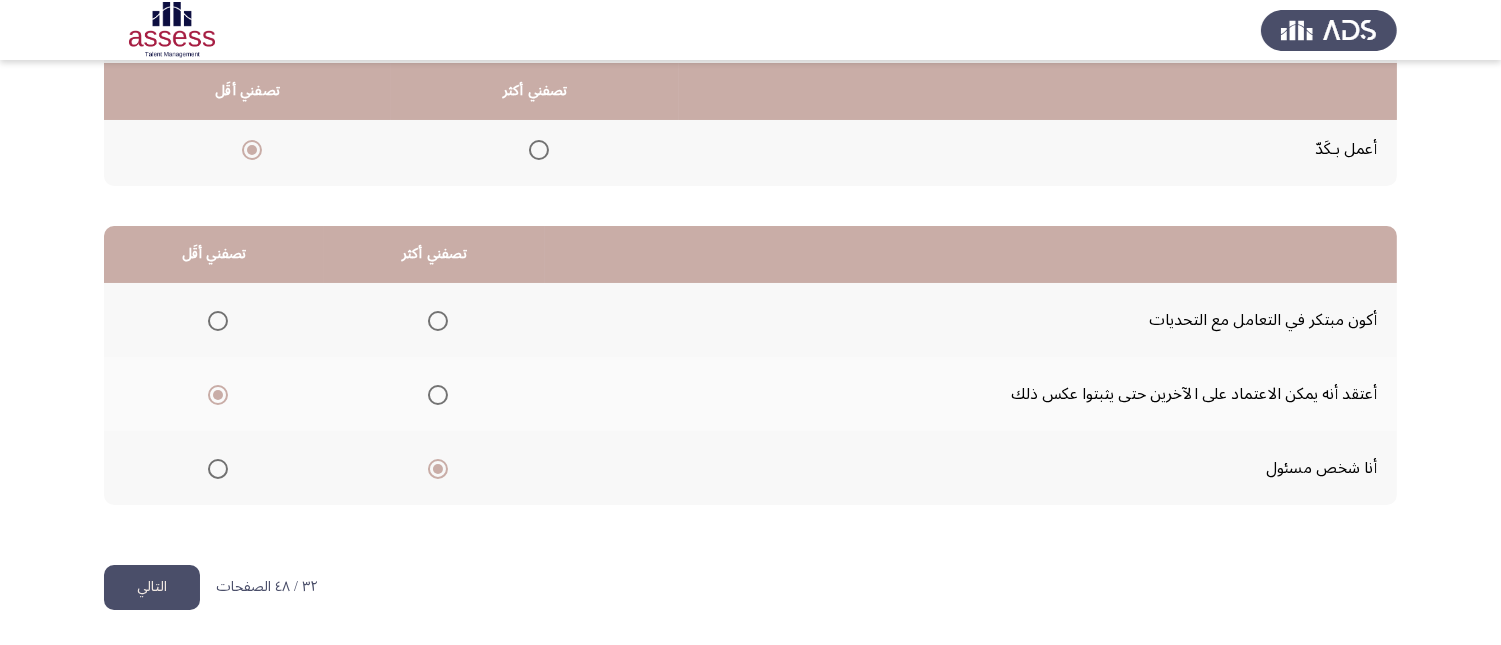 click at bounding box center [218, 321] 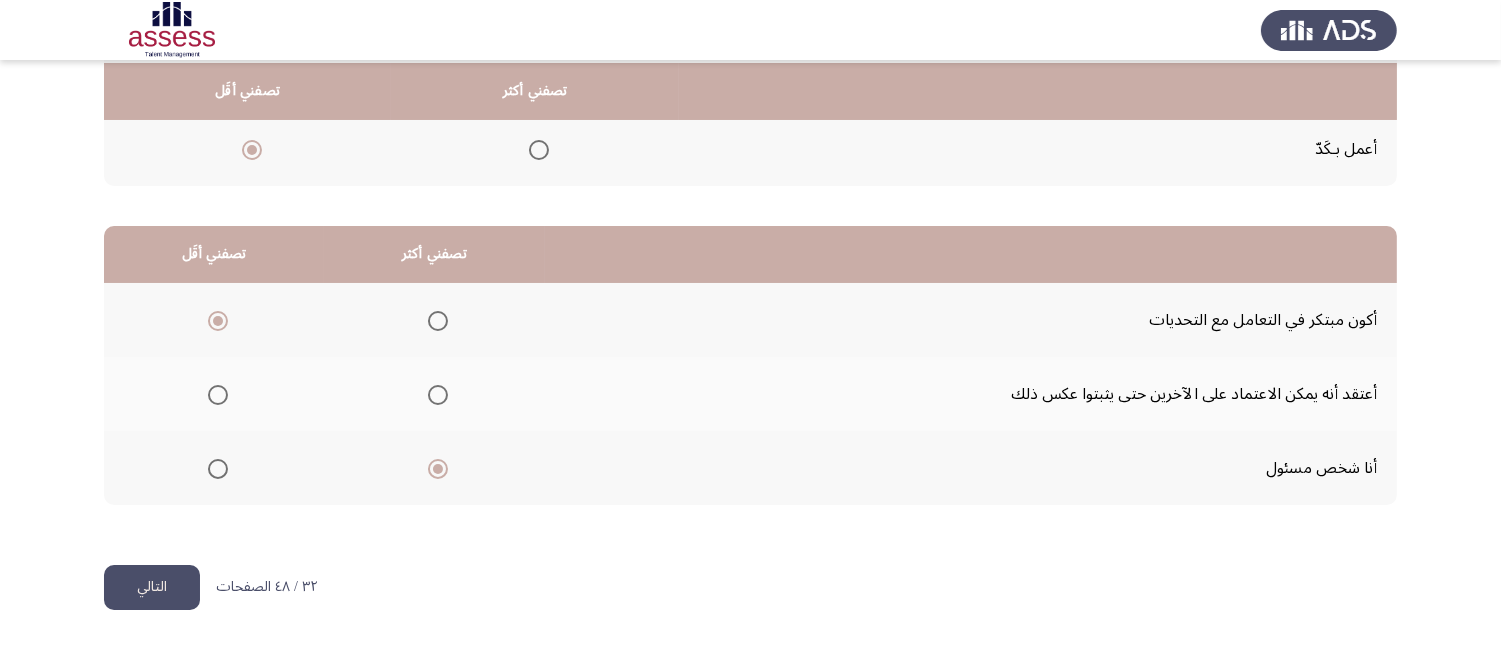 click at bounding box center (218, 395) 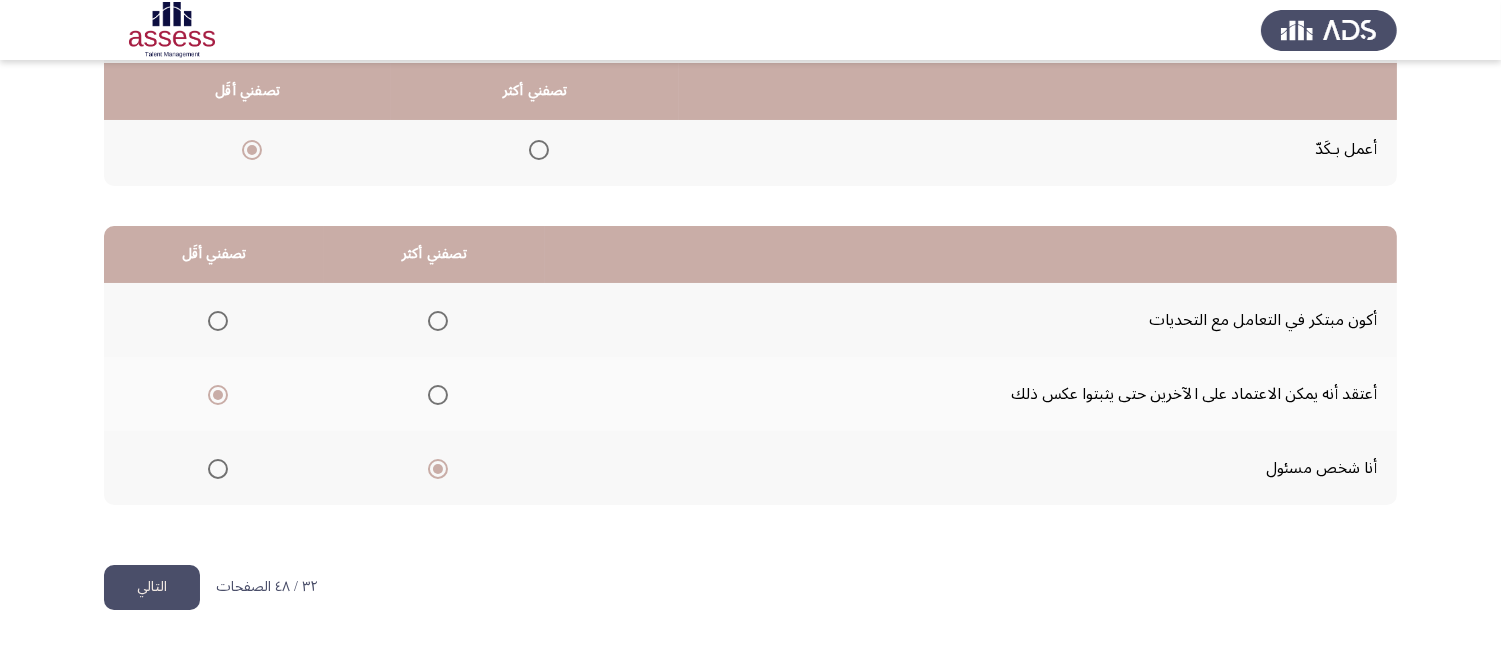 click on "التالي" 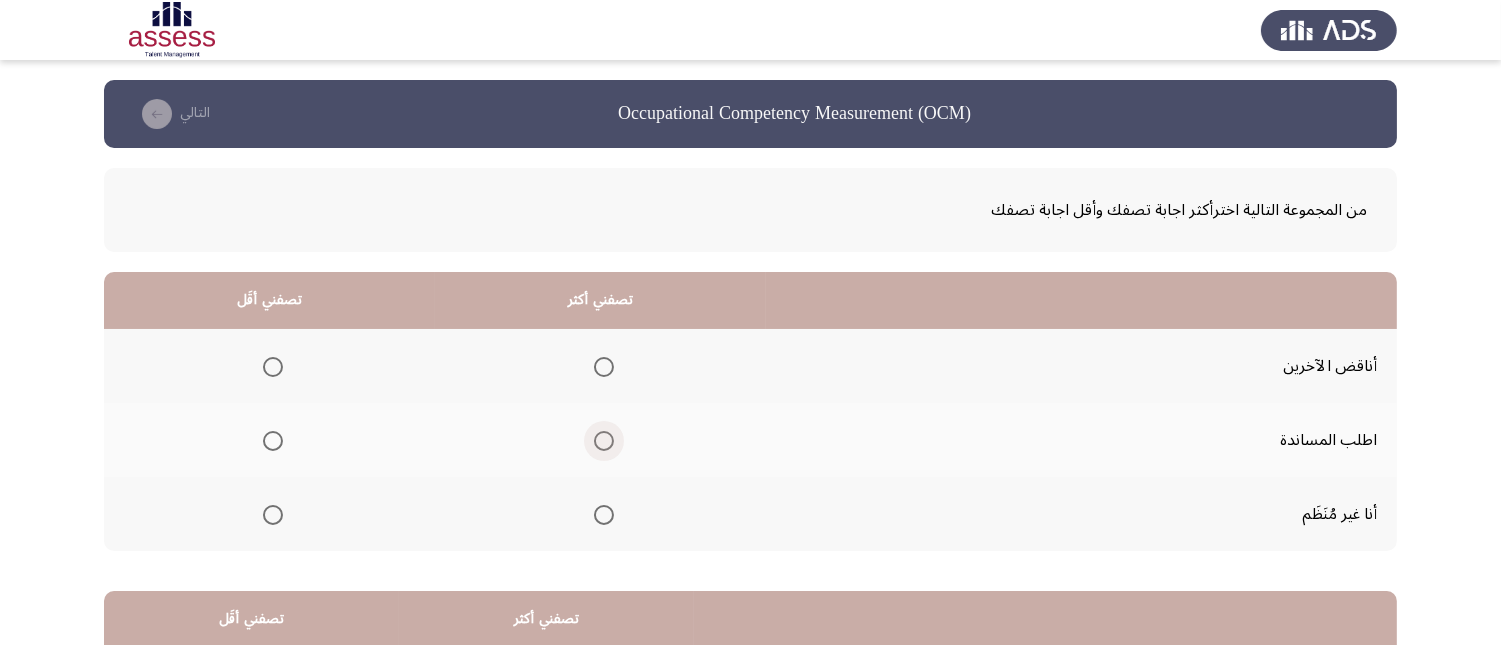 click at bounding box center (604, 441) 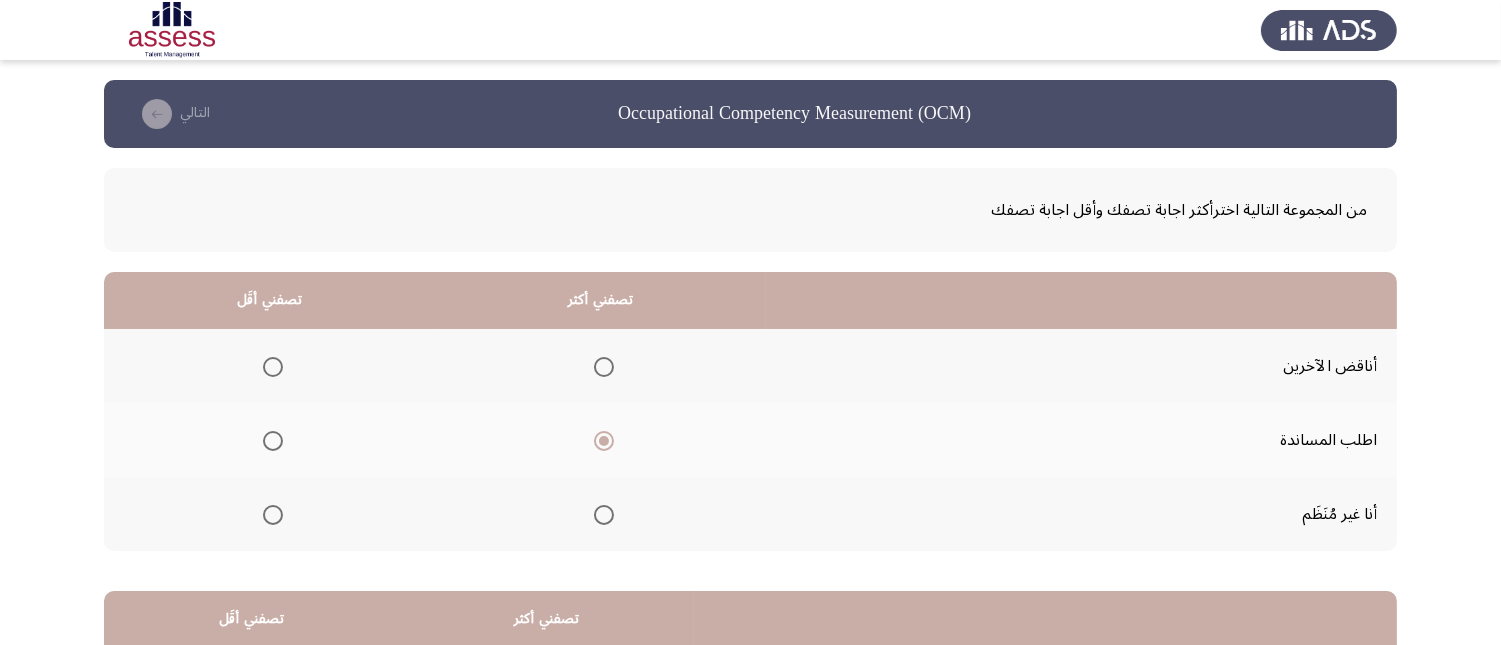 click at bounding box center (273, 367) 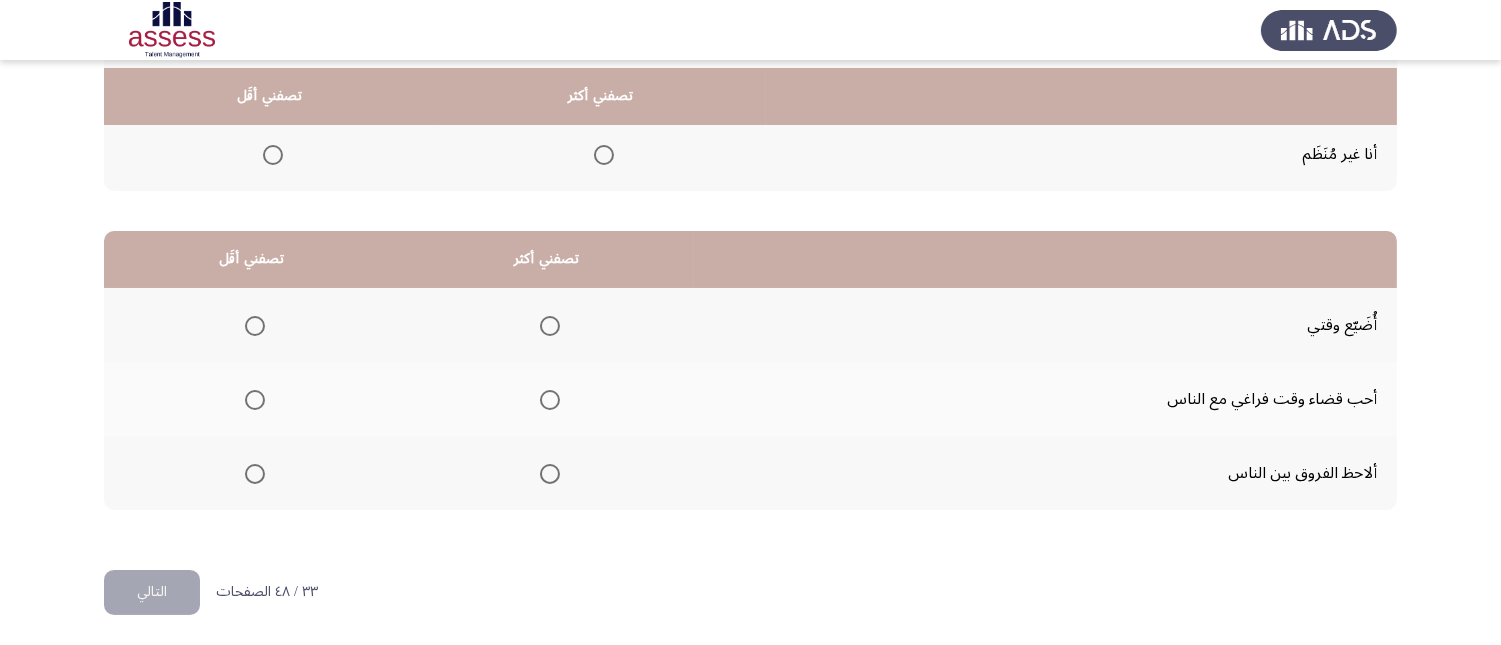 scroll, scrollTop: 367, scrollLeft: 0, axis: vertical 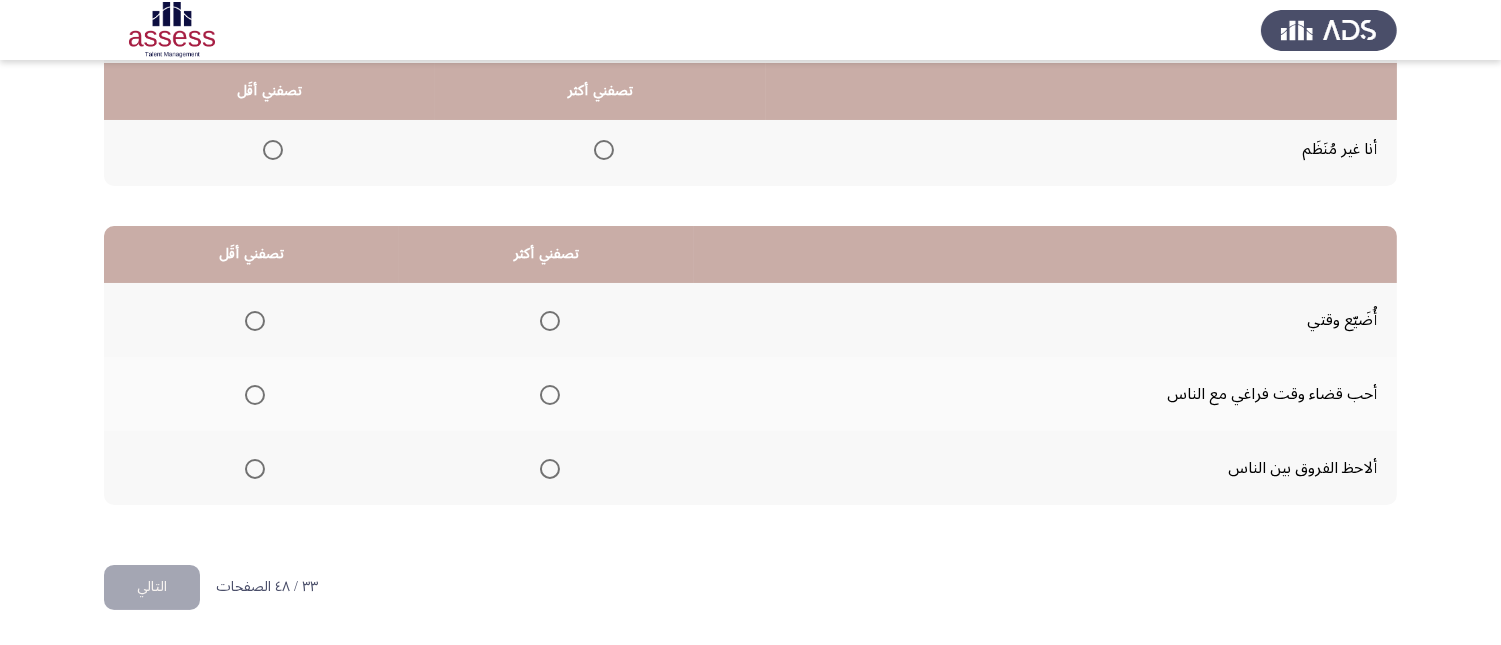 click at bounding box center [550, 469] 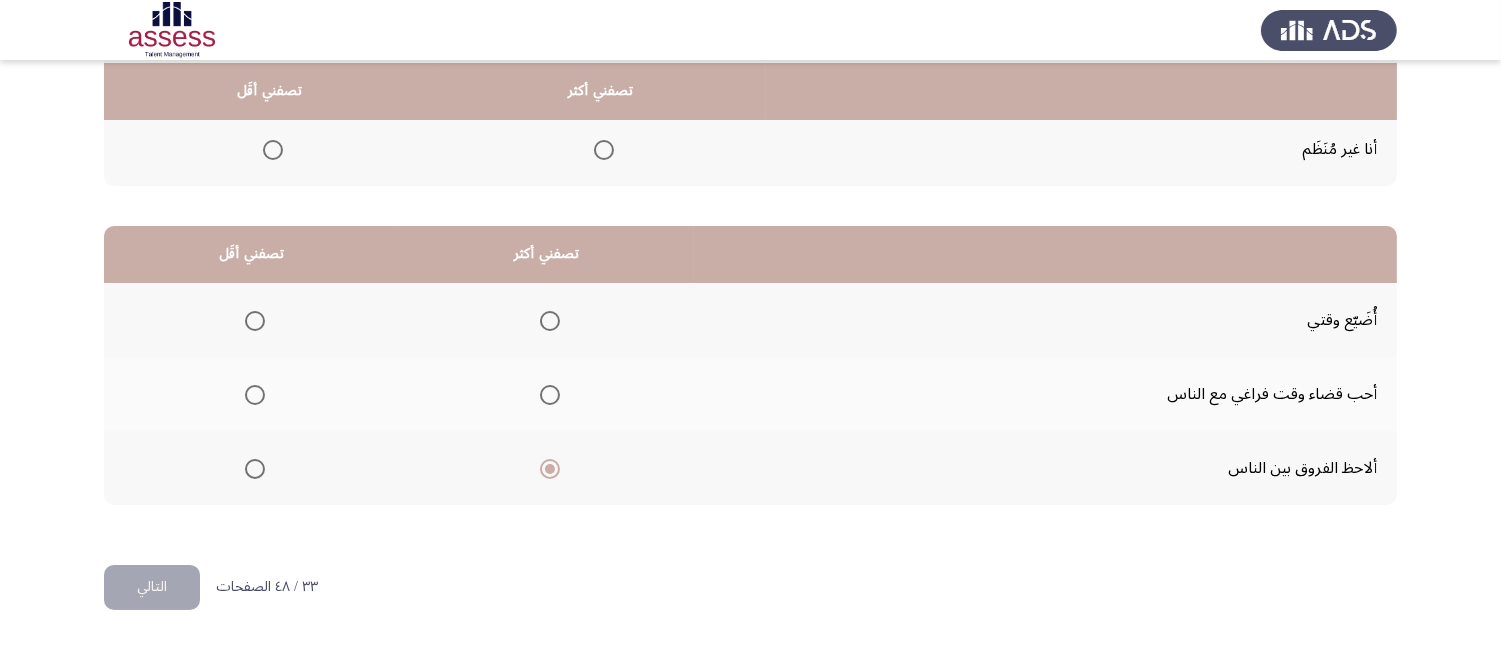 click at bounding box center (255, 395) 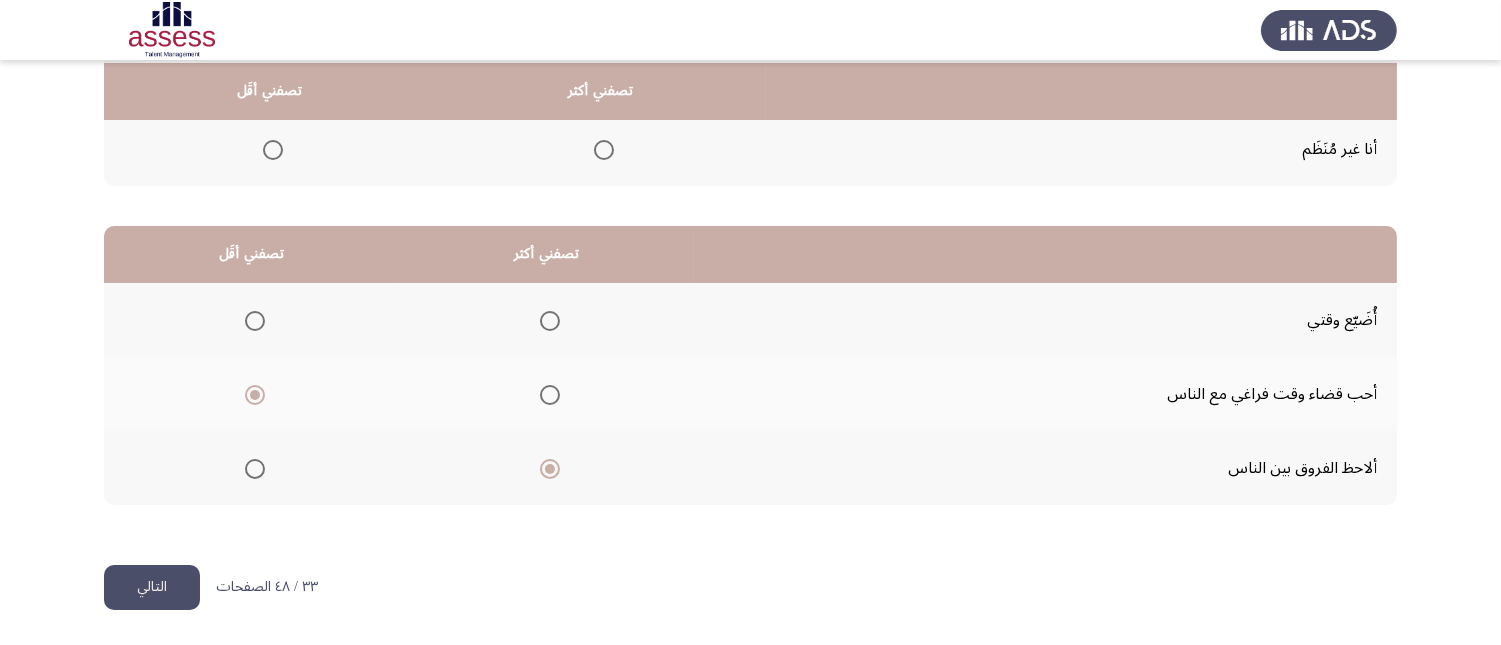 click on "التالي" 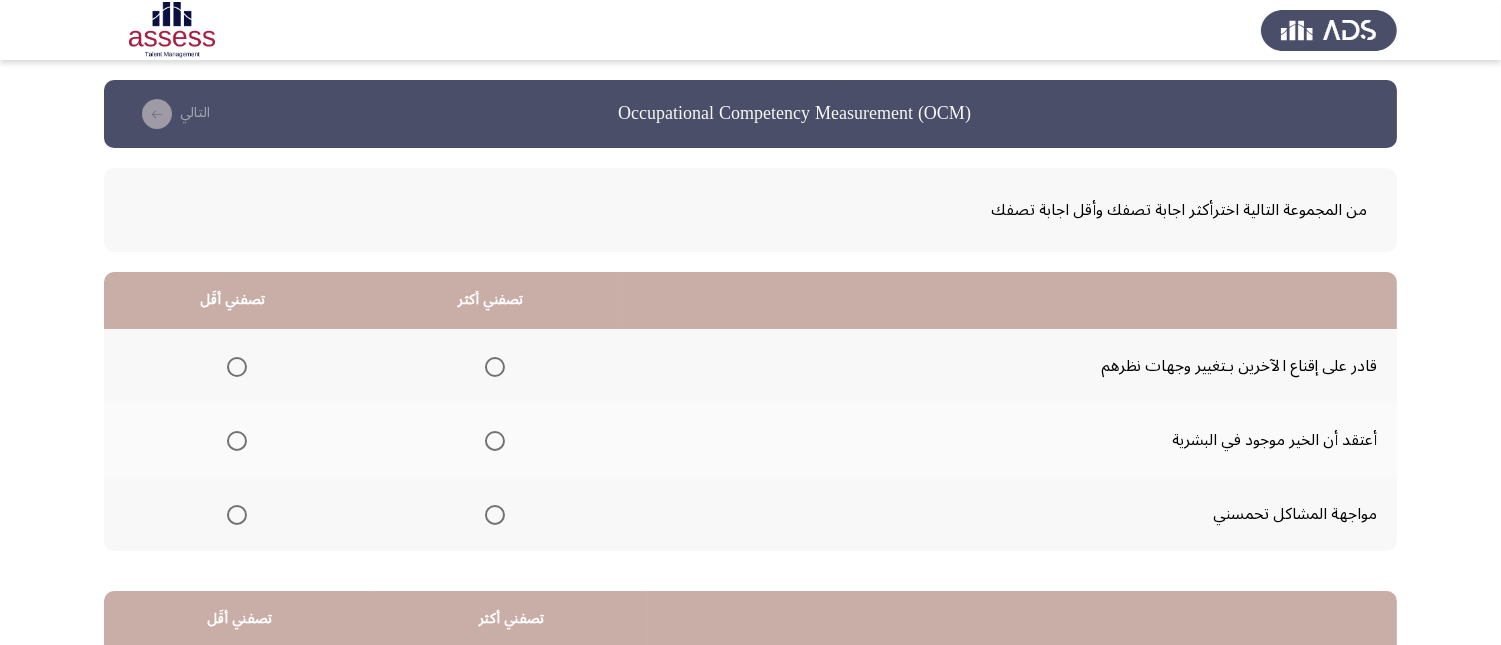 click at bounding box center (495, 515) 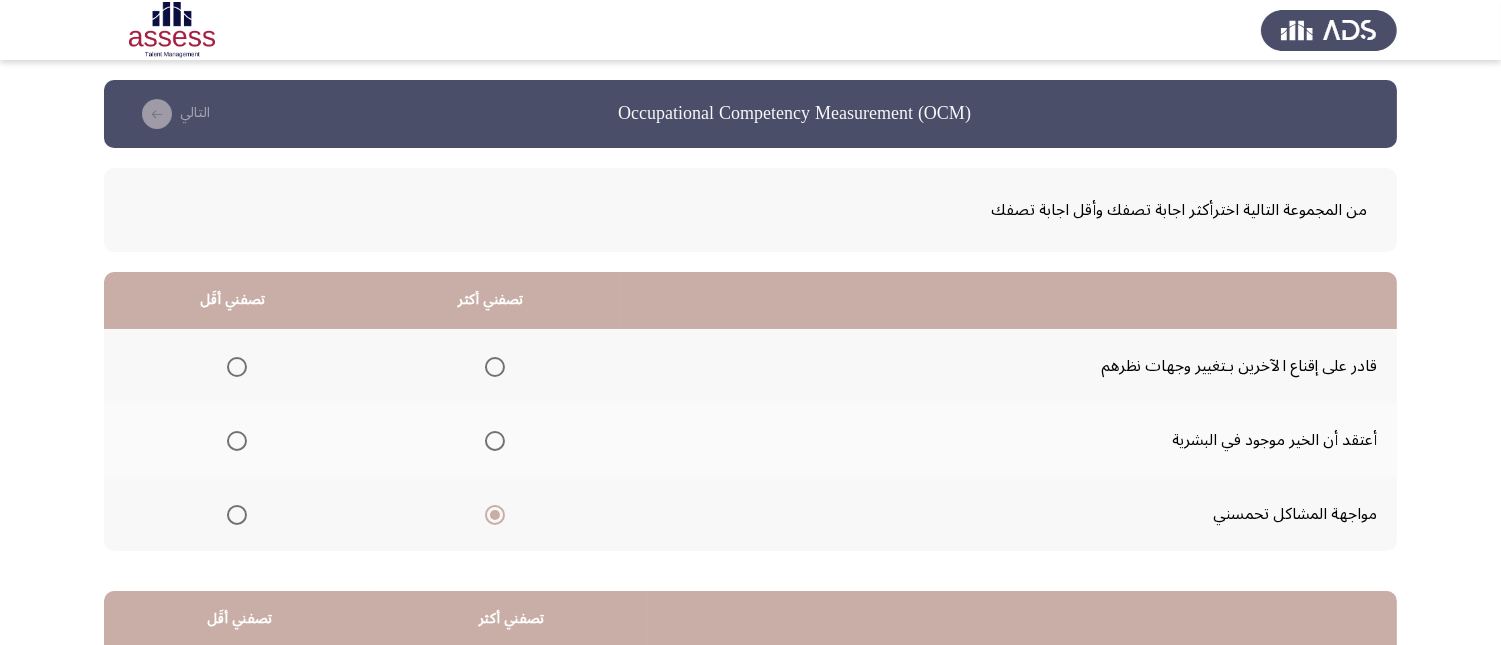 click at bounding box center (495, 441) 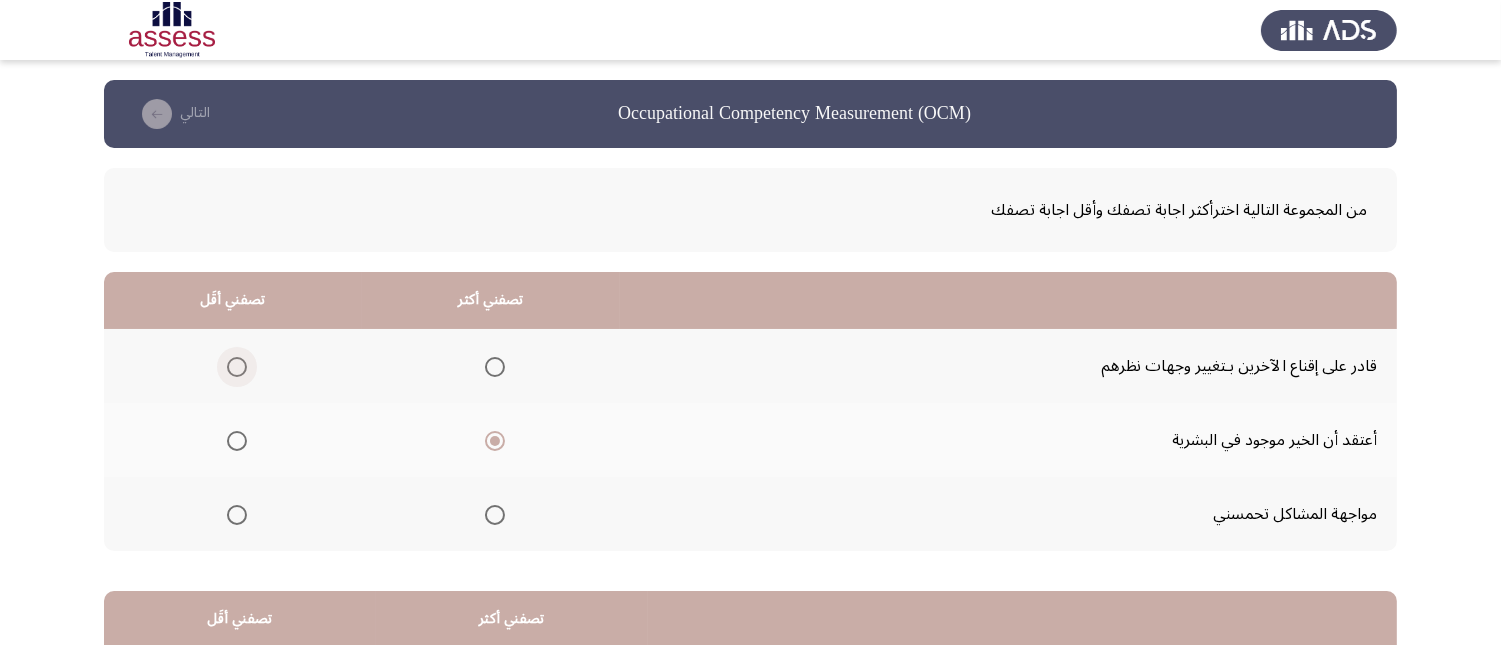 click at bounding box center [237, 367] 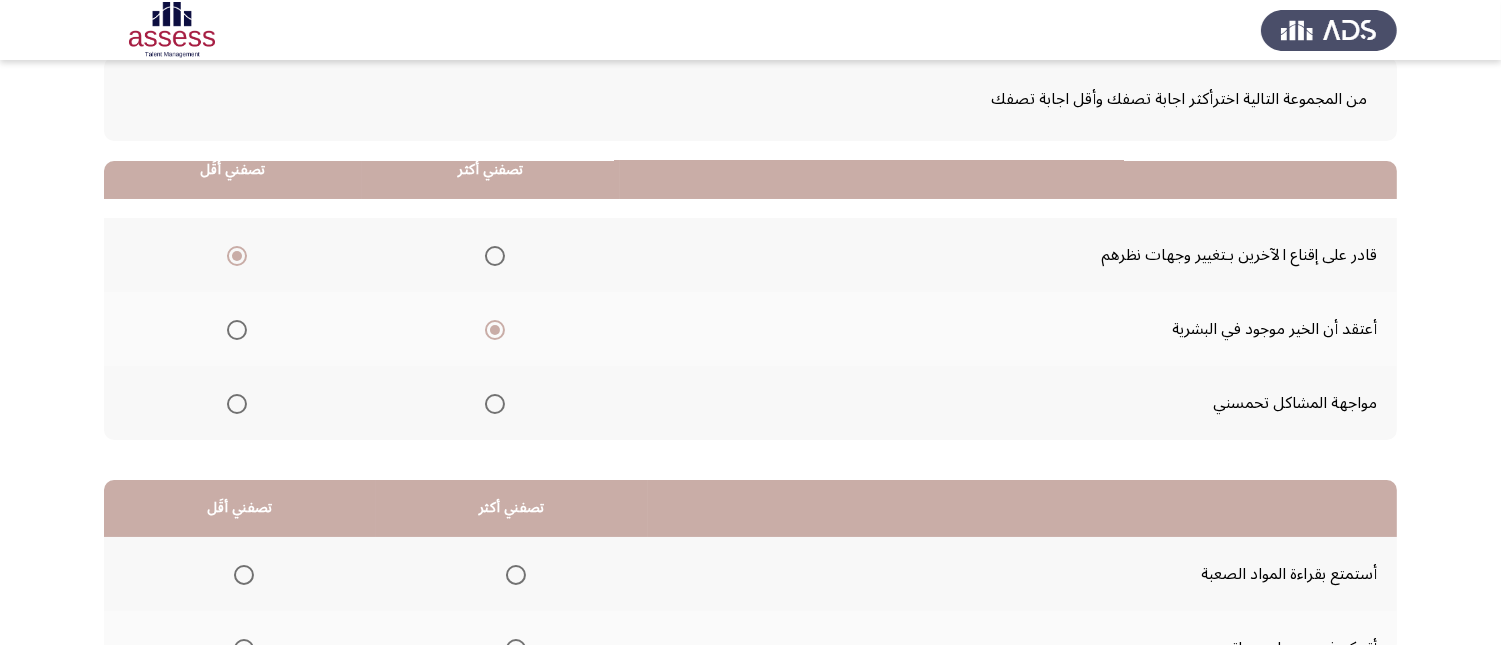 scroll, scrollTop: 333, scrollLeft: 0, axis: vertical 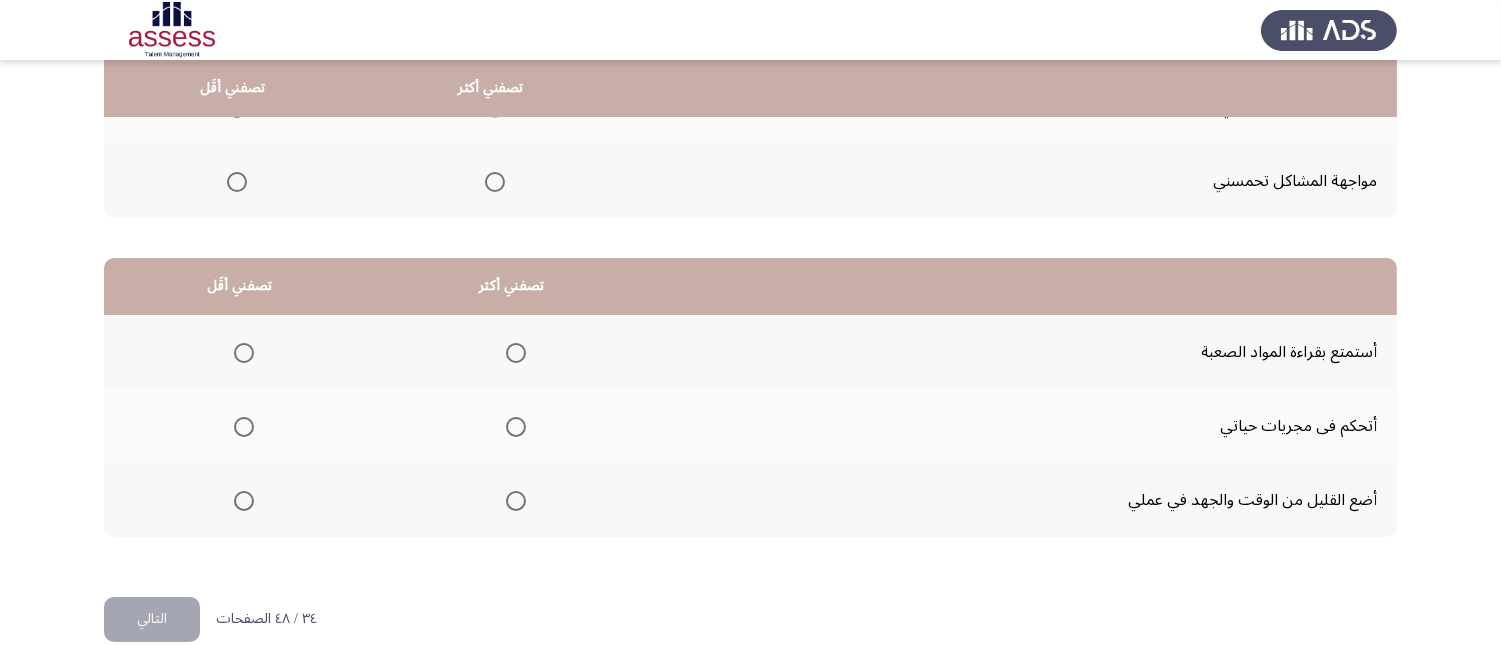 click at bounding box center [516, 353] 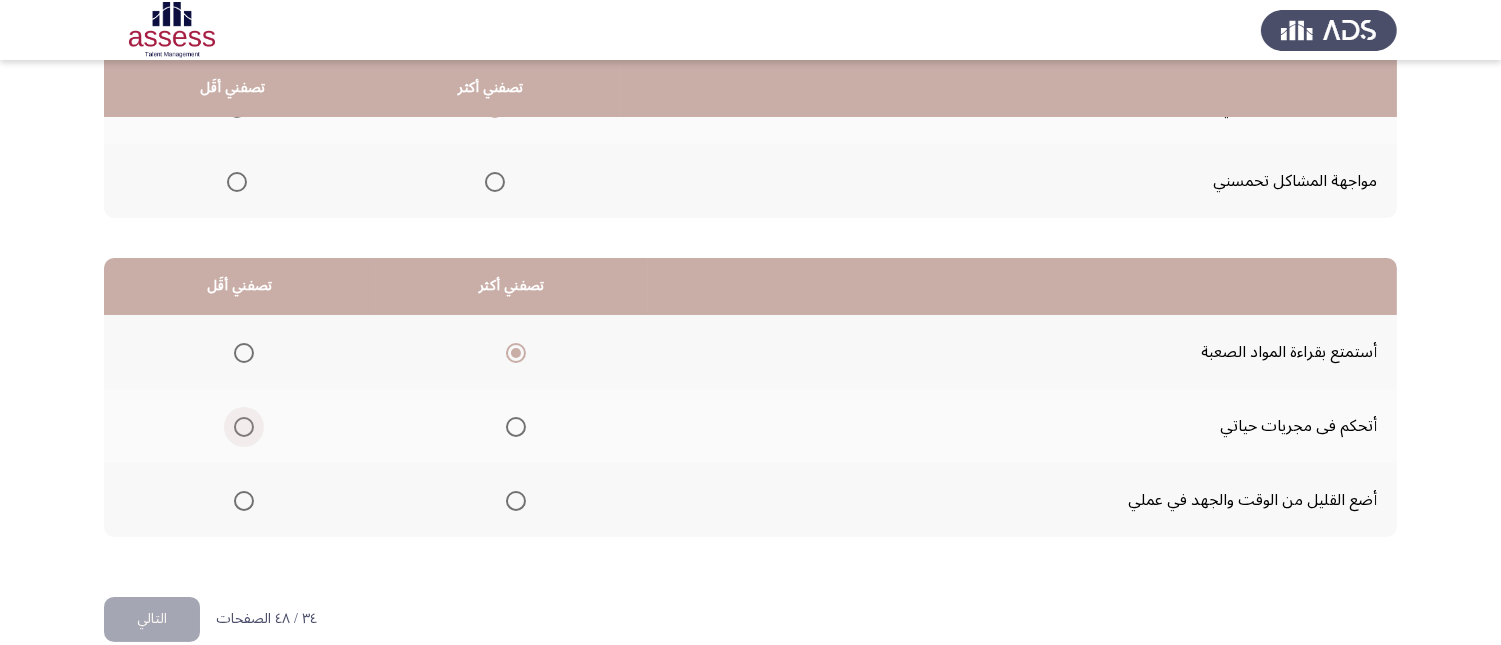 click at bounding box center [244, 427] 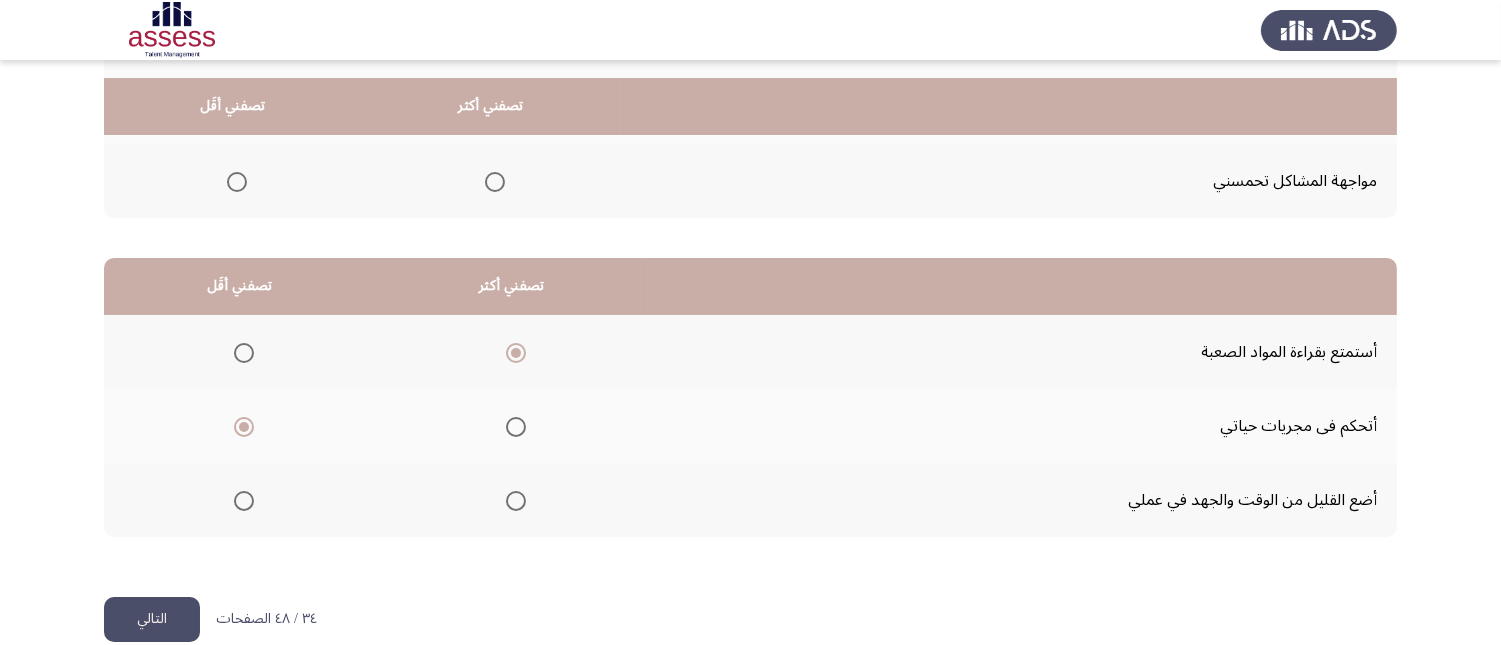 scroll, scrollTop: 367, scrollLeft: 0, axis: vertical 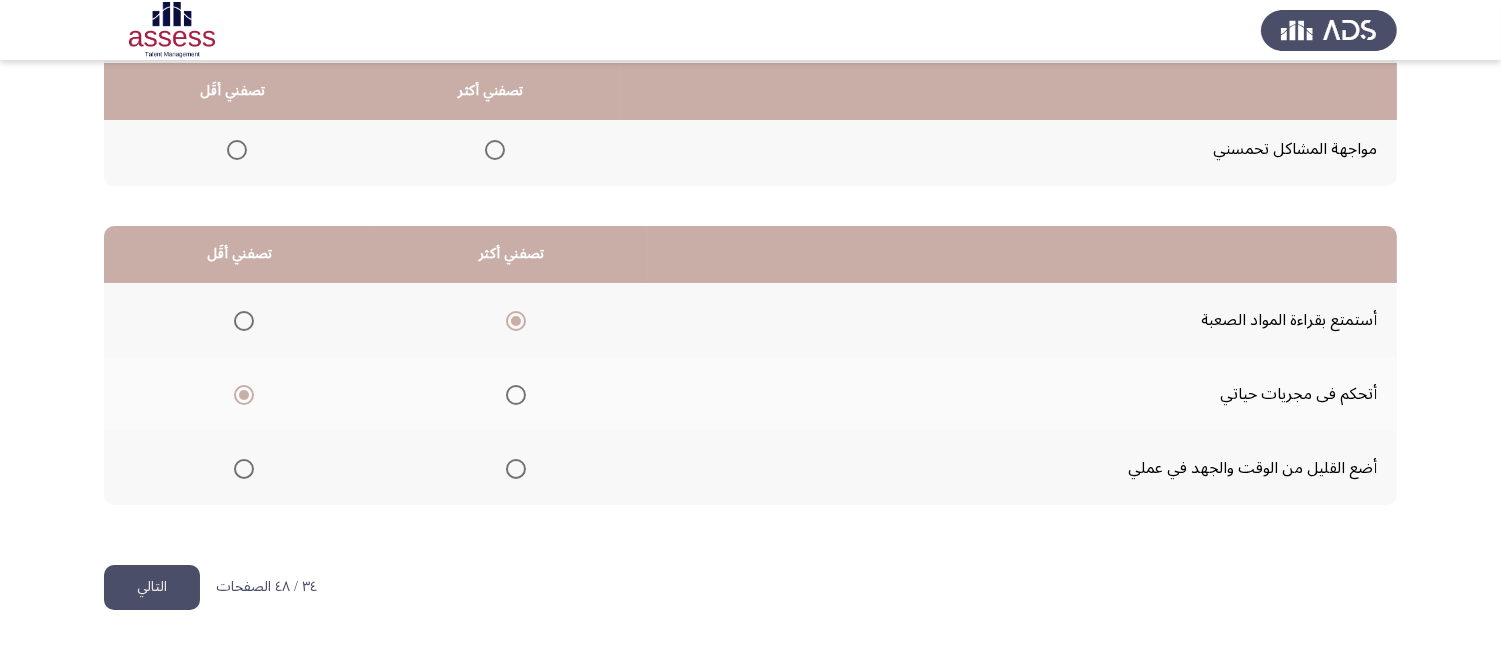 click on "التالي" 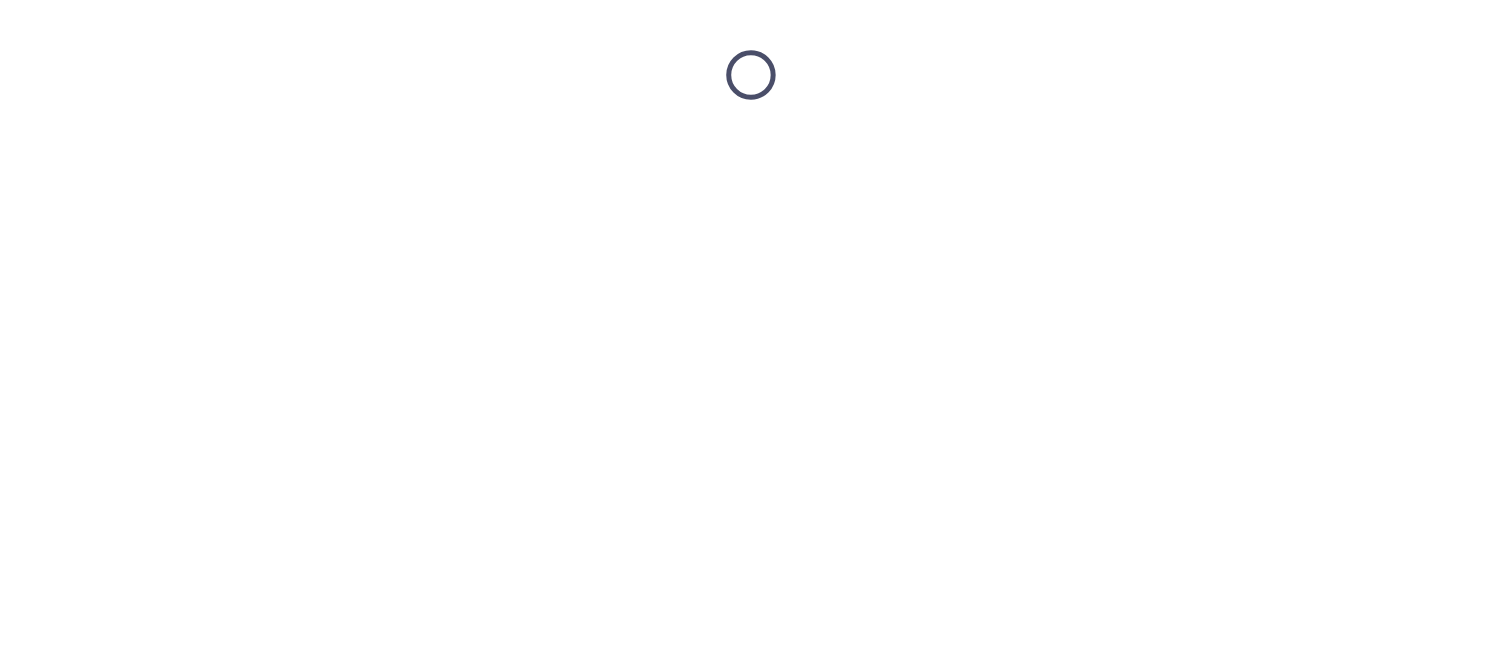 scroll, scrollTop: 0, scrollLeft: 0, axis: both 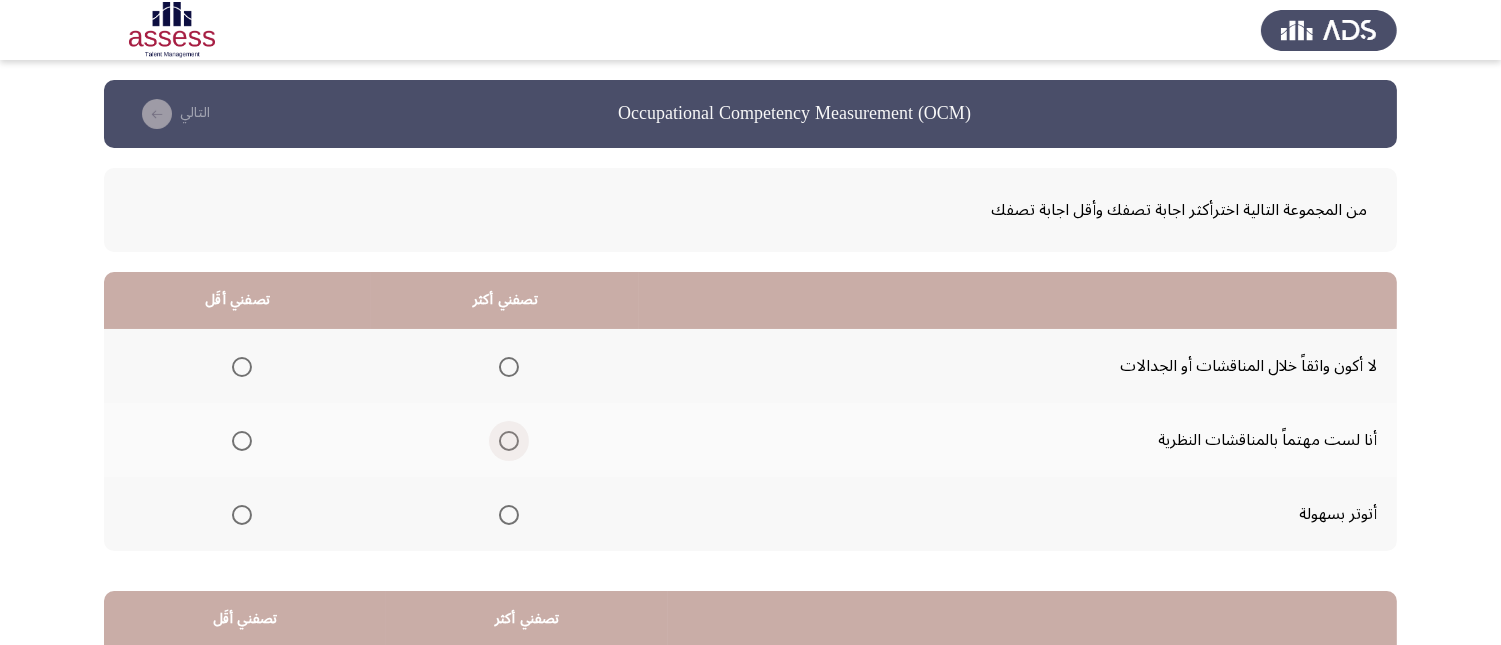 click at bounding box center [509, 441] 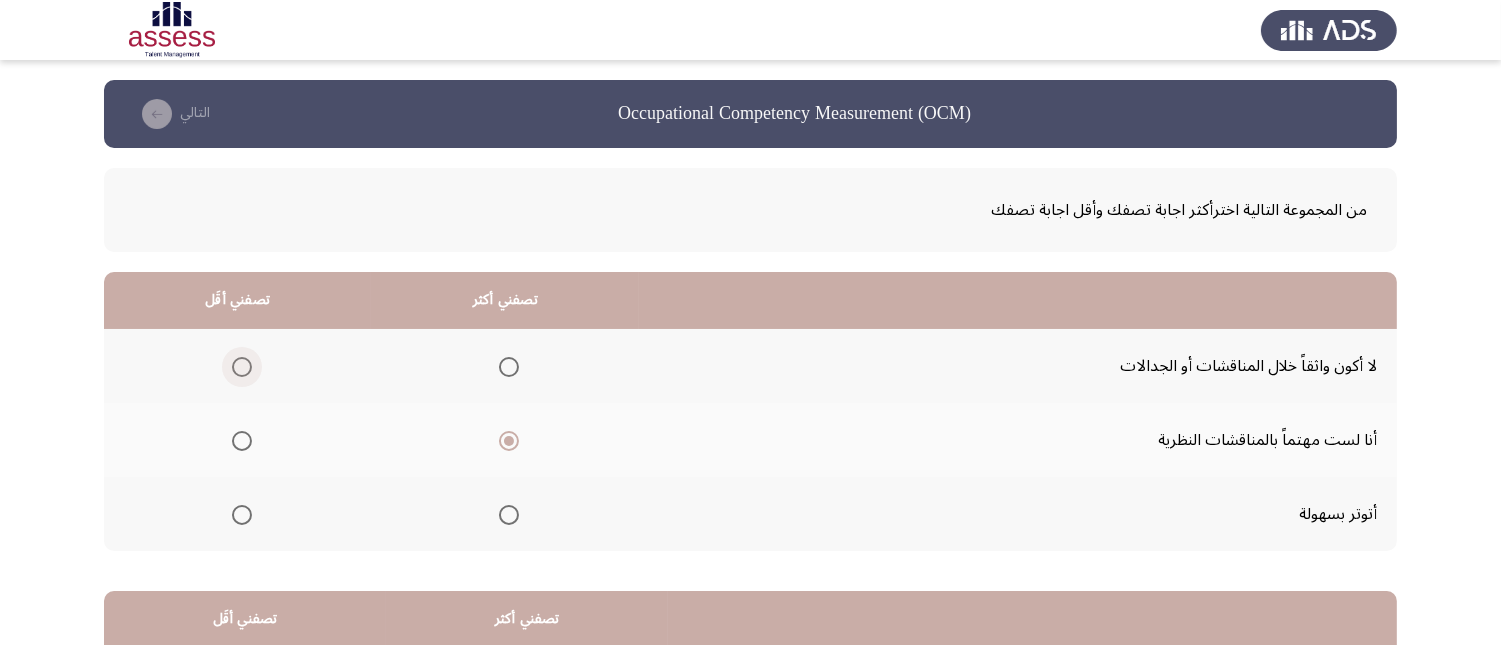 click at bounding box center (242, 367) 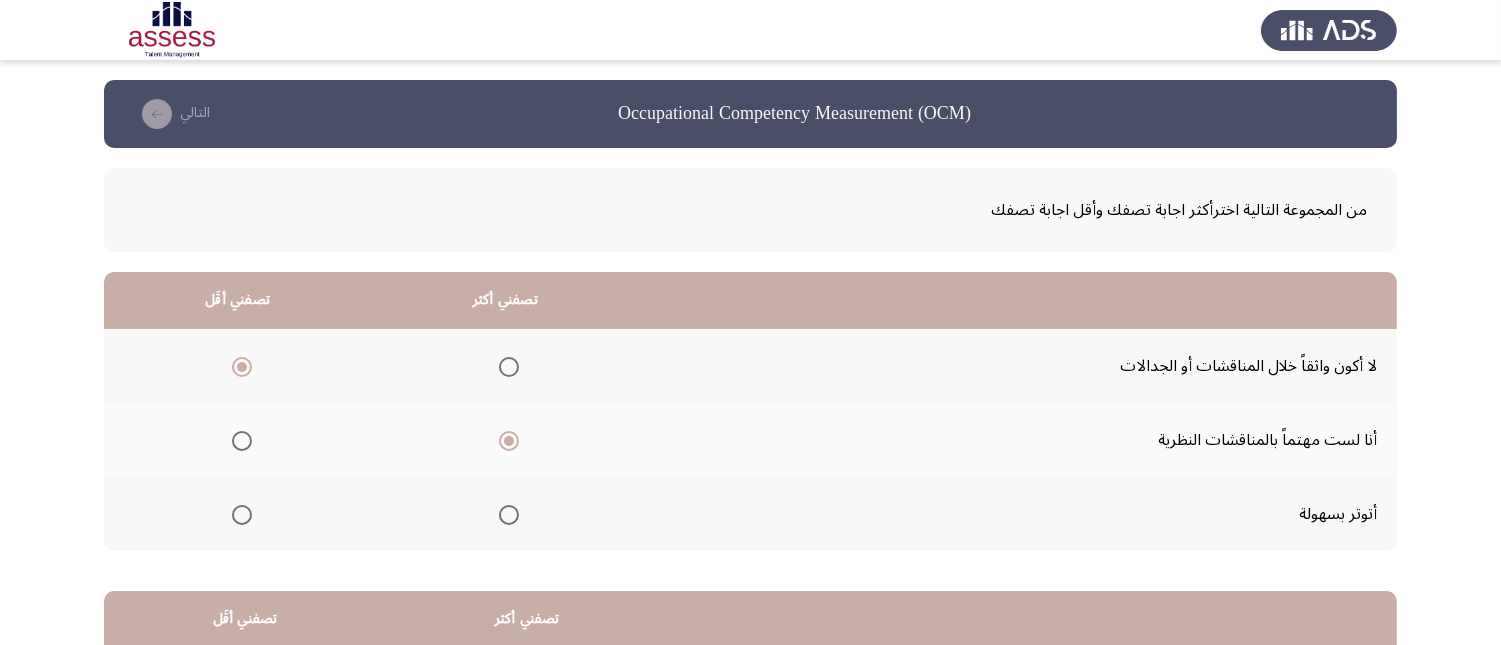click at bounding box center [242, 515] 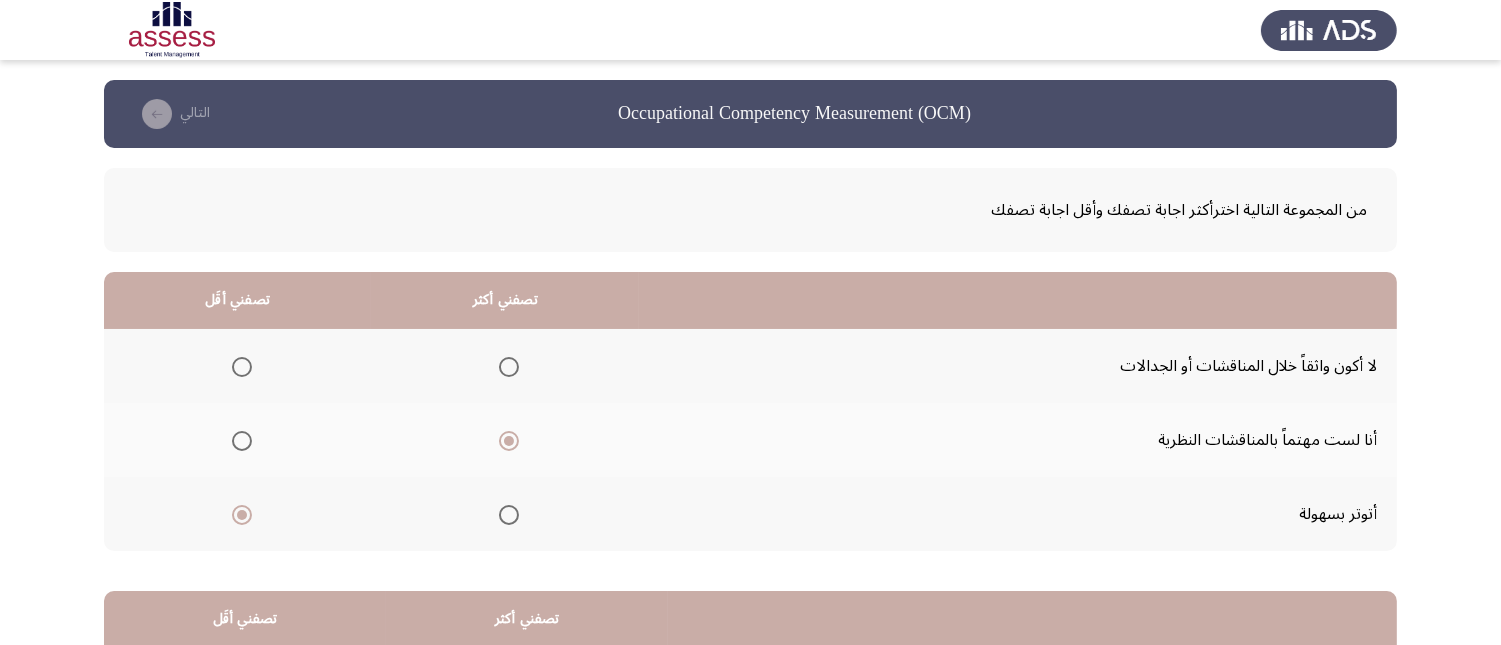 click at bounding box center (242, 367) 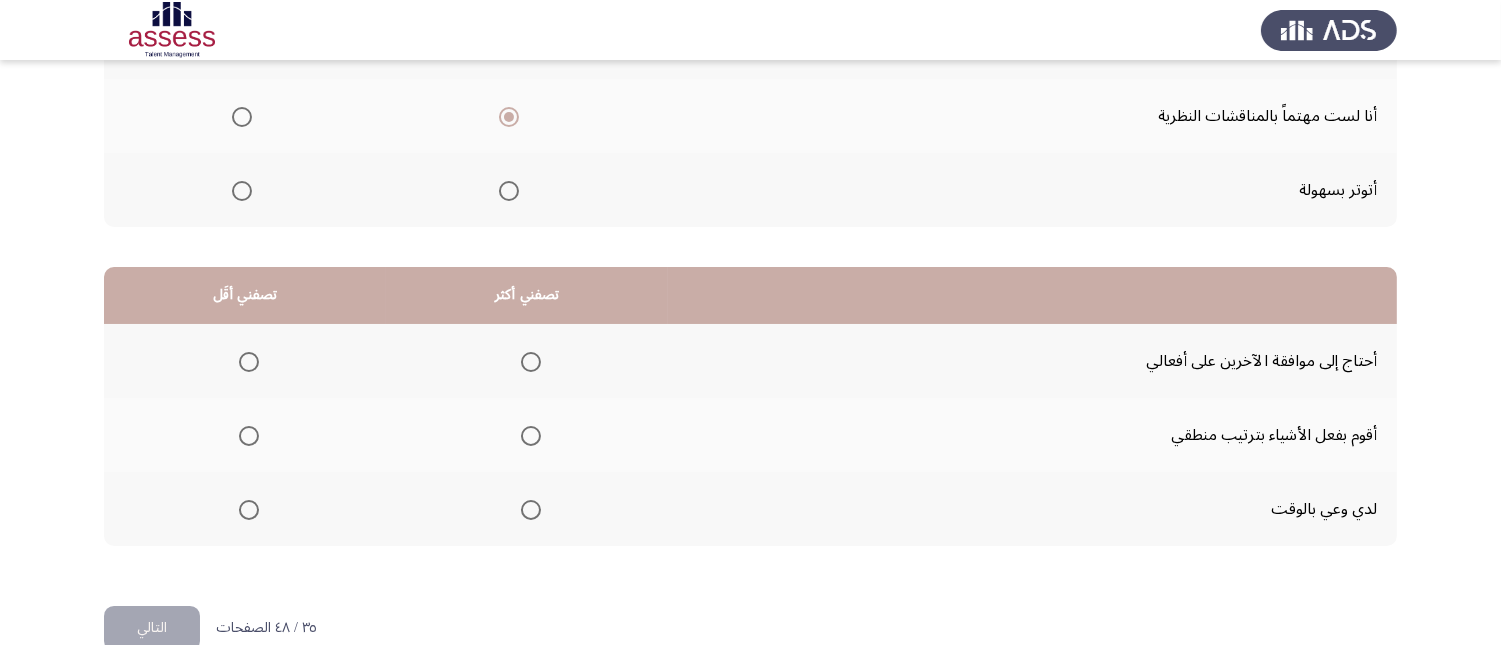 scroll, scrollTop: 333, scrollLeft: 0, axis: vertical 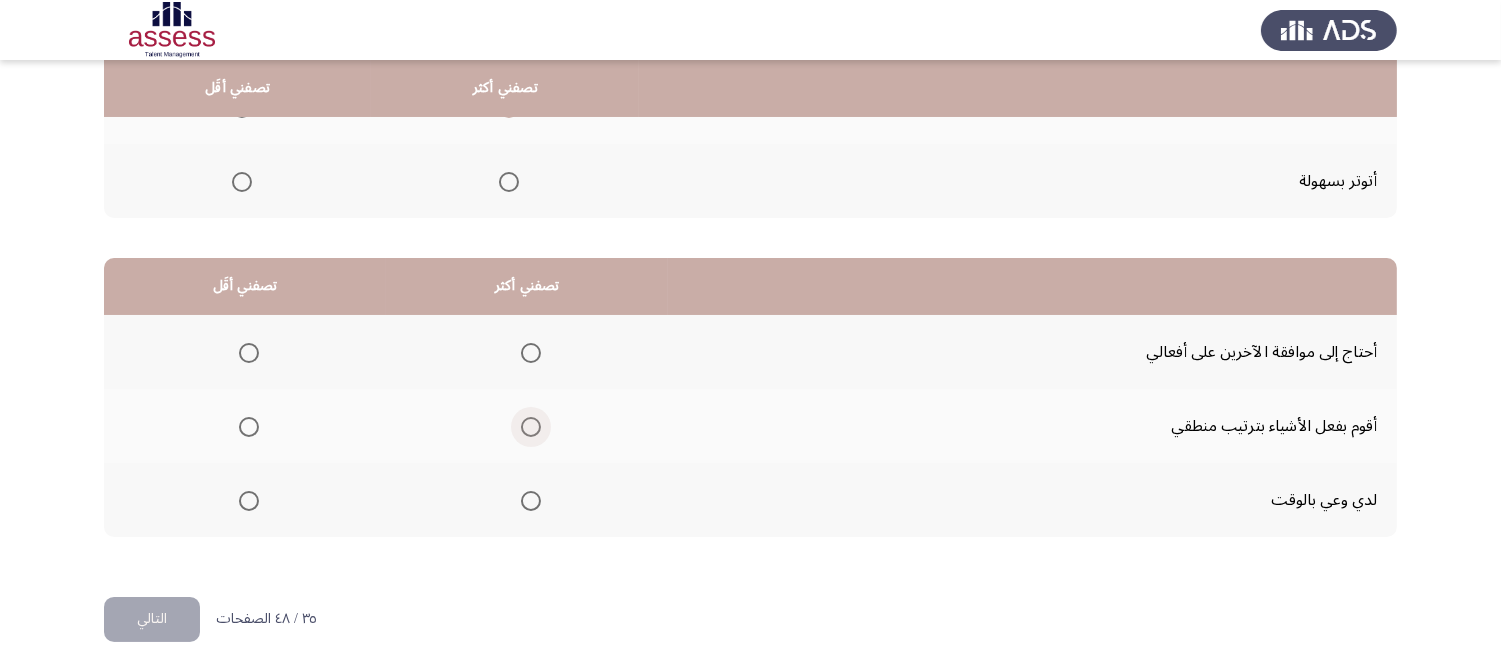 click at bounding box center [531, 427] 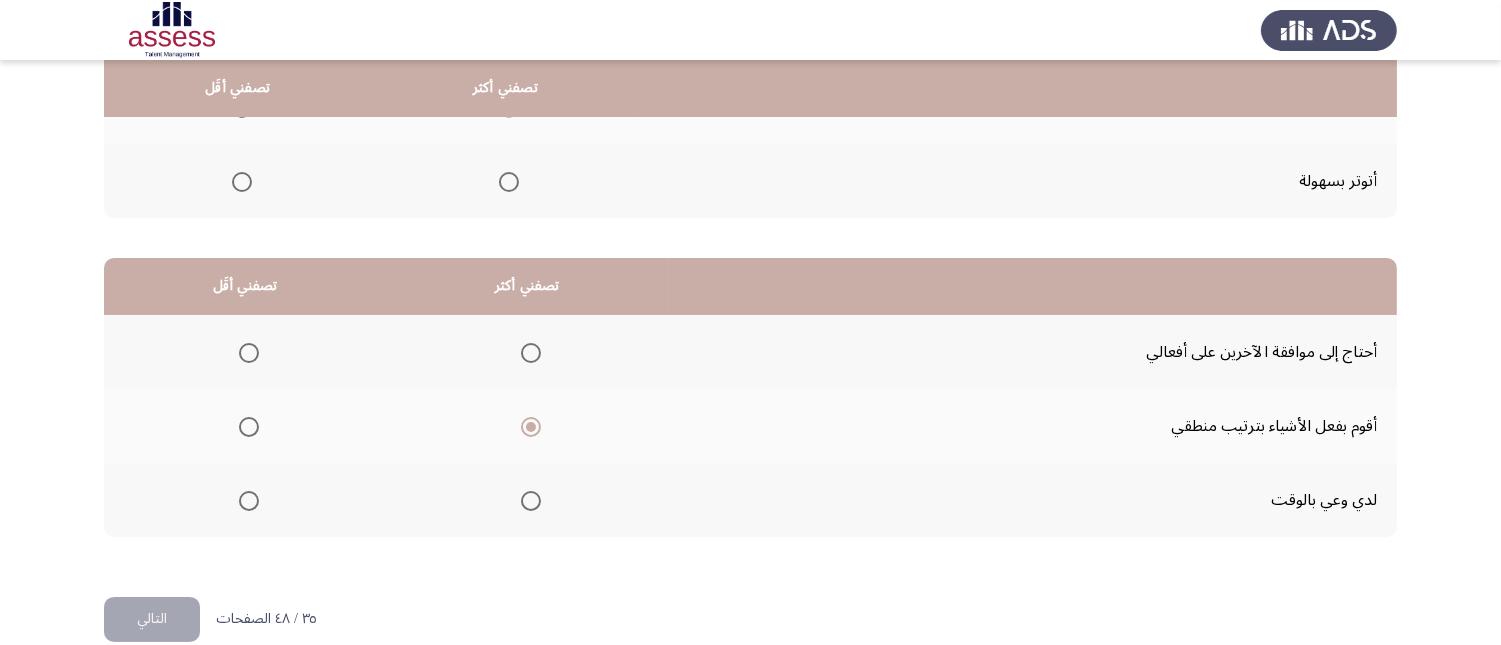 click at bounding box center (249, 501) 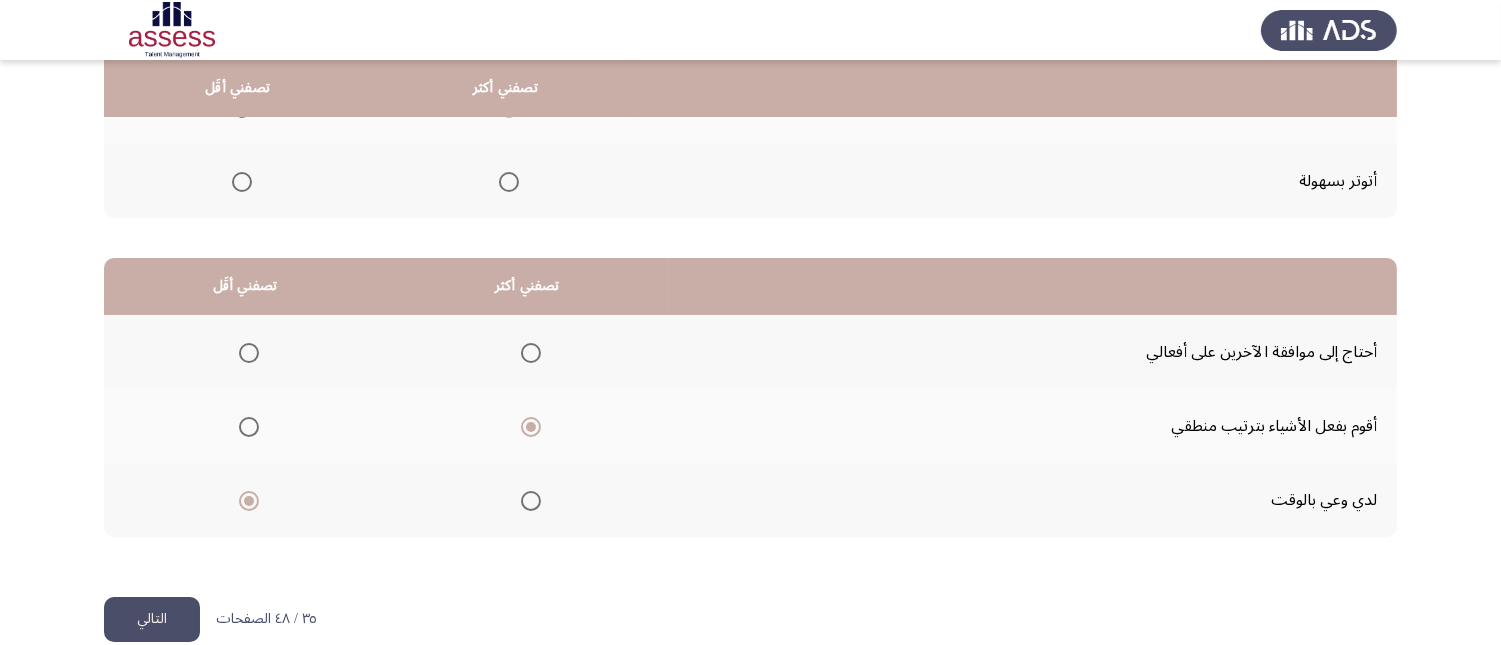 click on "التالي" 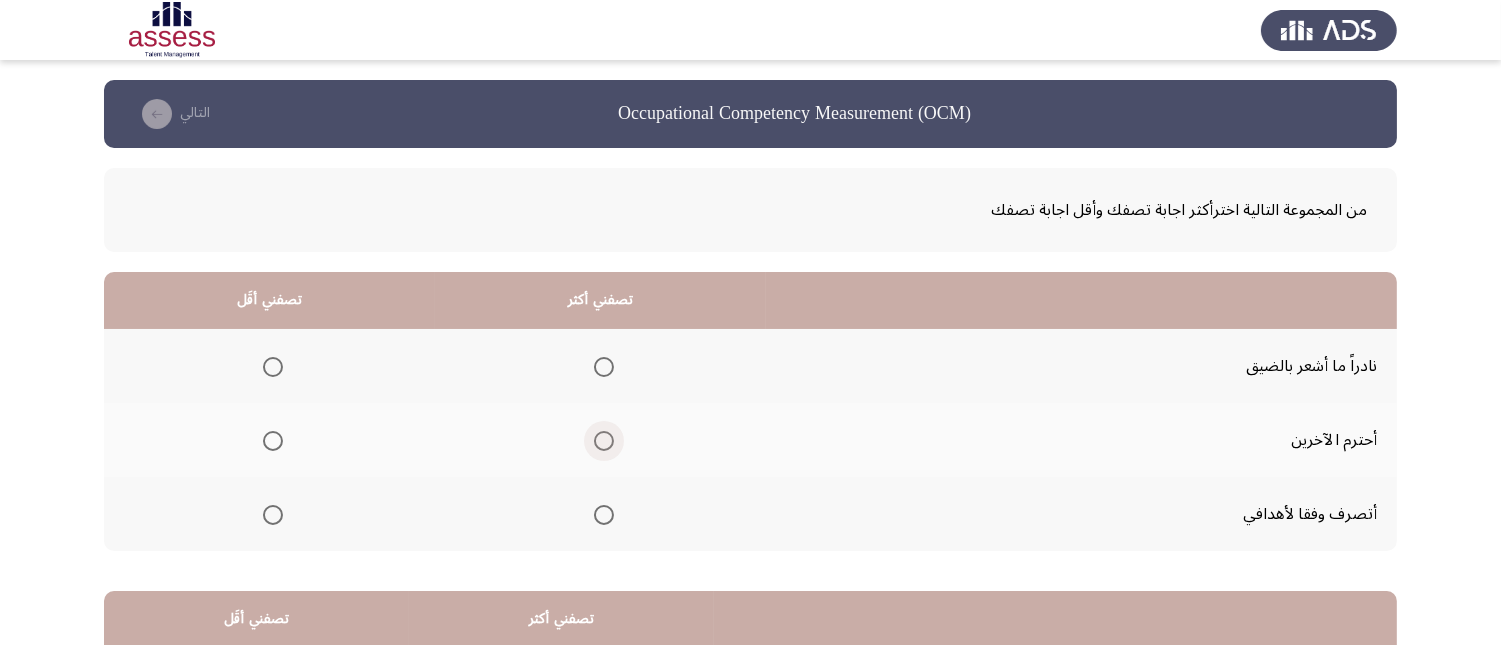 click at bounding box center (604, 441) 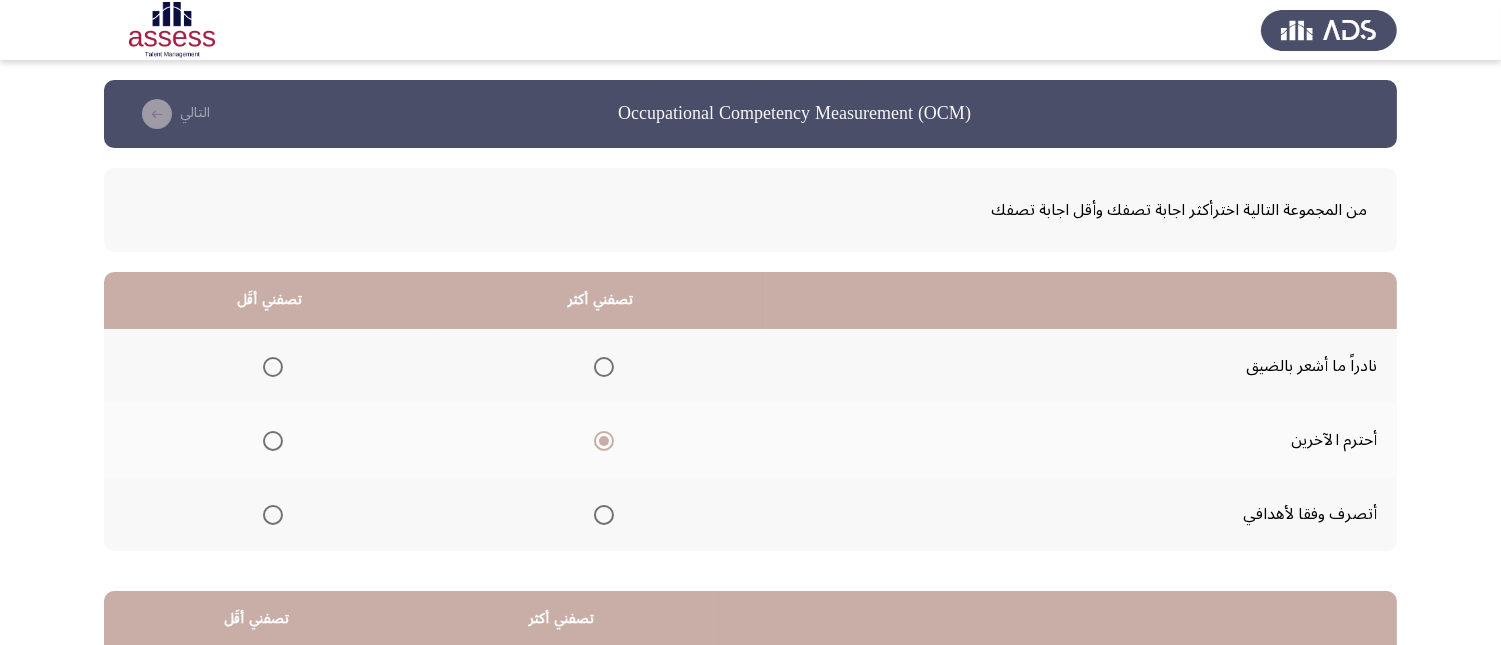 click 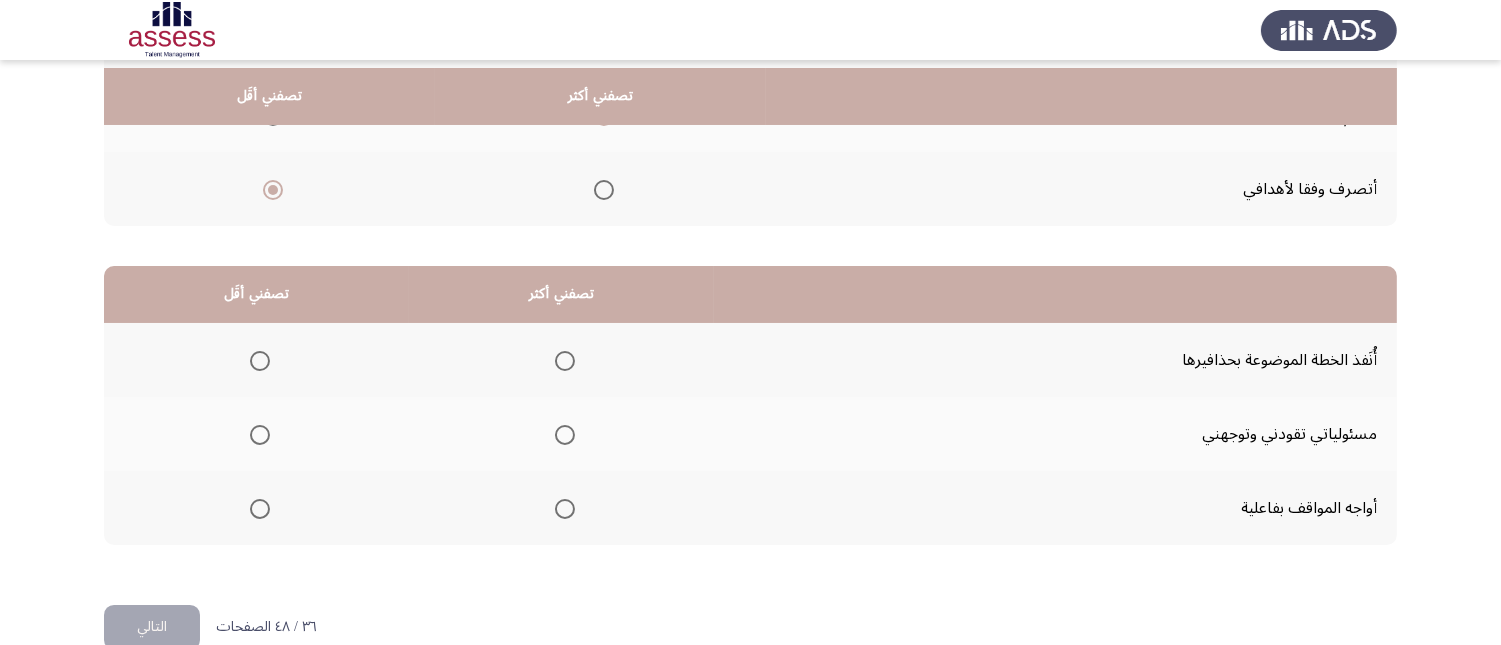 scroll, scrollTop: 333, scrollLeft: 0, axis: vertical 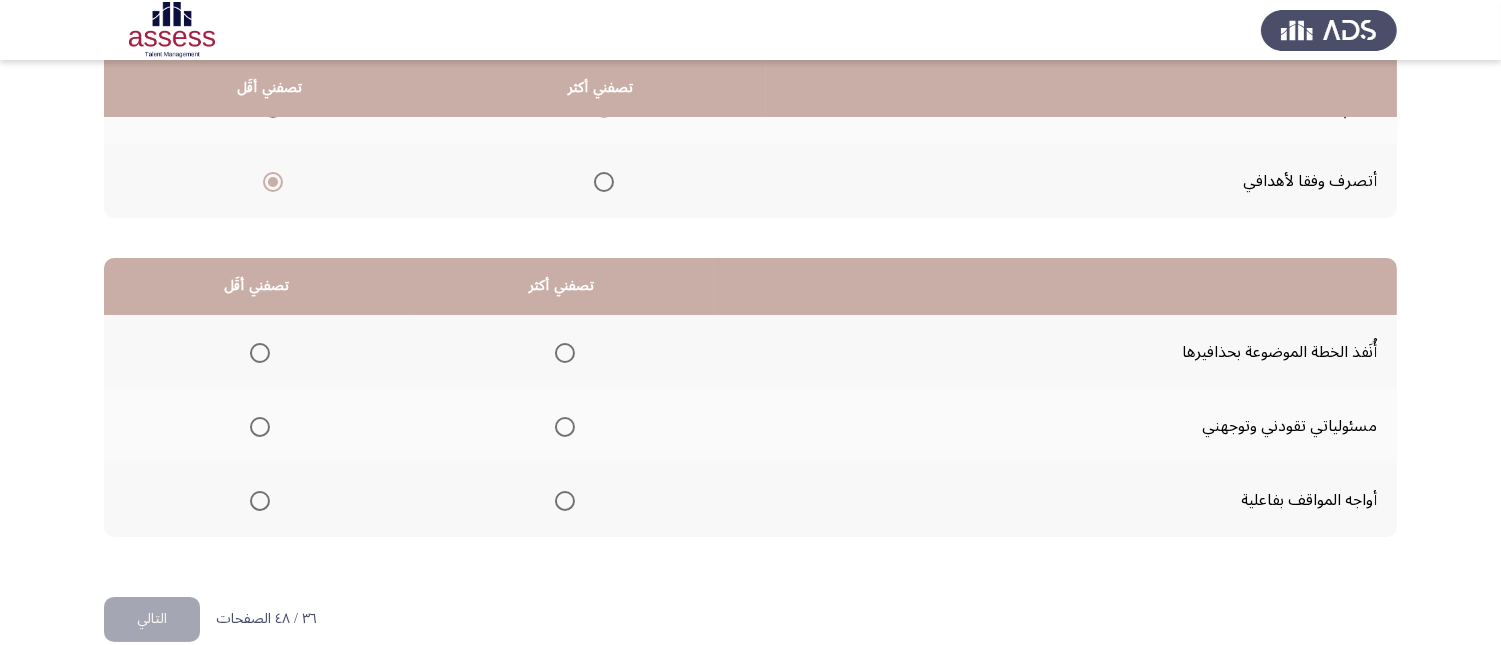 click at bounding box center (565, 427) 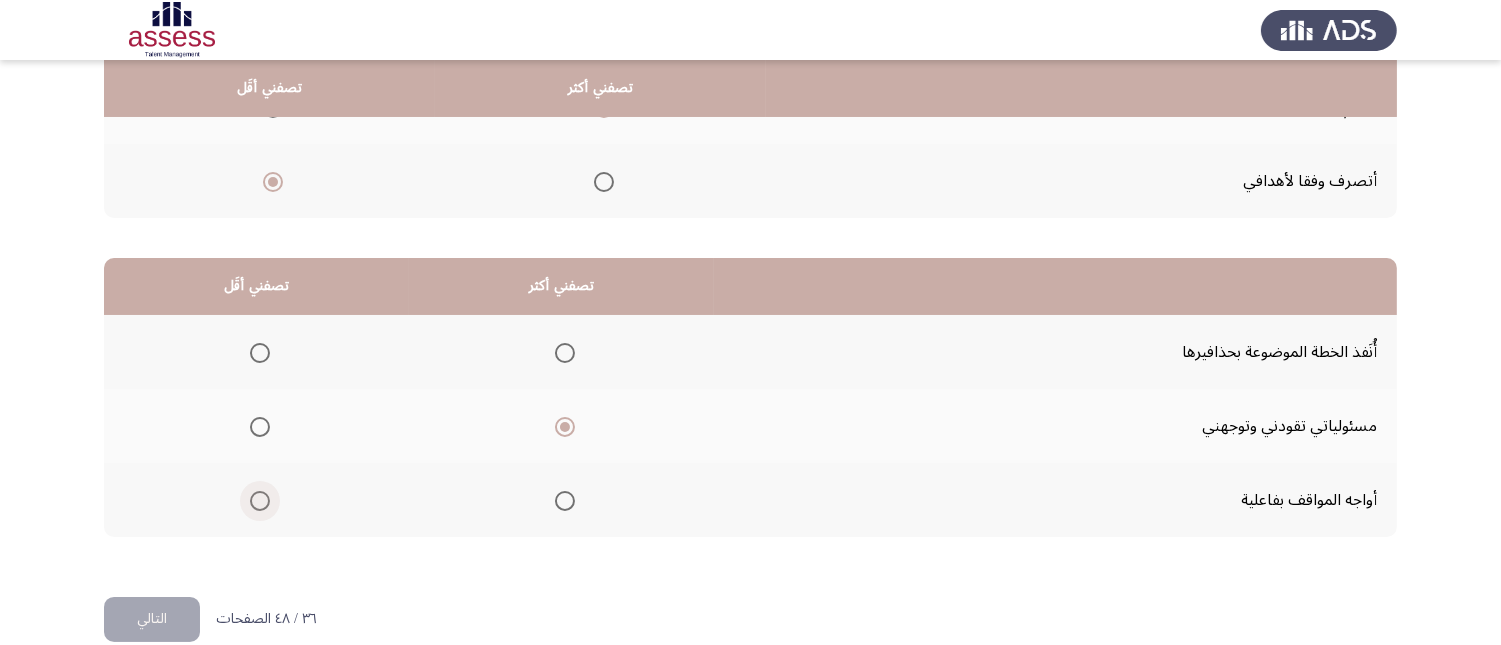 click at bounding box center [260, 501] 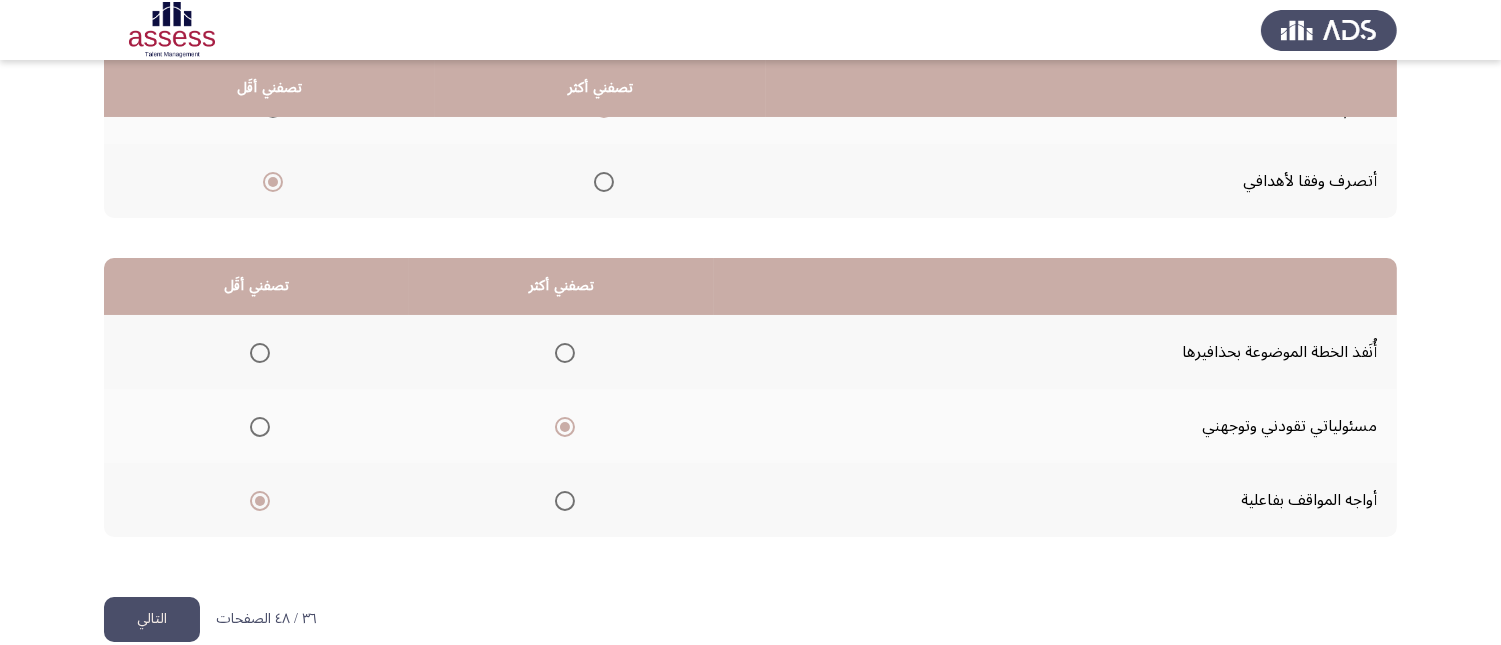 click on "التالي" 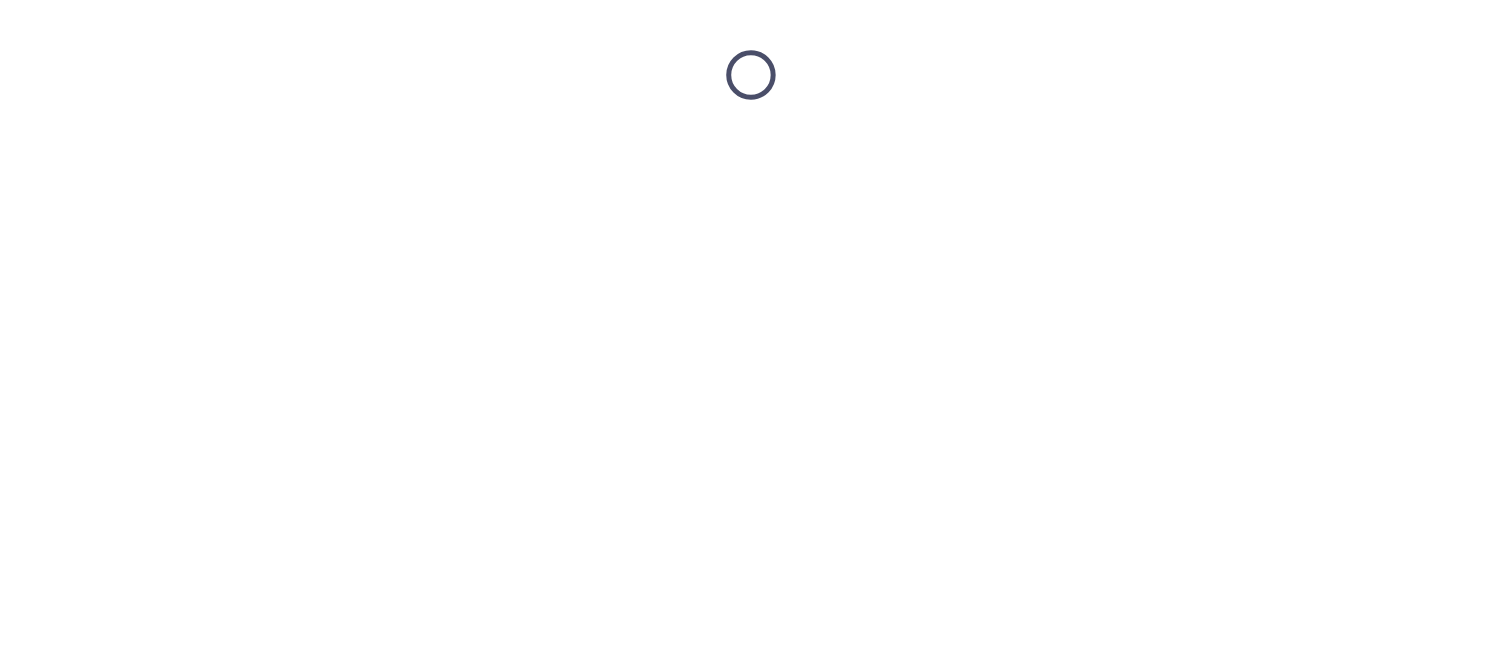 scroll, scrollTop: 0, scrollLeft: 0, axis: both 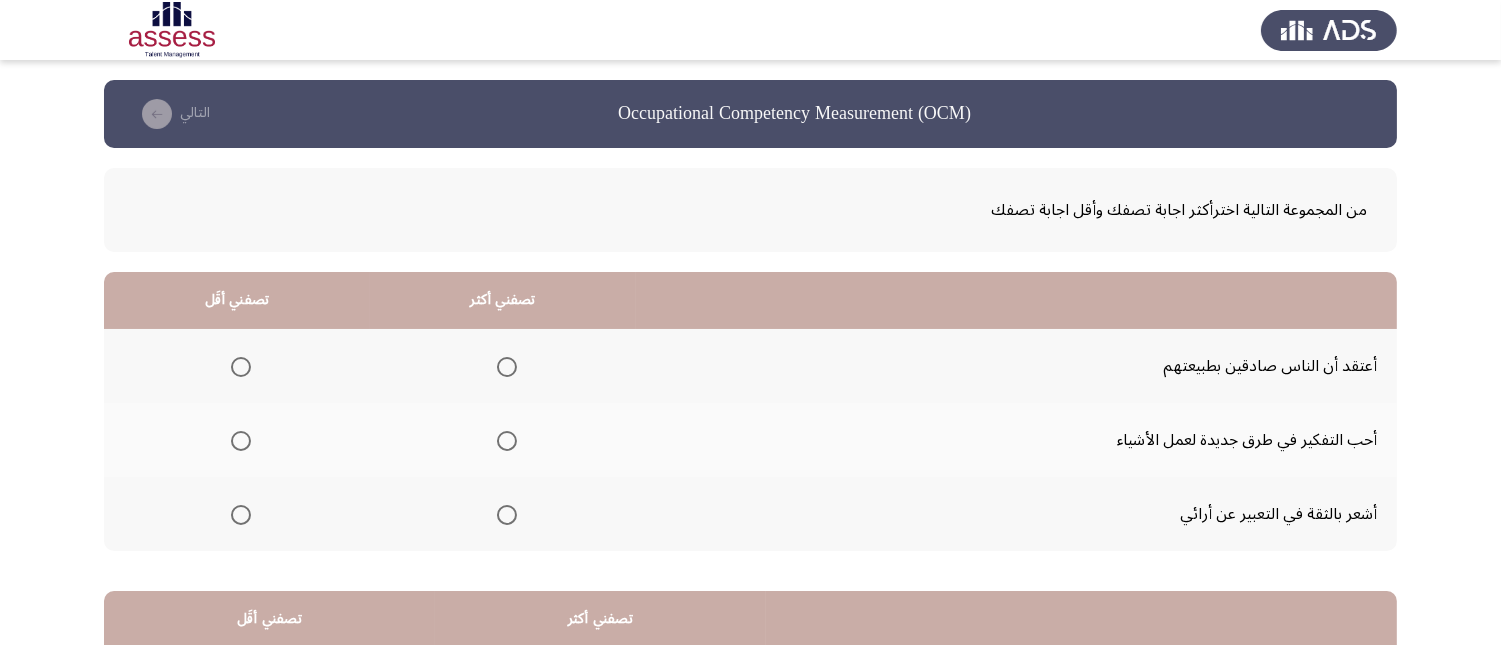 click at bounding box center (507, 515) 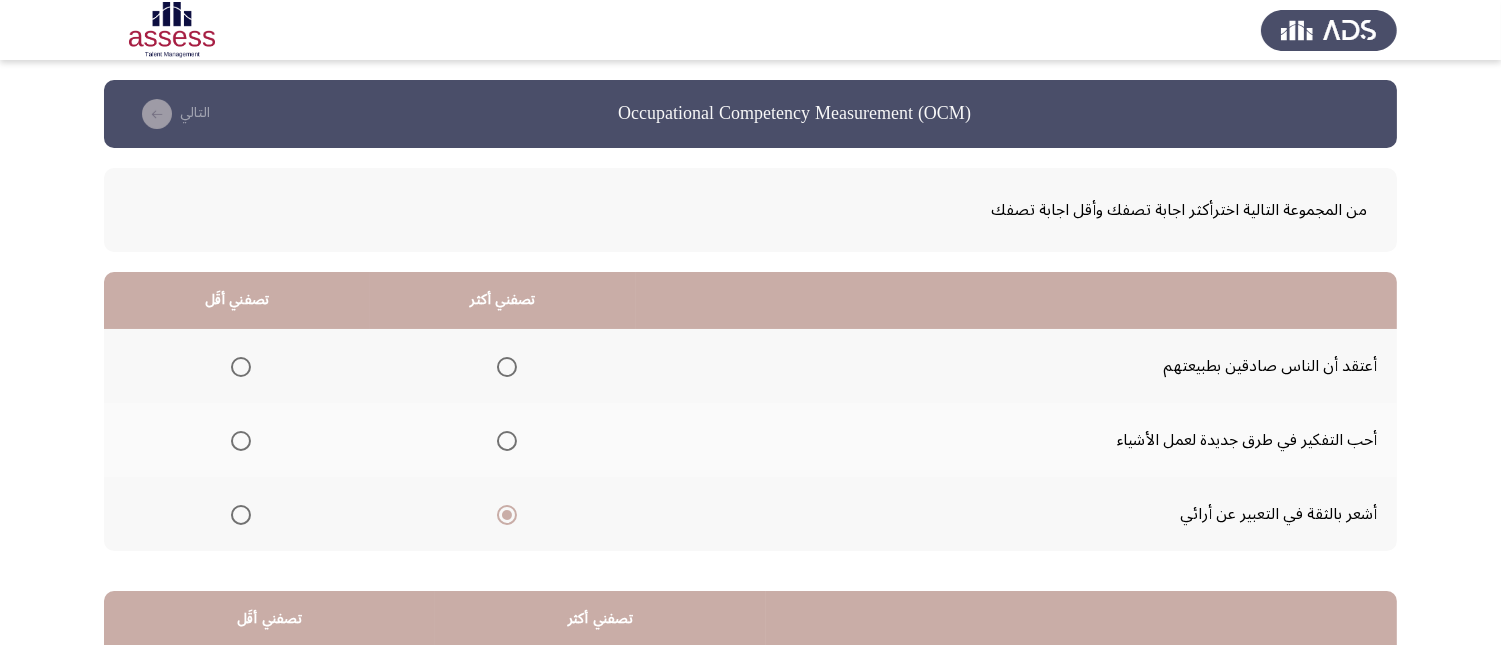 click at bounding box center [507, 441] 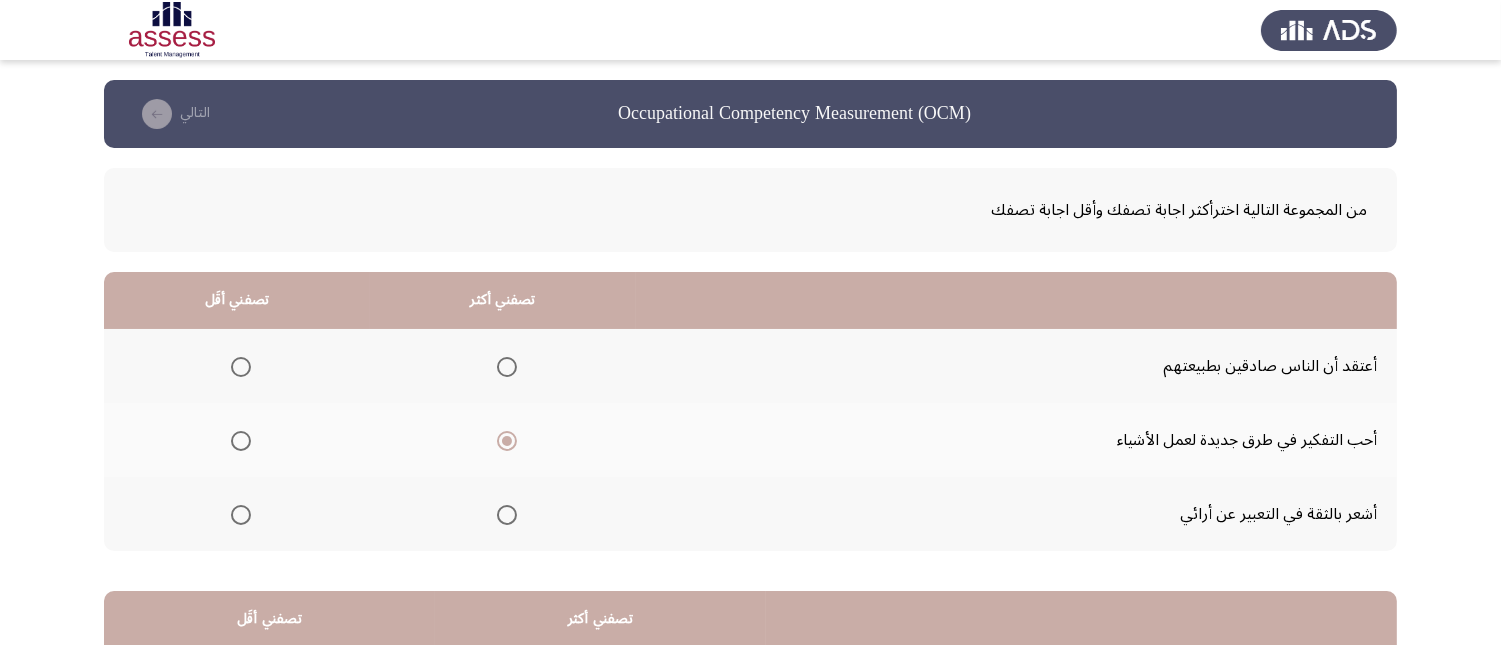 click at bounding box center (241, 515) 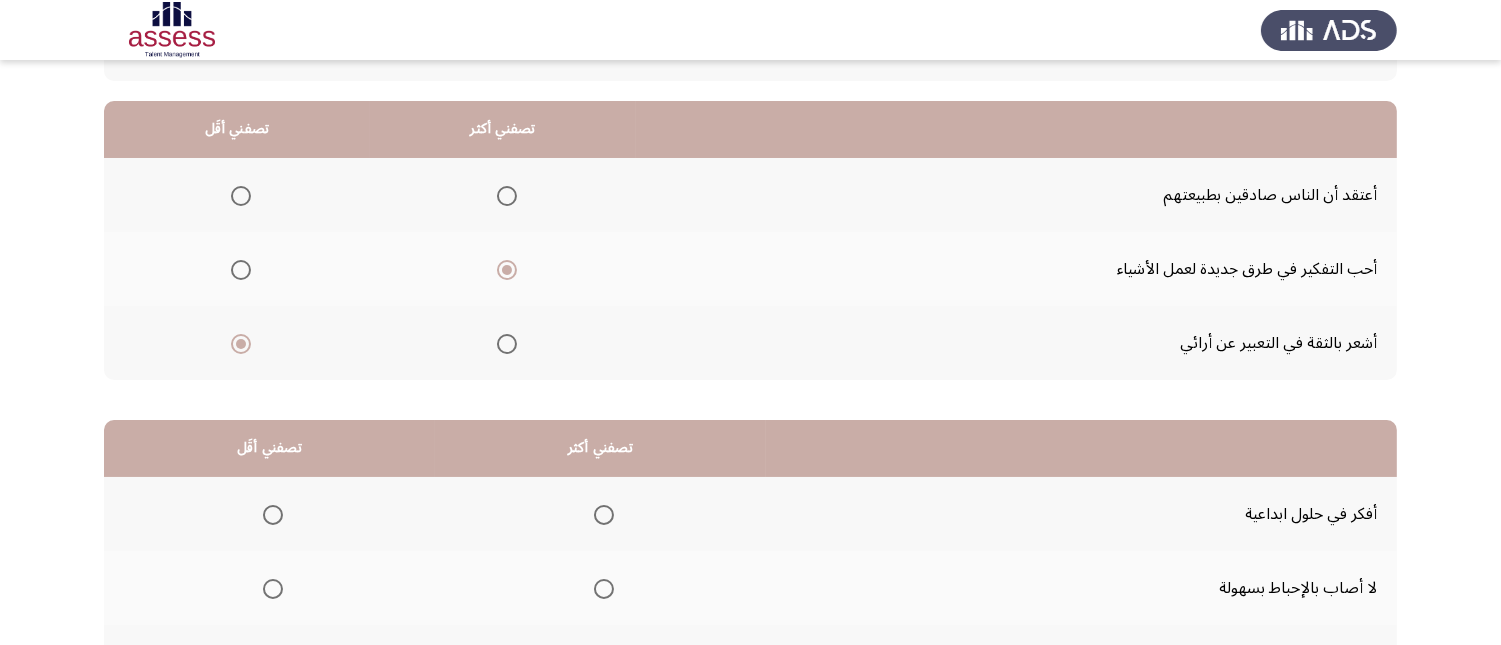 scroll, scrollTop: 367, scrollLeft: 0, axis: vertical 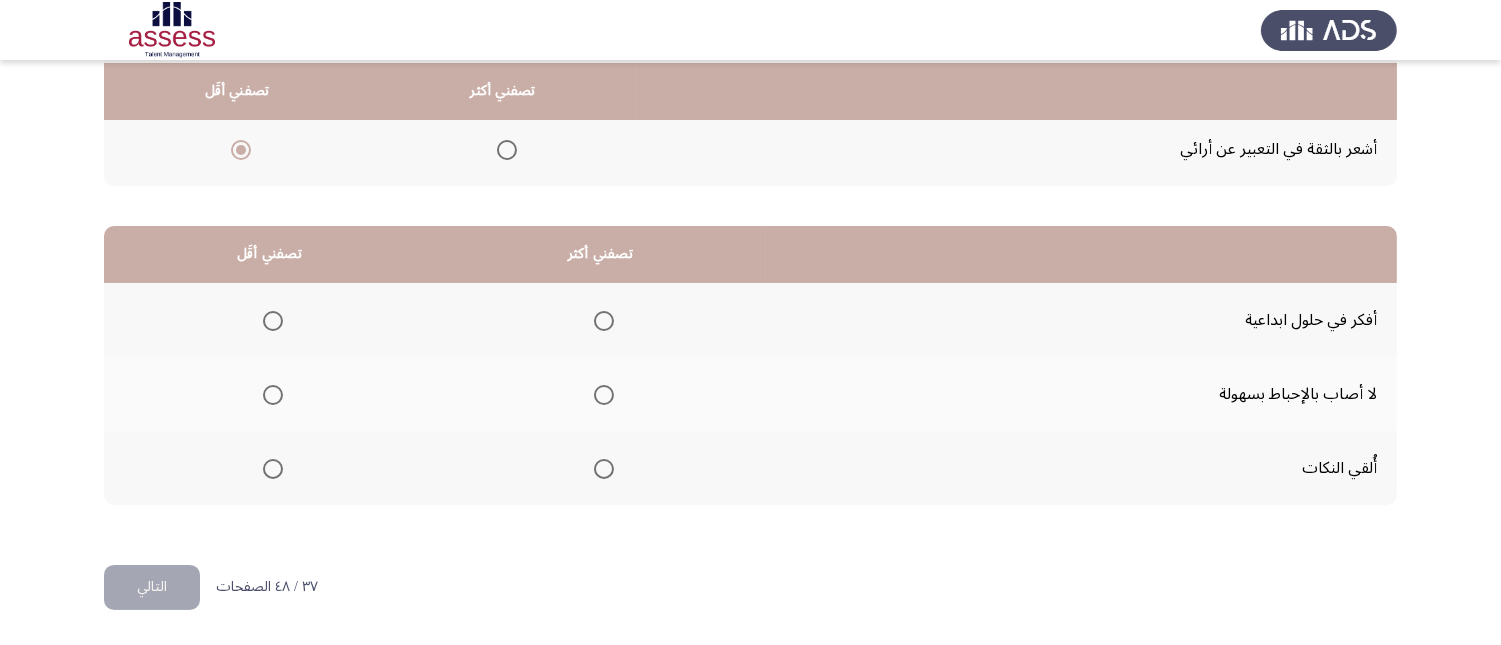 click at bounding box center (604, 321) 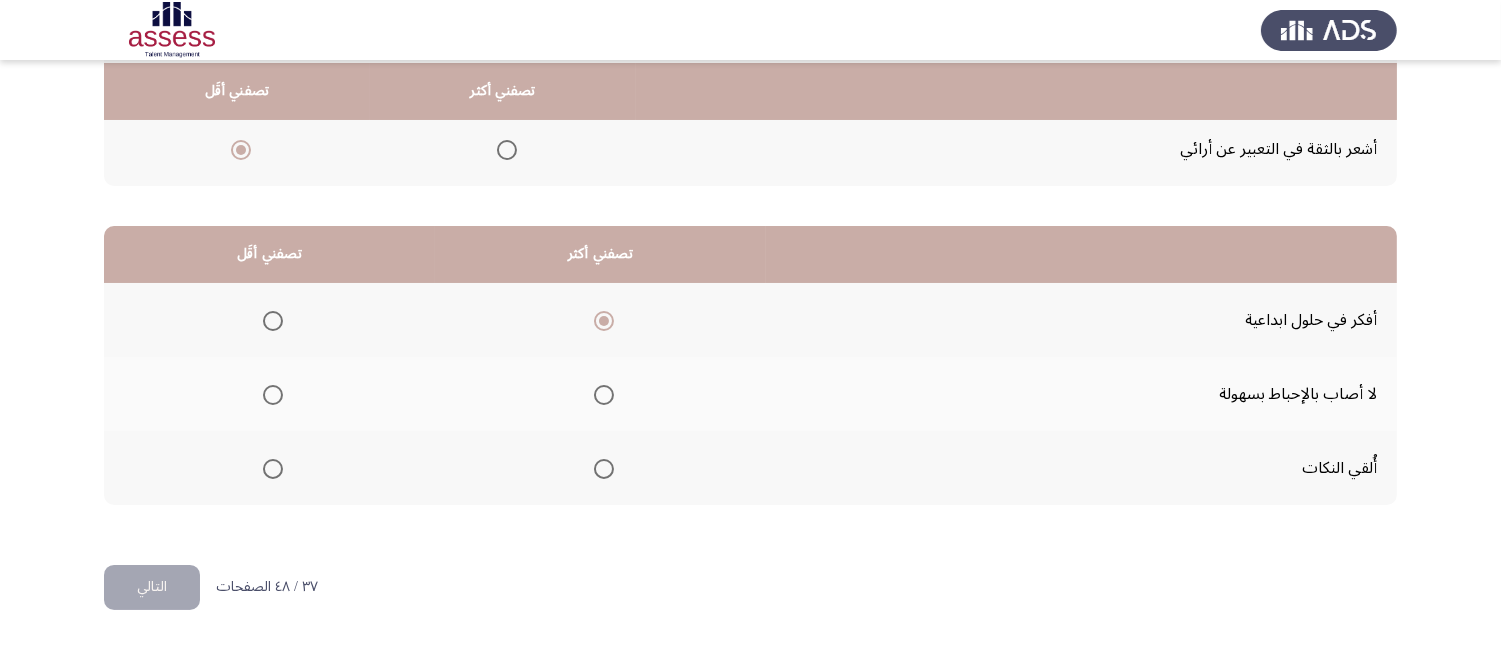 click at bounding box center [273, 395] 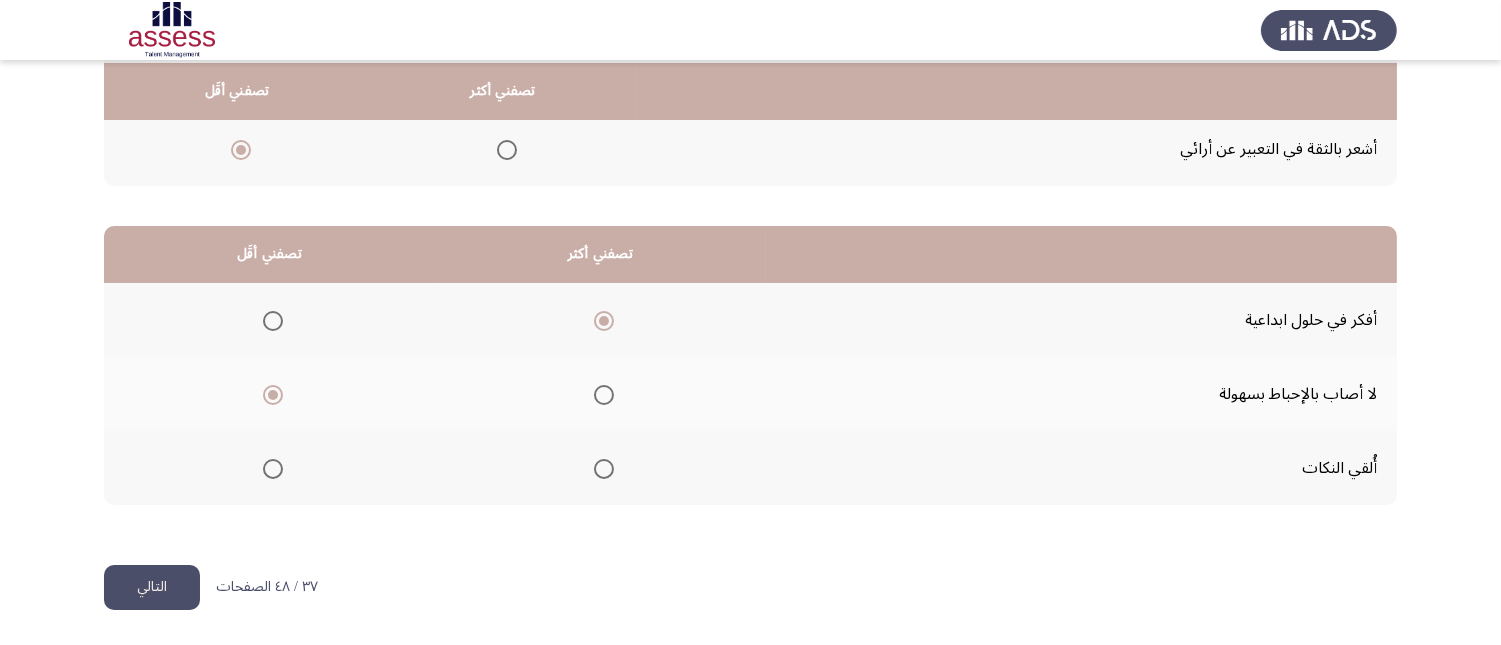 click on "التالي" 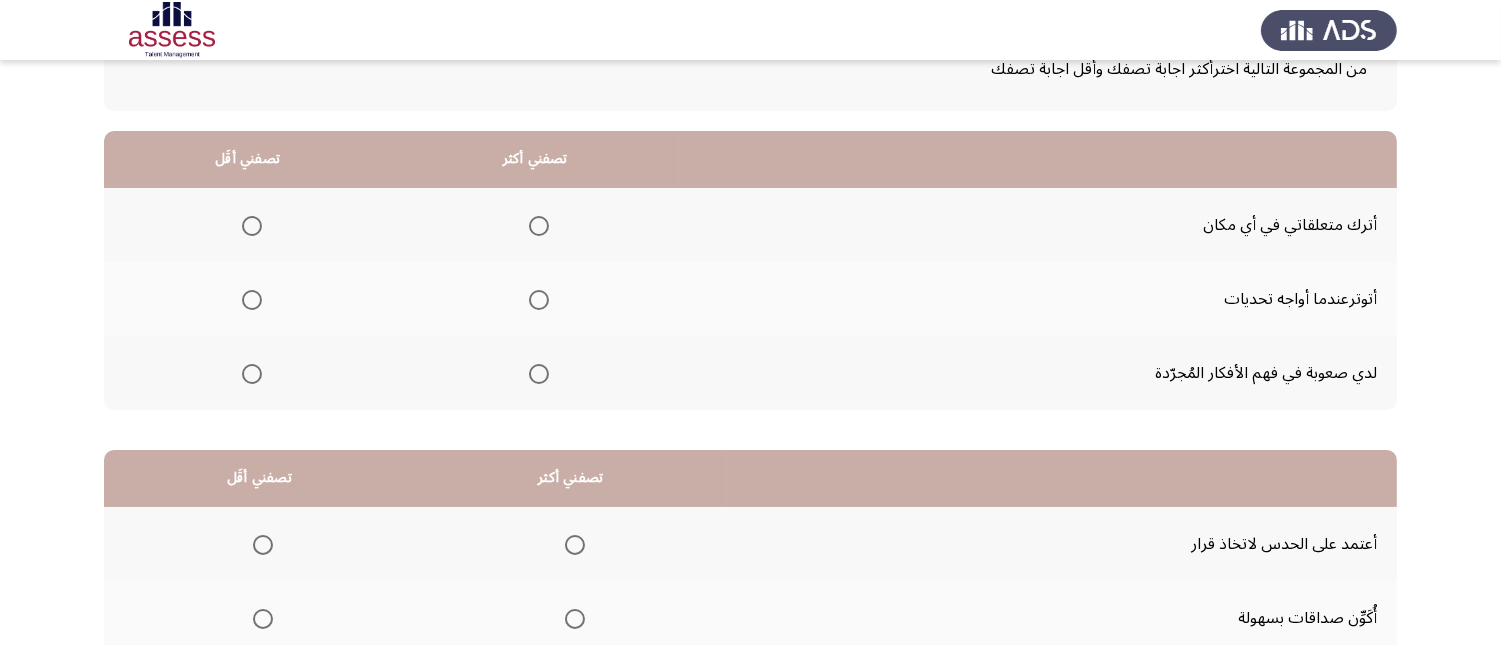 scroll, scrollTop: 367, scrollLeft: 0, axis: vertical 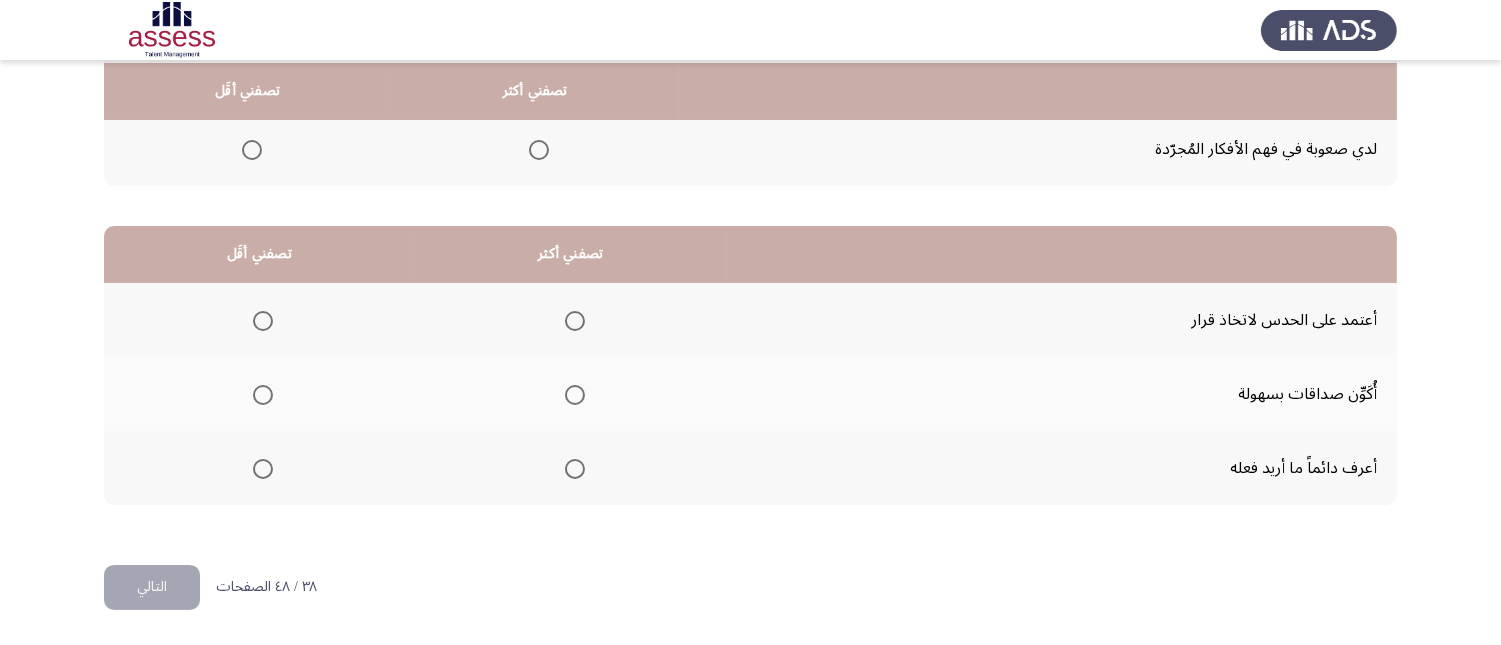 click at bounding box center (575, 469) 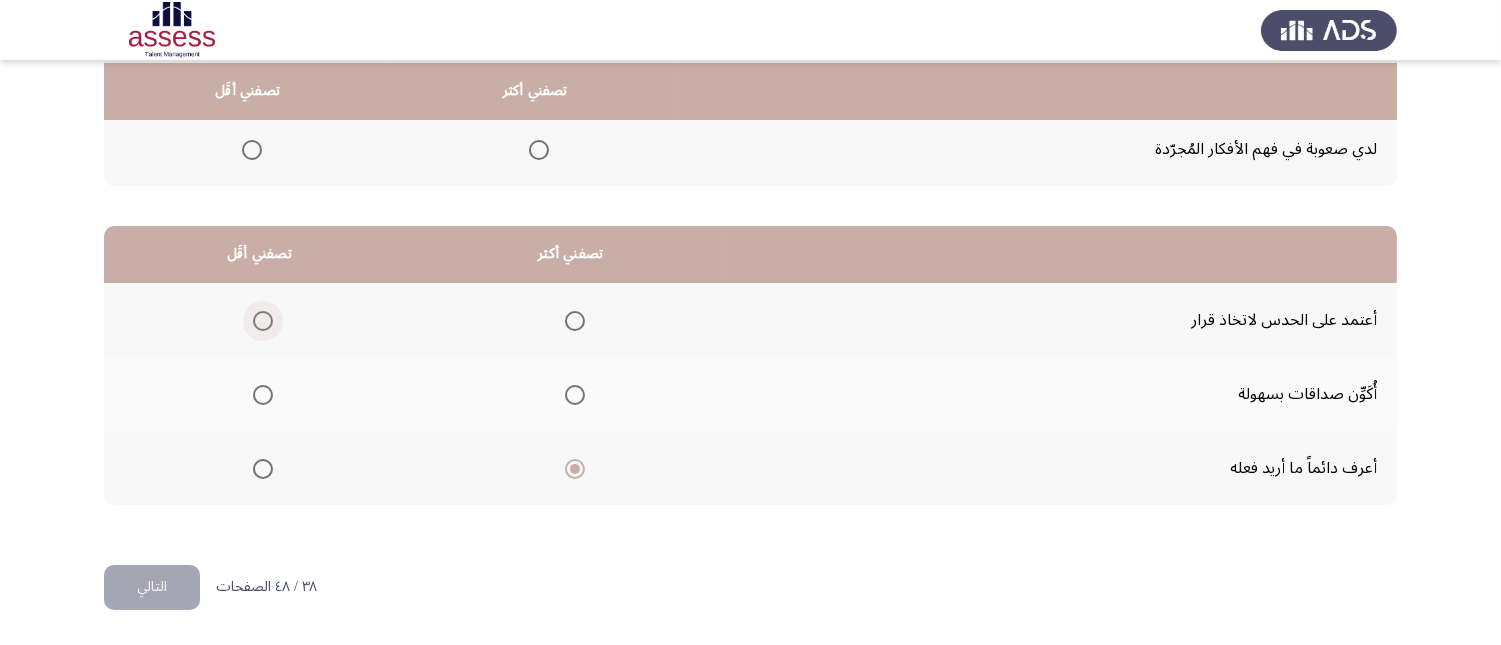 click at bounding box center [263, 321] 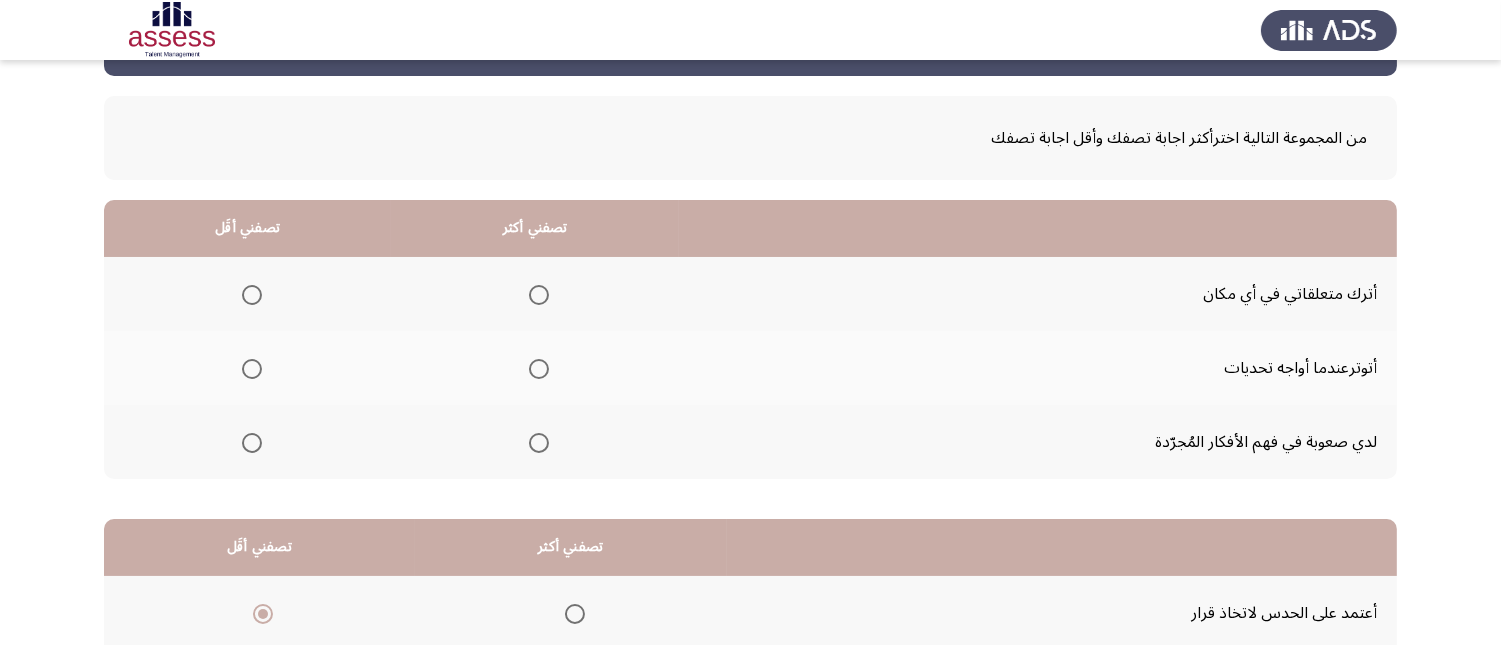 scroll, scrollTop: 34, scrollLeft: 0, axis: vertical 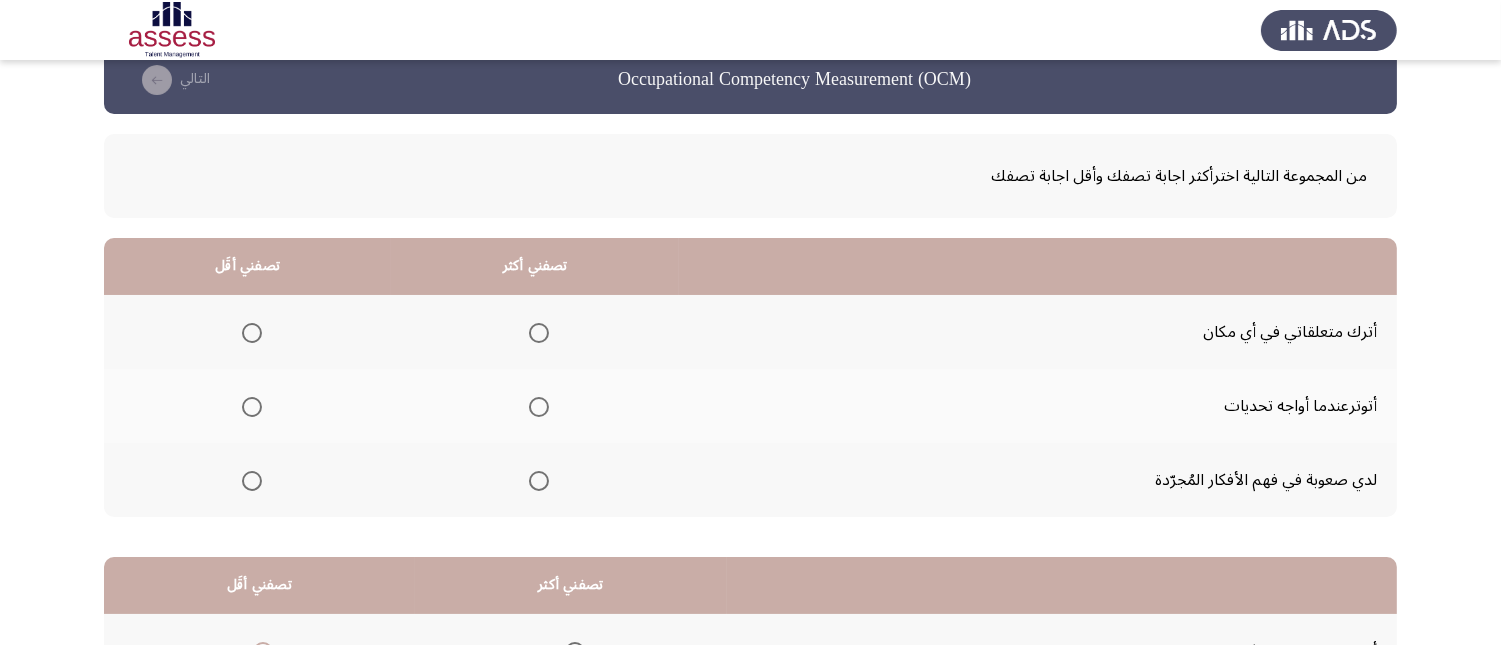click at bounding box center [539, 481] 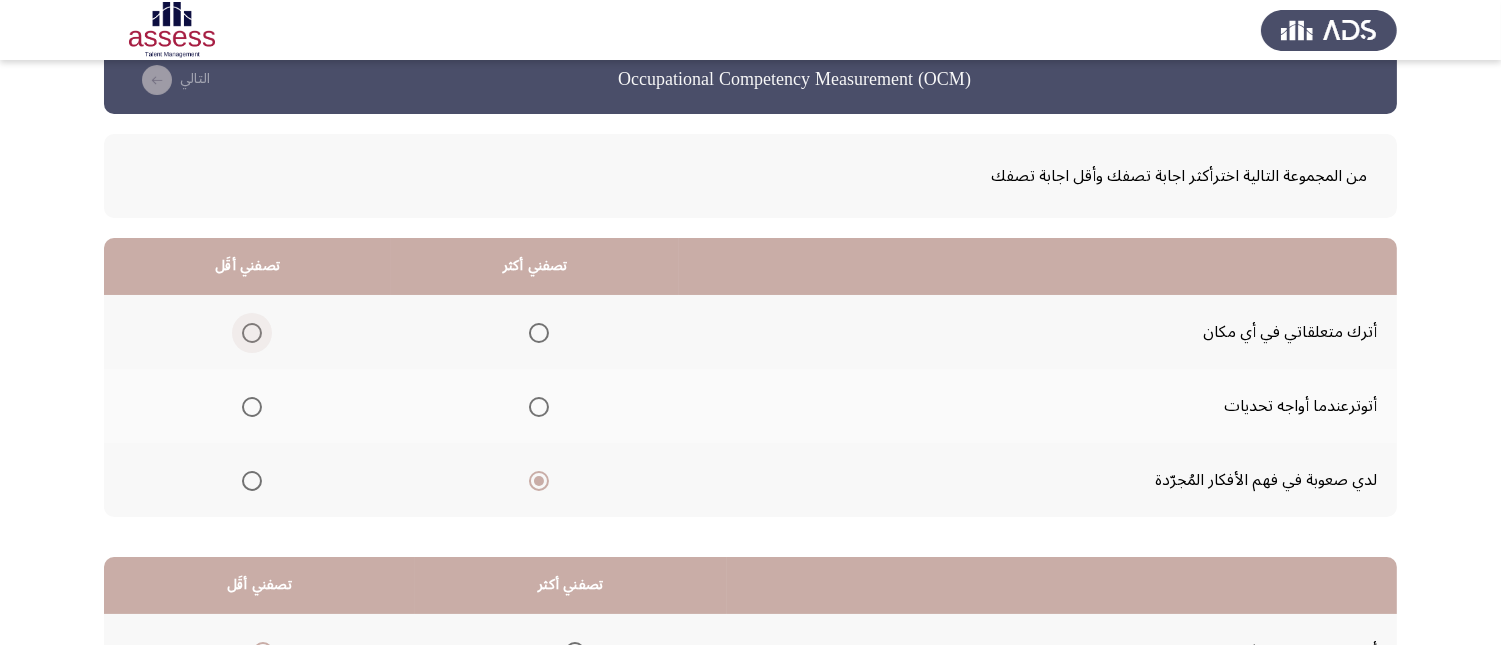 click at bounding box center [252, 333] 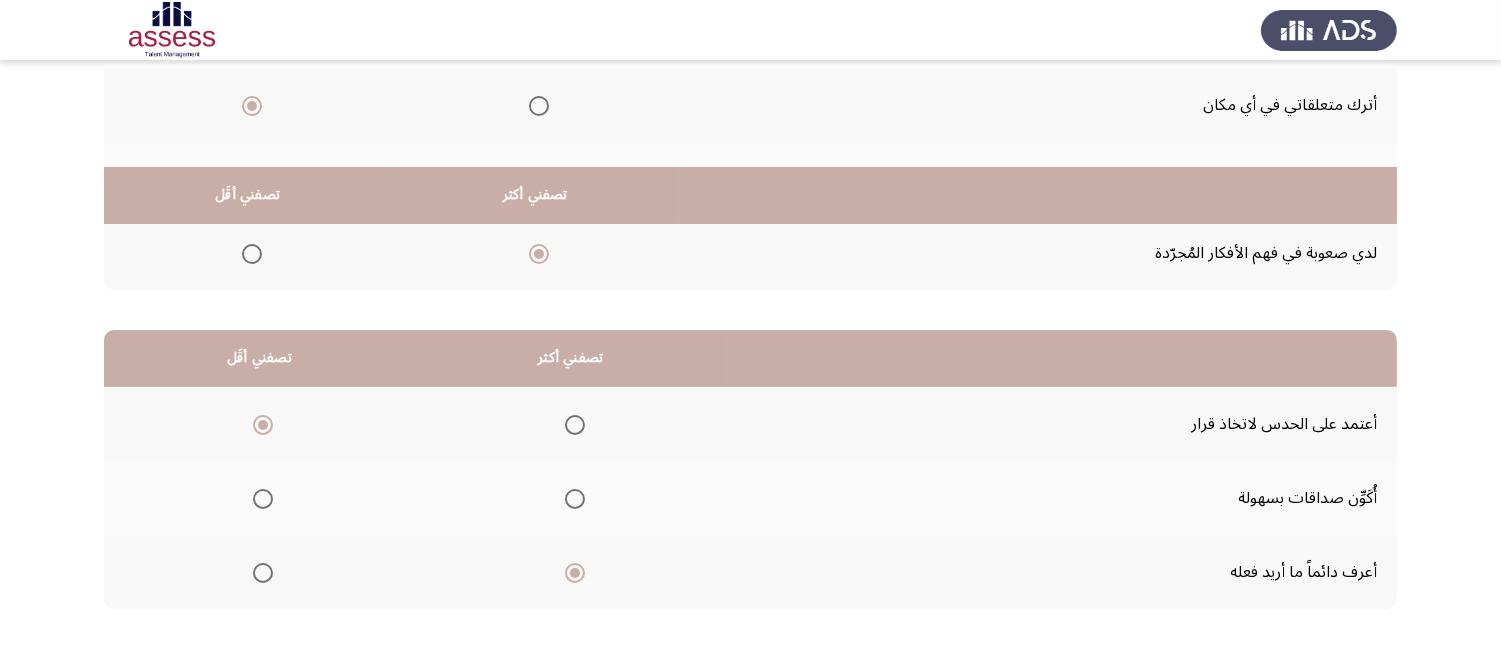 scroll, scrollTop: 367, scrollLeft: 0, axis: vertical 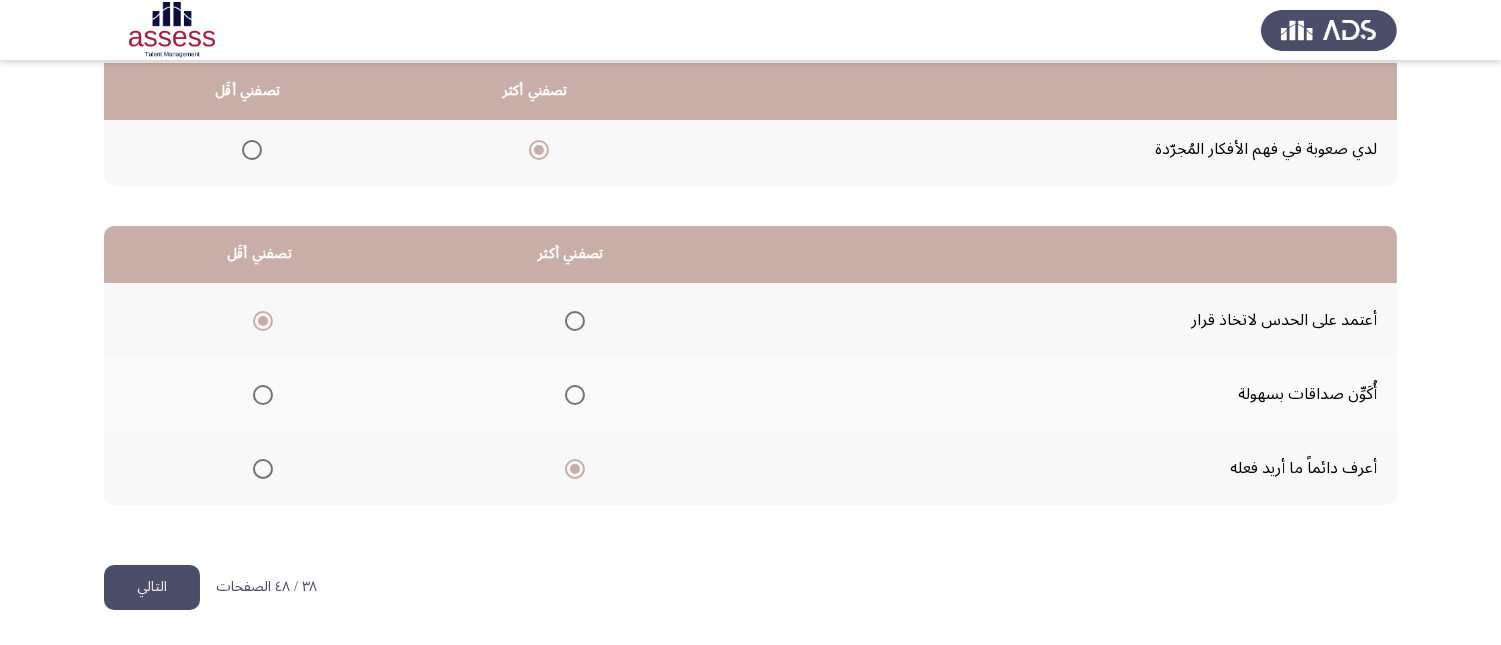 click on "التالي" 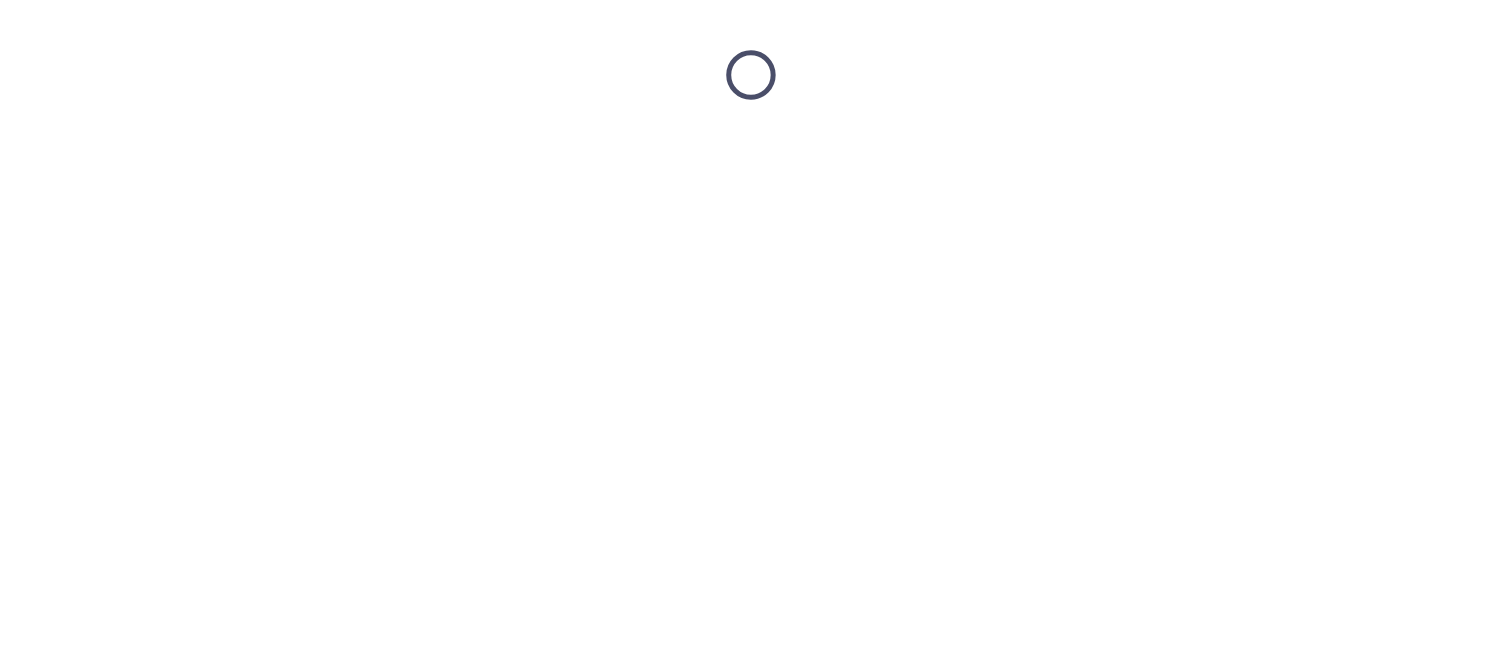 scroll, scrollTop: 0, scrollLeft: 0, axis: both 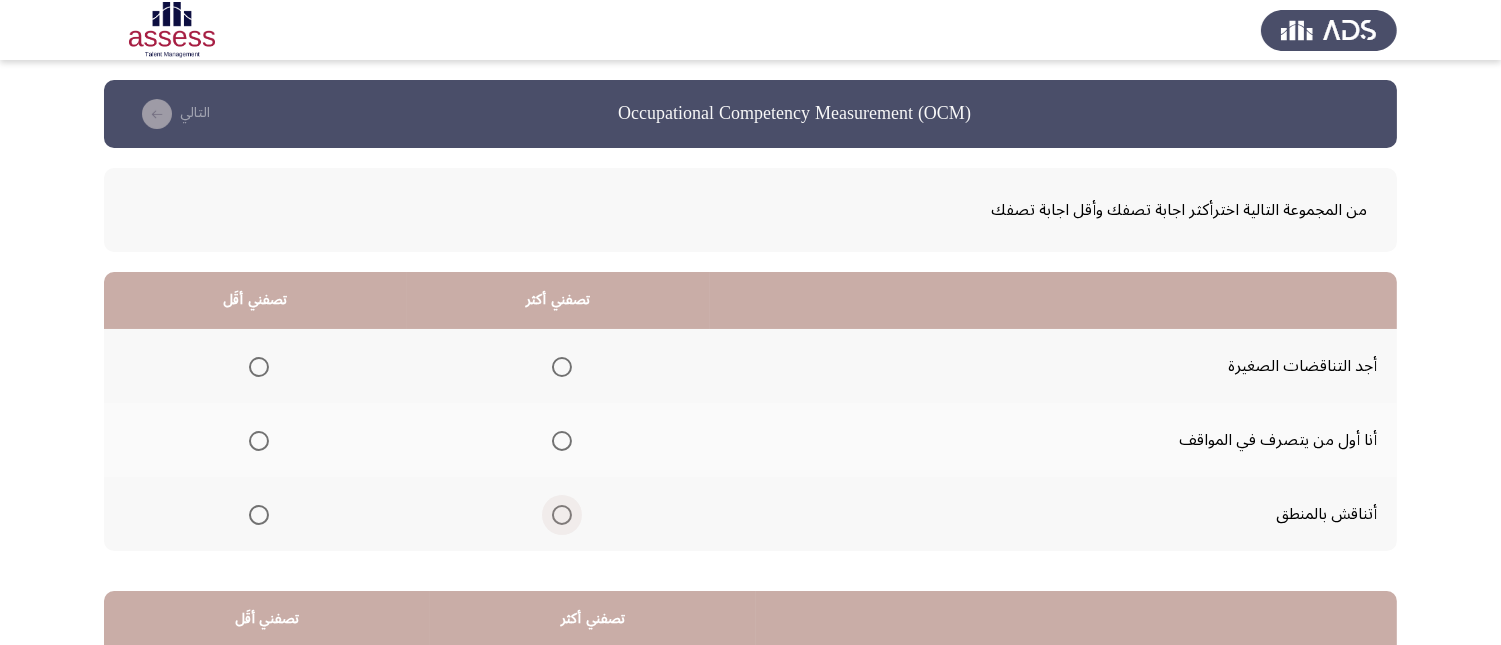 click at bounding box center [562, 515] 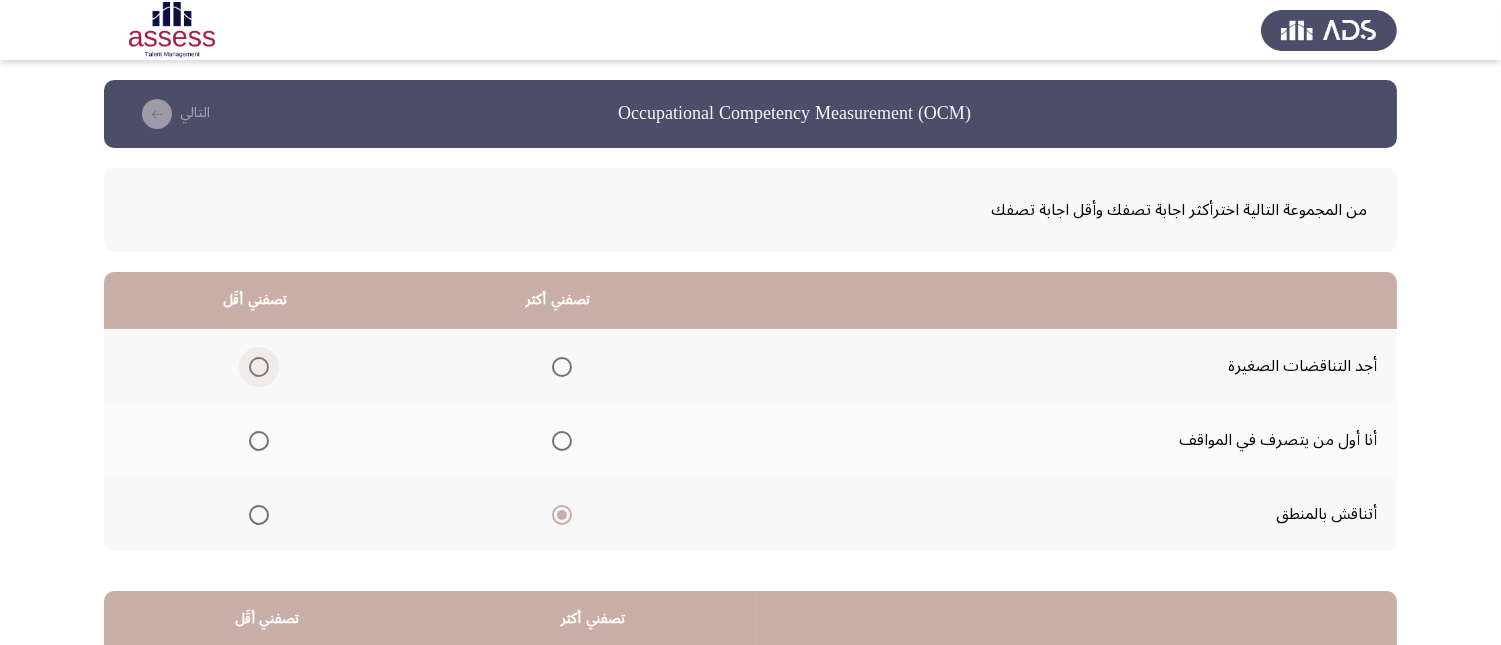 click at bounding box center (259, 367) 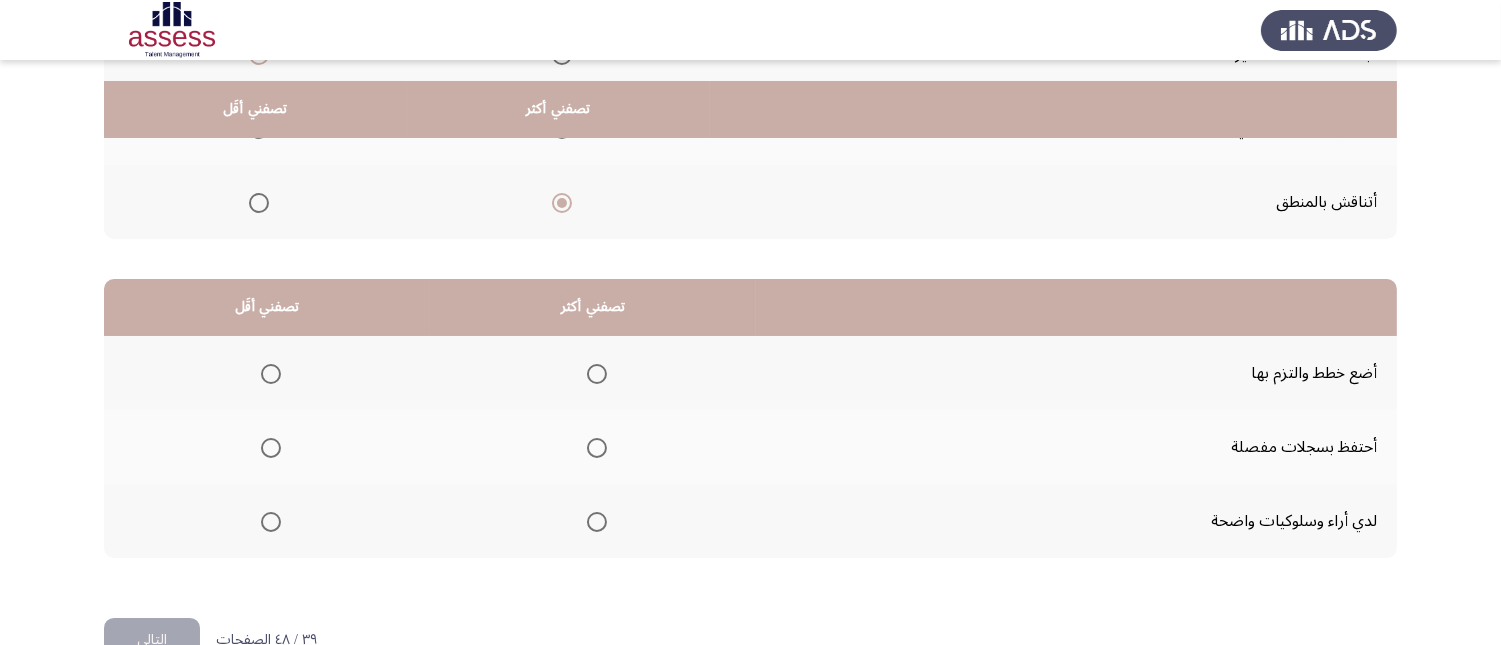 scroll, scrollTop: 333, scrollLeft: 0, axis: vertical 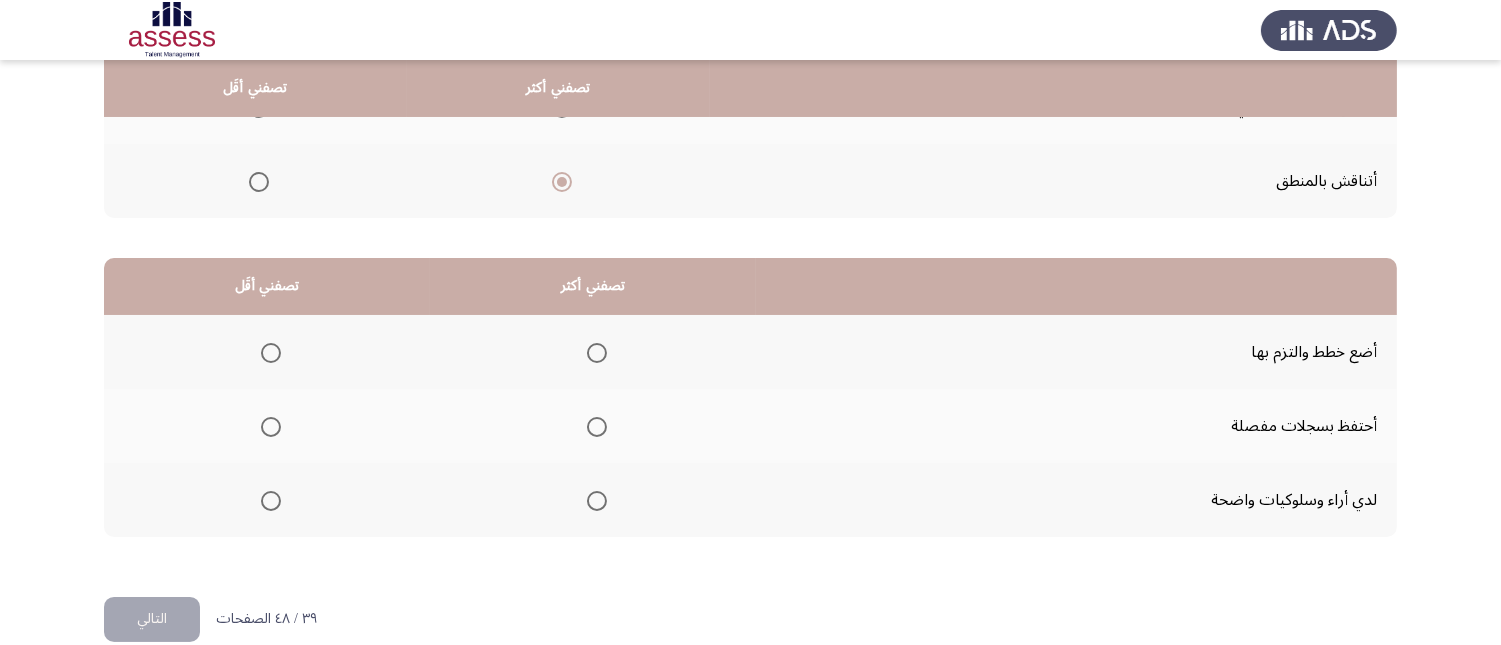 click at bounding box center (597, 501) 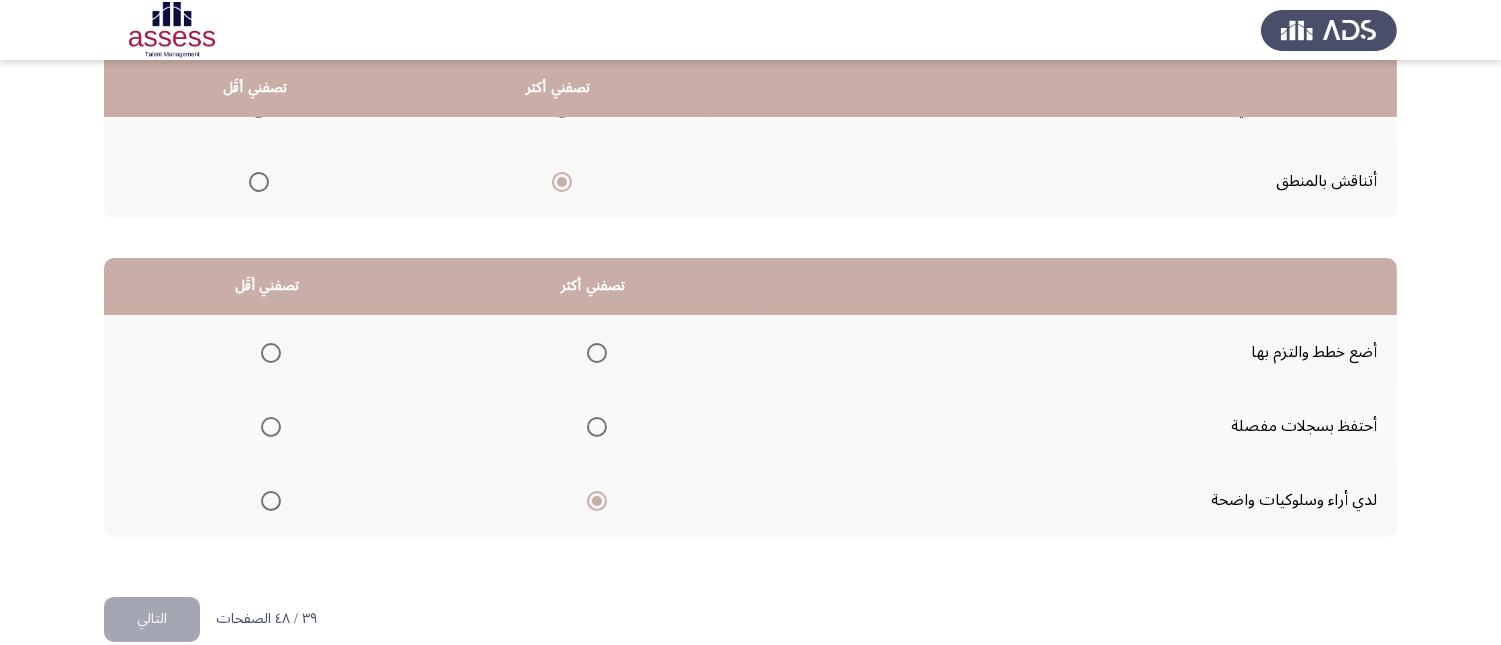 click at bounding box center [271, 353] 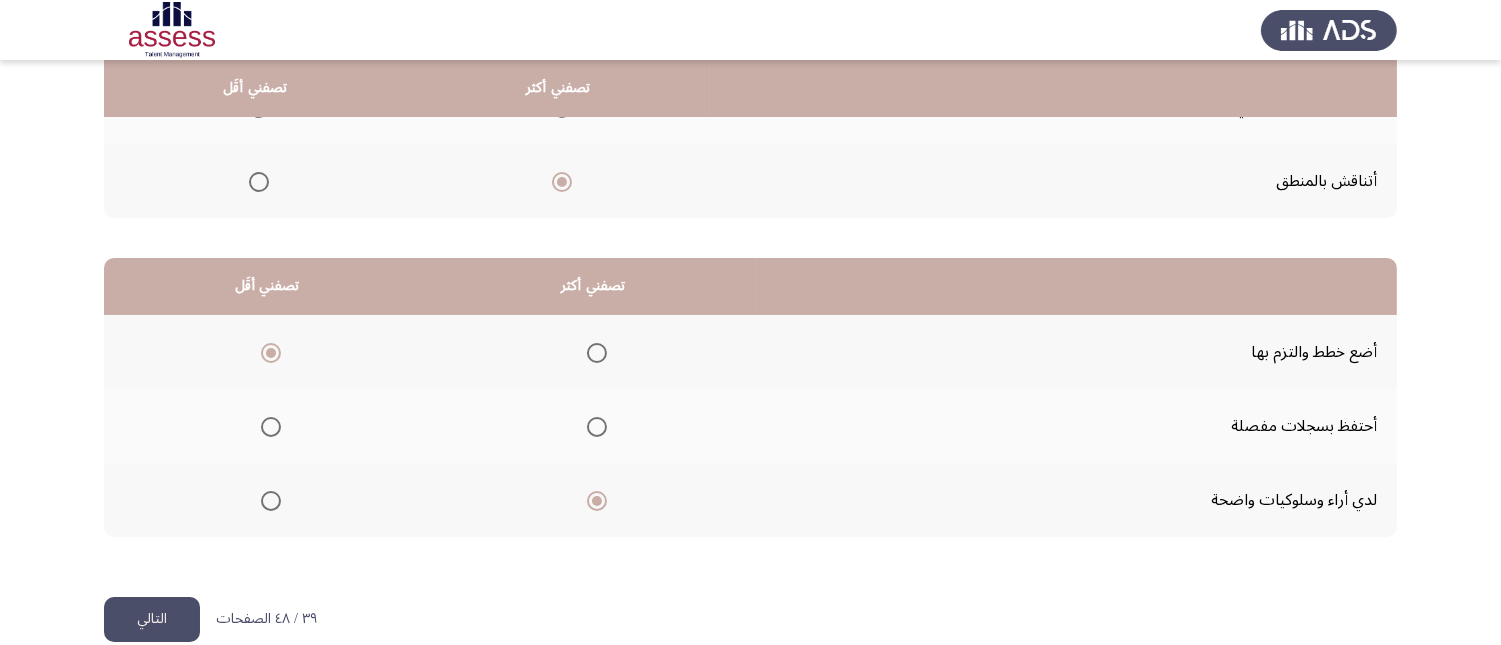 click at bounding box center [597, 353] 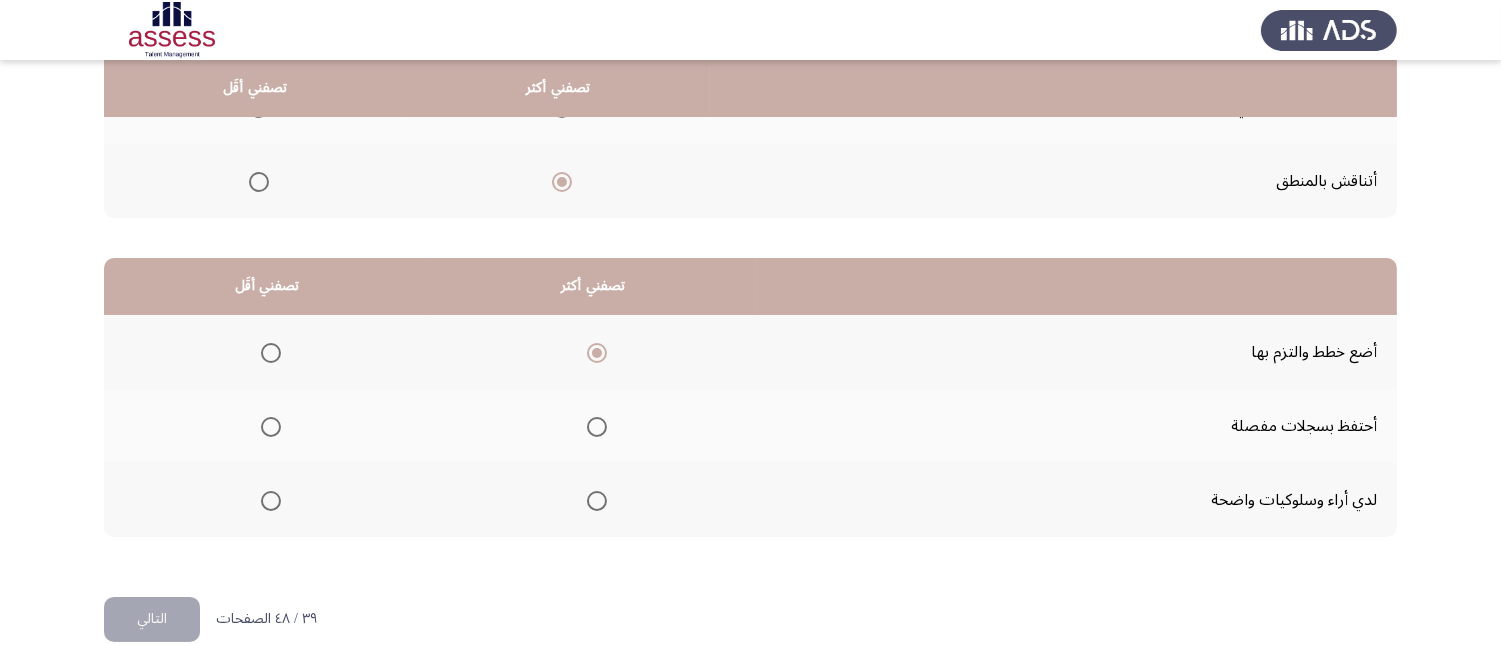 click 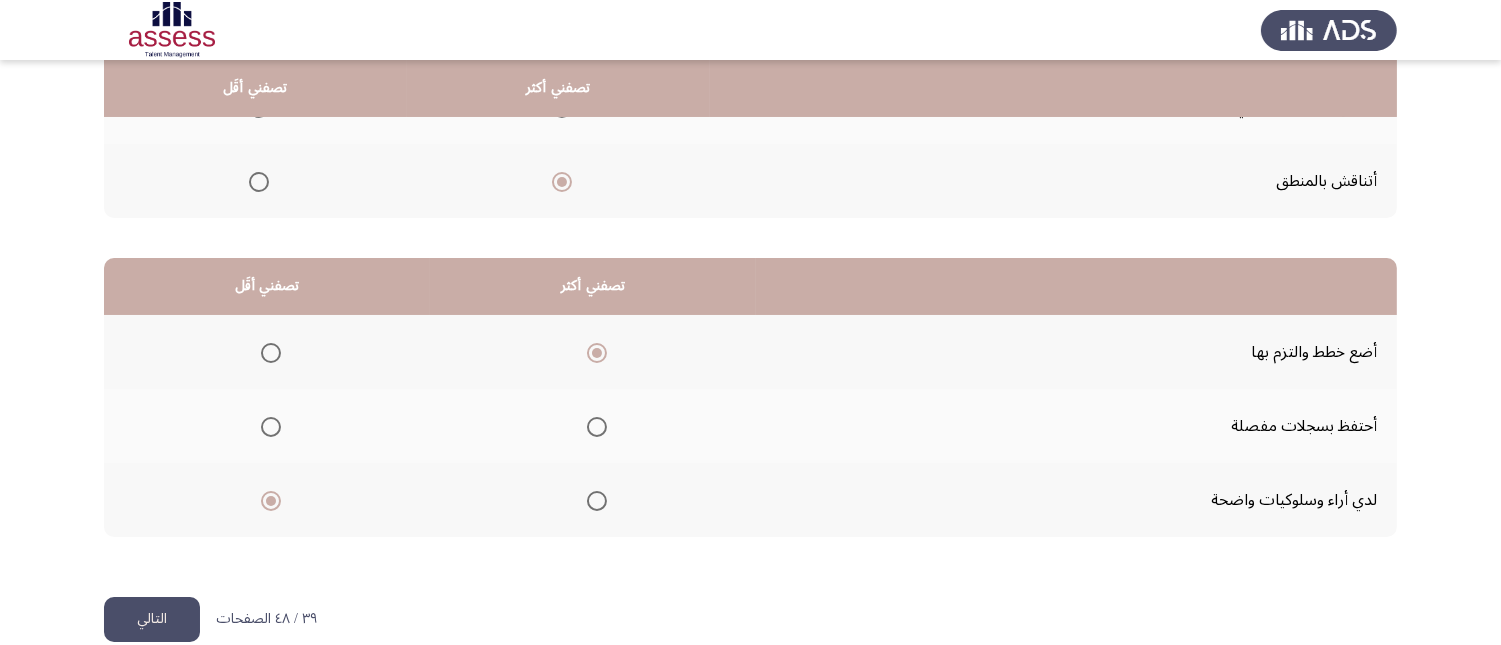 click on "التالي" 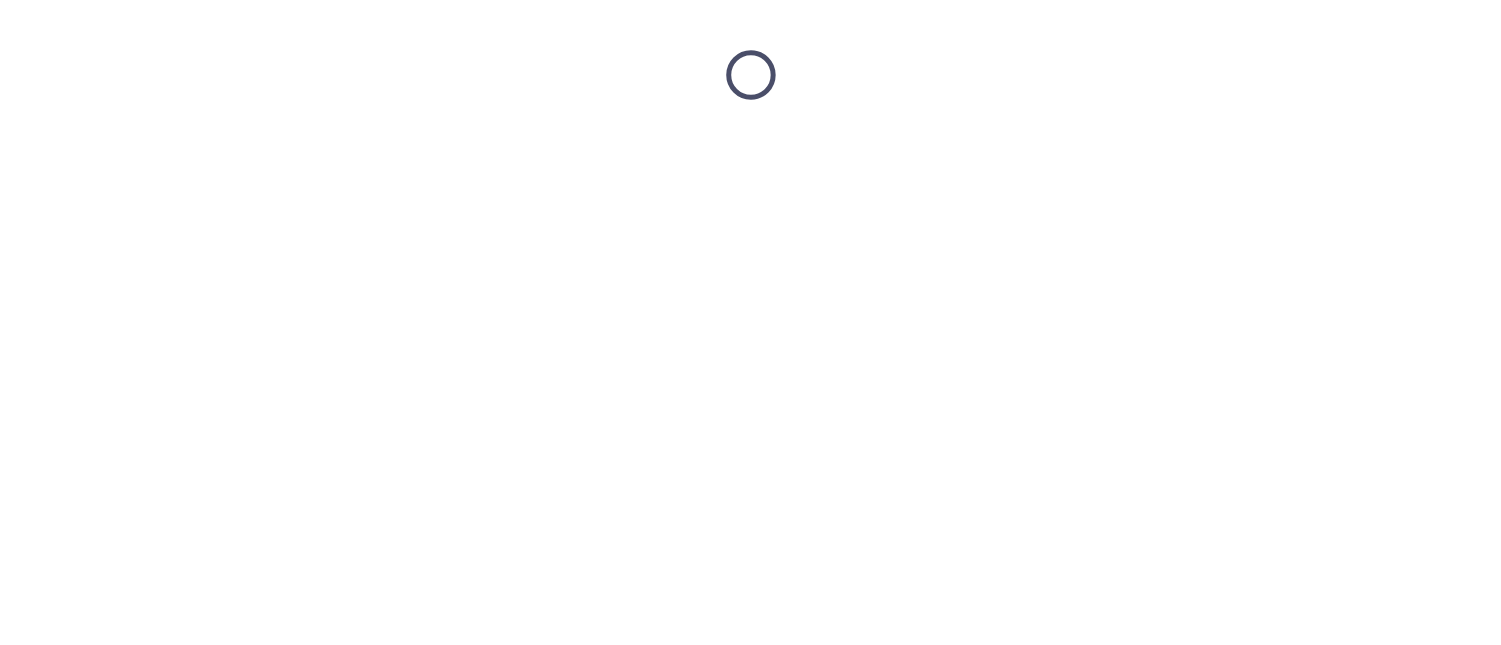 scroll, scrollTop: 0, scrollLeft: 0, axis: both 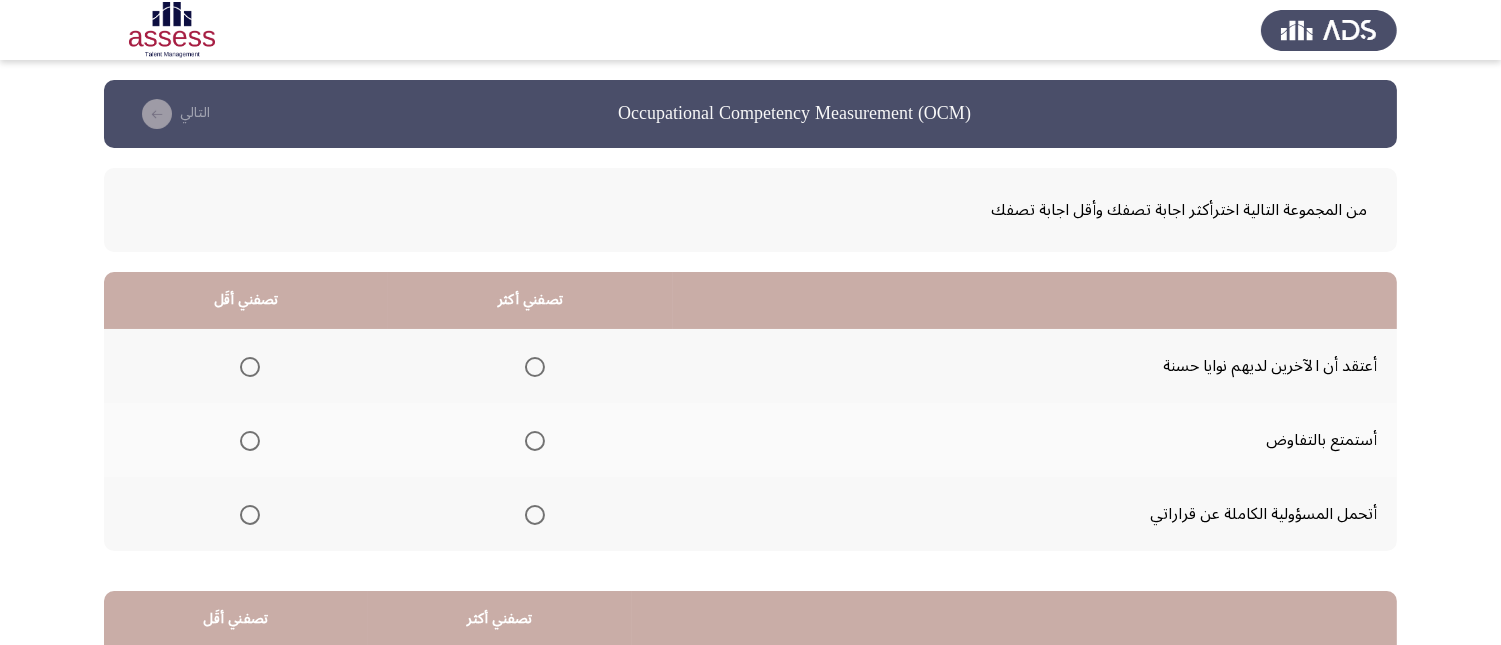 click at bounding box center [531, 515] 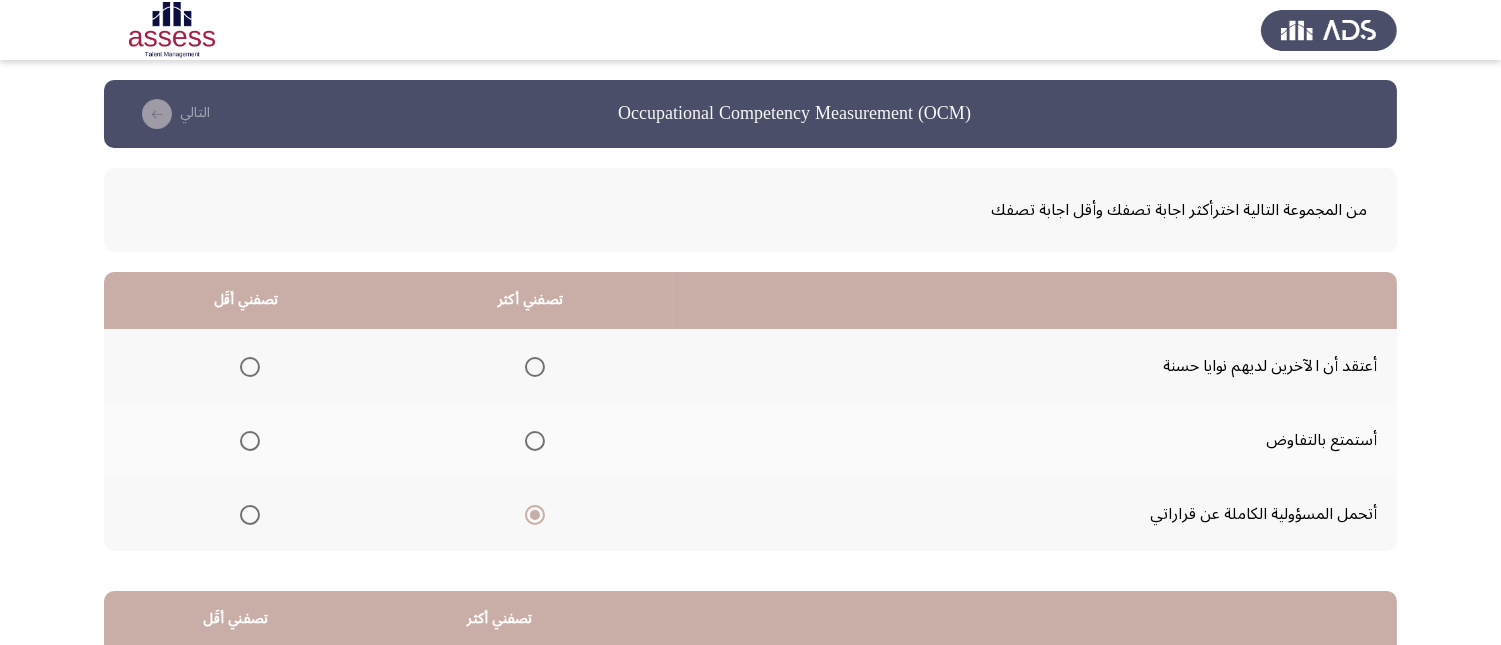 click at bounding box center (250, 441) 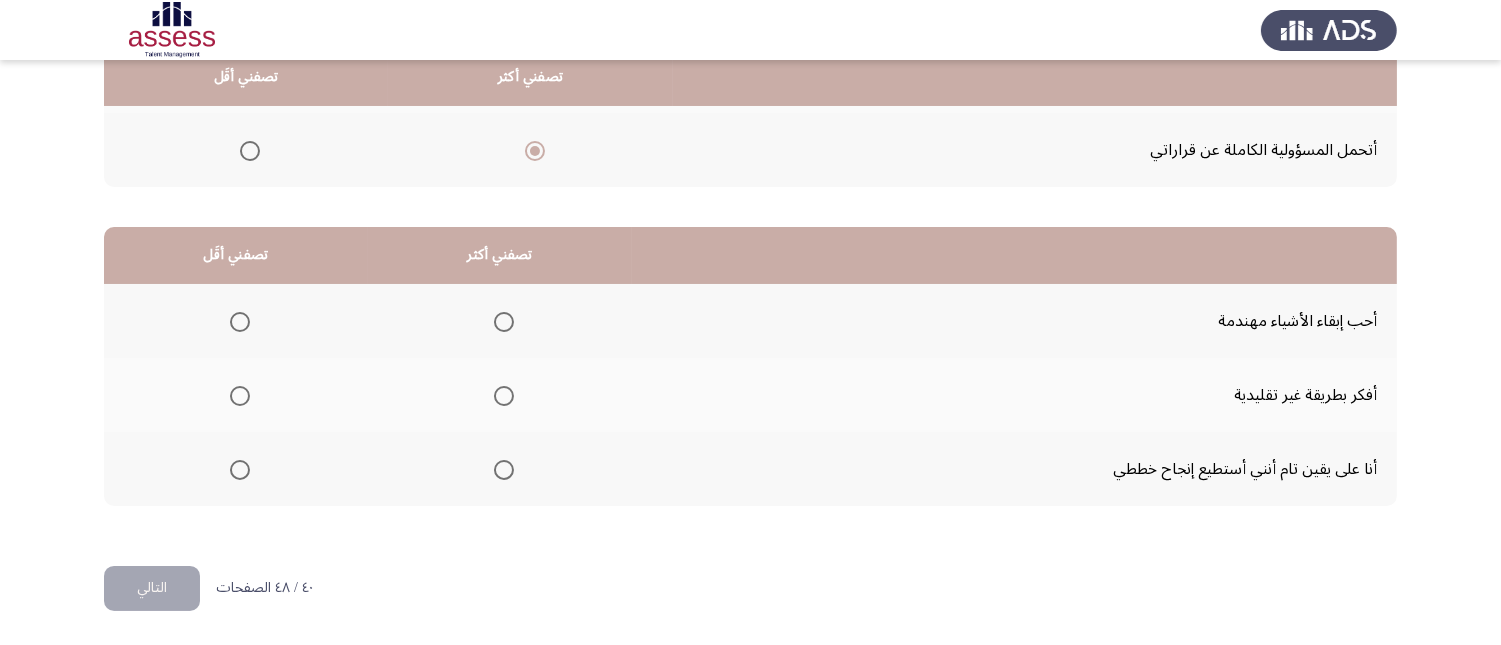 scroll, scrollTop: 367, scrollLeft: 0, axis: vertical 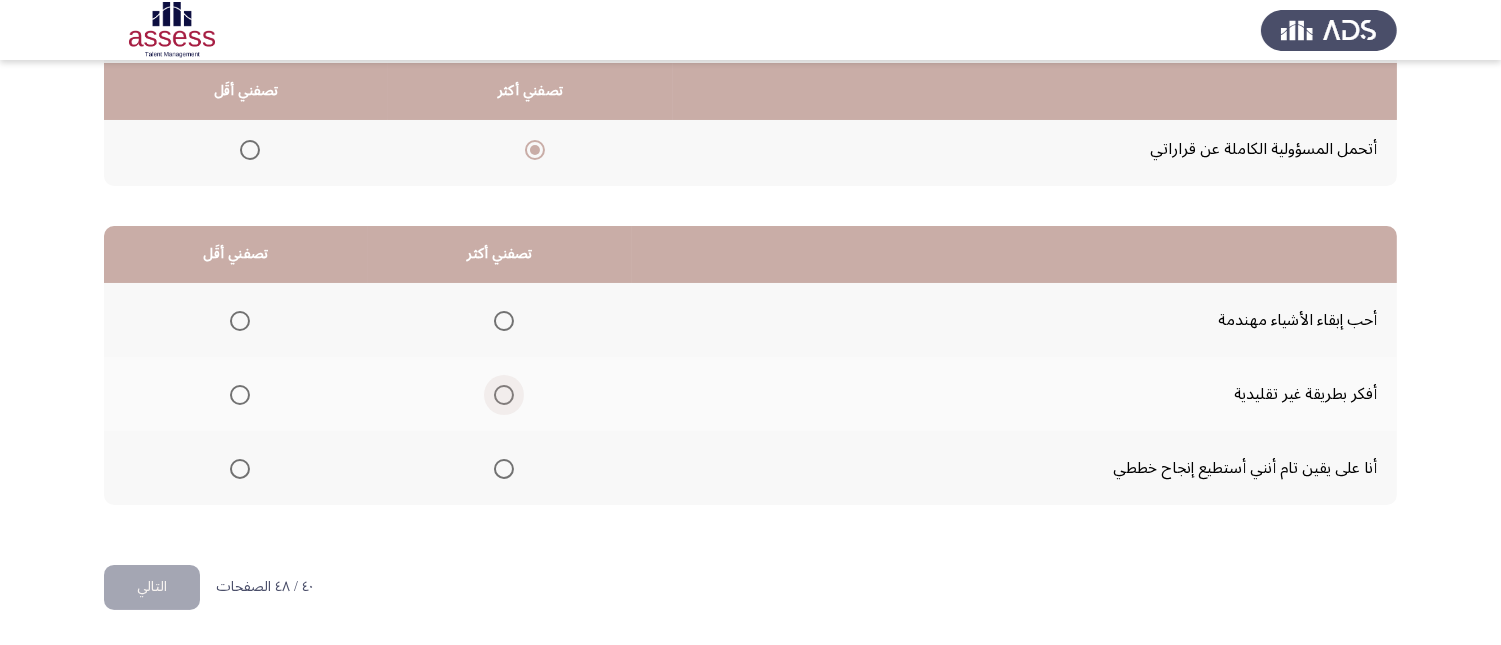 click at bounding box center (504, 395) 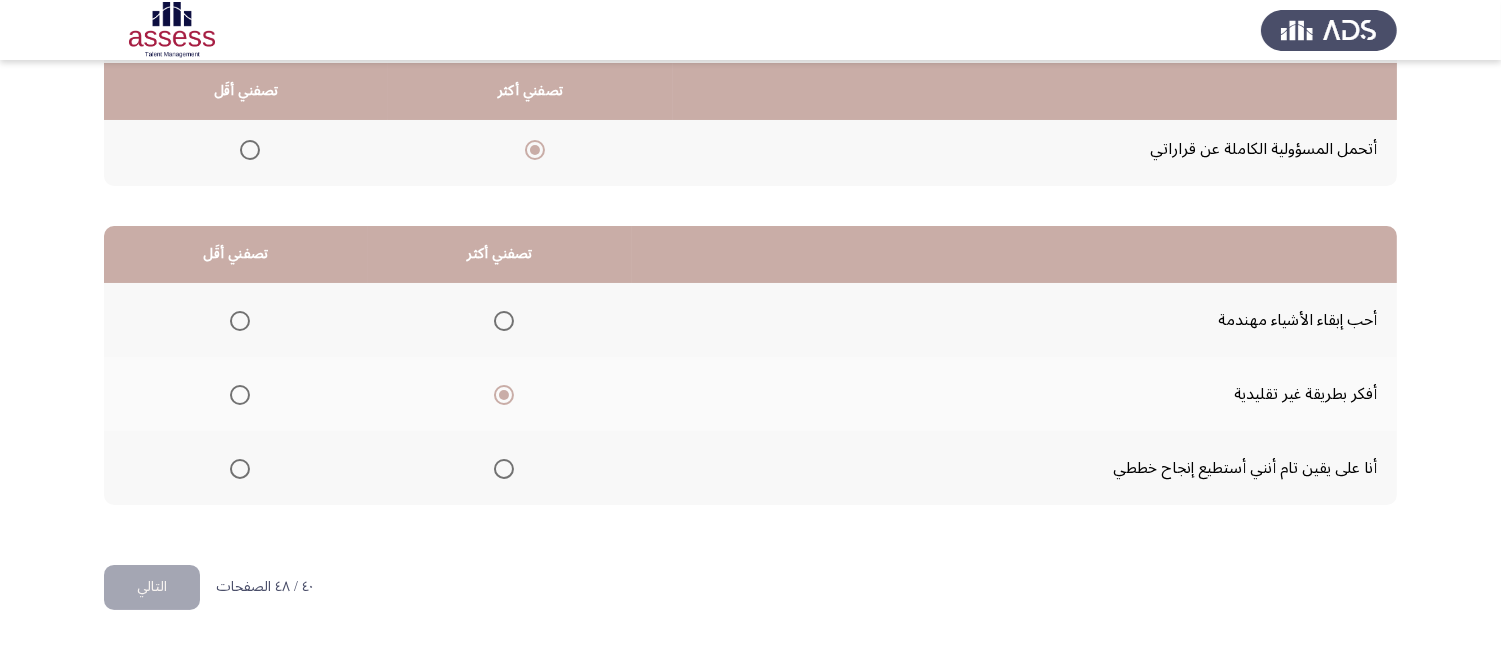 click at bounding box center (240, 321) 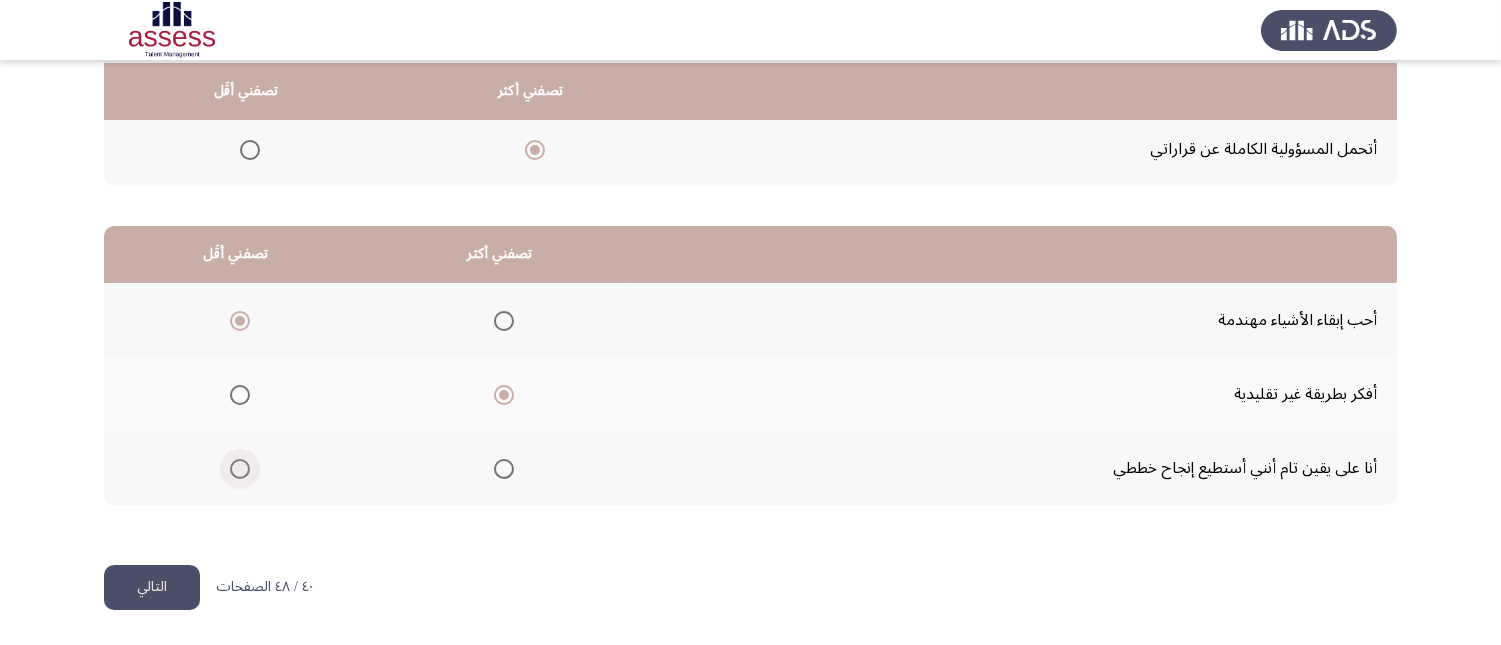 click at bounding box center [240, 469] 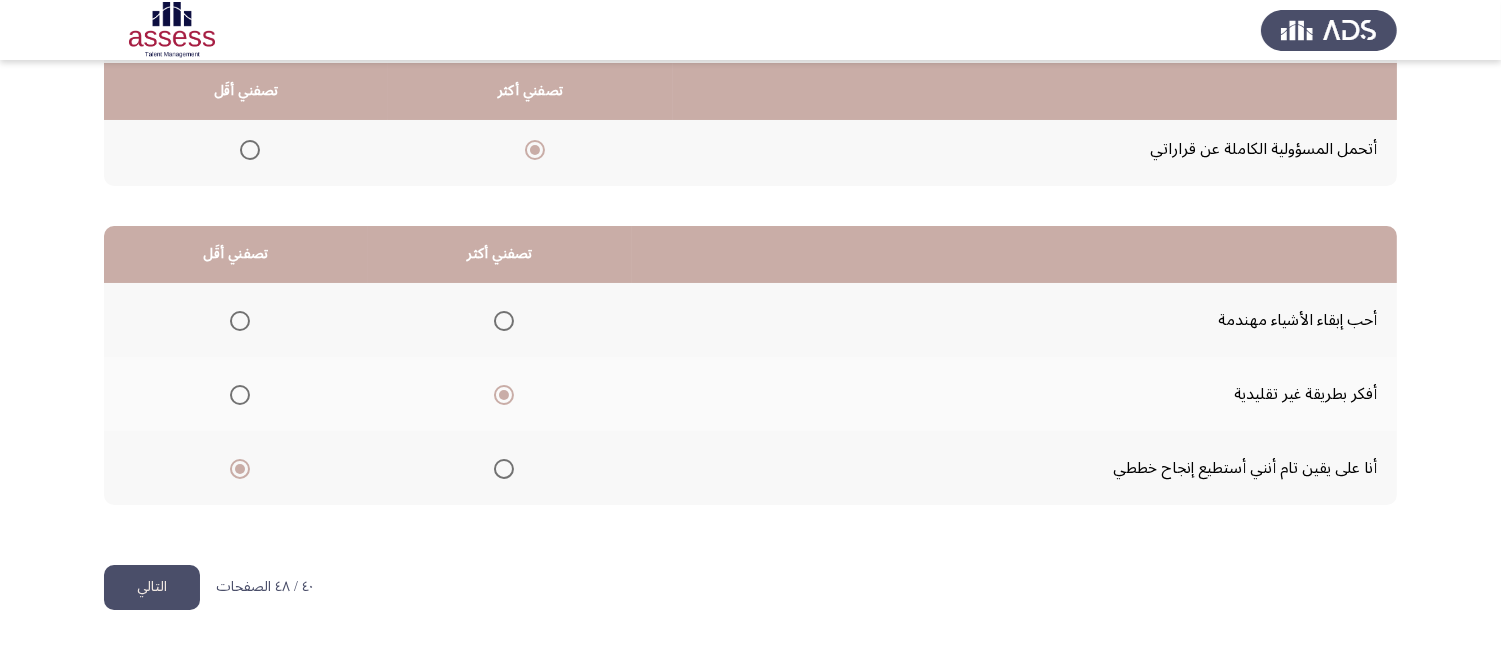 click at bounding box center [240, 321] 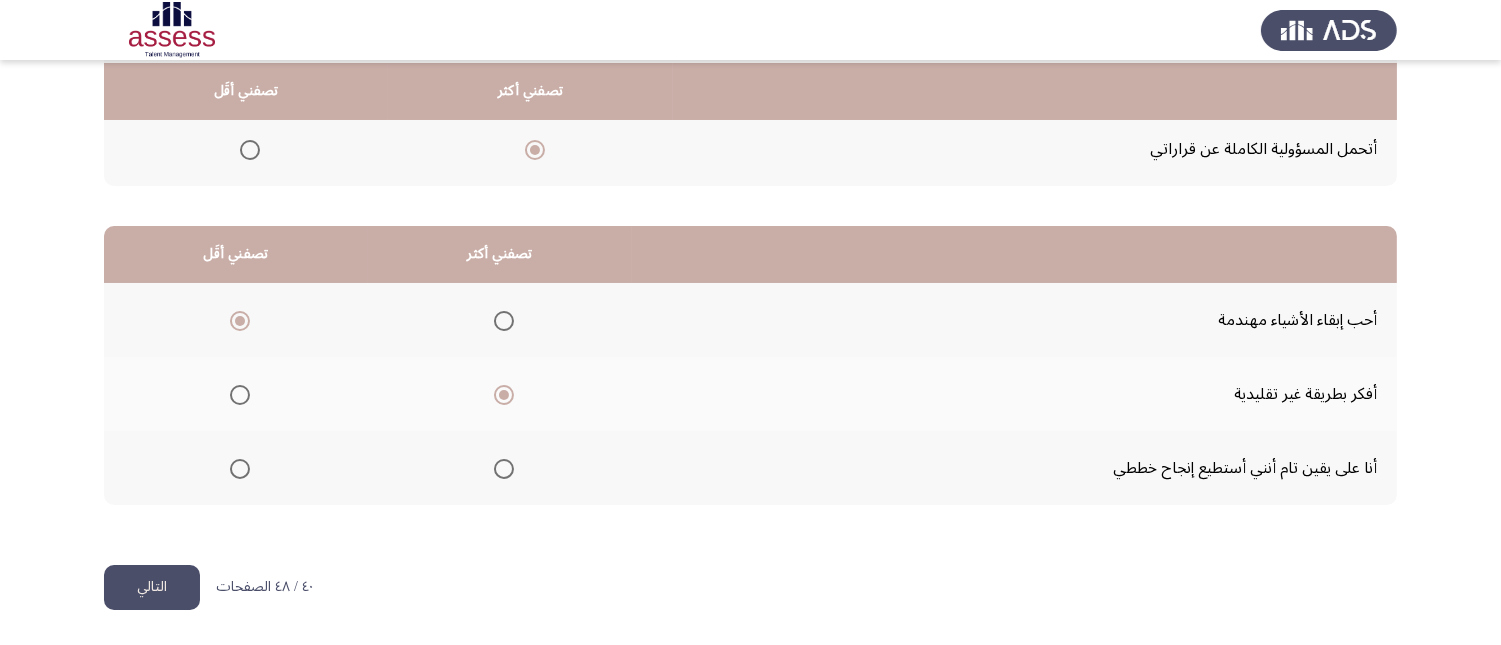 click on "التالي" 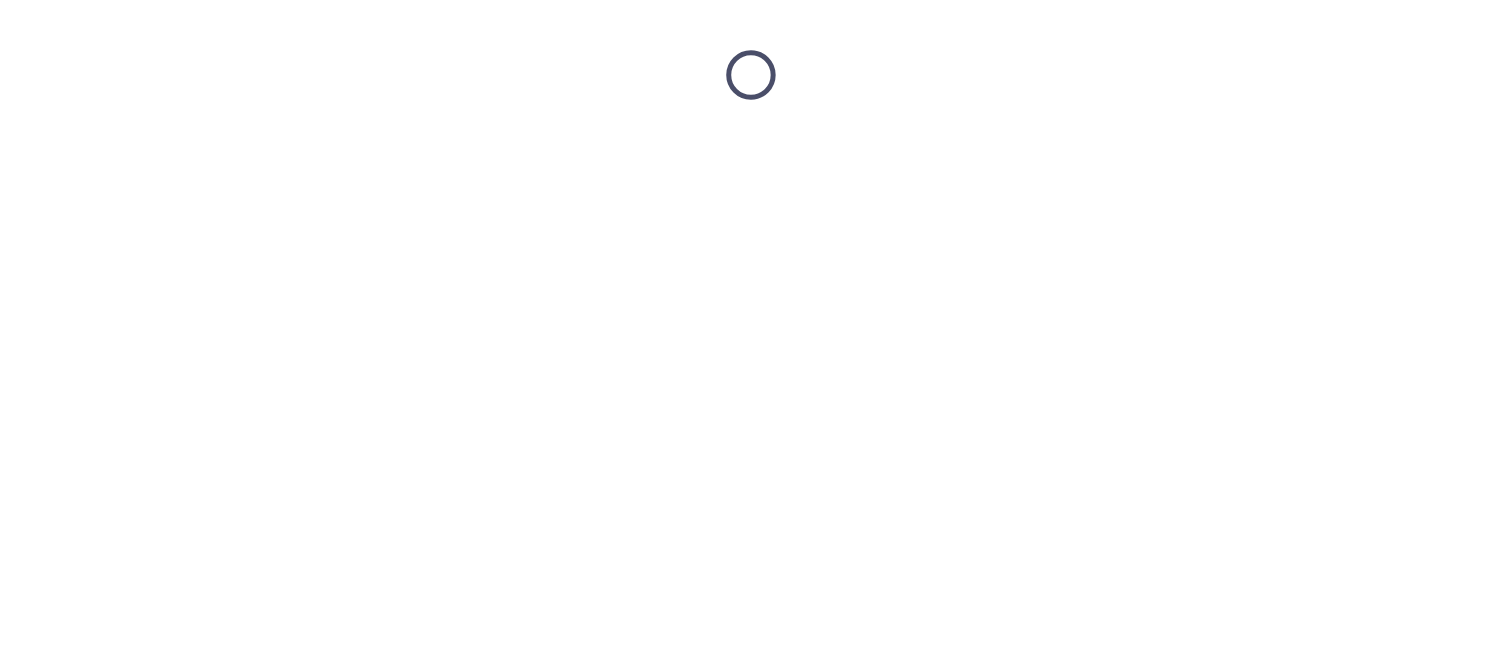 scroll, scrollTop: 0, scrollLeft: 0, axis: both 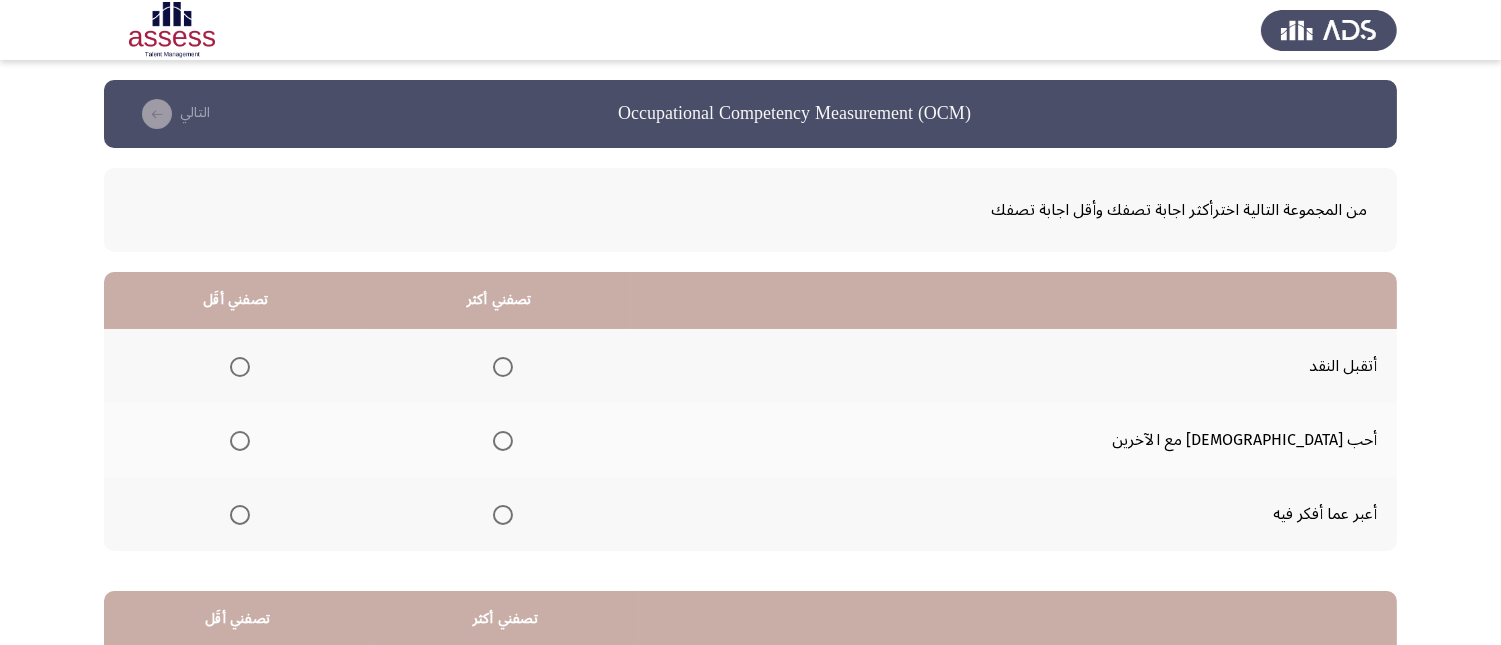 click at bounding box center (503, 367) 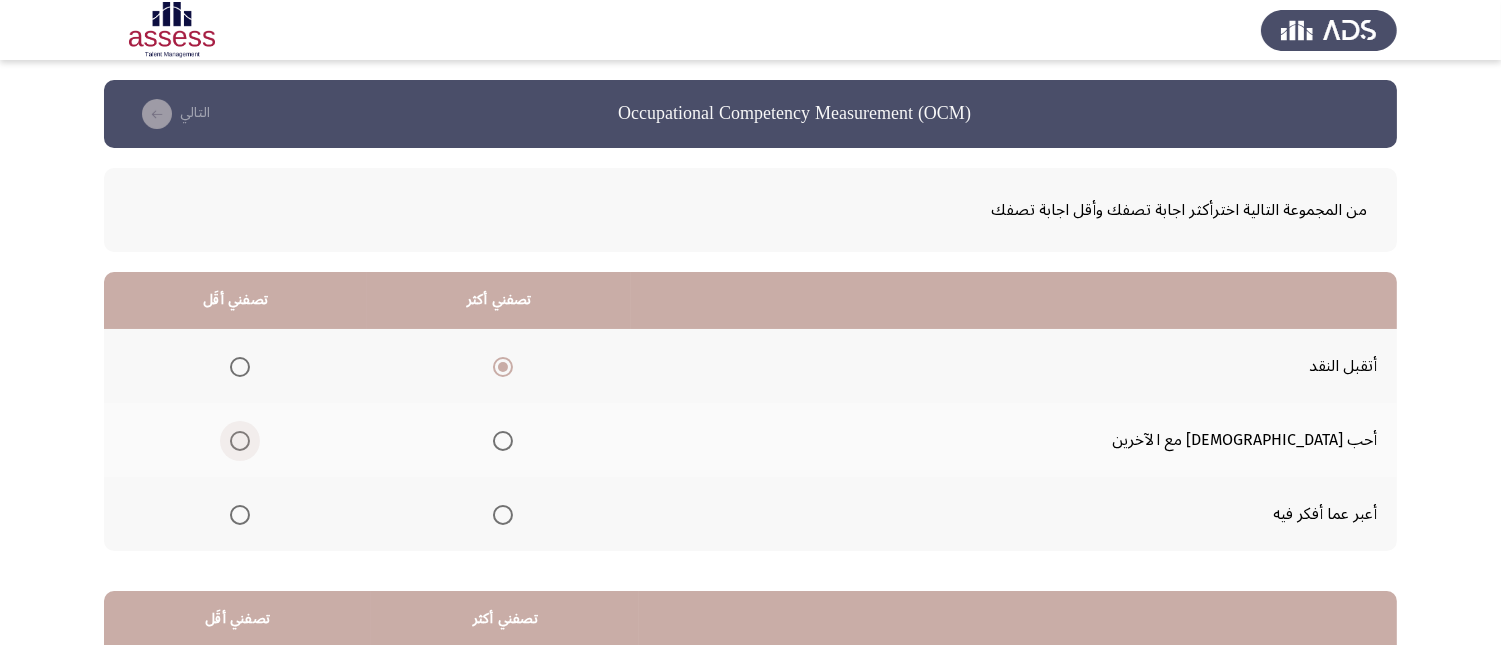 click at bounding box center [240, 441] 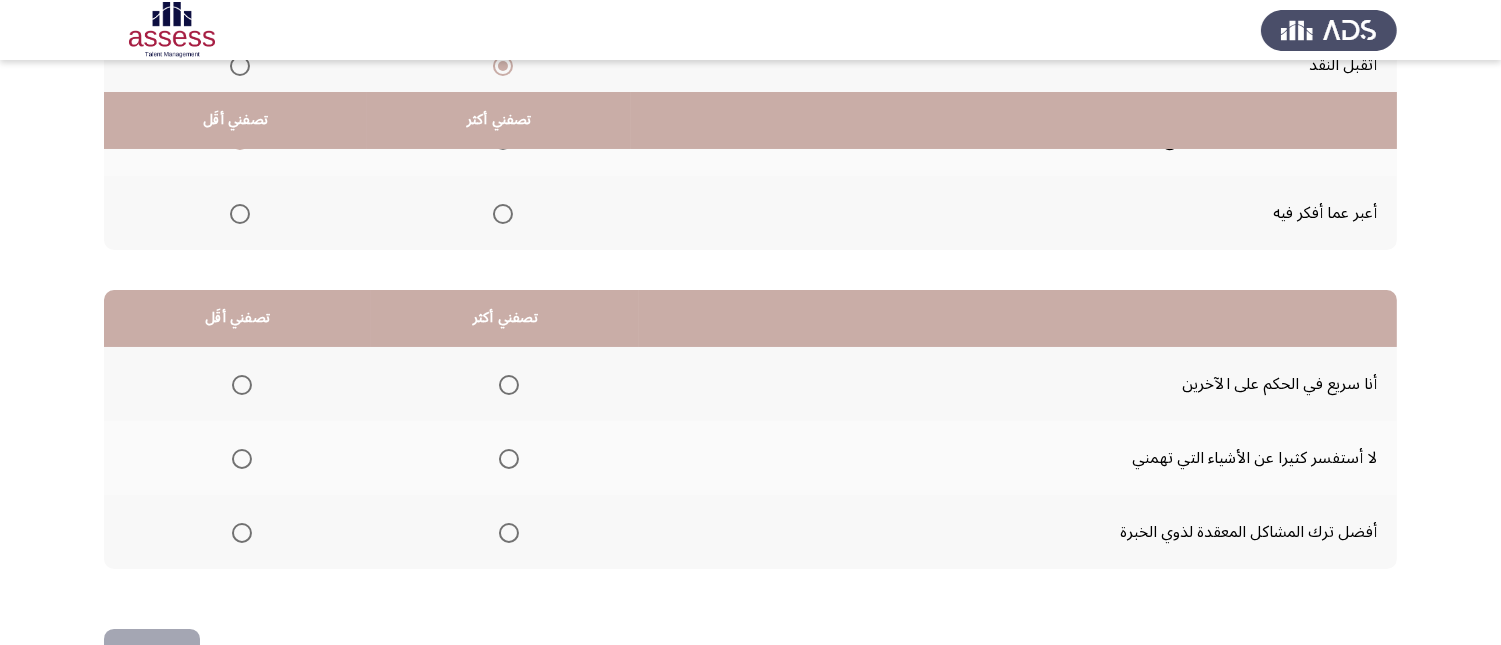 scroll, scrollTop: 333, scrollLeft: 0, axis: vertical 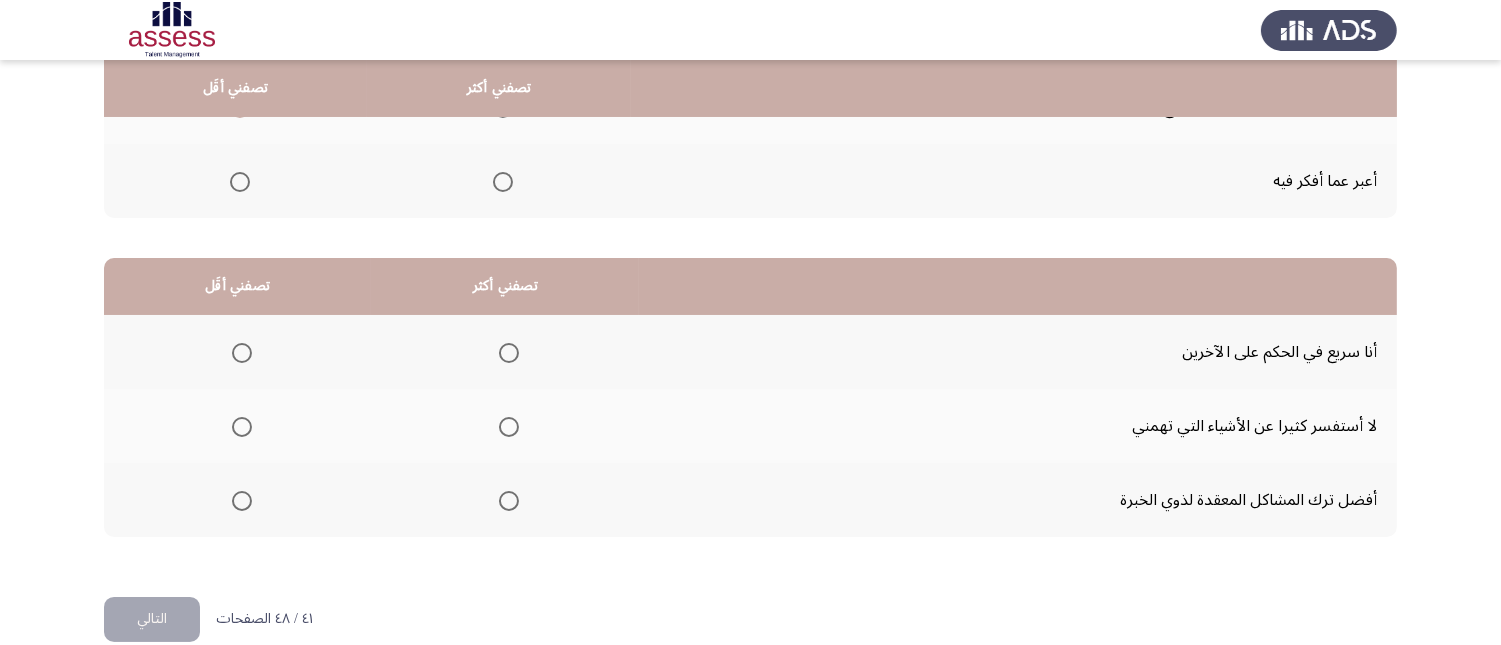 click at bounding box center [242, 427] 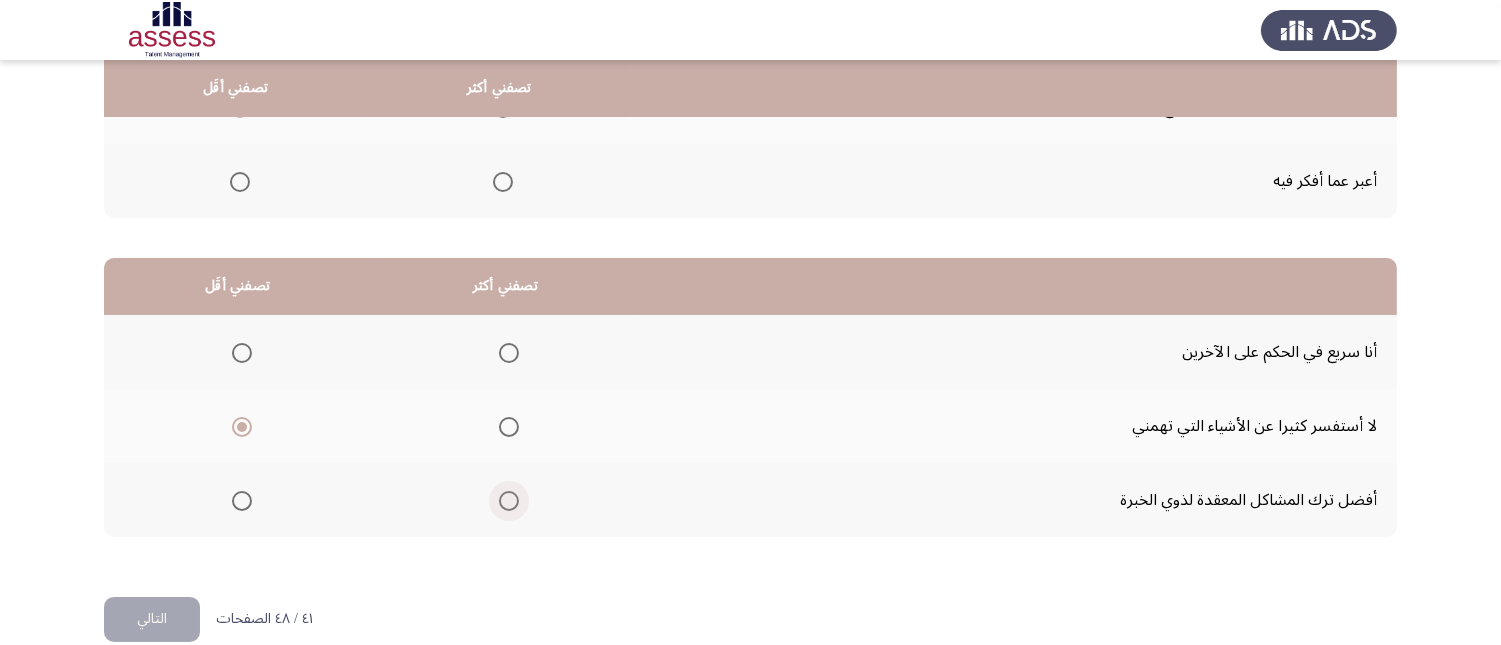 click at bounding box center [509, 501] 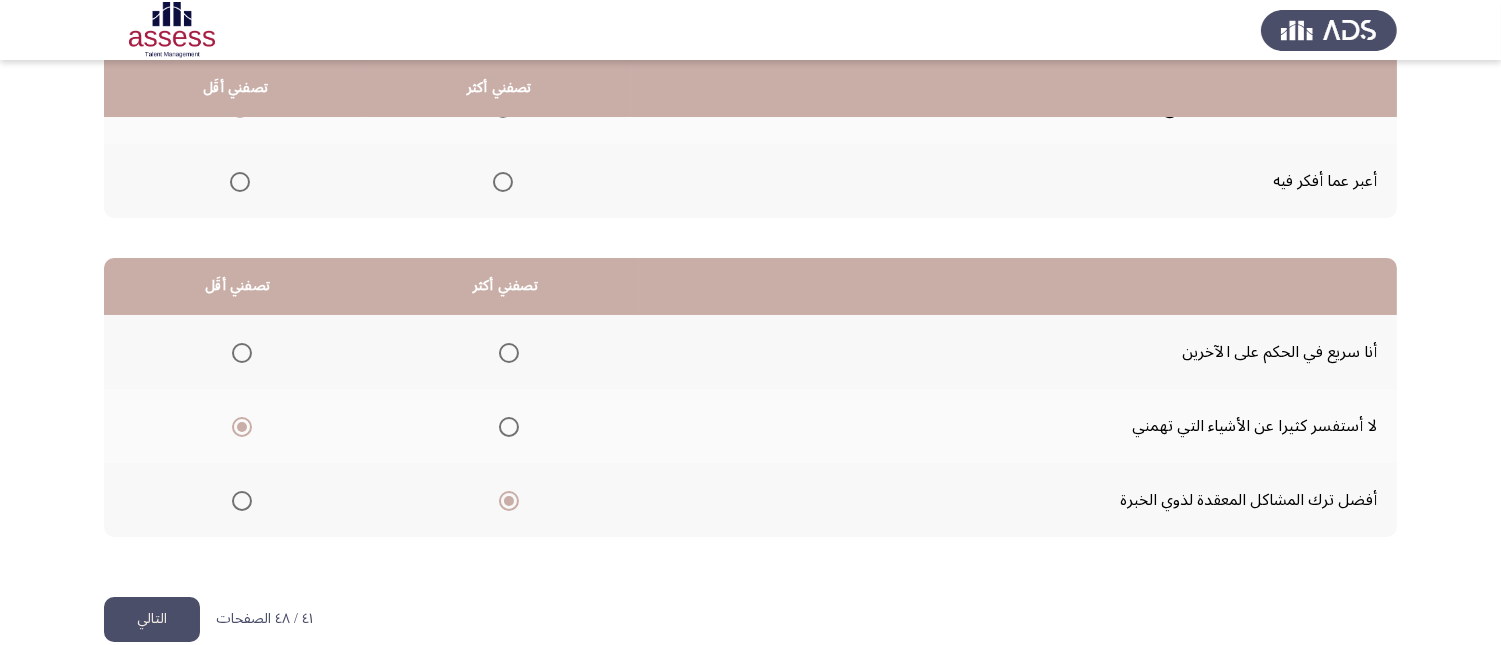 click at bounding box center [509, 427] 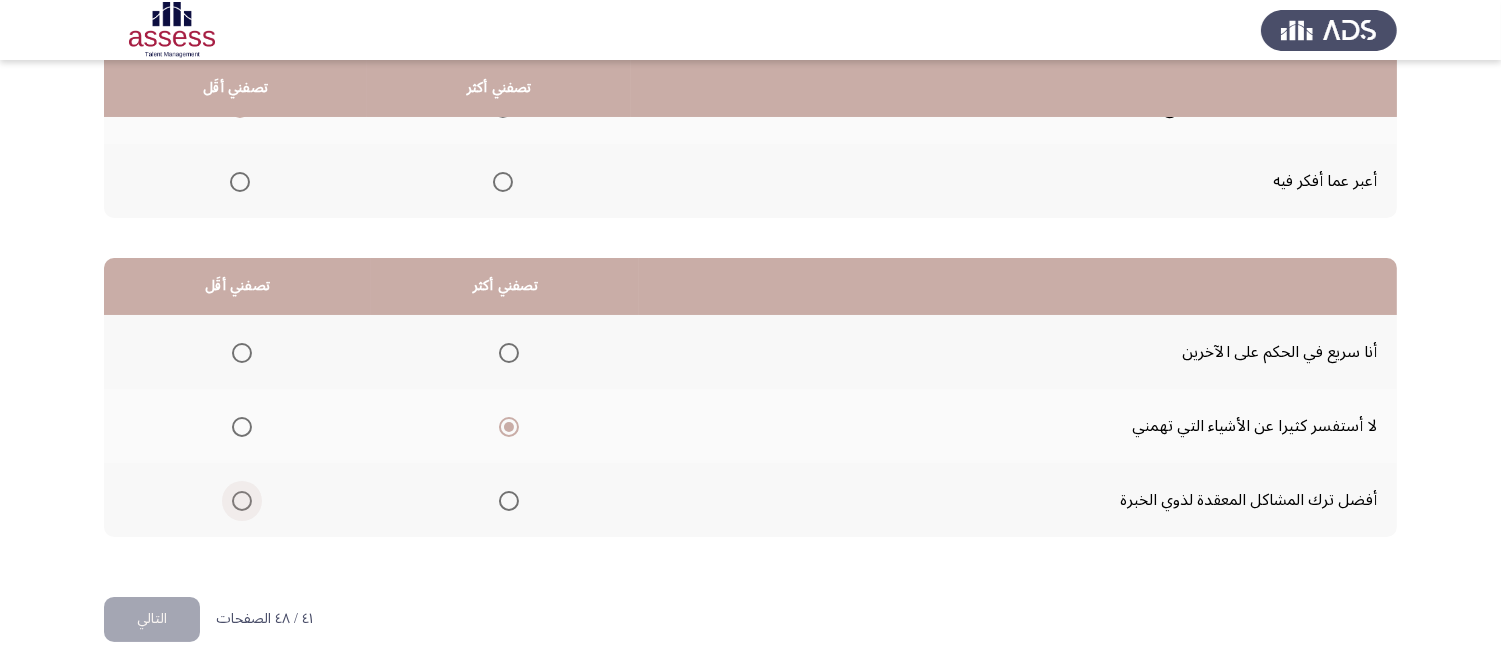 click at bounding box center [242, 501] 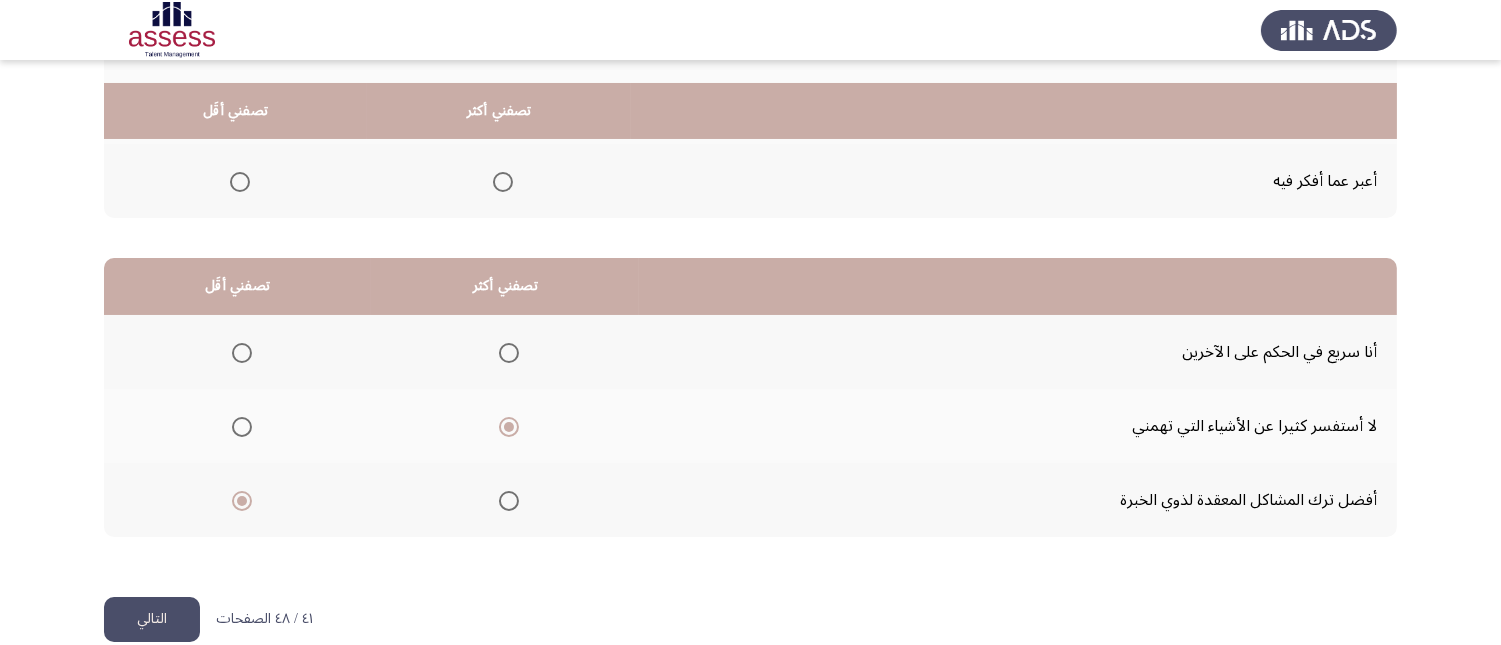 scroll, scrollTop: 367, scrollLeft: 0, axis: vertical 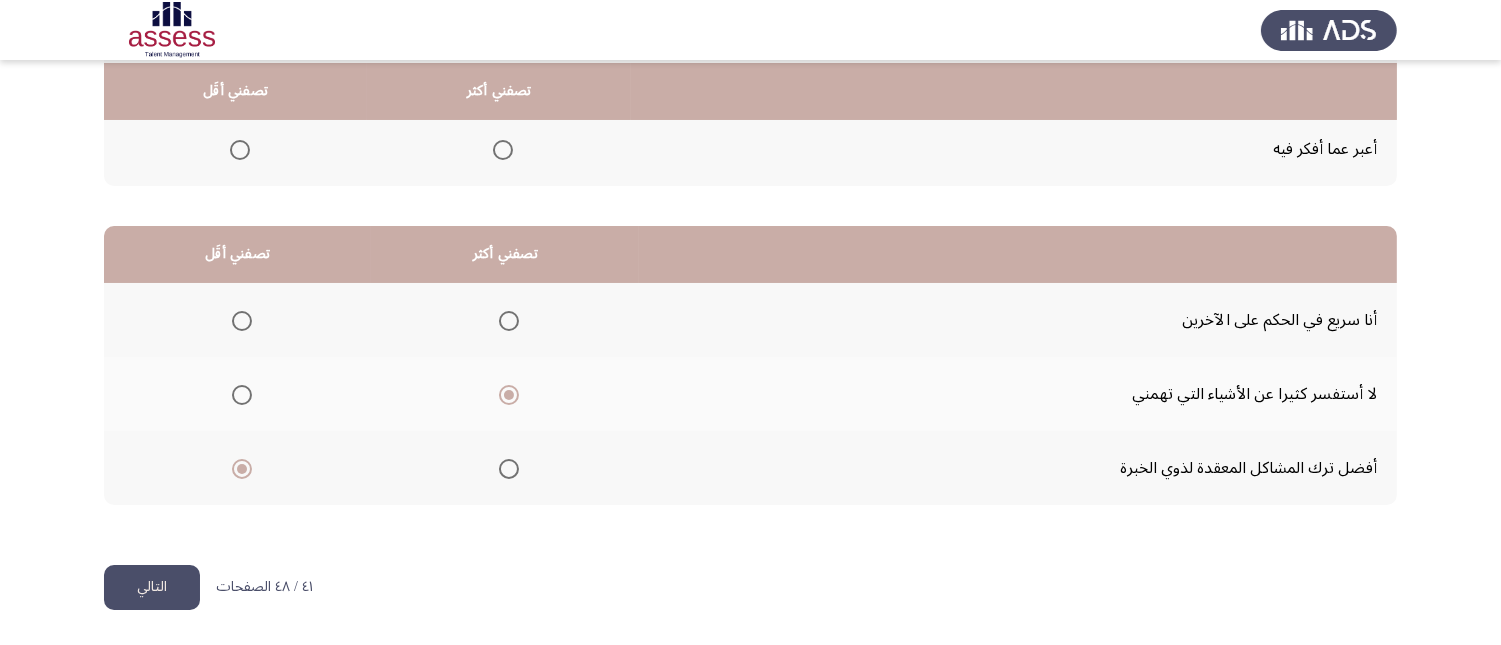 click on "التالي" 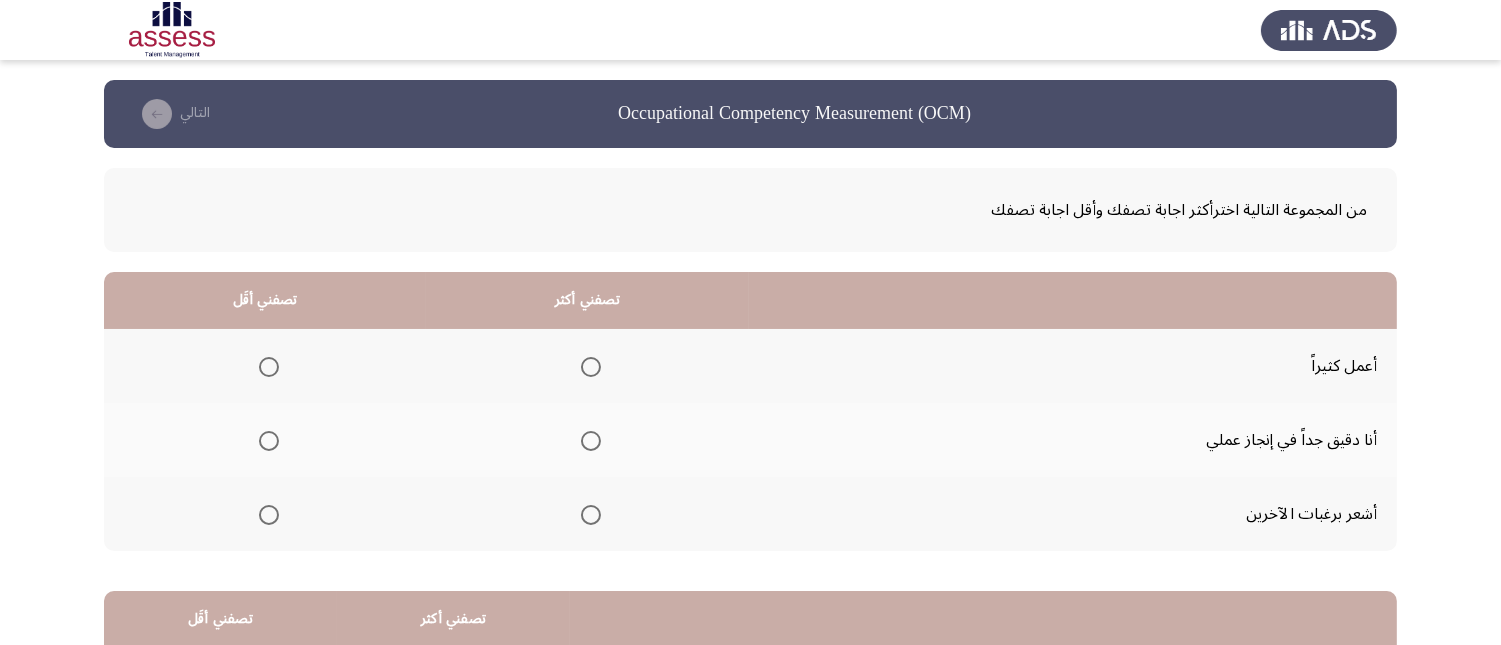 click at bounding box center [591, 441] 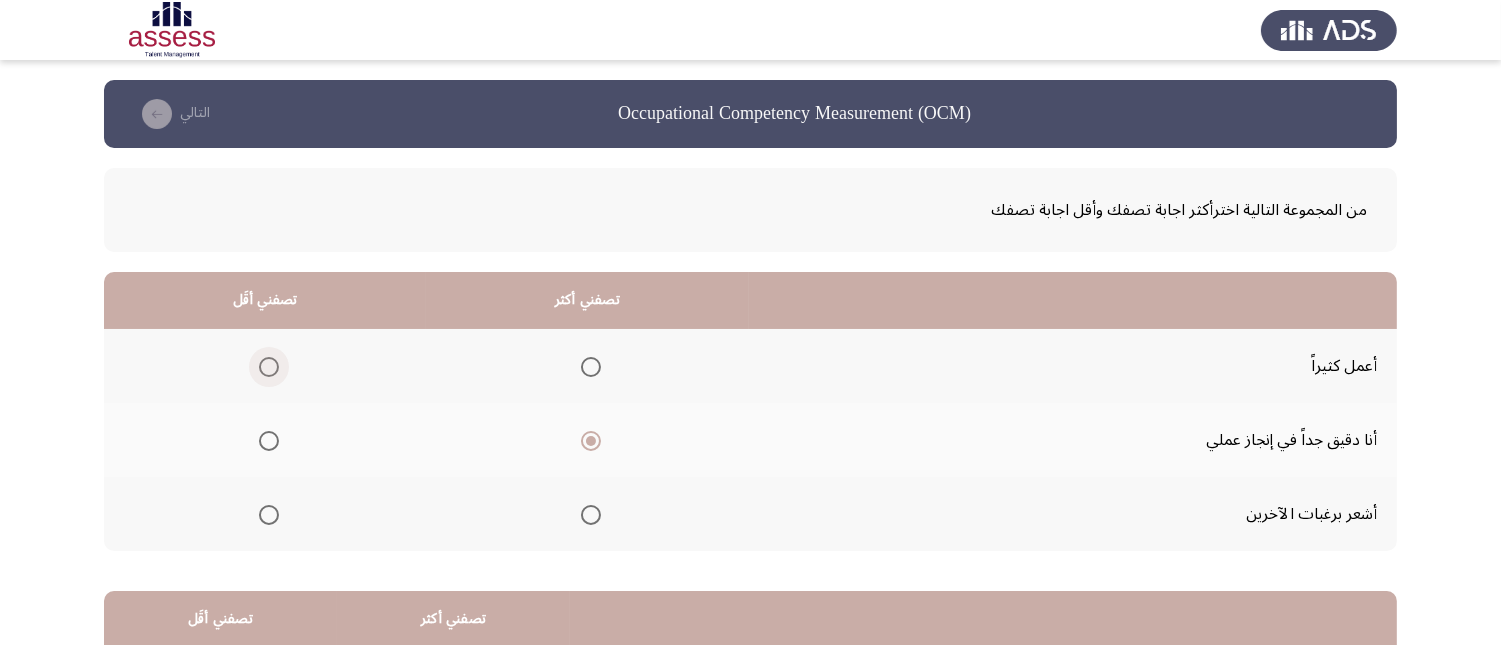 click at bounding box center [269, 367] 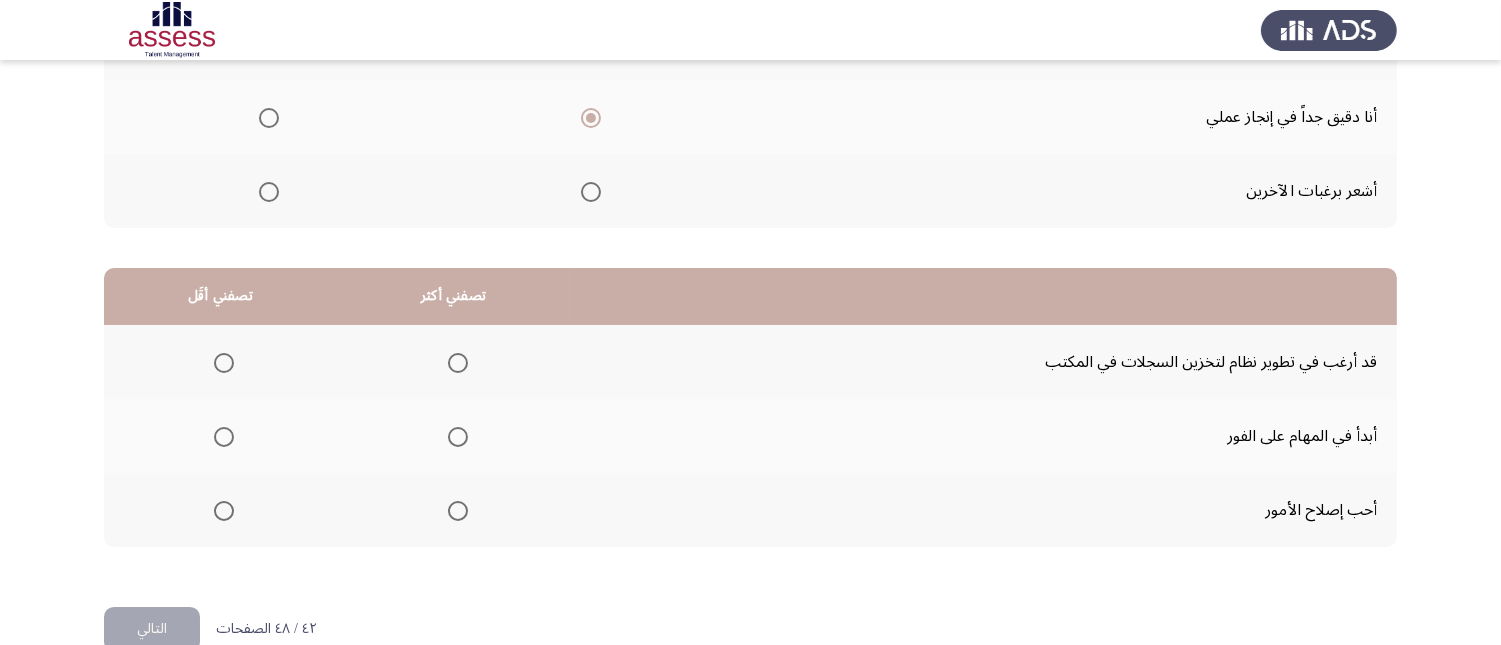 scroll, scrollTop: 333, scrollLeft: 0, axis: vertical 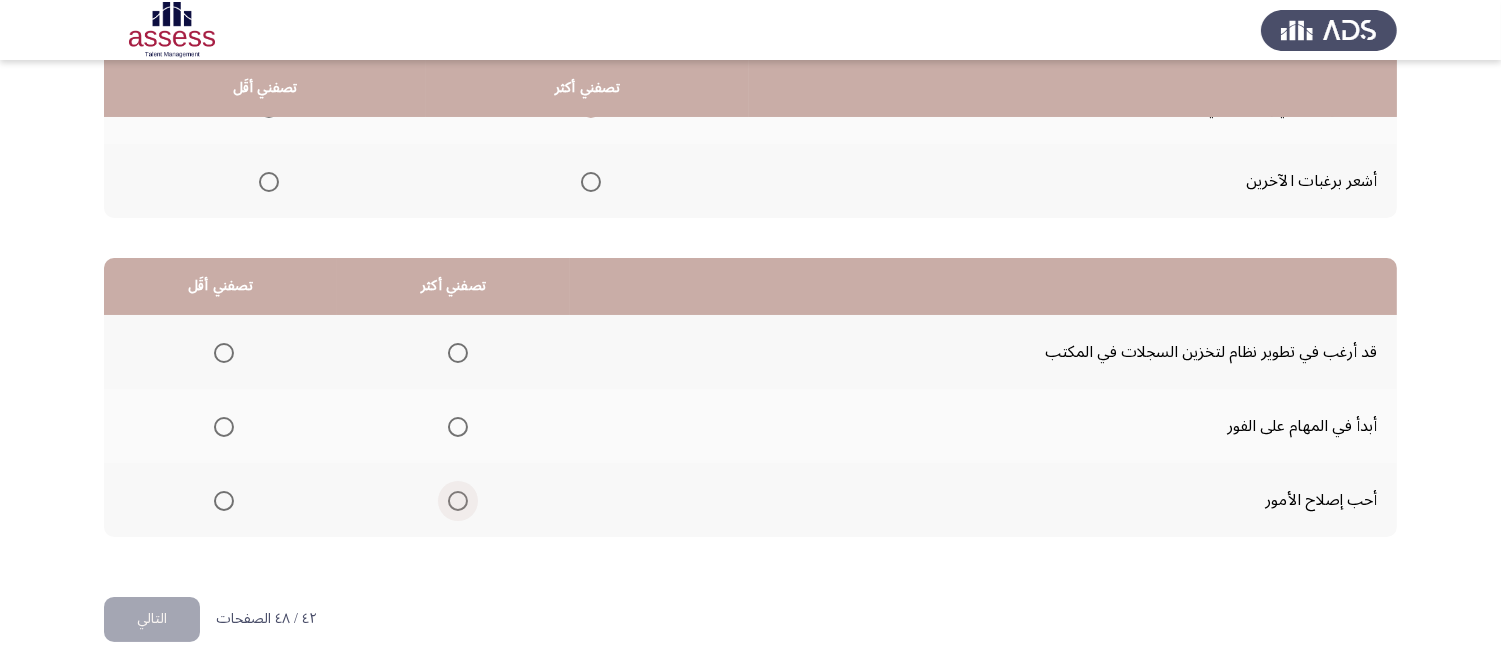 click at bounding box center (458, 501) 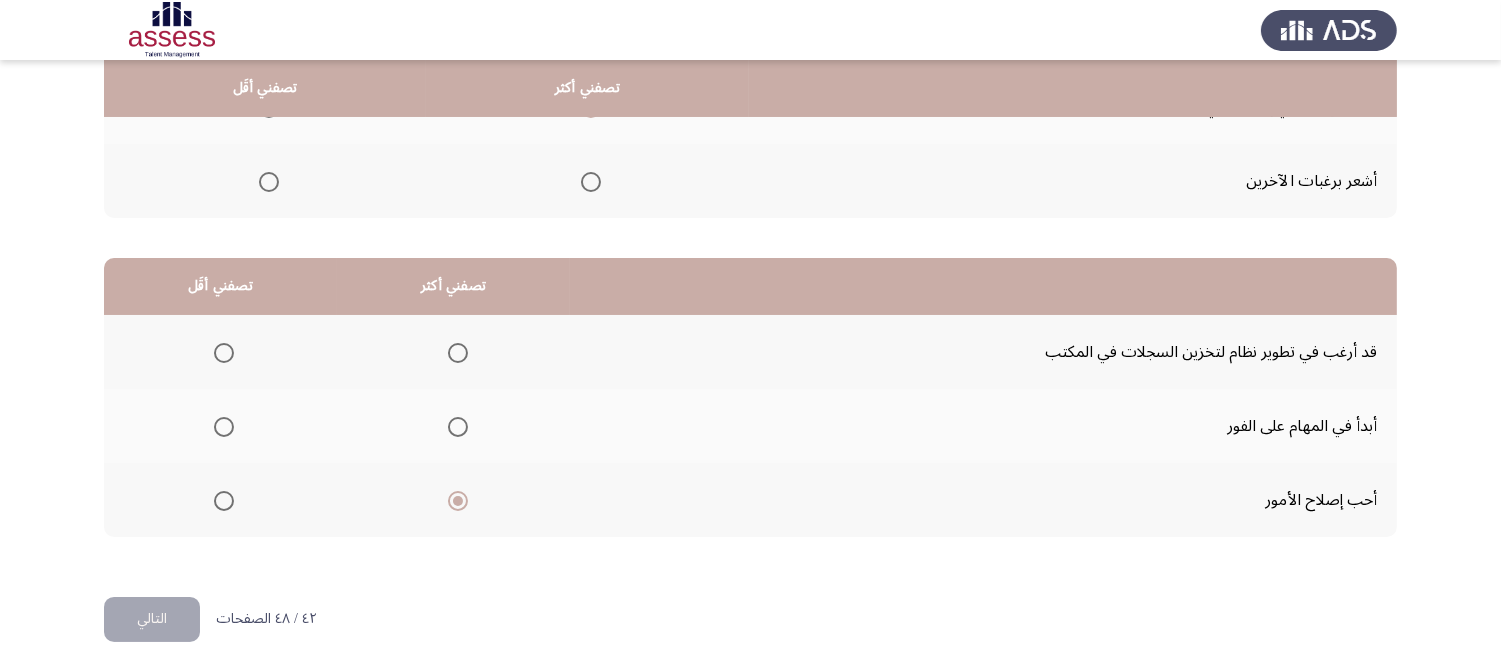 click at bounding box center [224, 353] 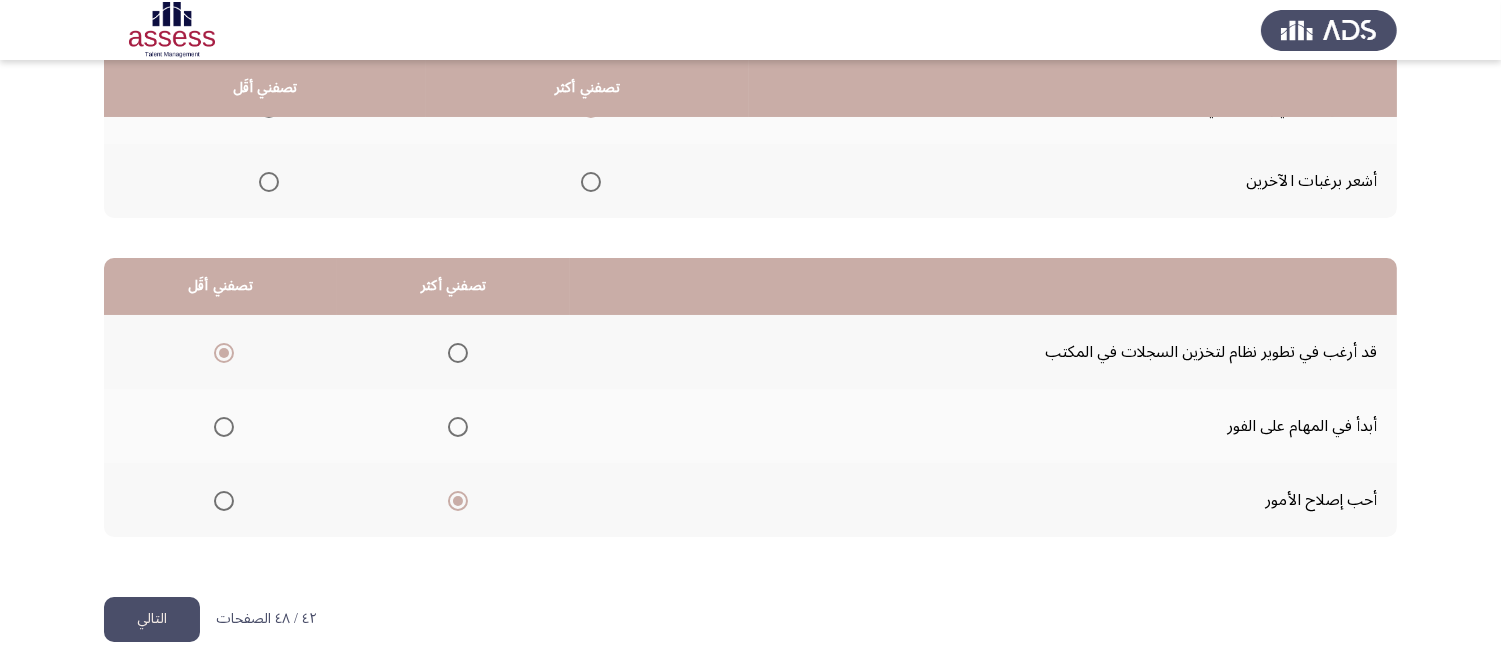 click on "التالي" 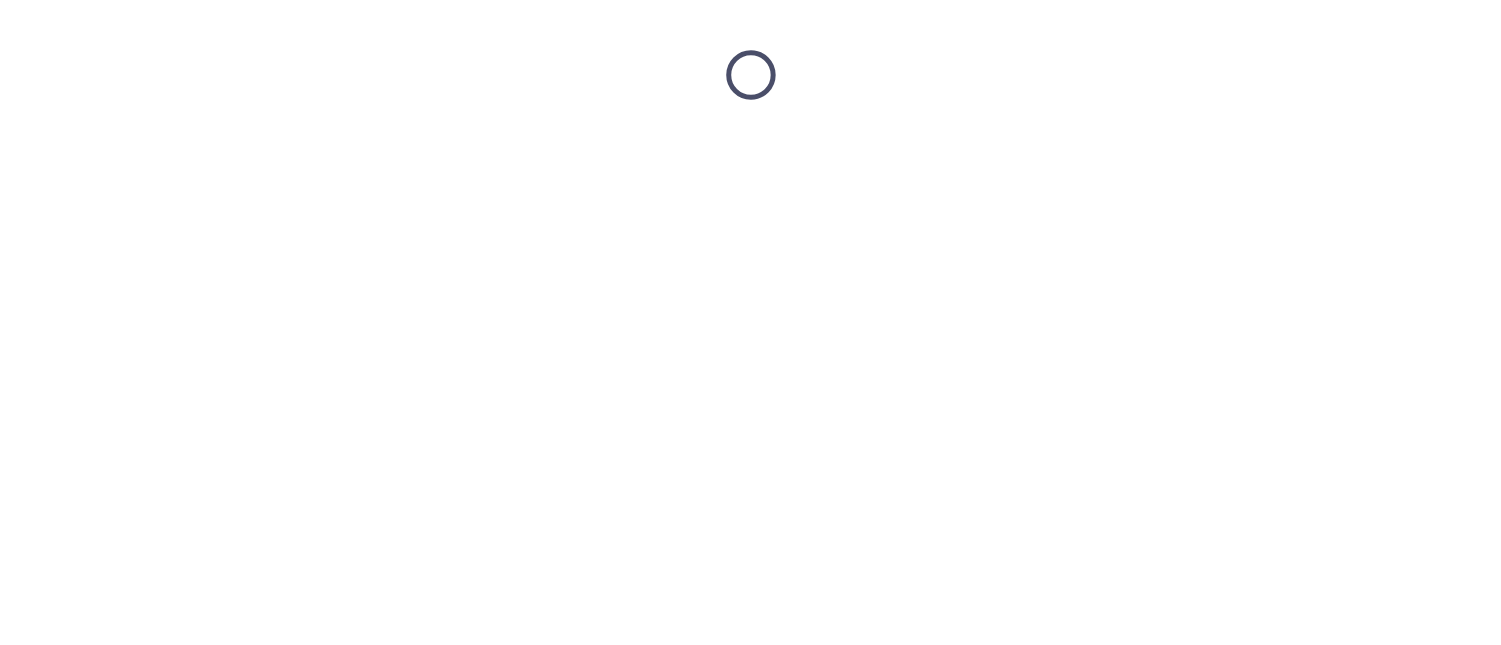 scroll, scrollTop: 0, scrollLeft: 0, axis: both 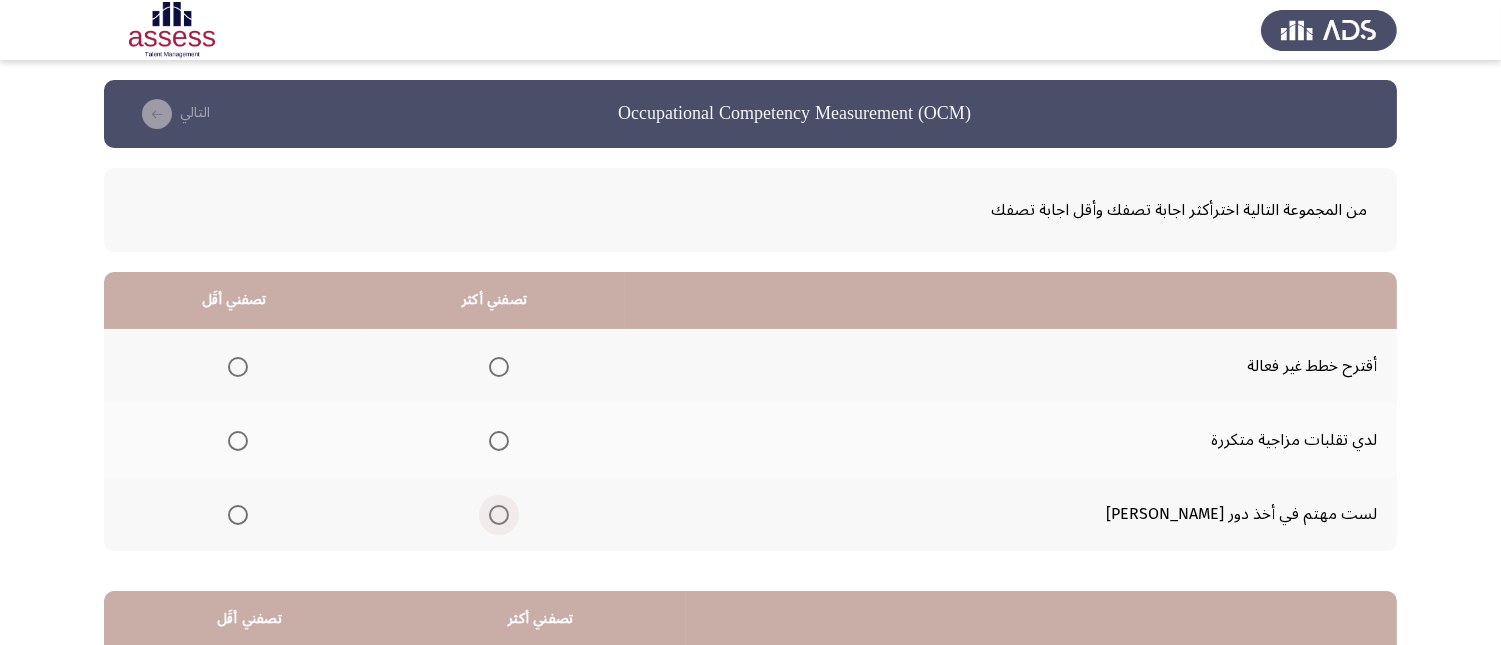 click at bounding box center (499, 515) 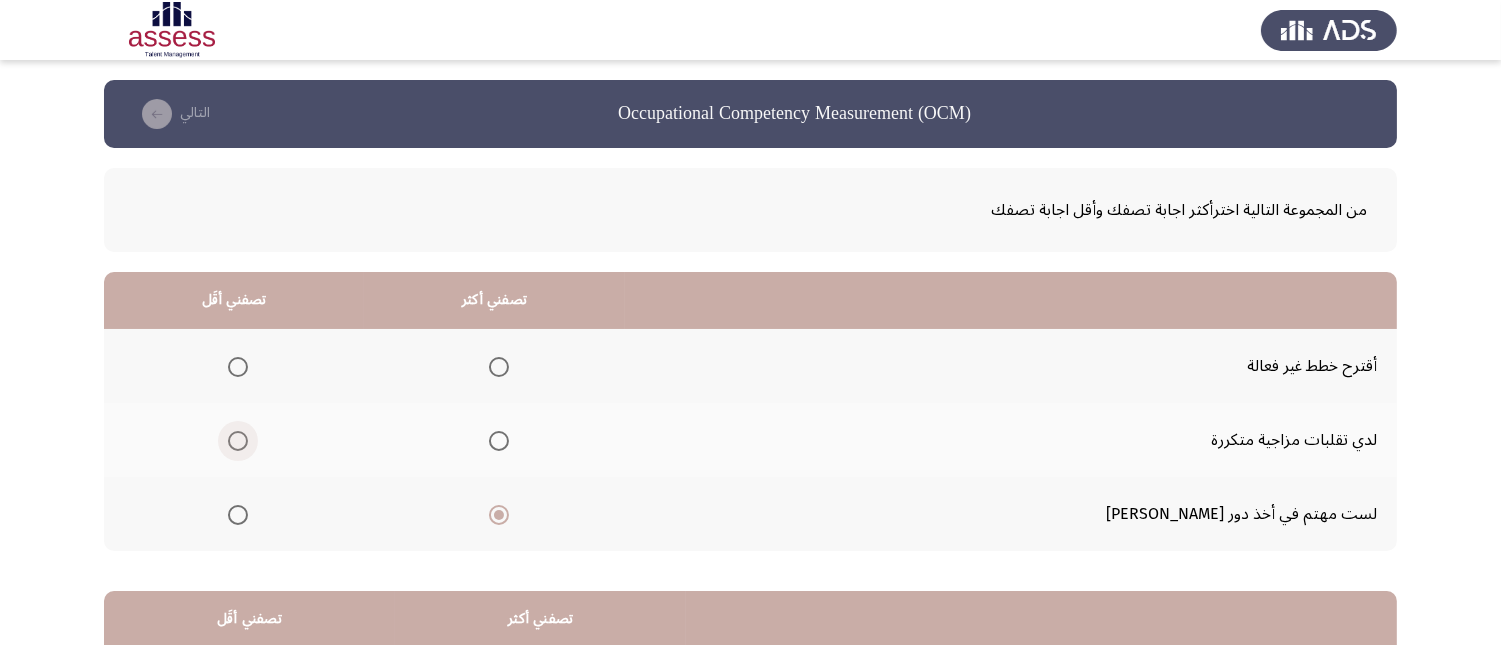 click at bounding box center [238, 441] 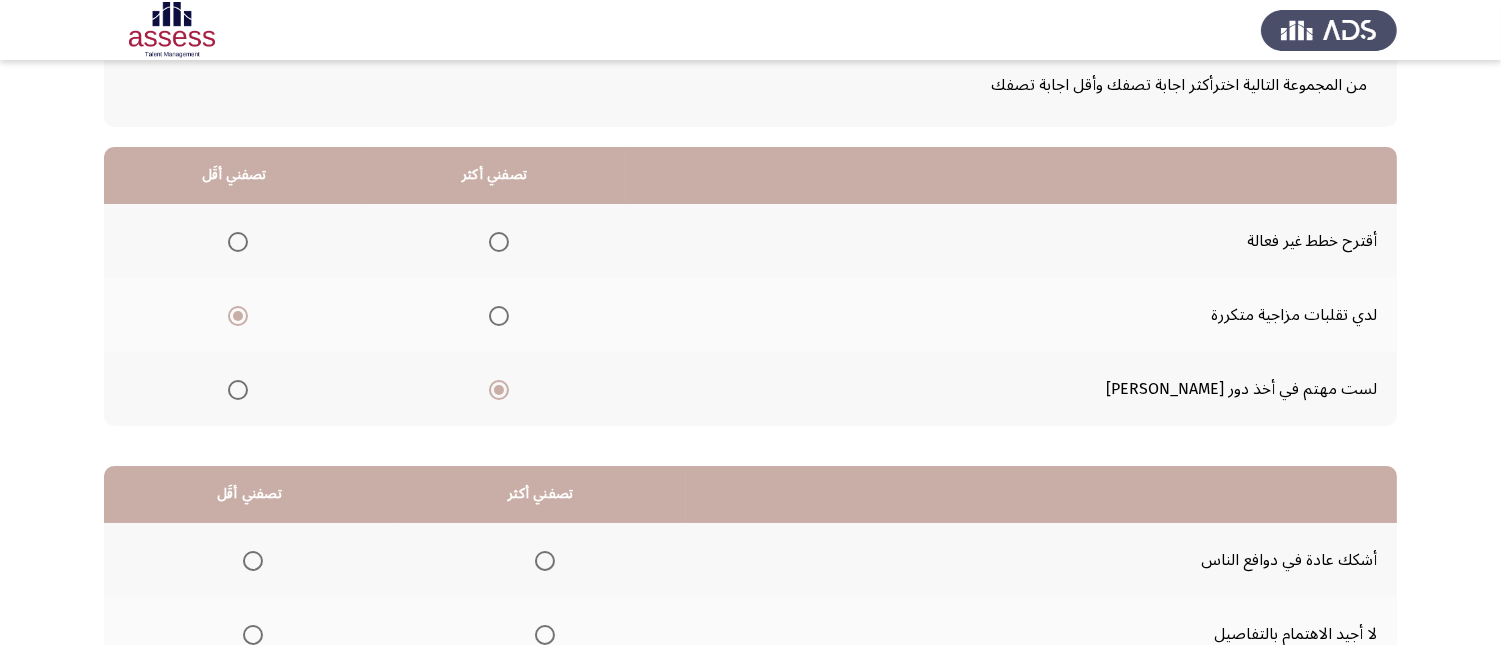 scroll, scrollTop: 367, scrollLeft: 0, axis: vertical 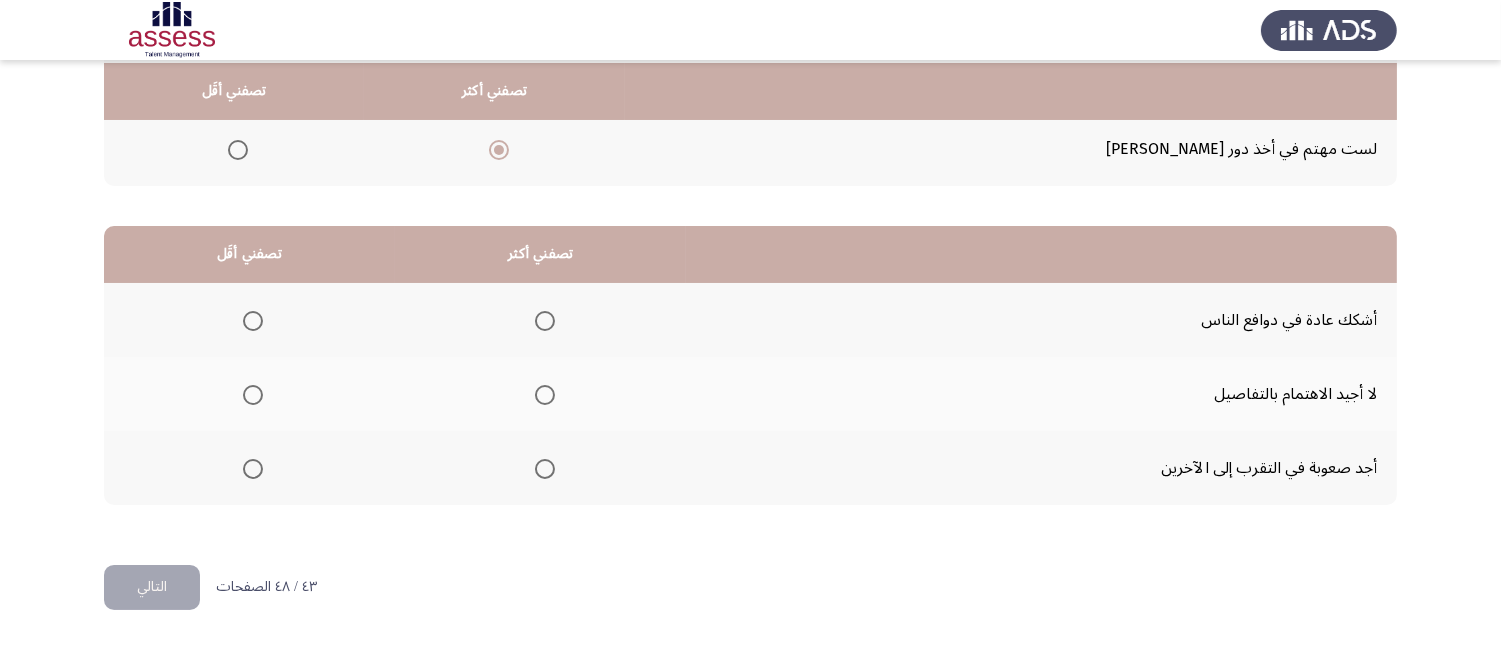 click at bounding box center (545, 469) 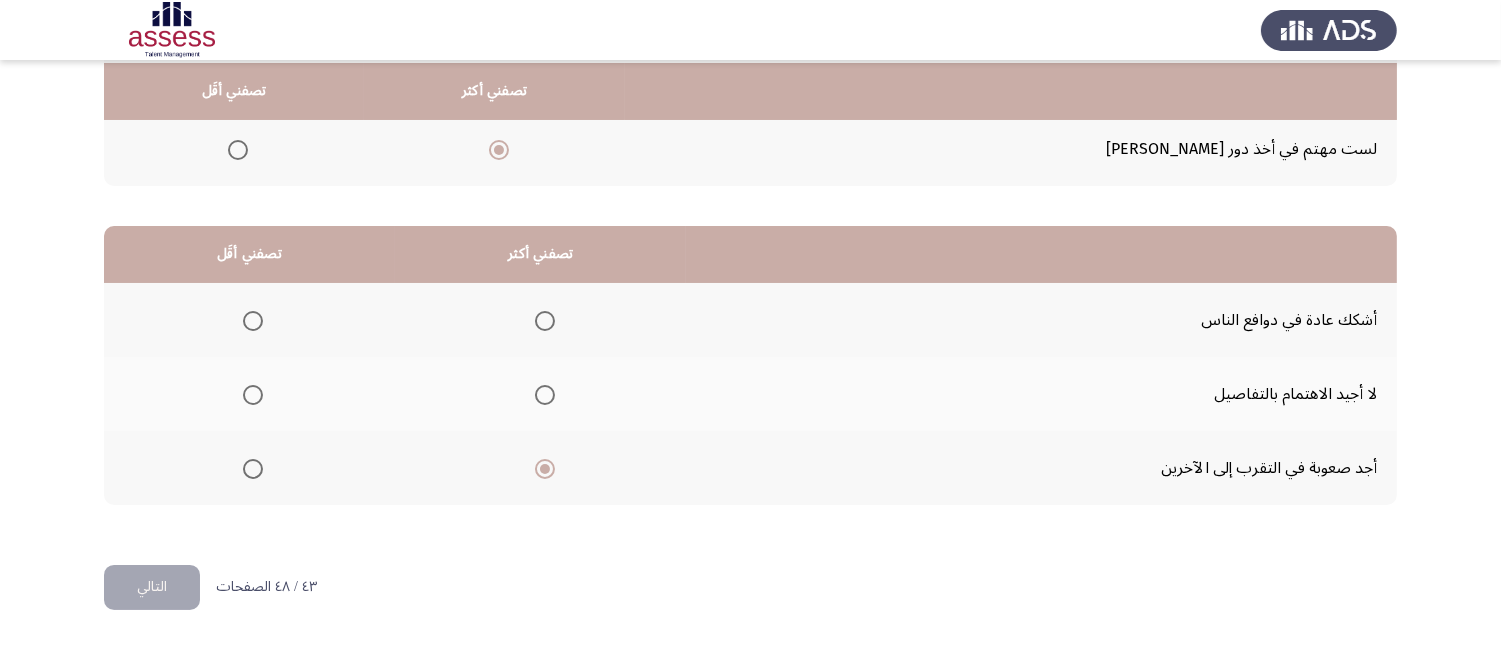 click at bounding box center (253, 469) 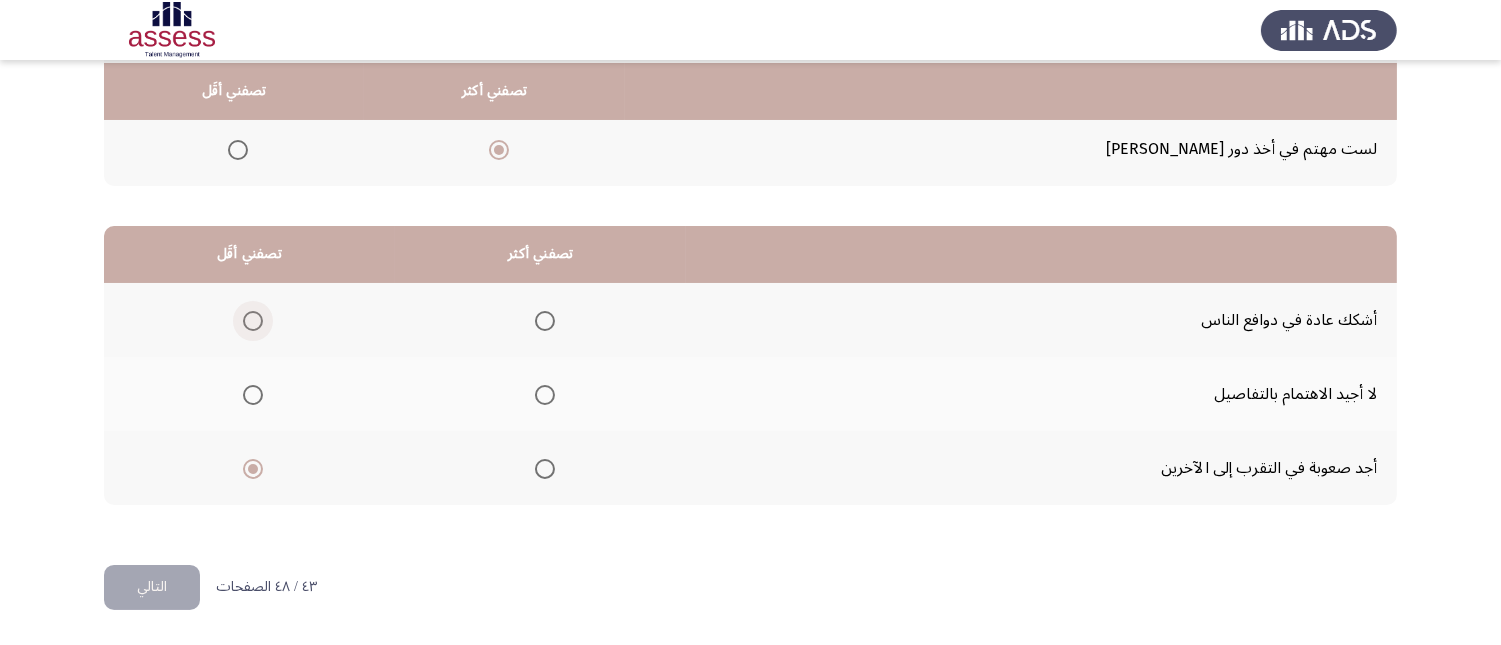 click at bounding box center (253, 321) 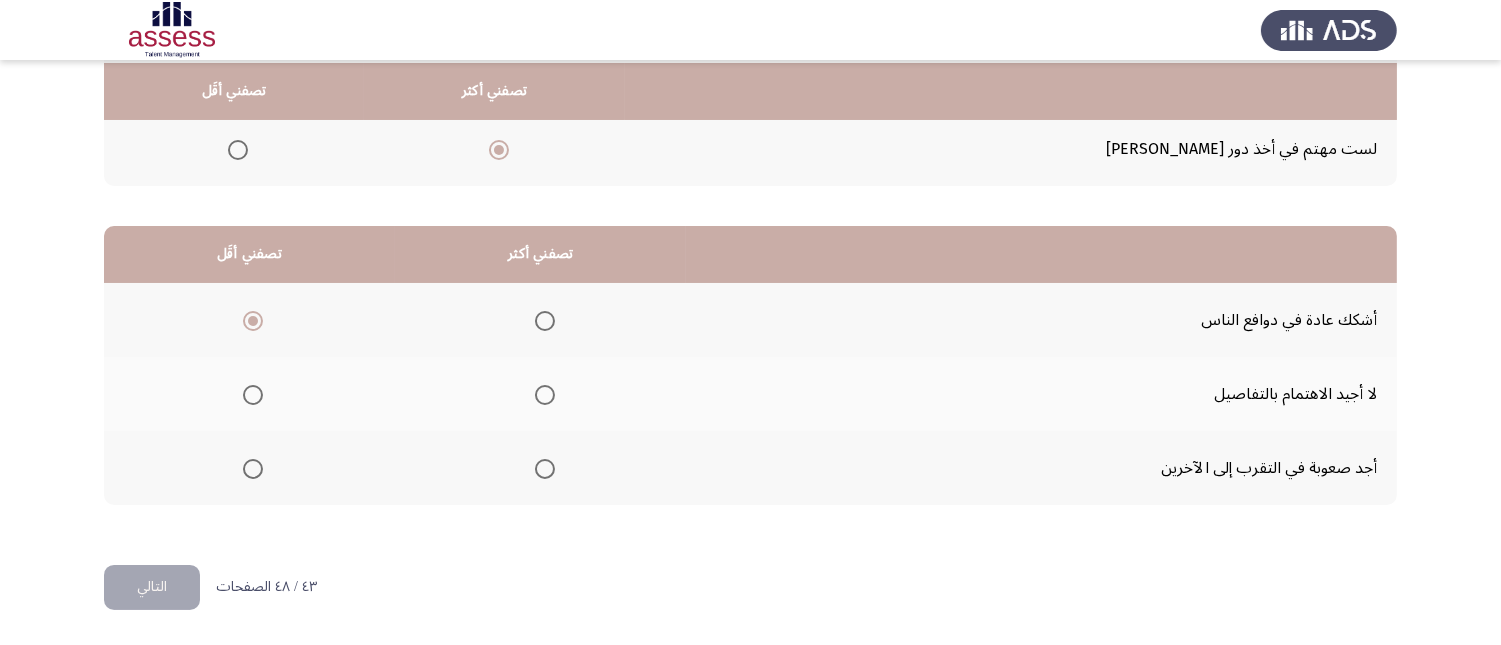 click at bounding box center [545, 469] 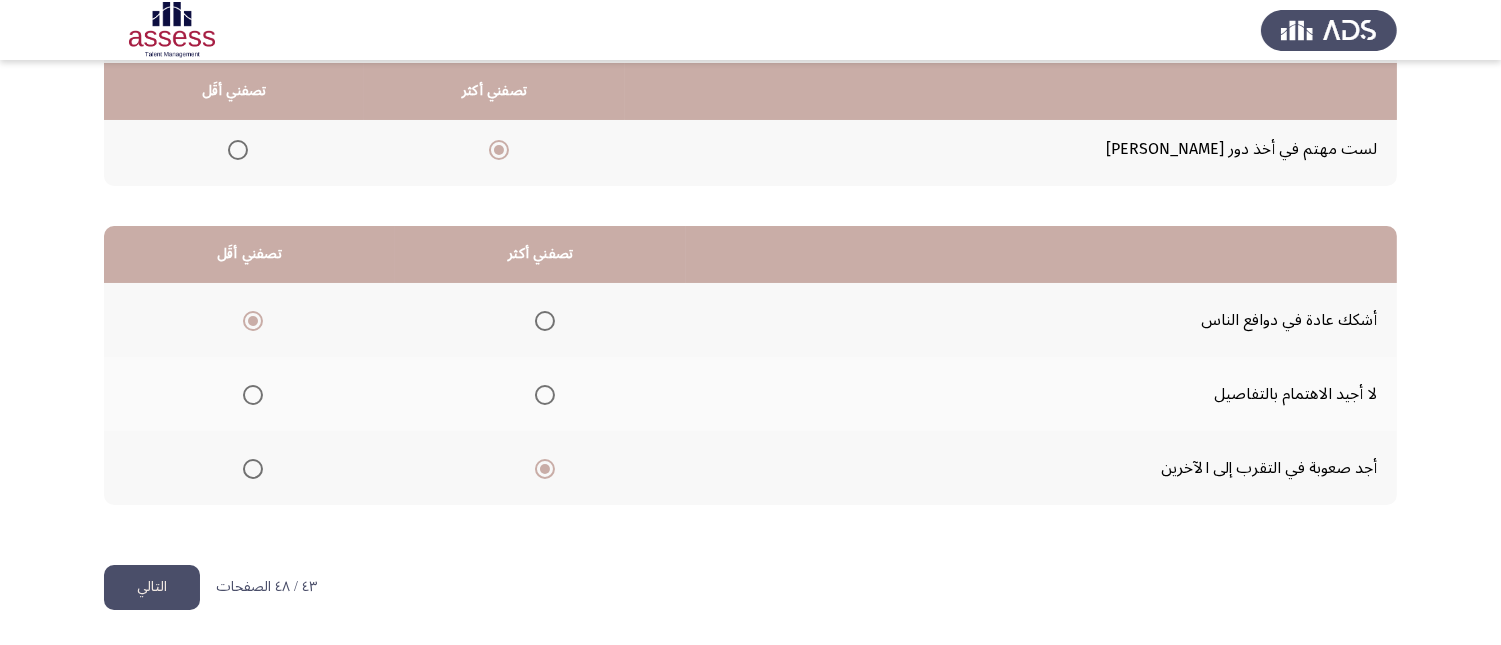 click 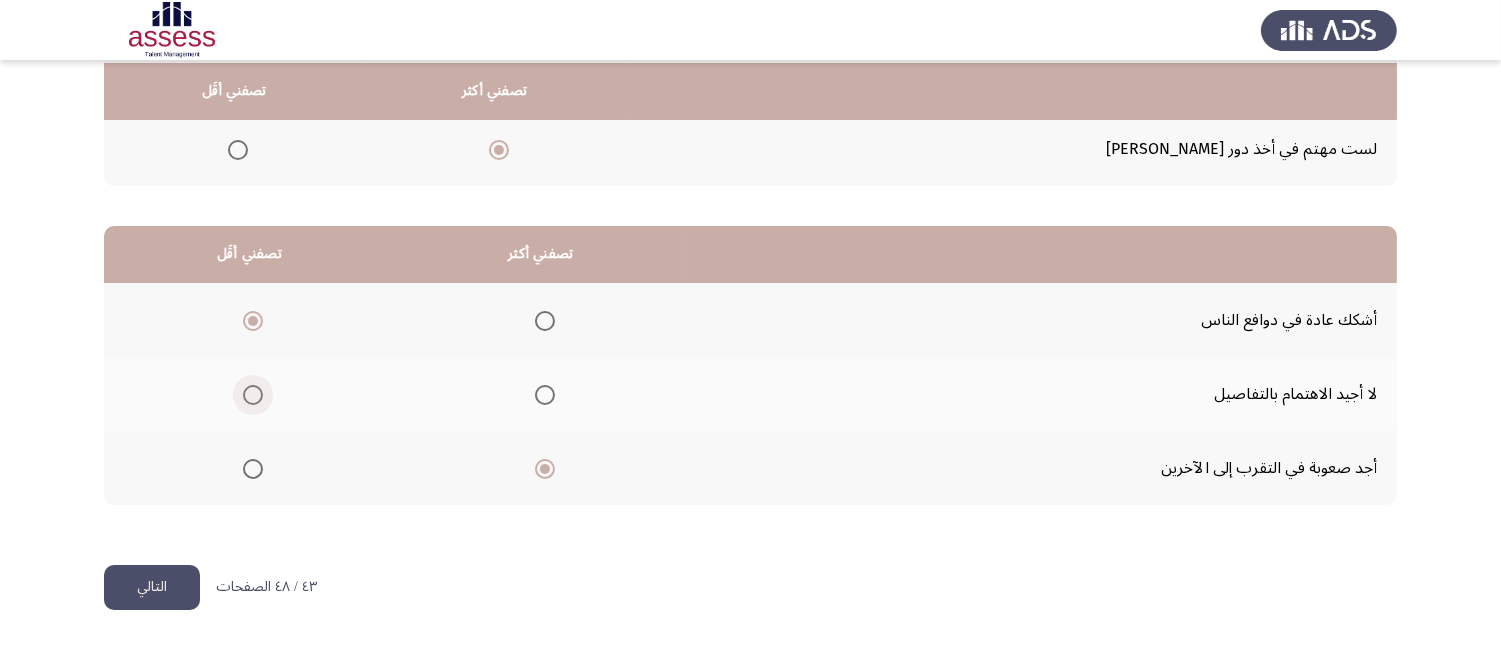 click at bounding box center (253, 395) 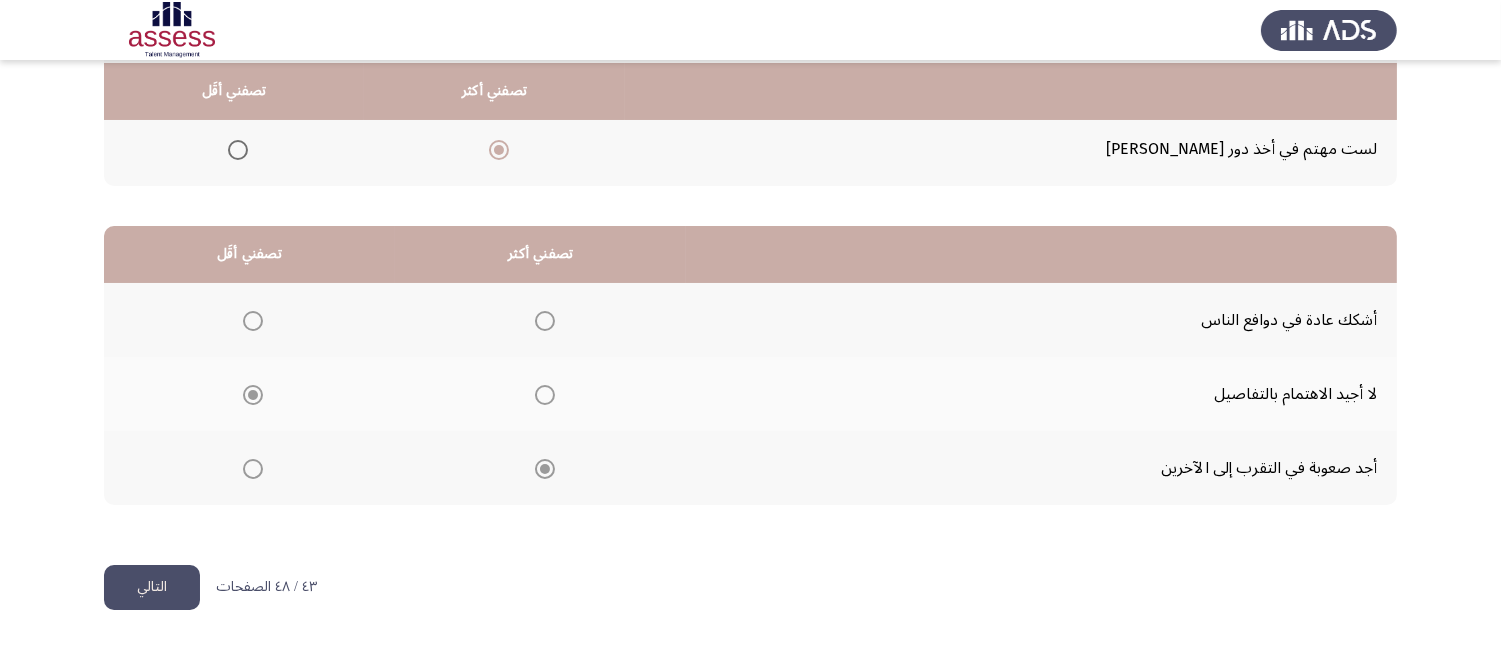 click on "التالي" 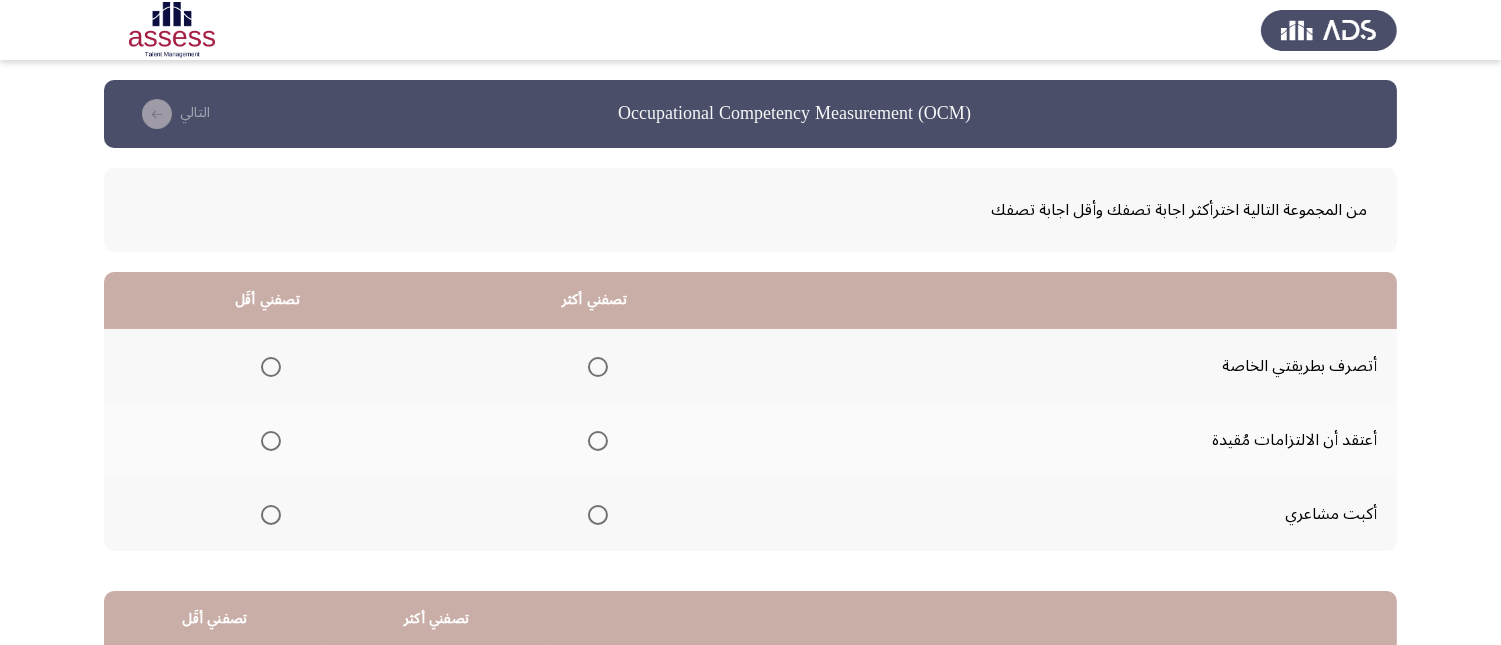 click at bounding box center (598, 367) 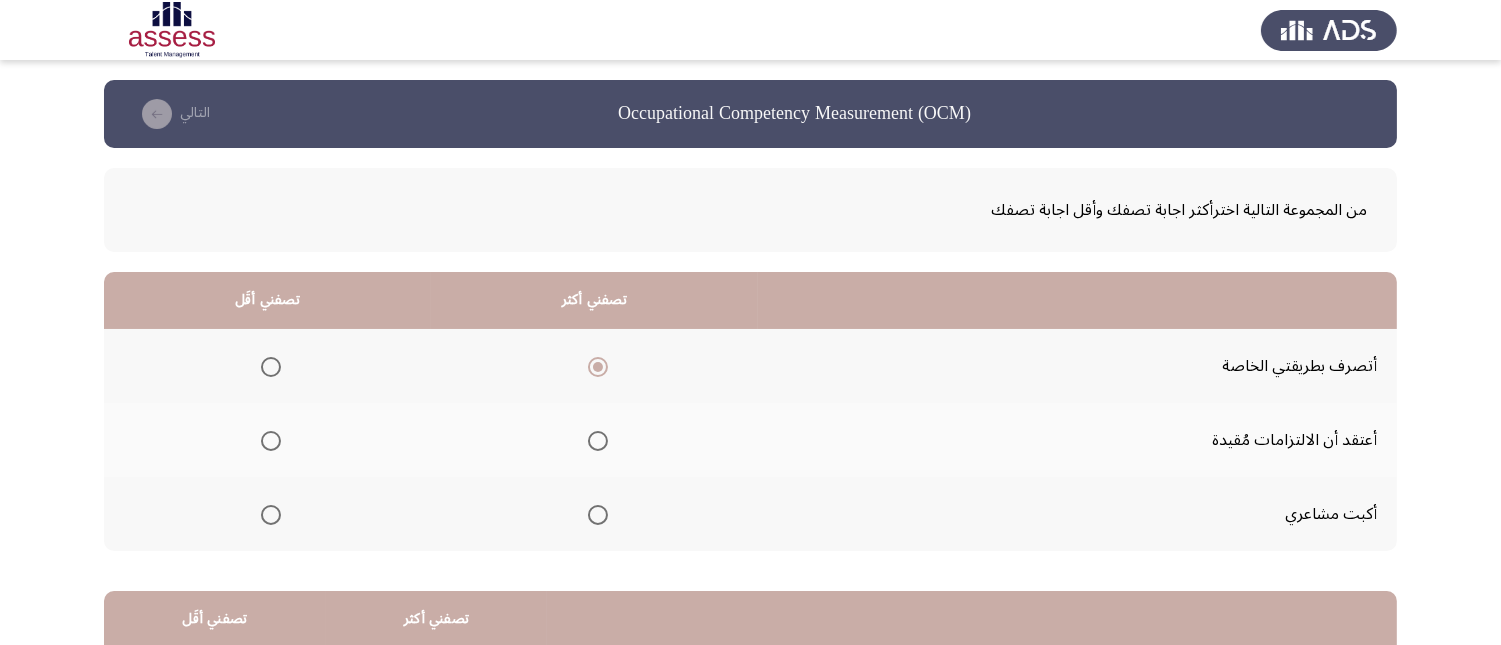 click at bounding box center [271, 441] 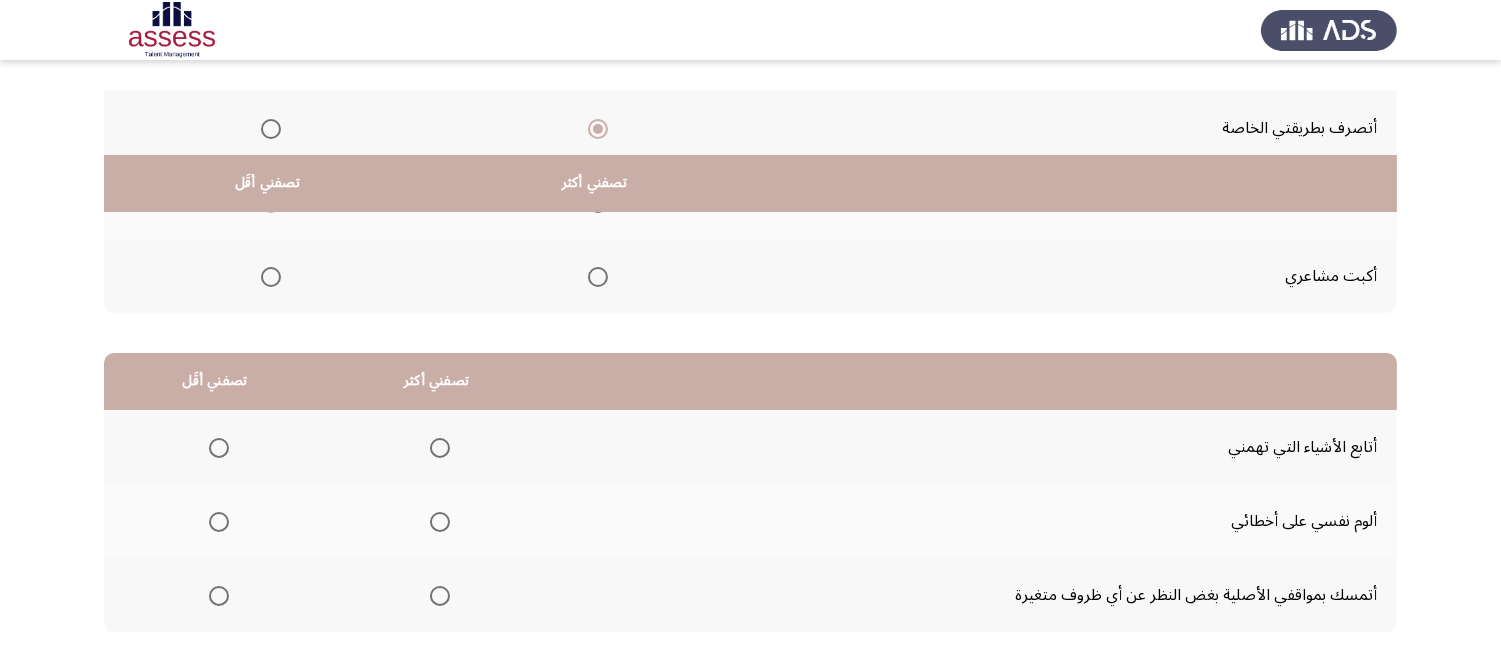 scroll, scrollTop: 333, scrollLeft: 0, axis: vertical 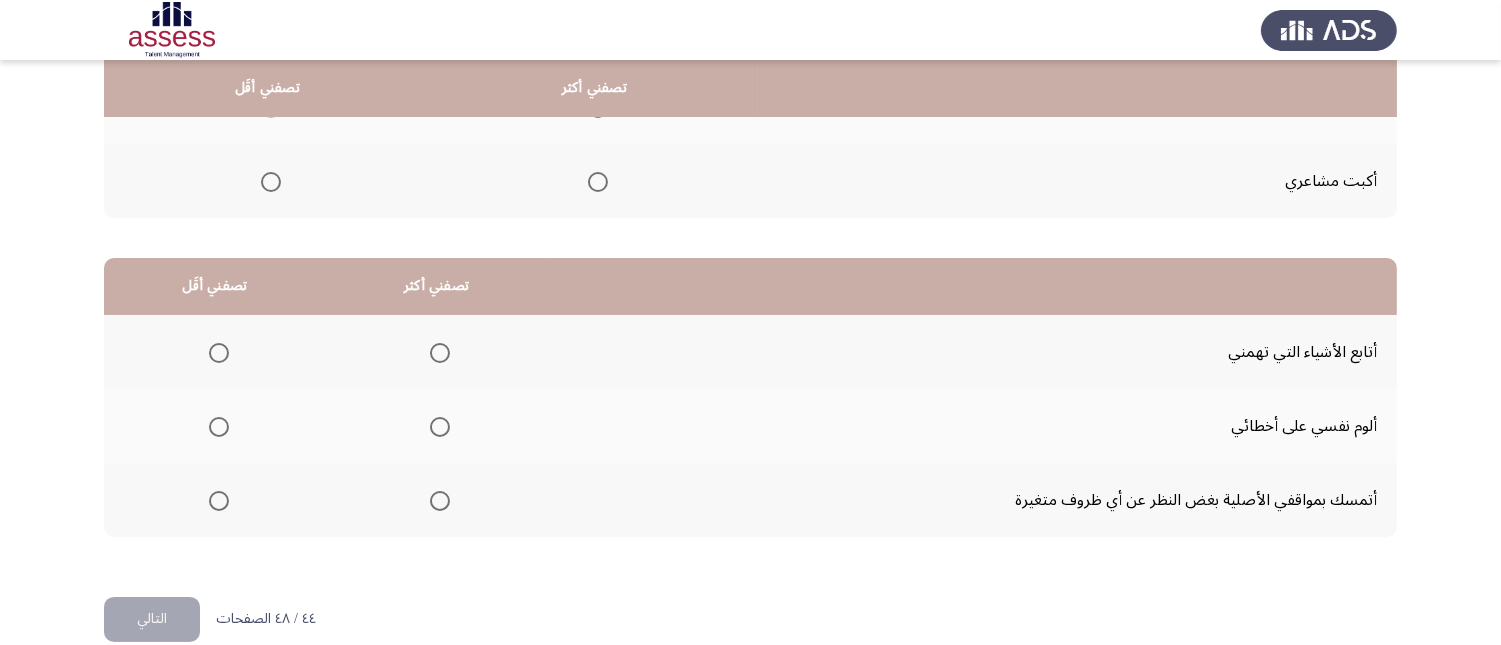 click at bounding box center (440, 501) 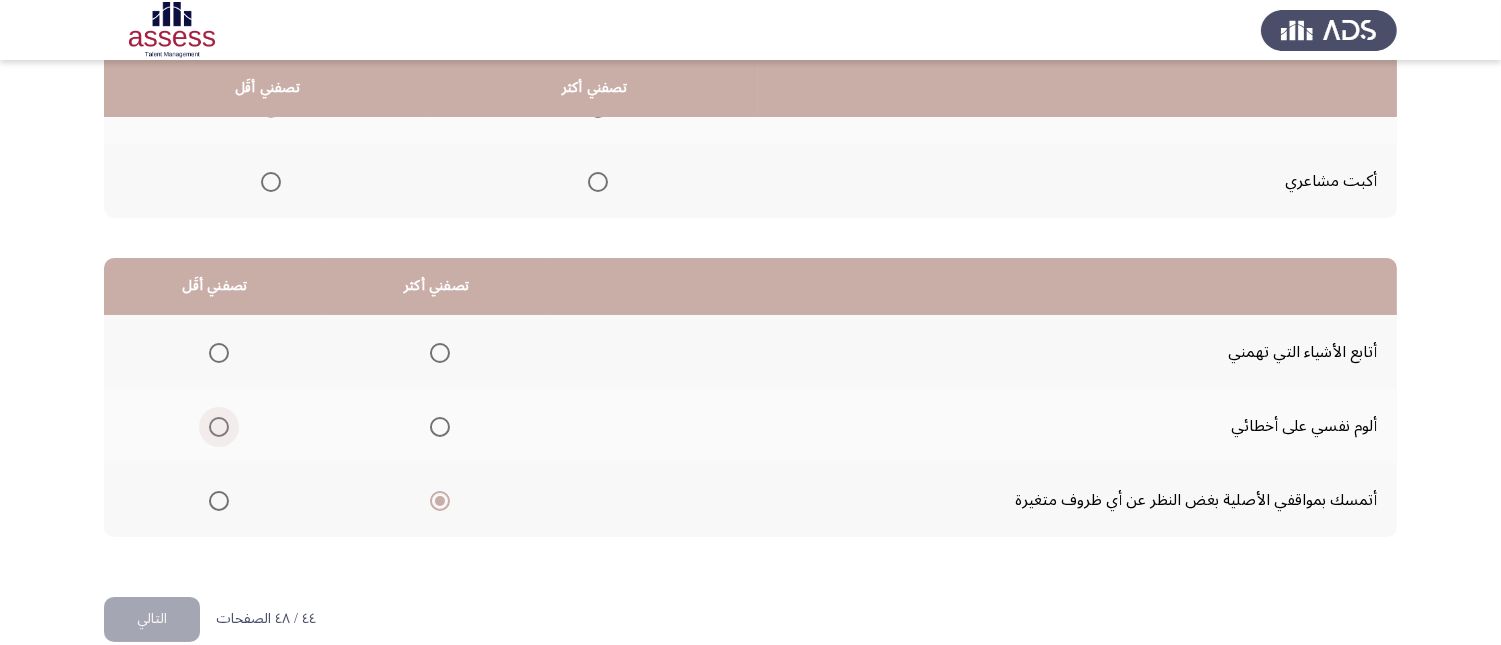 click at bounding box center [219, 427] 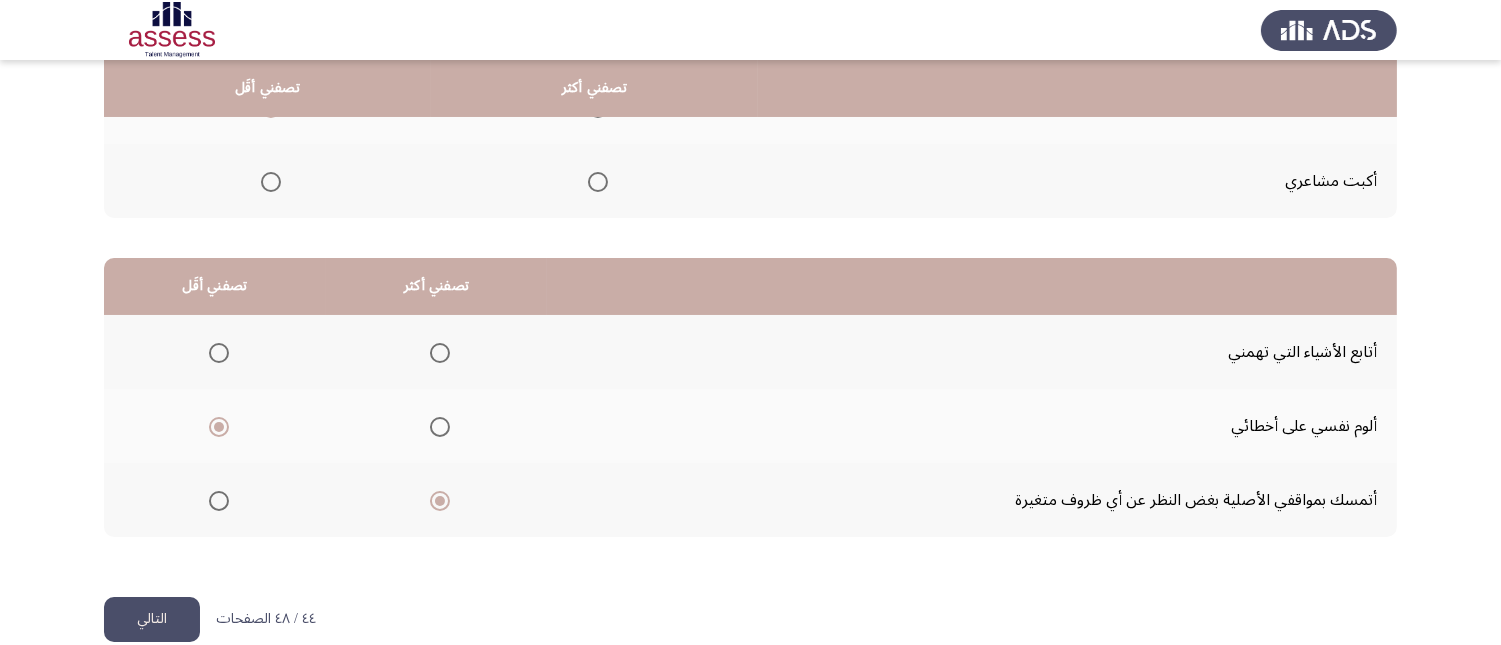 click at bounding box center (440, 427) 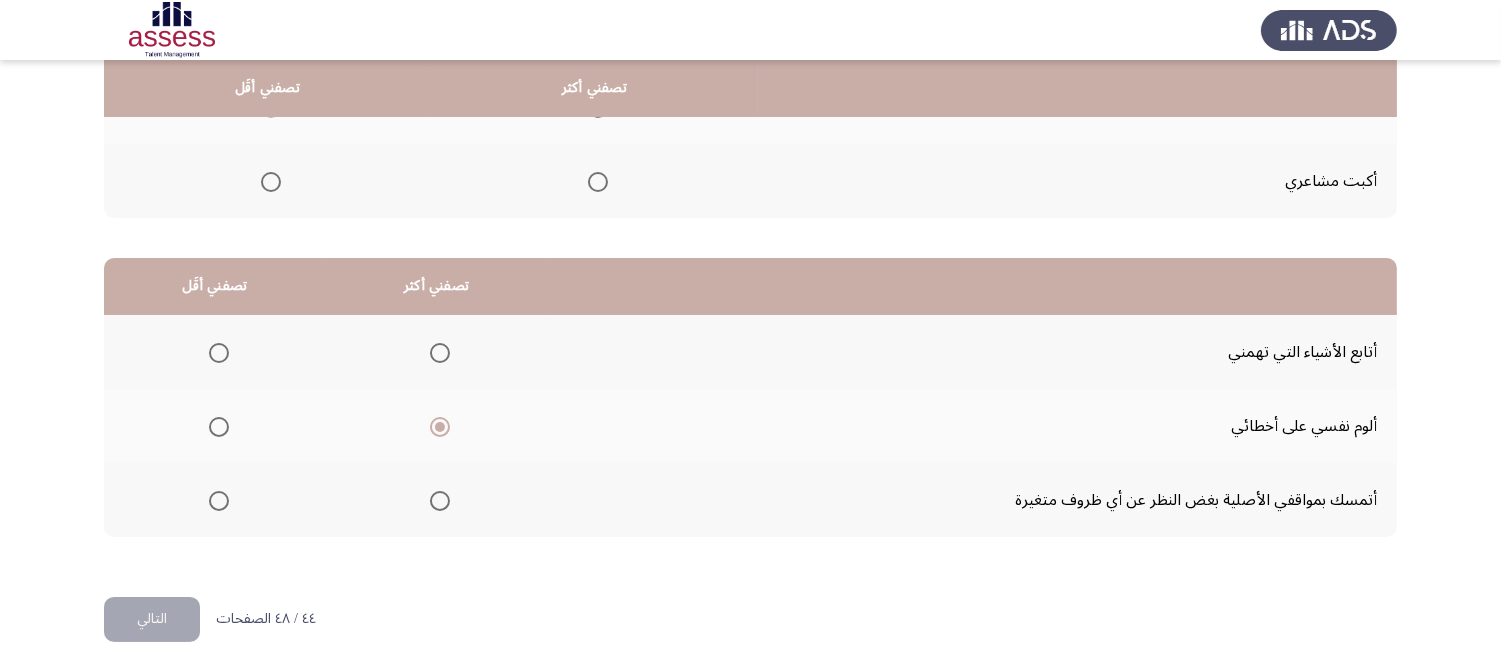 click 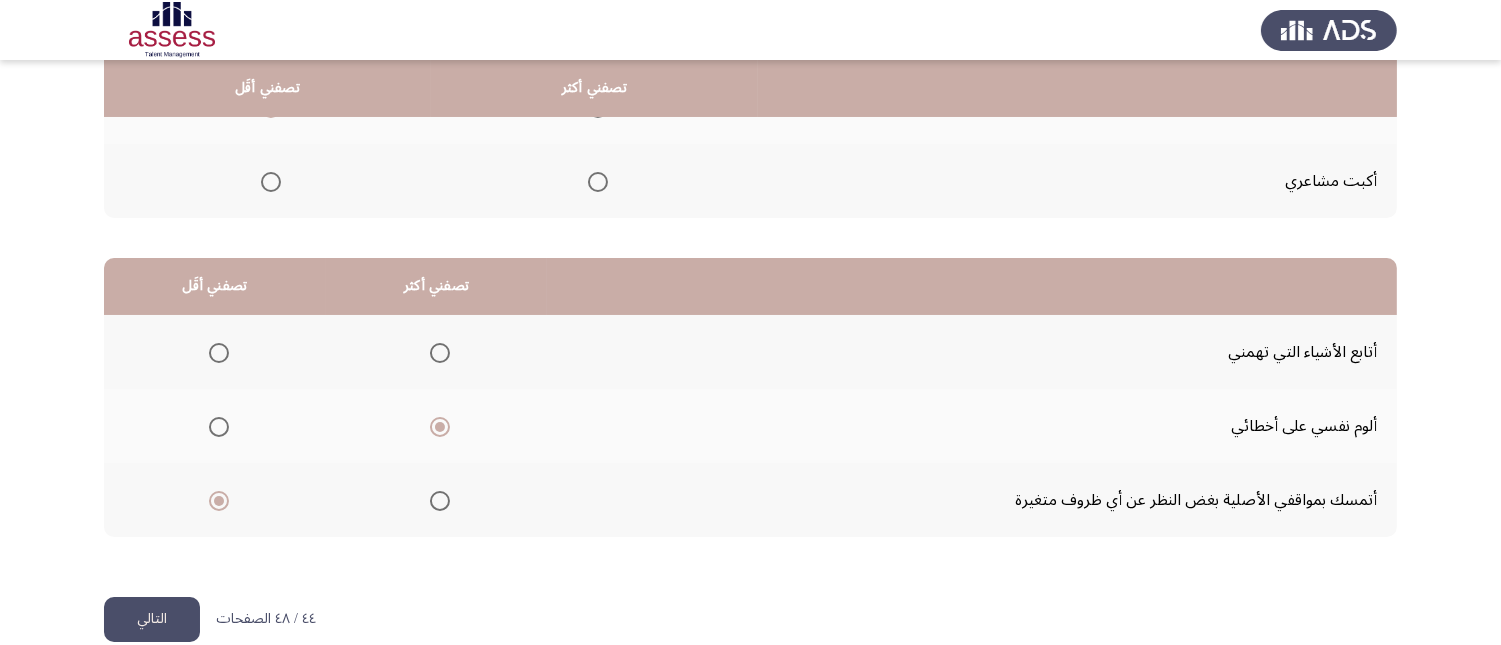 click on "التالي" 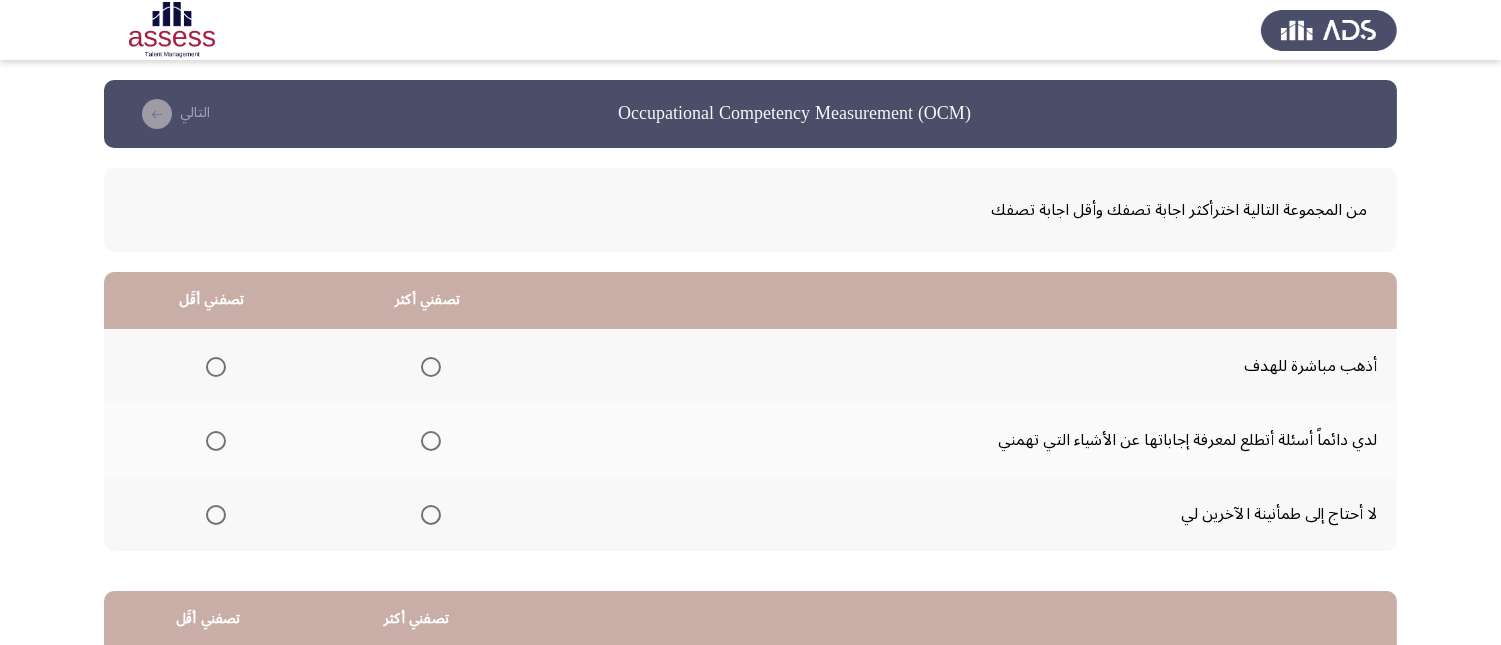 click 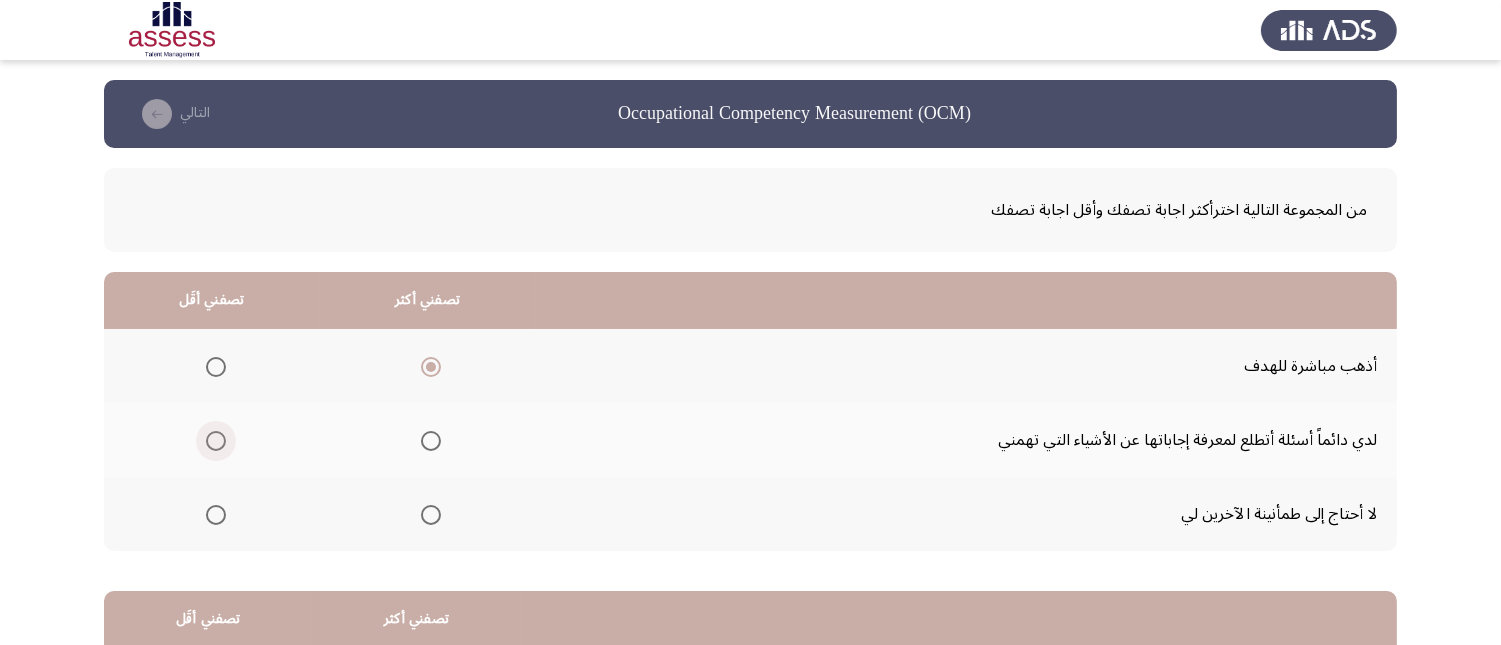 click at bounding box center (216, 441) 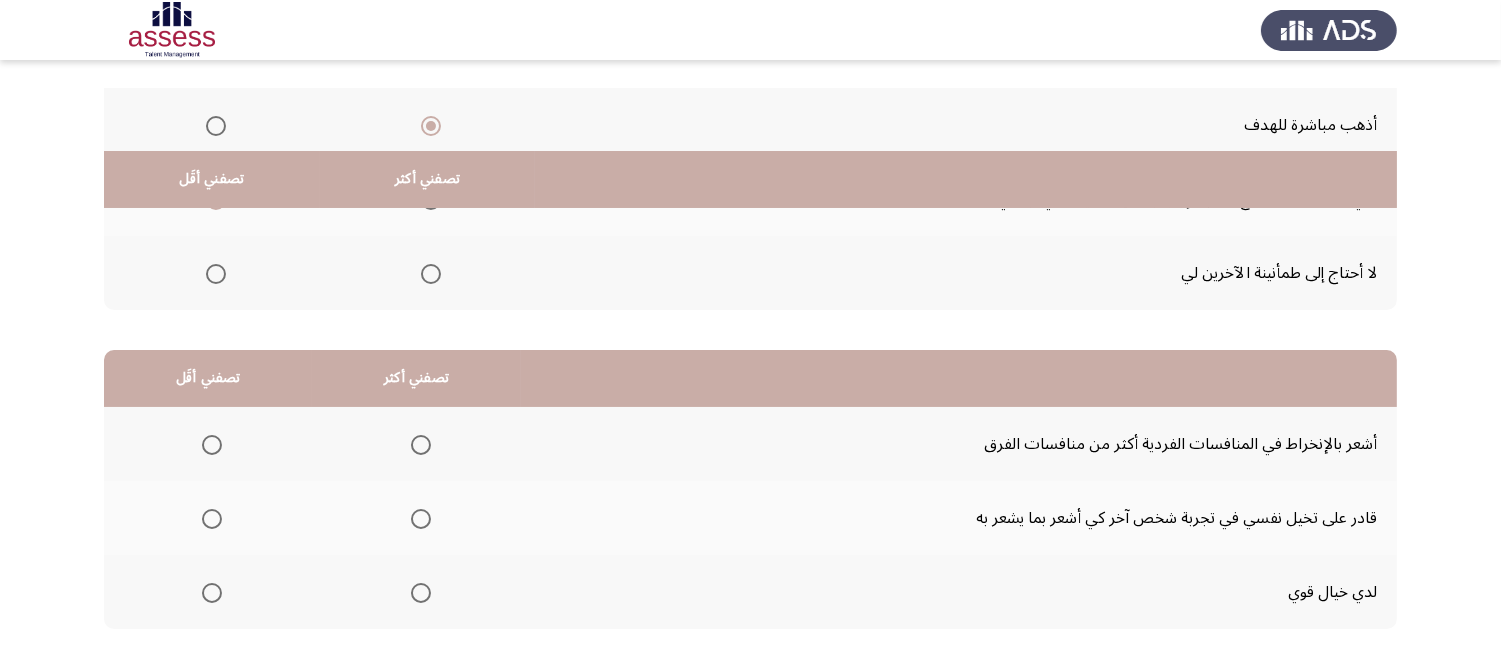 scroll, scrollTop: 333, scrollLeft: 0, axis: vertical 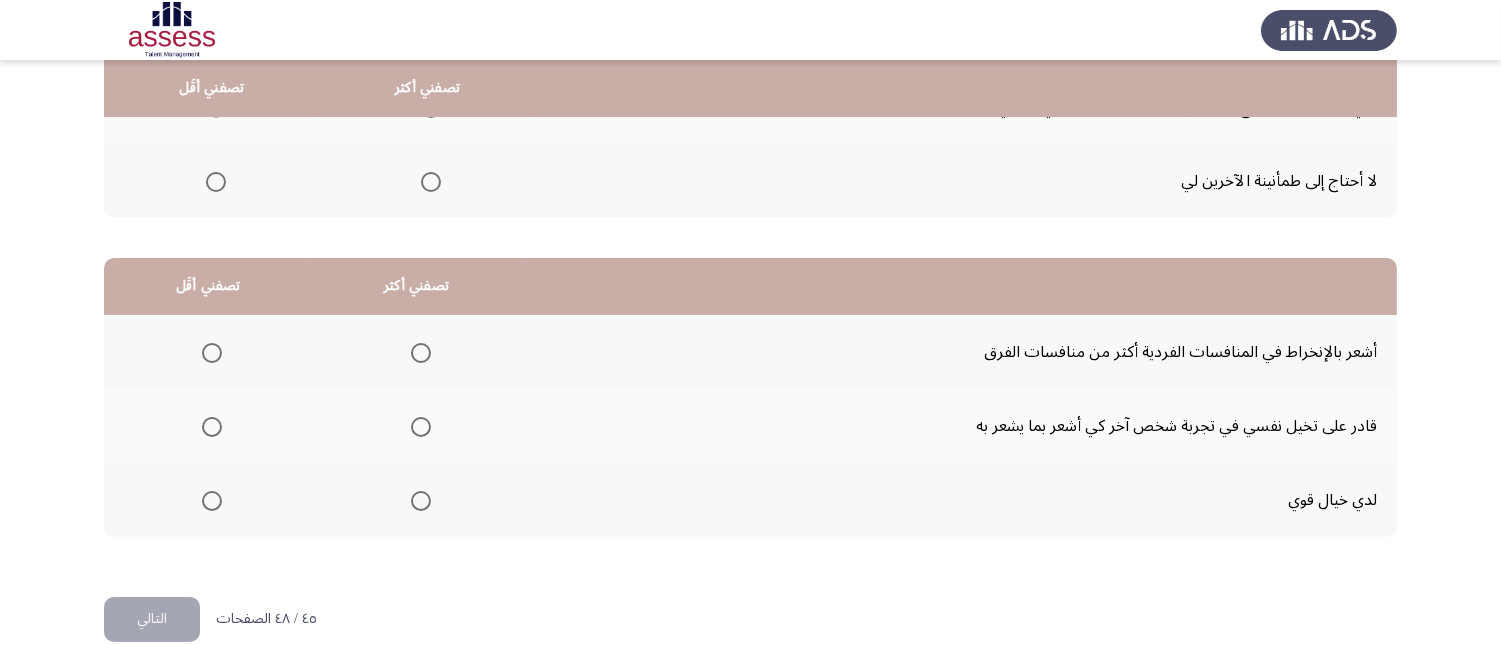 click at bounding box center (421, 501) 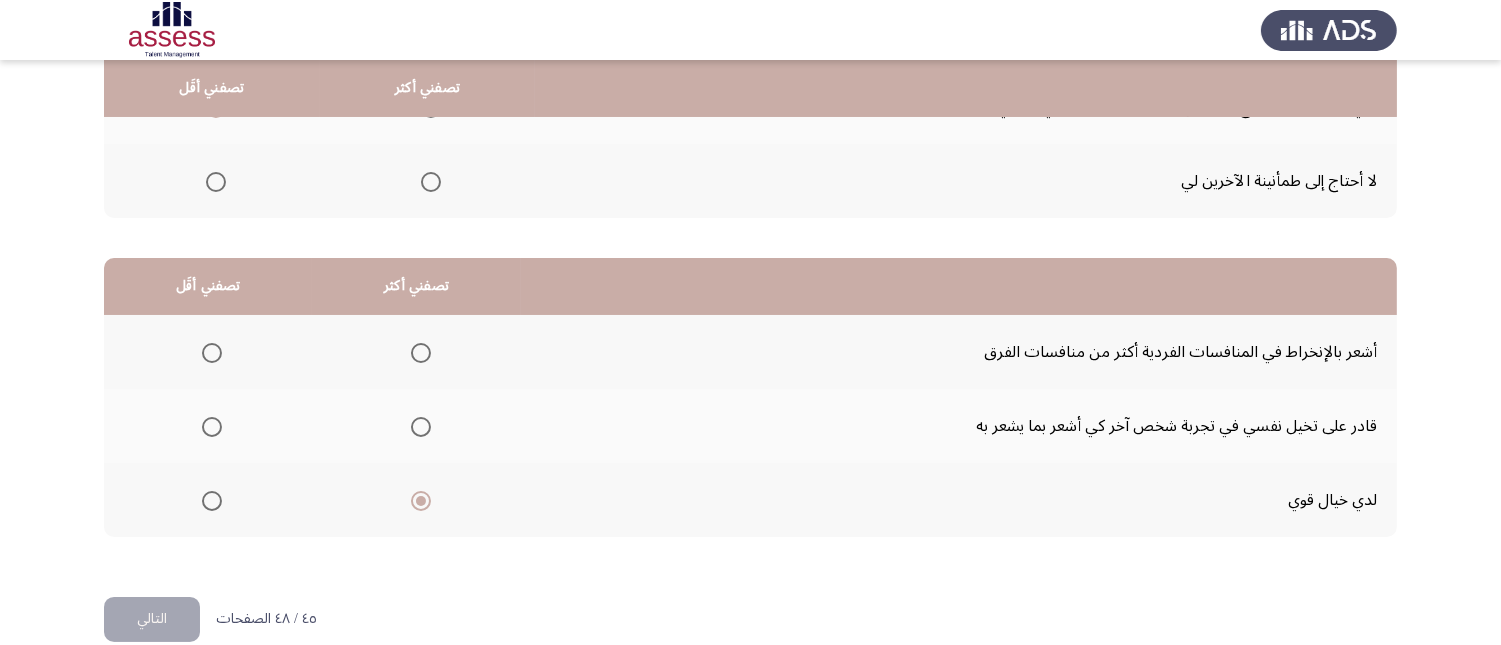 click at bounding box center [212, 427] 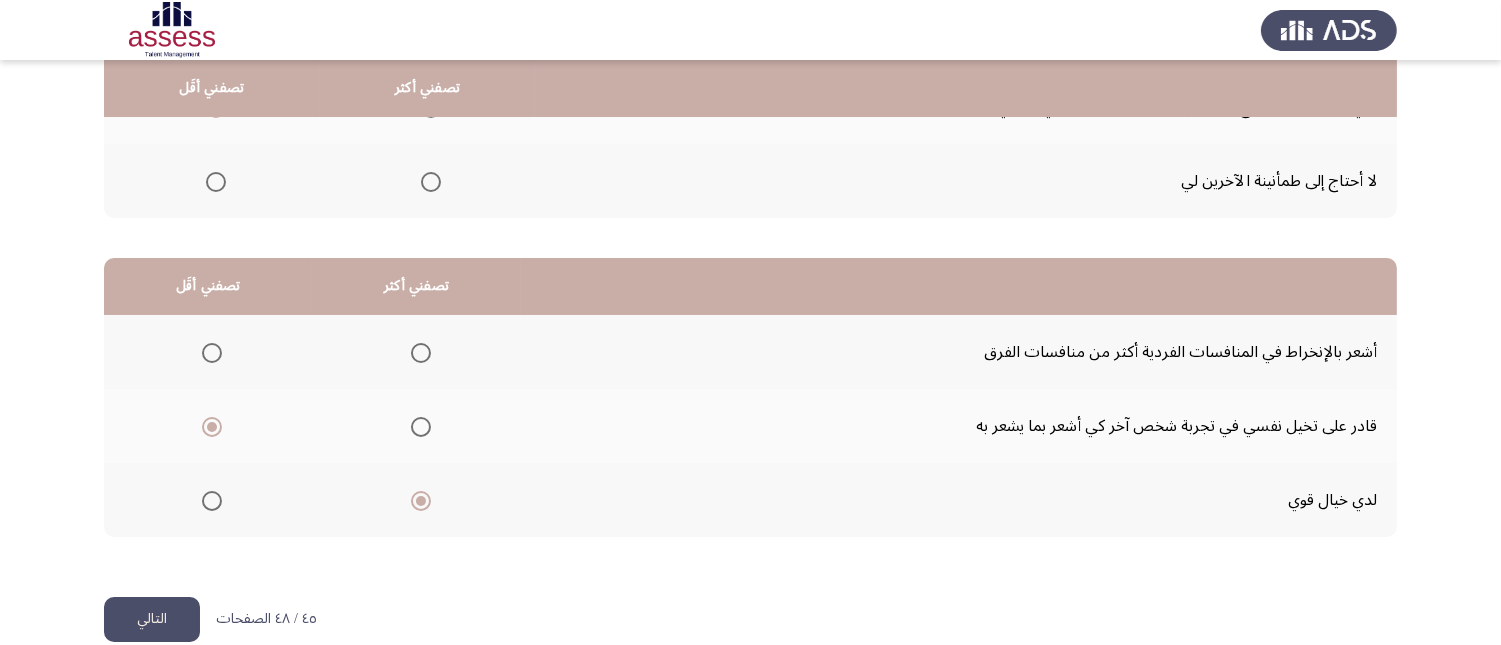click on "التالي" 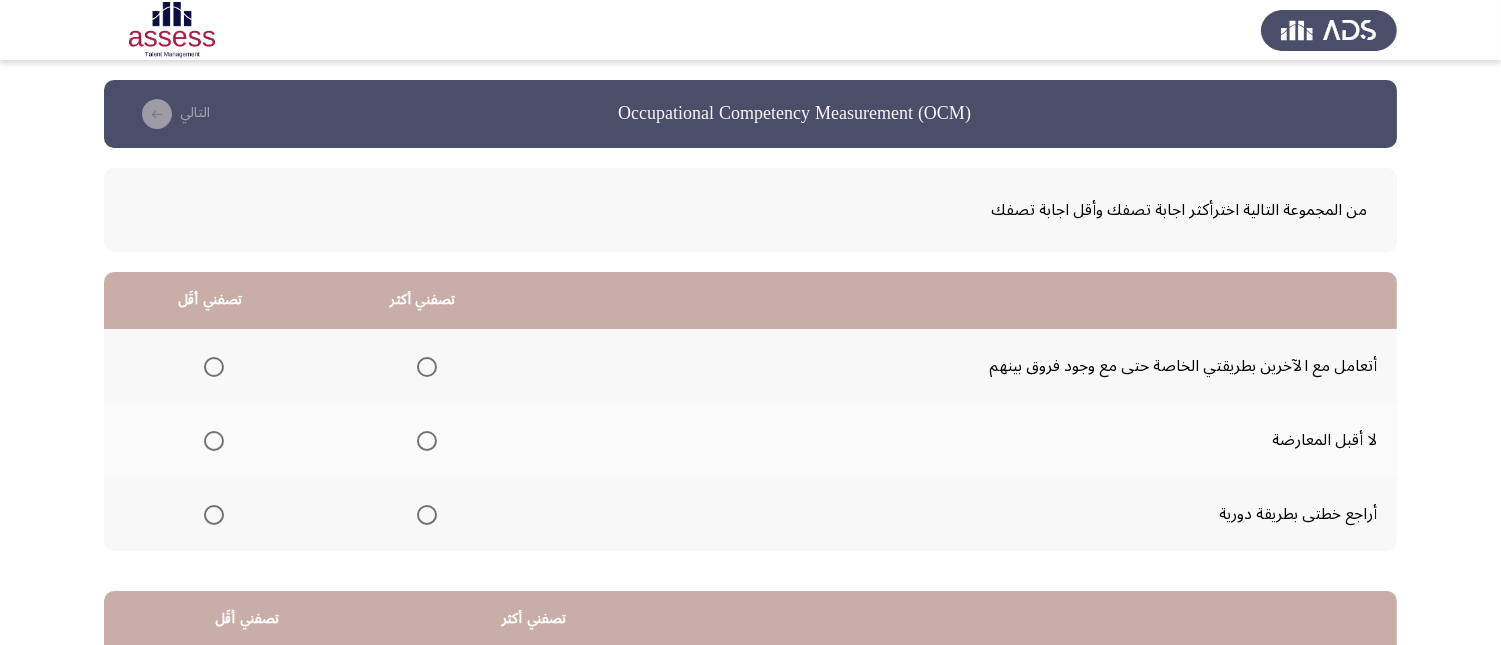 click at bounding box center [427, 515] 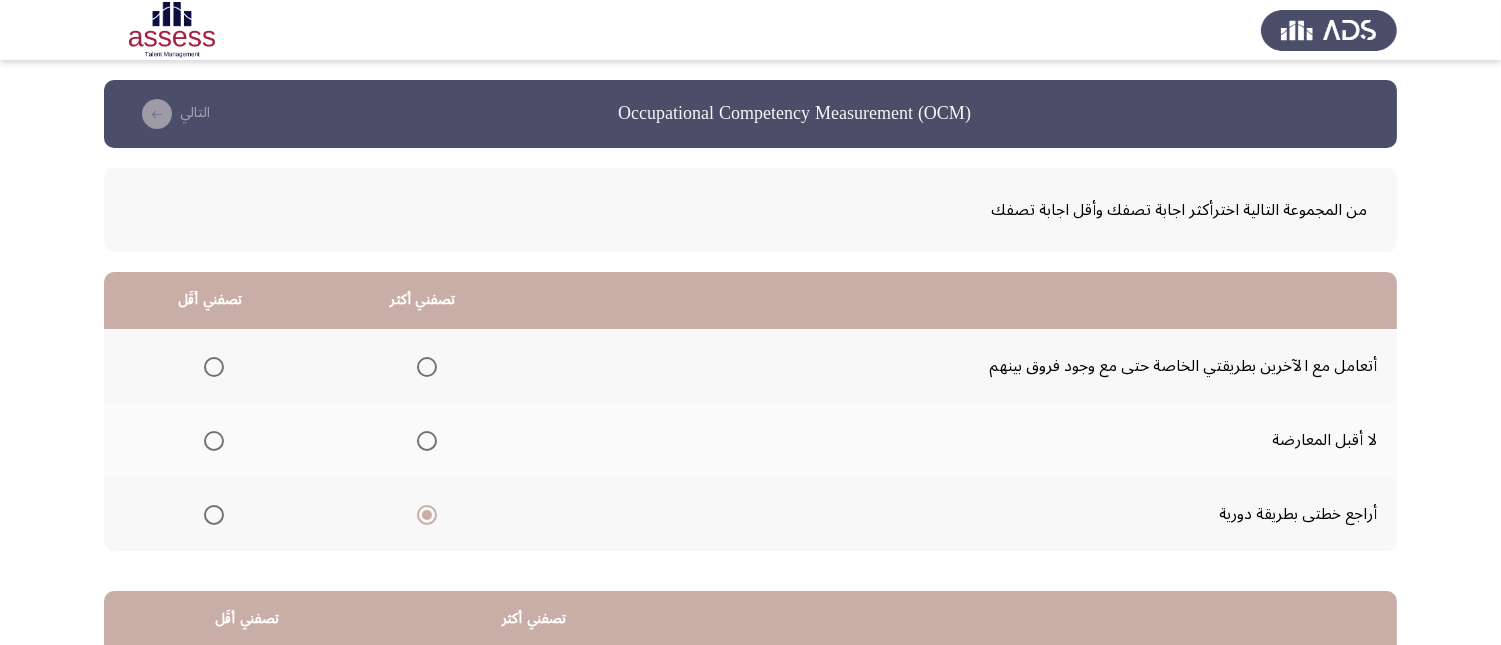 click 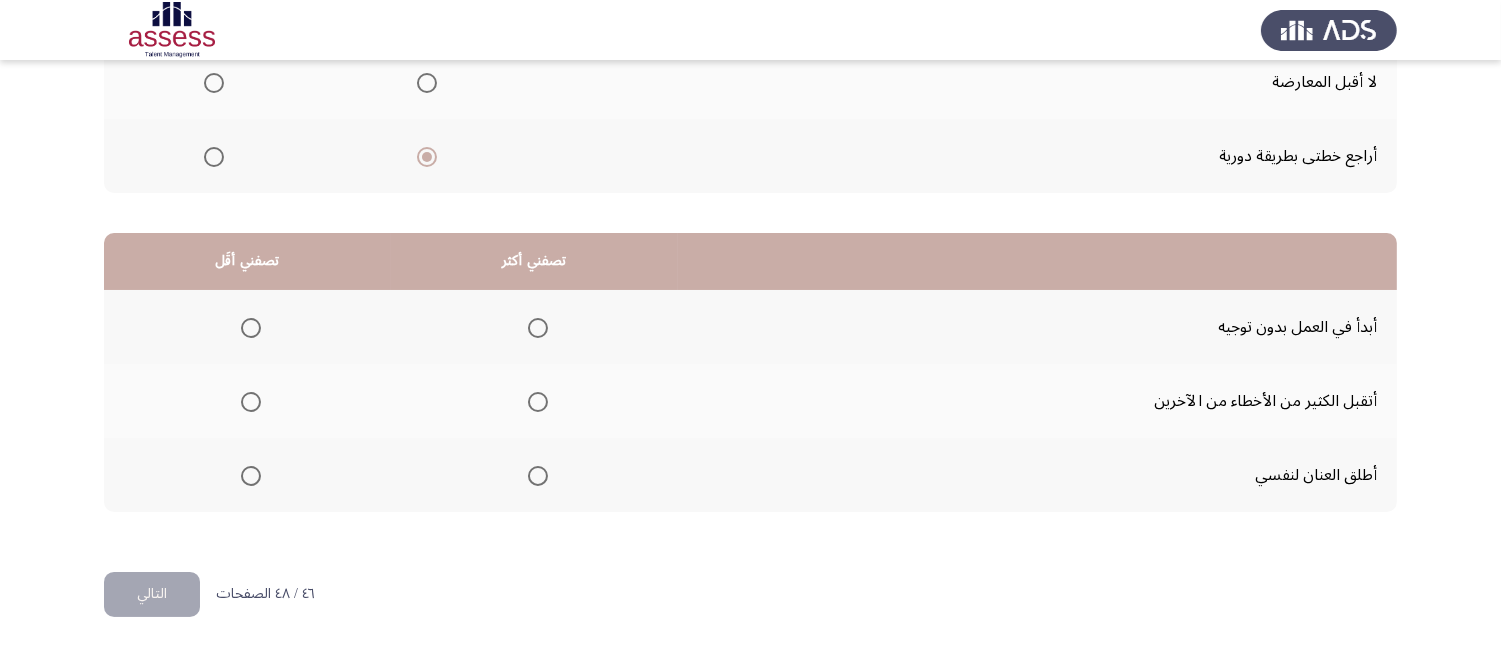 scroll, scrollTop: 367, scrollLeft: 0, axis: vertical 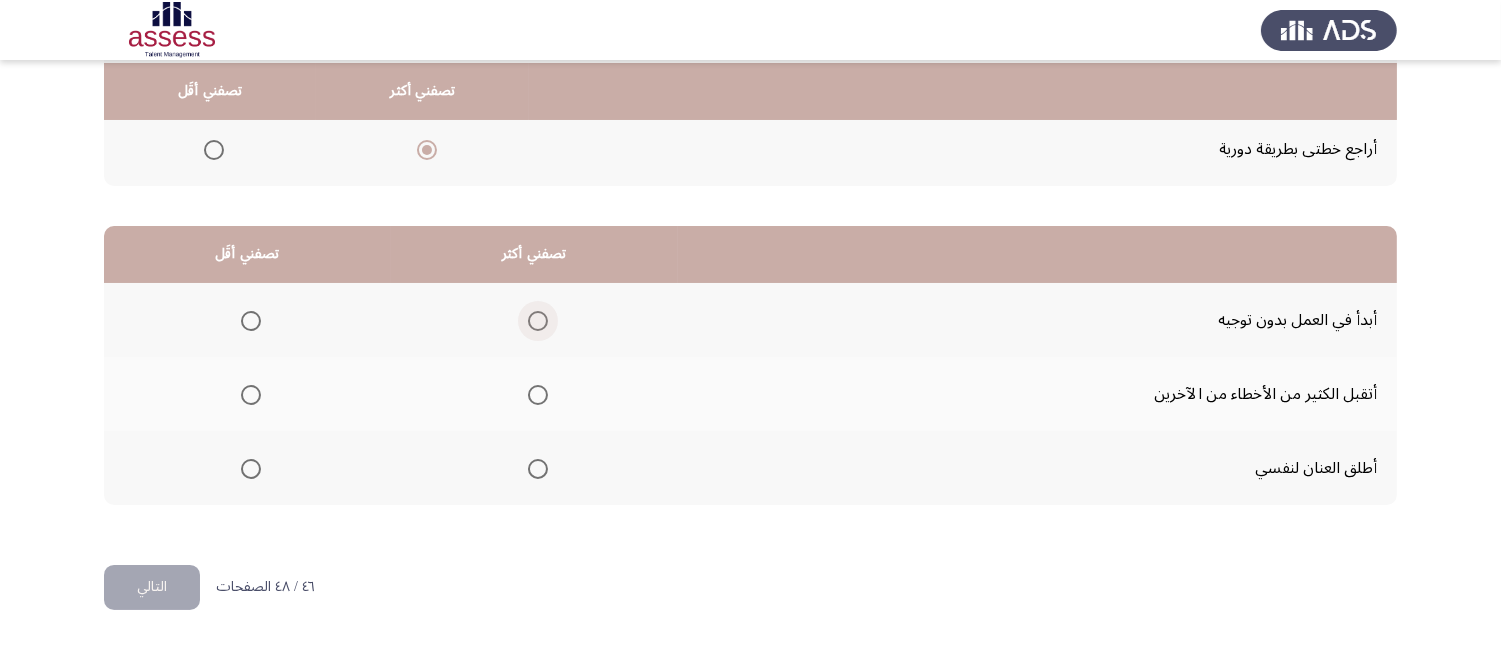 click at bounding box center [538, 321] 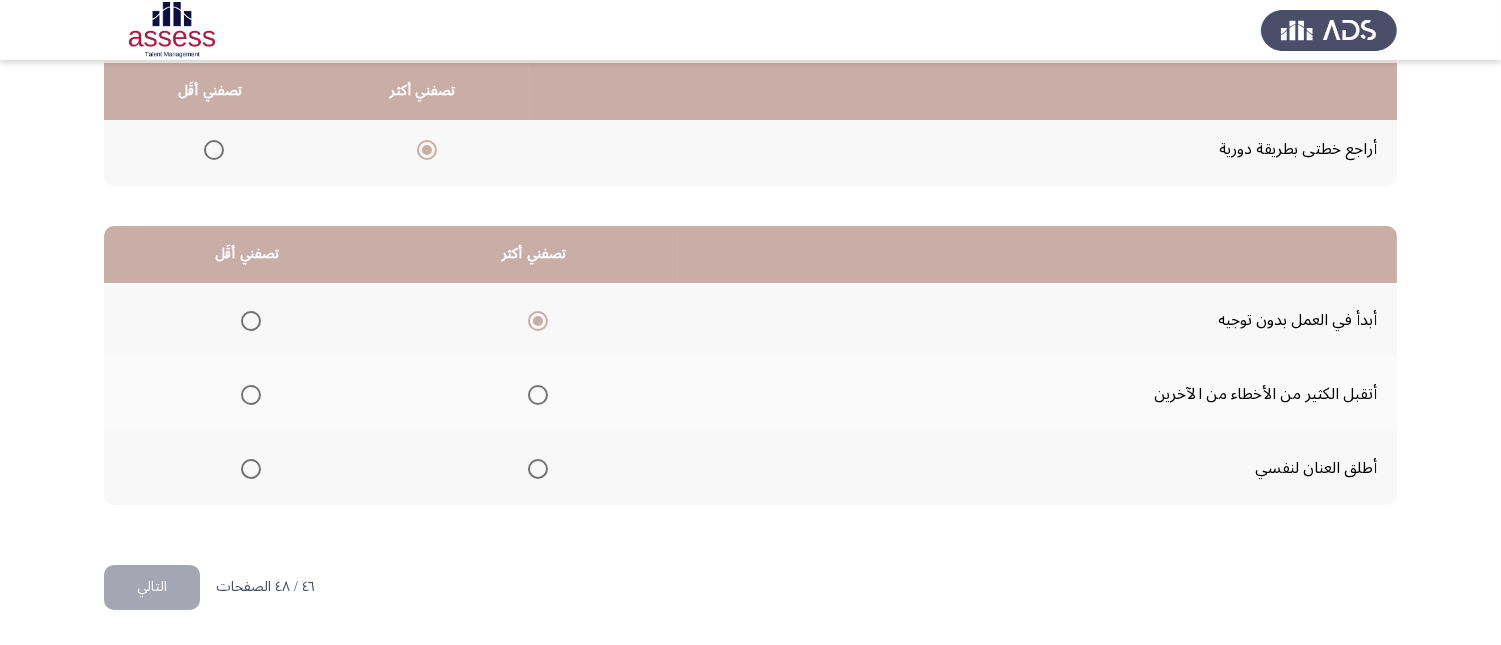 click at bounding box center [251, 395] 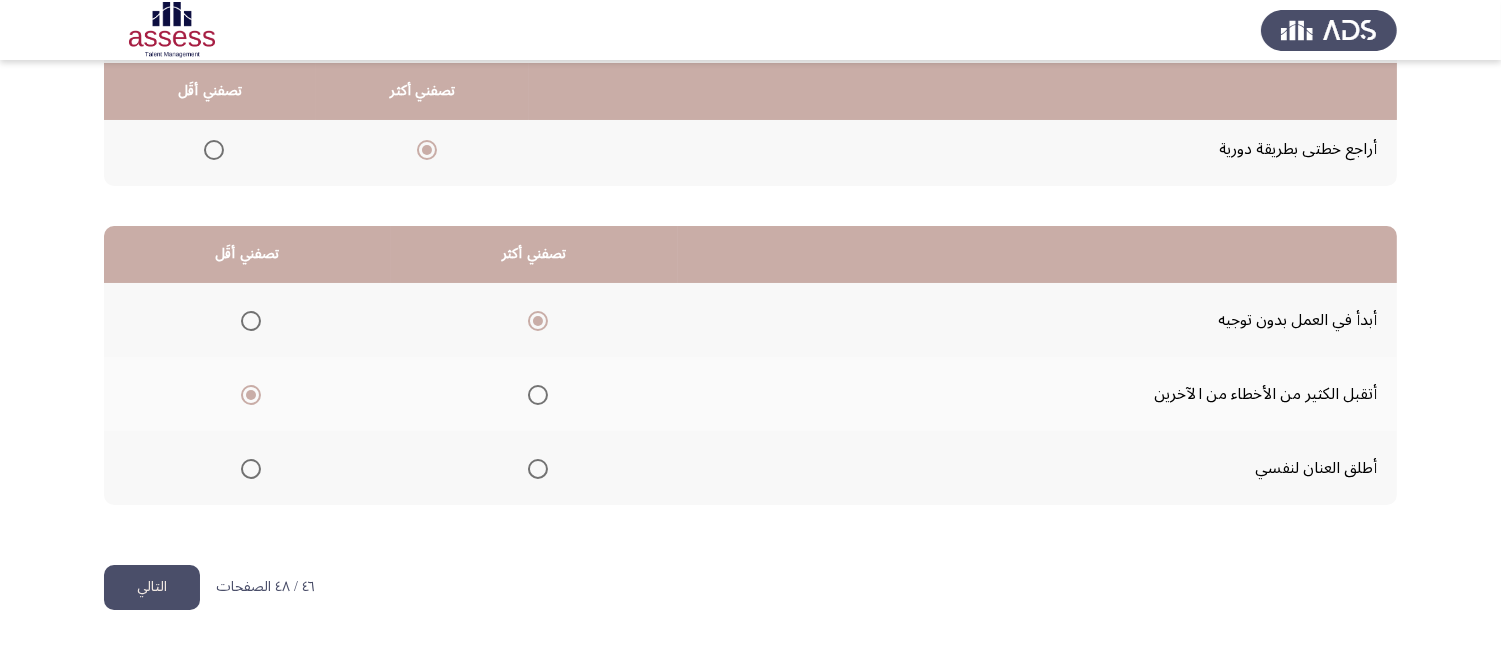click on "التالي" 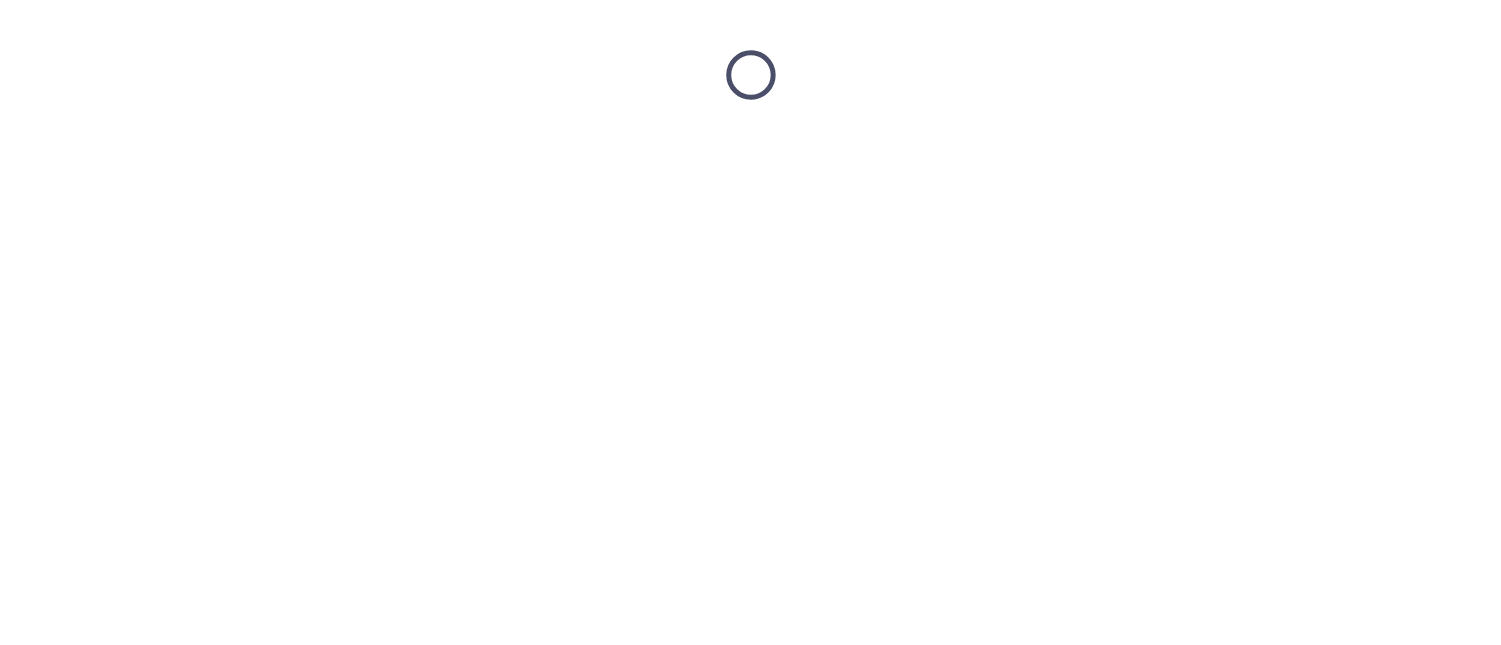 scroll, scrollTop: 0, scrollLeft: 0, axis: both 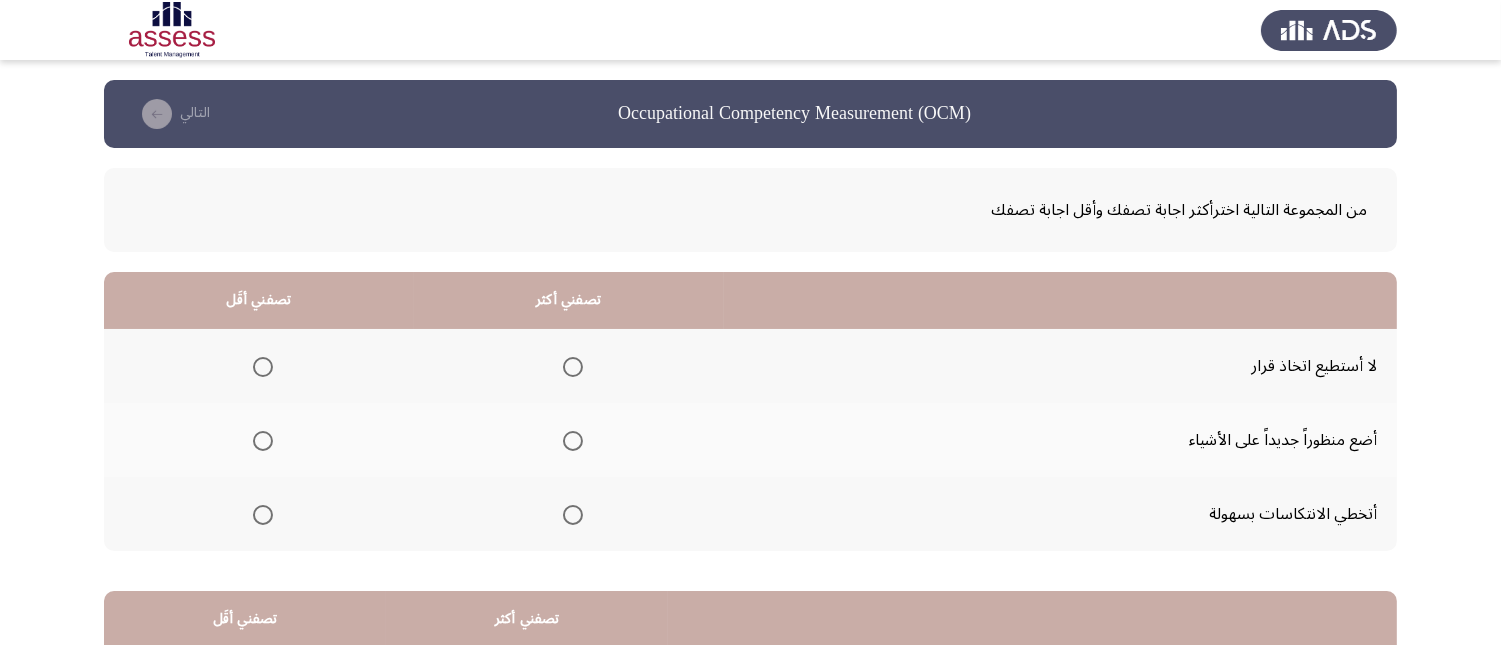 click at bounding box center (573, 515) 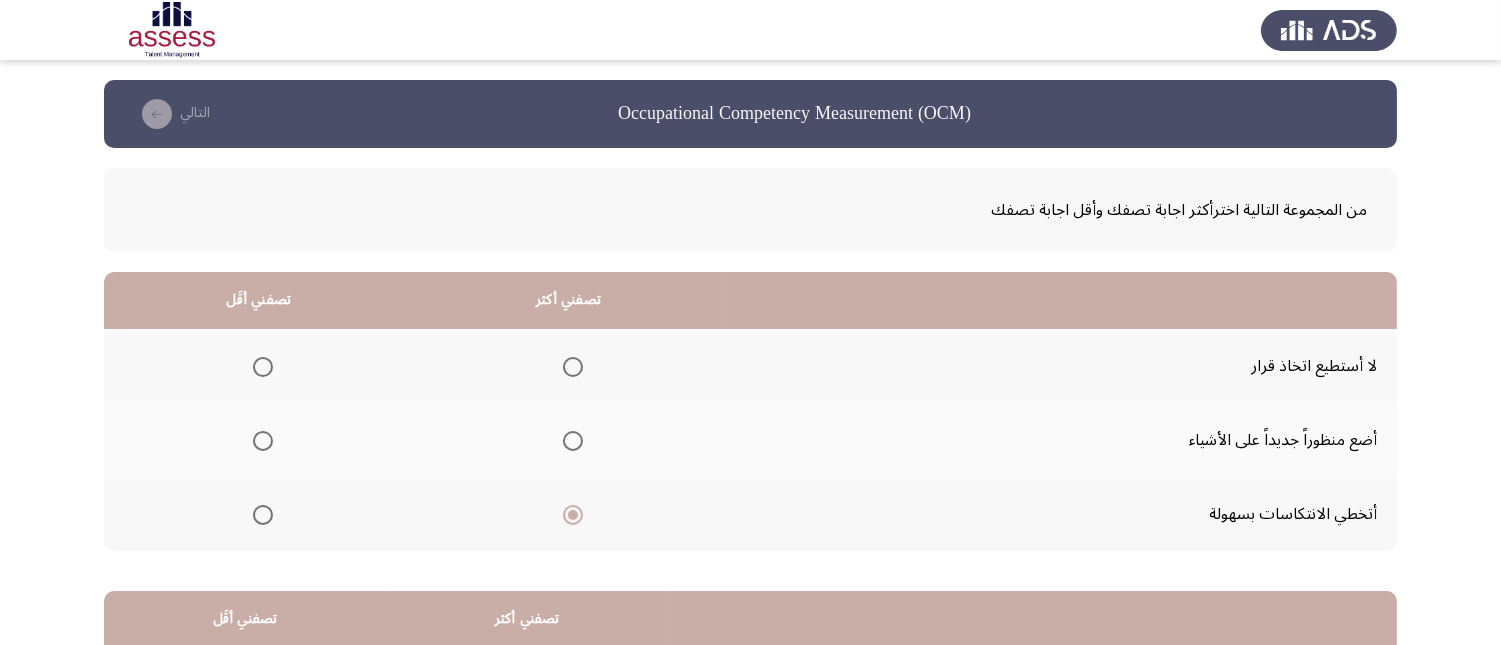 click at bounding box center [263, 441] 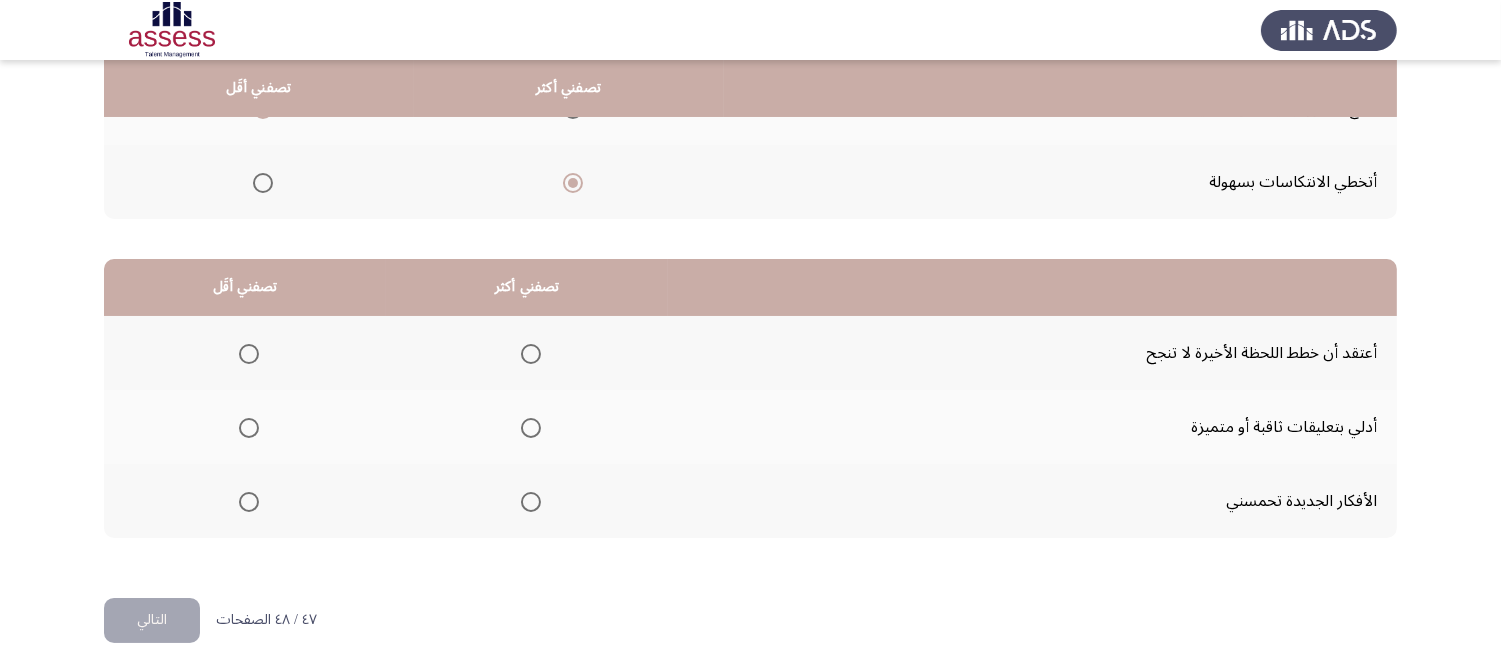 scroll, scrollTop: 333, scrollLeft: 0, axis: vertical 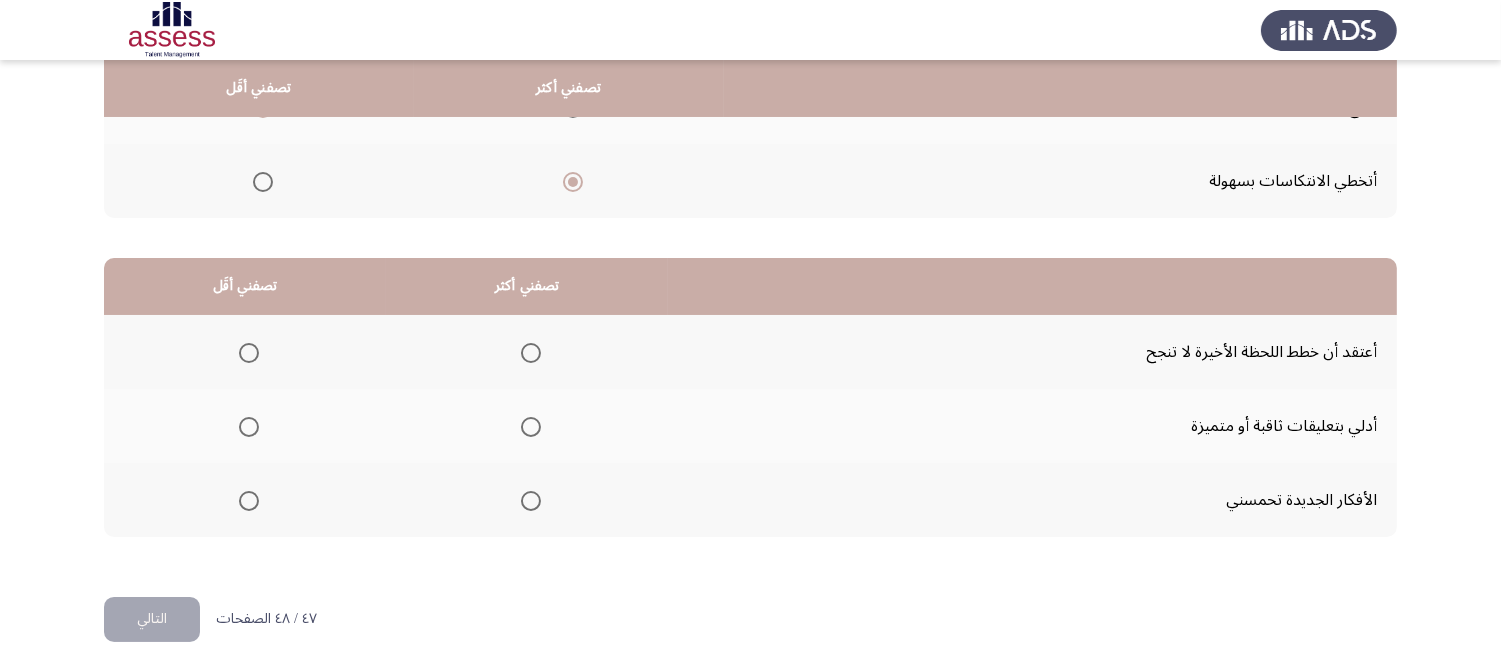 click at bounding box center (531, 501) 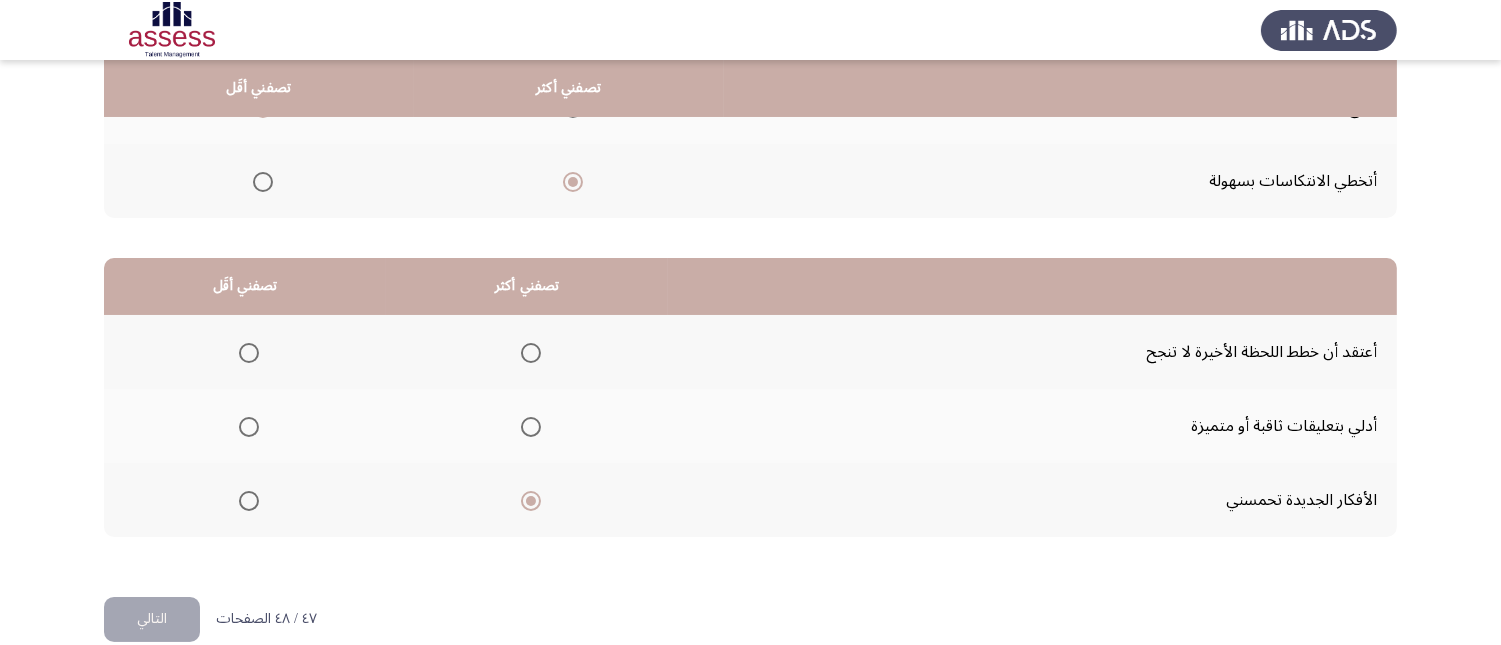 click at bounding box center (249, 427) 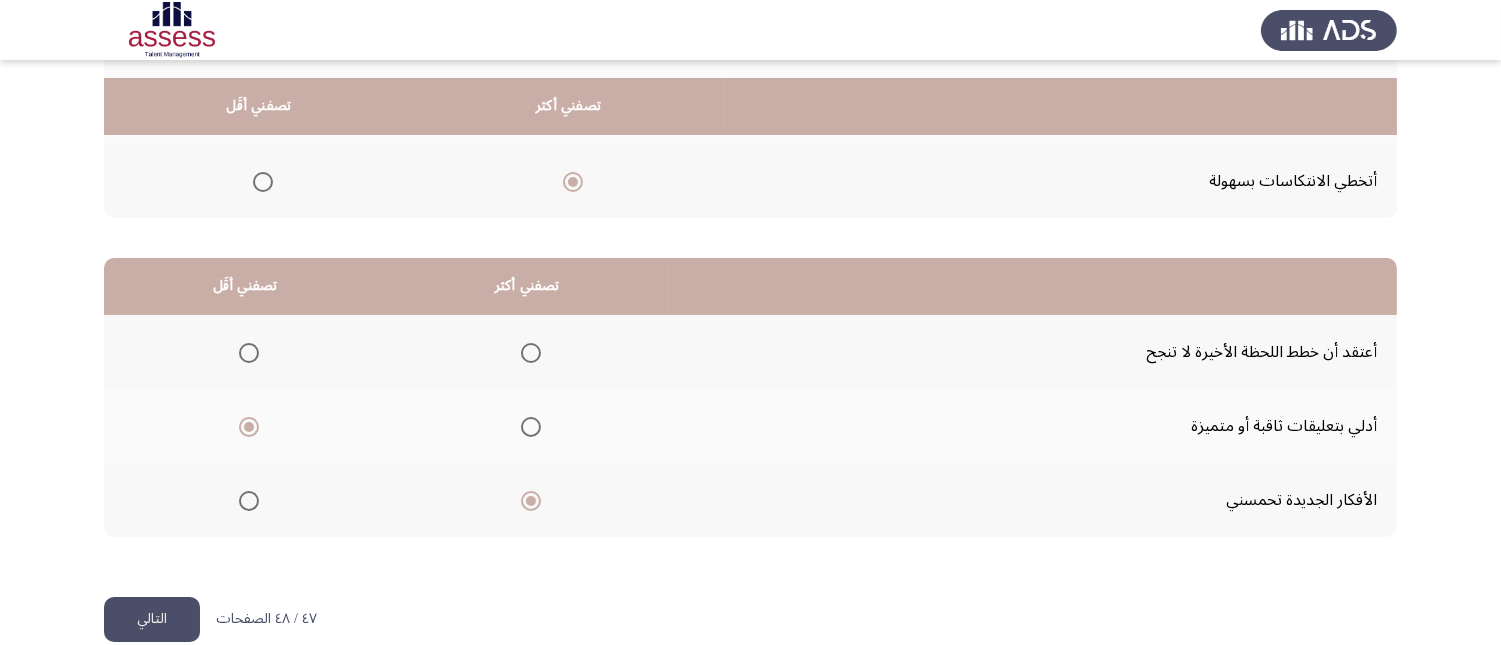 scroll, scrollTop: 367, scrollLeft: 0, axis: vertical 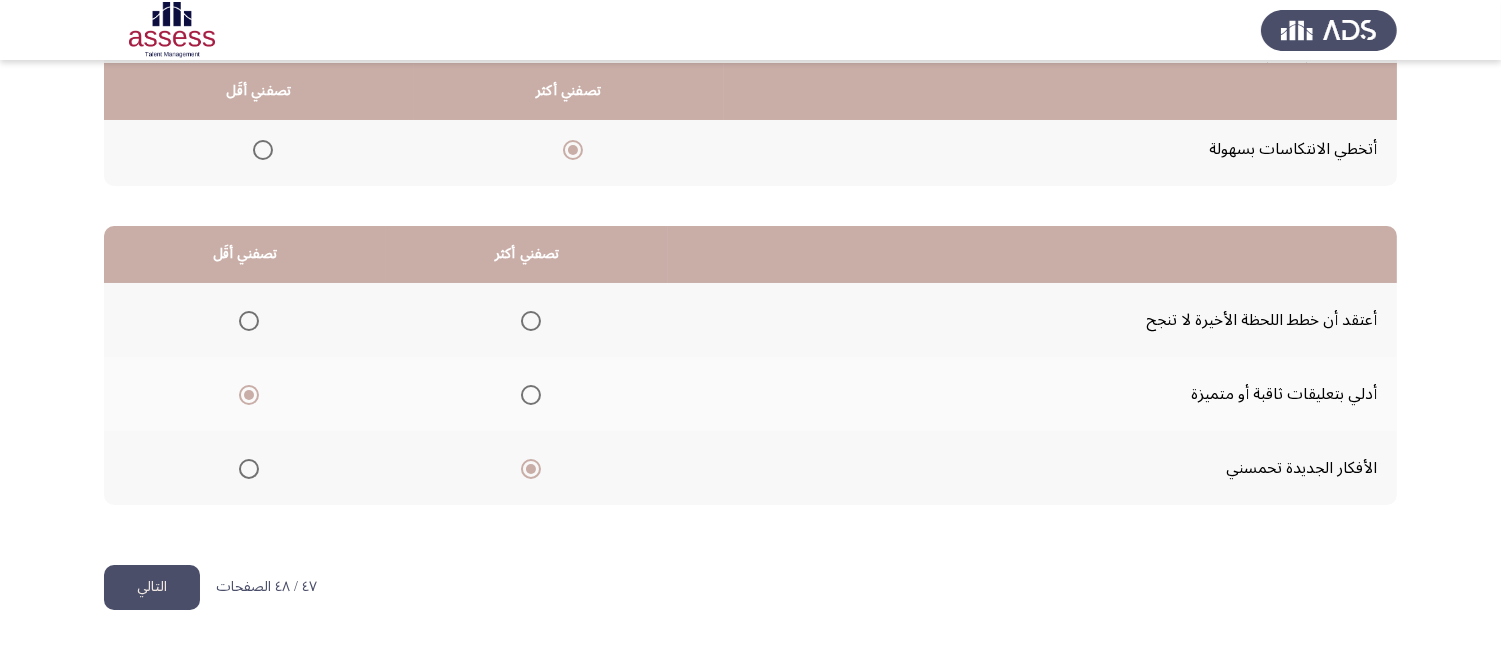 click on "التالي" 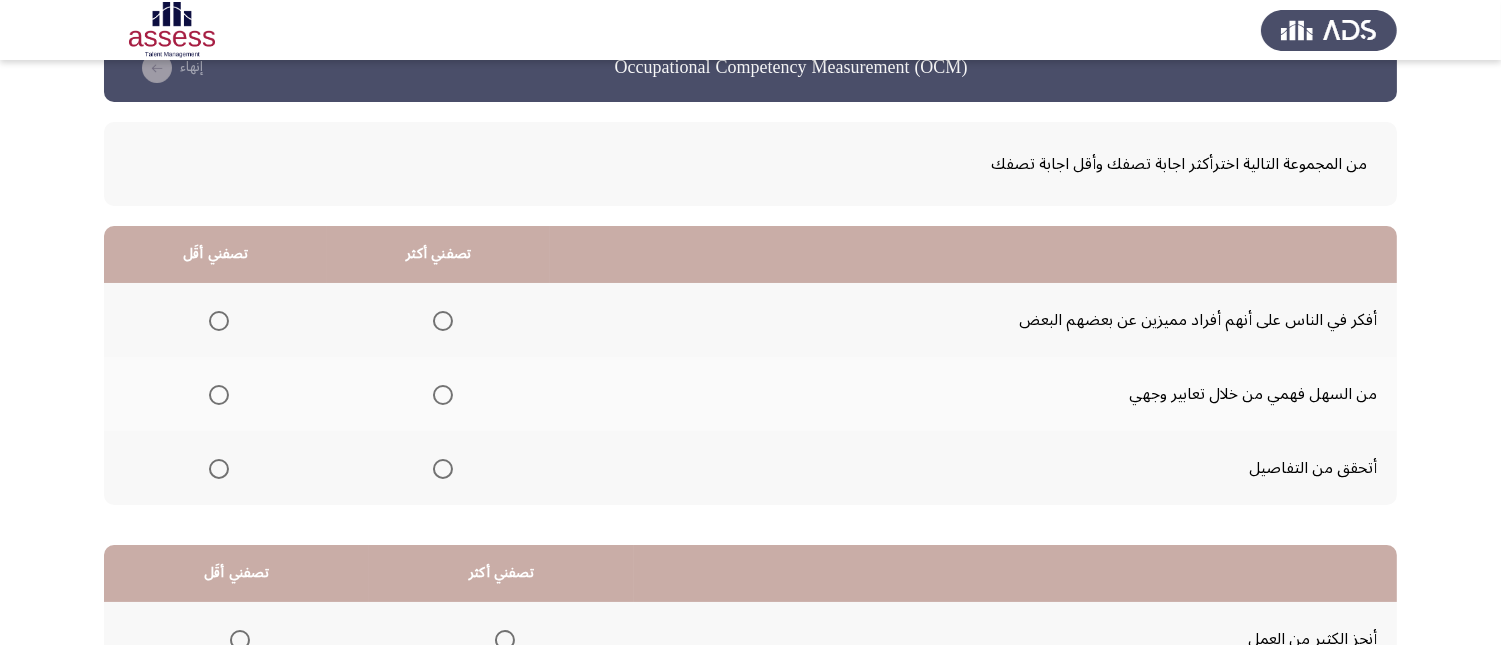 scroll, scrollTop: 34, scrollLeft: 0, axis: vertical 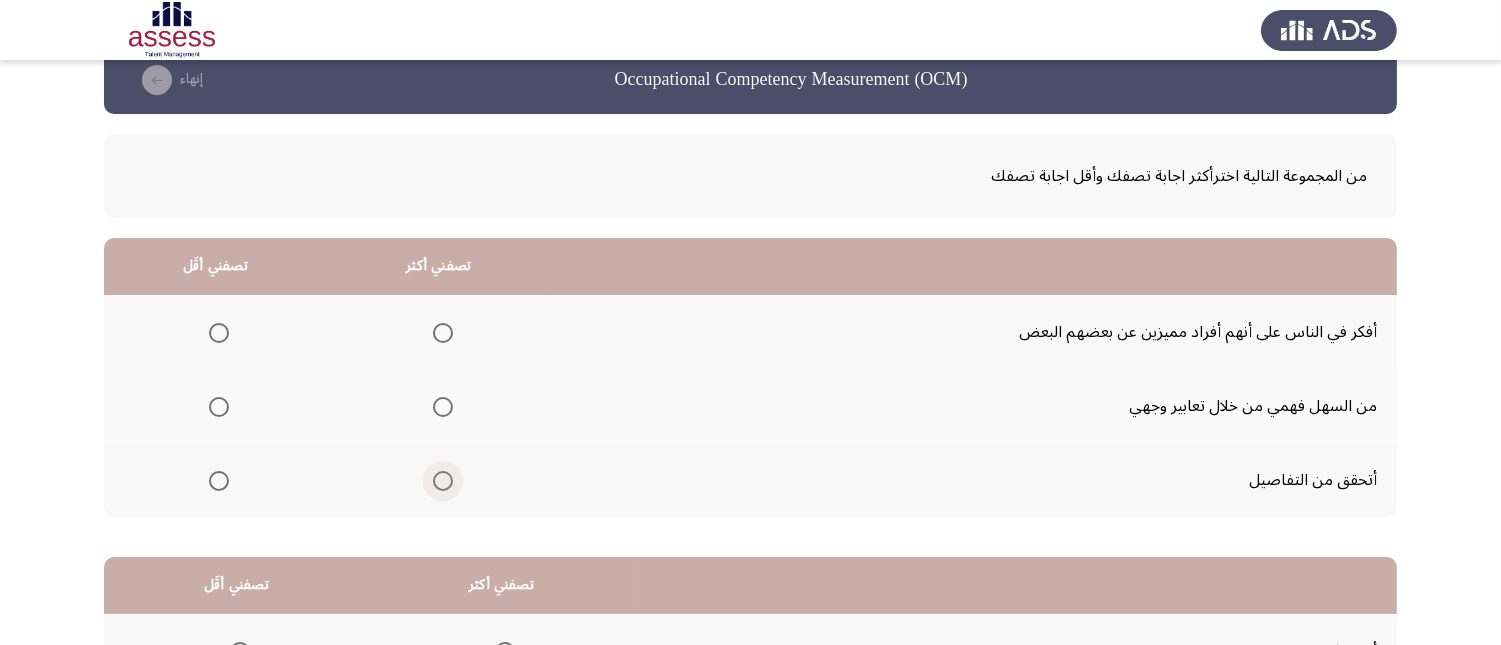 click at bounding box center [443, 481] 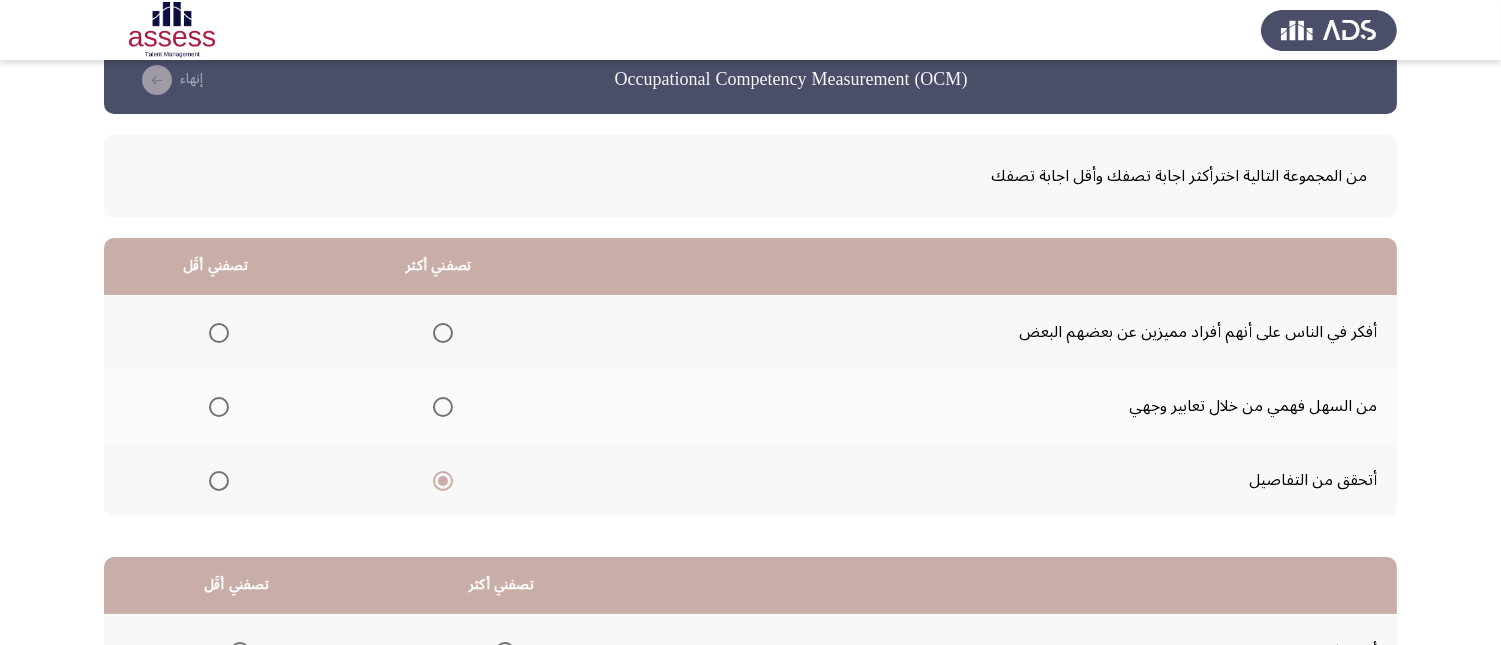 click at bounding box center (443, 333) 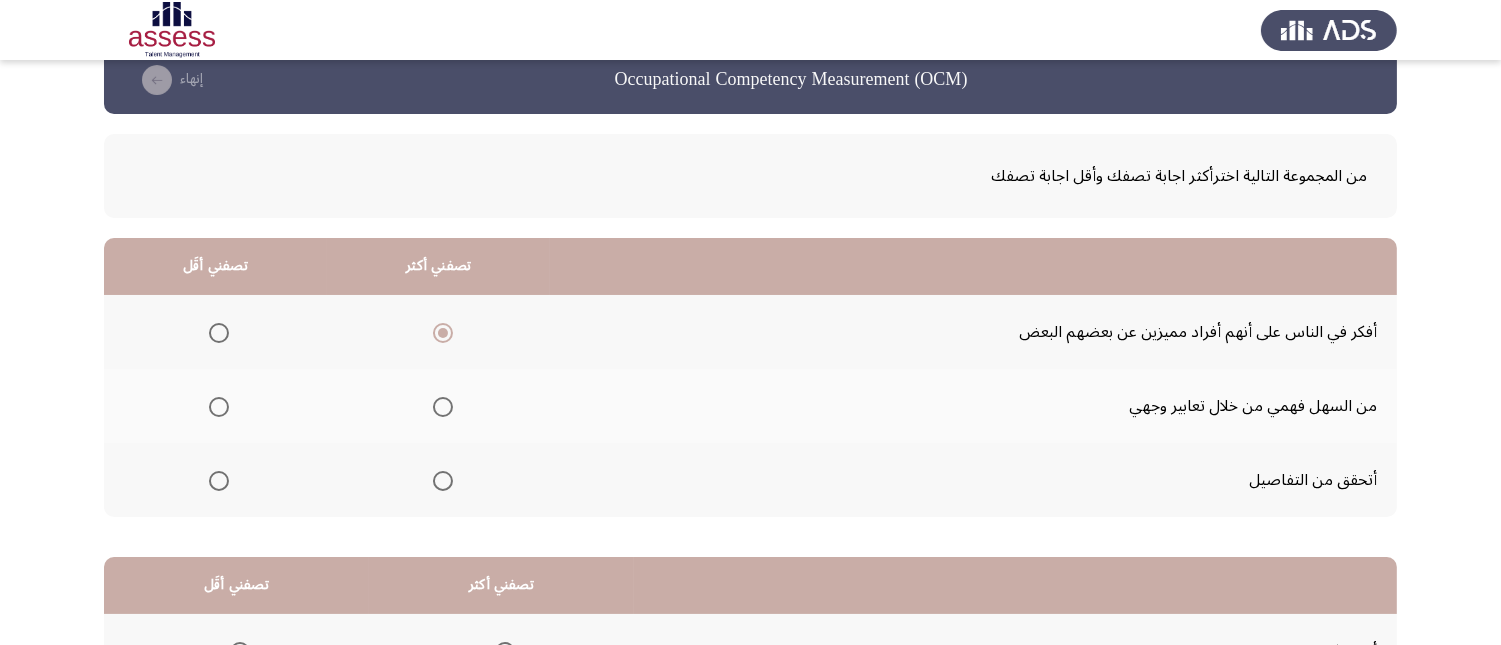 click at bounding box center [219, 481] 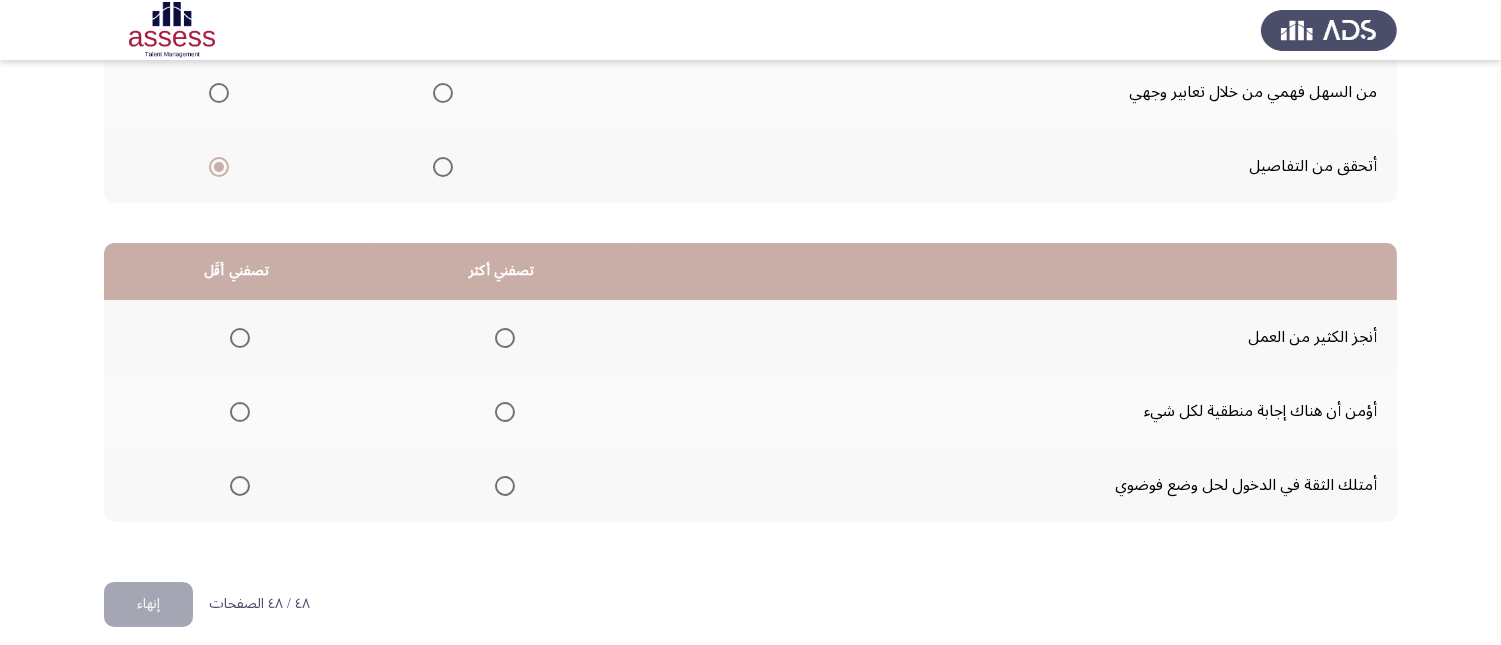 scroll, scrollTop: 367, scrollLeft: 0, axis: vertical 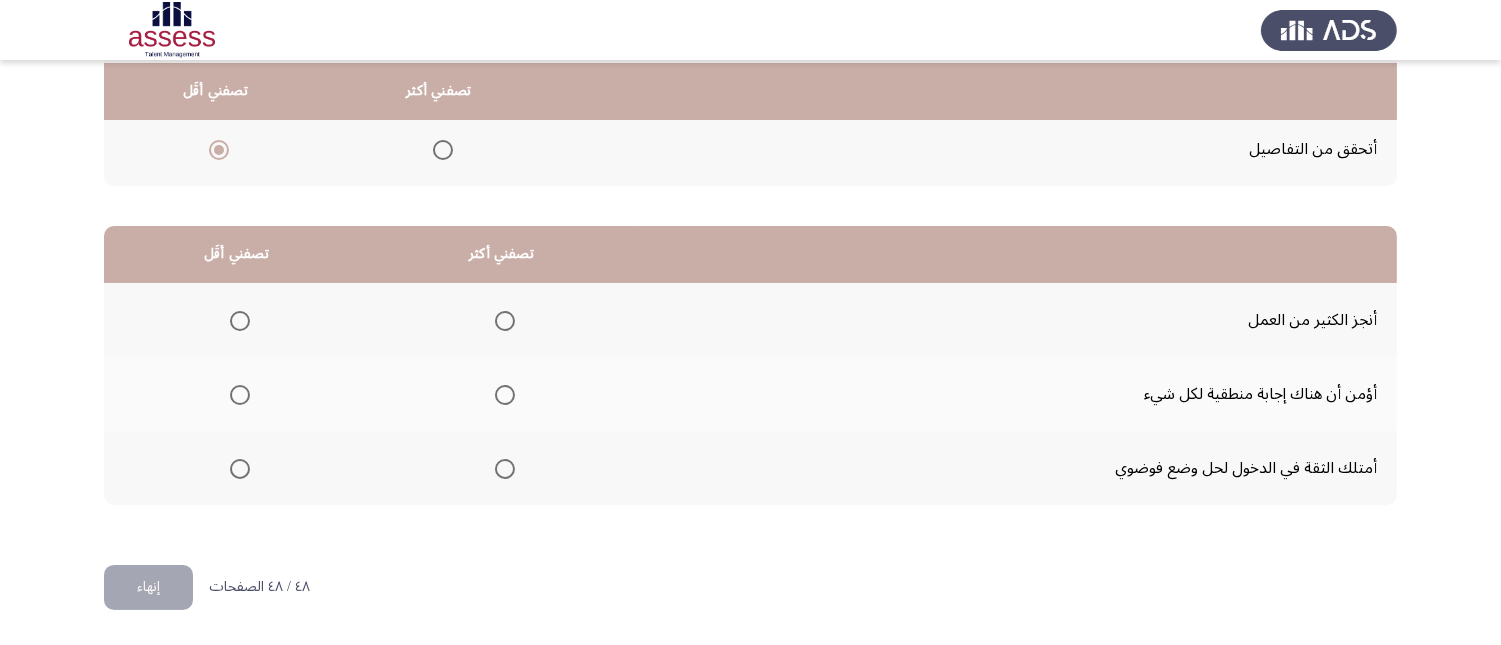 click at bounding box center [505, 469] 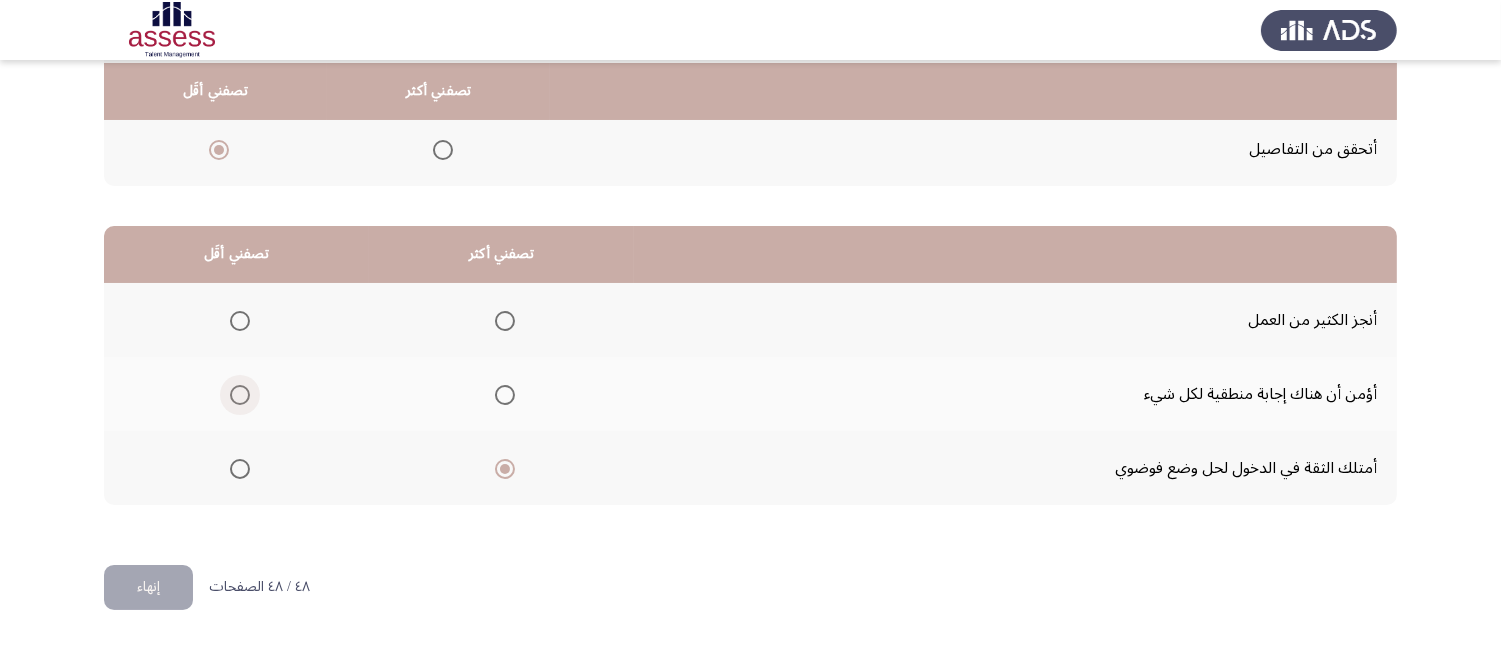 click at bounding box center (236, 395) 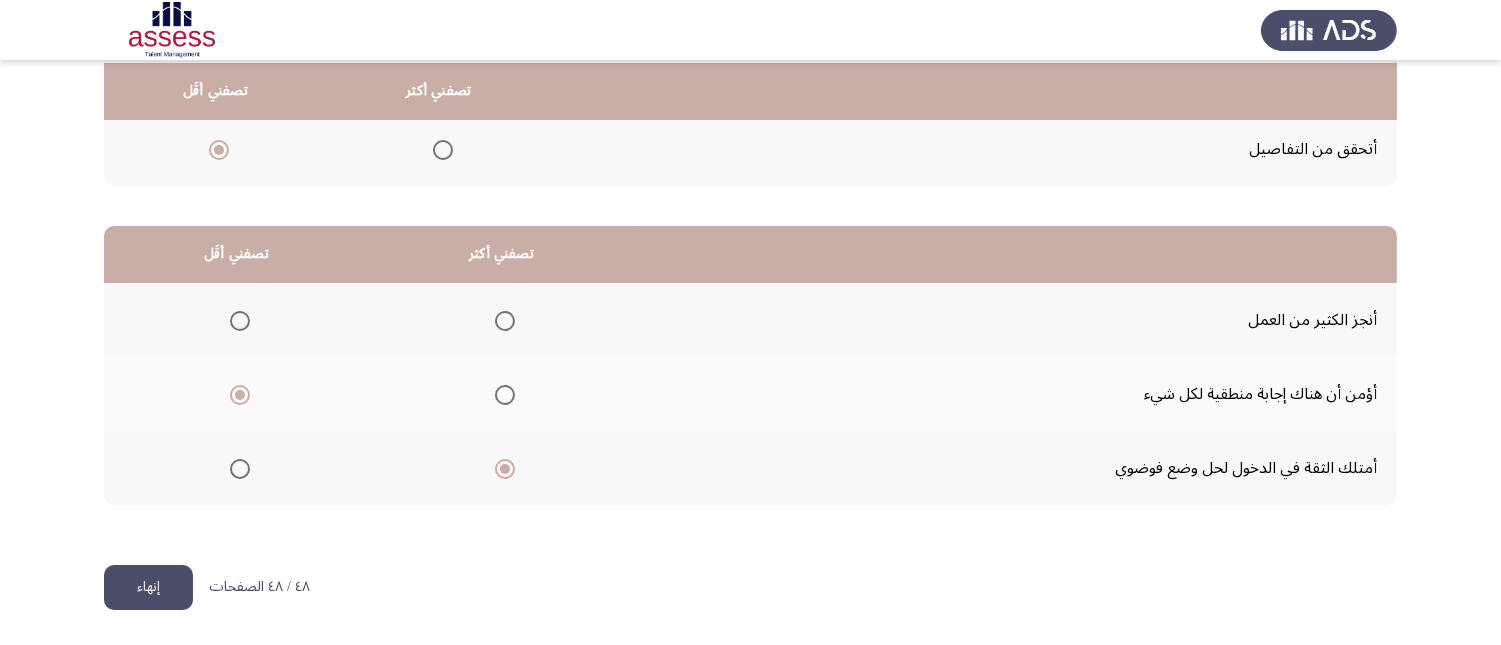 click on "إنهاء" 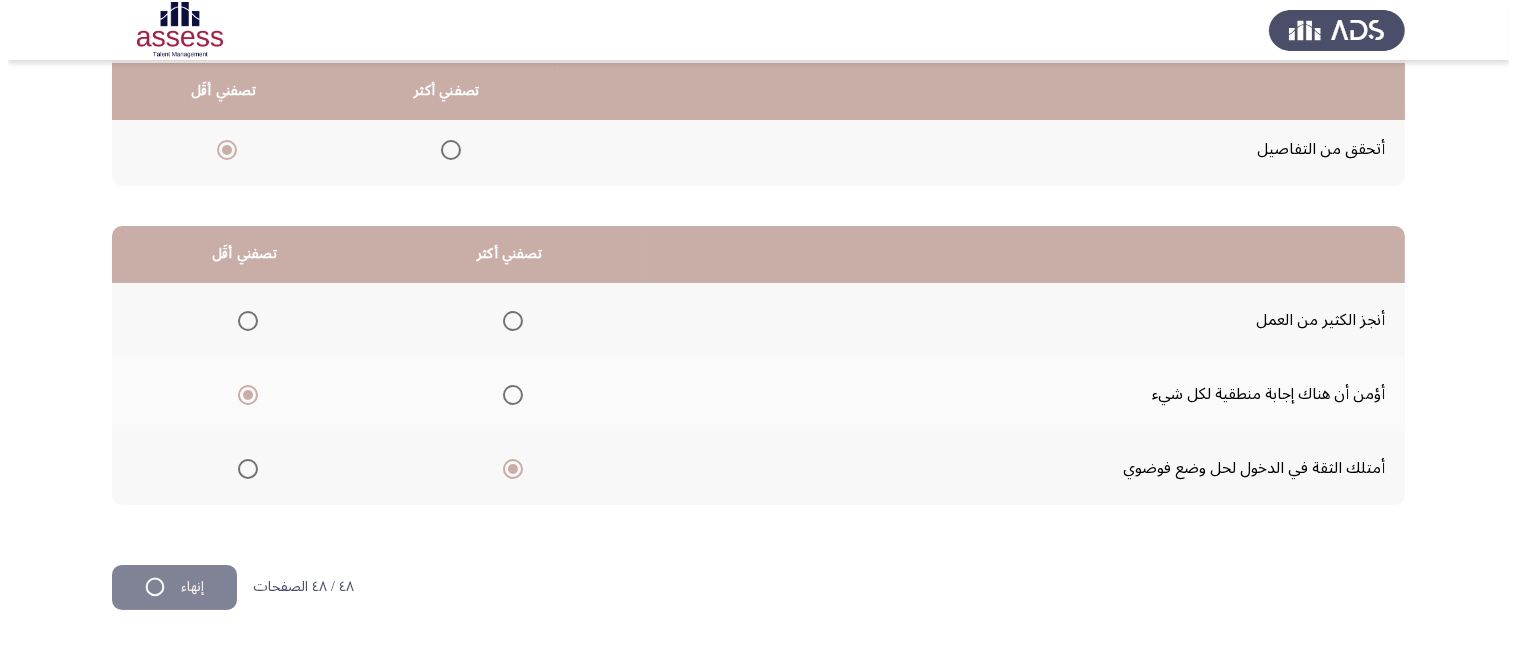 scroll, scrollTop: 0, scrollLeft: 0, axis: both 